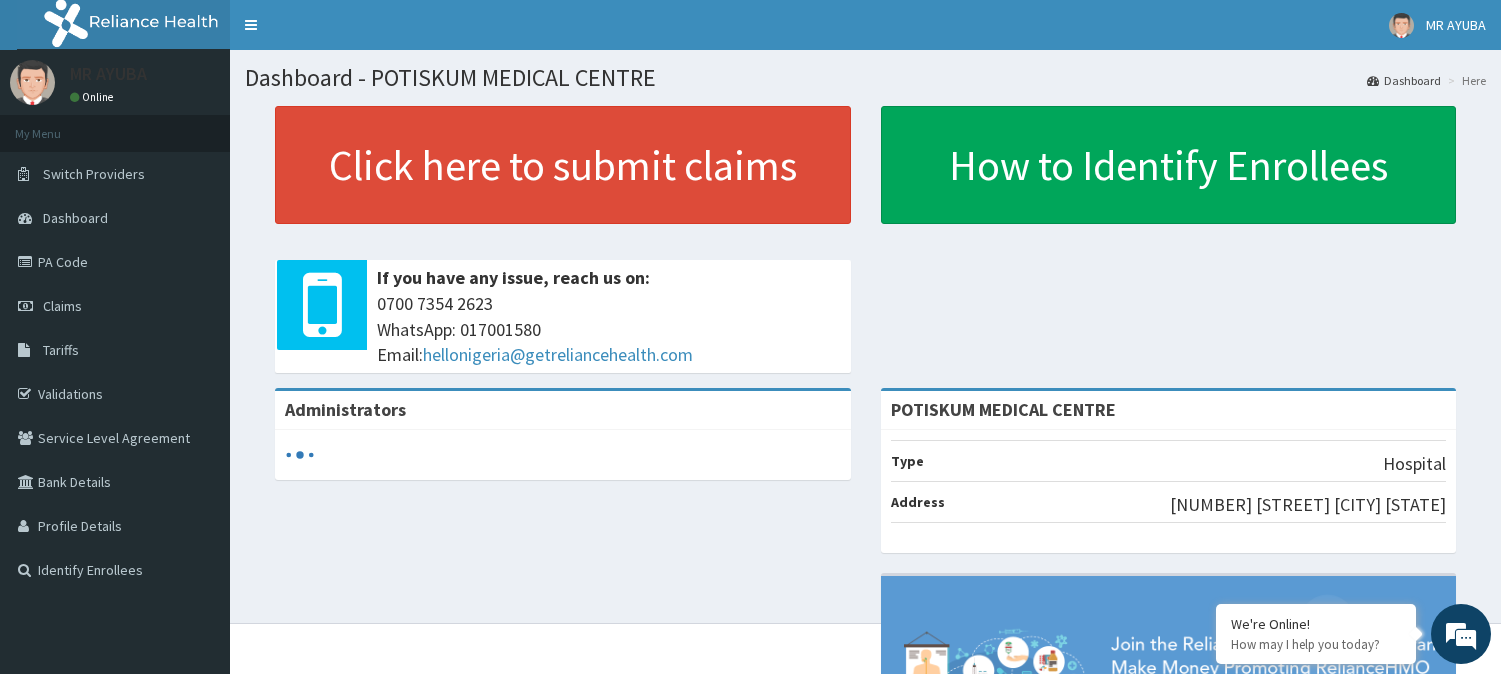 scroll, scrollTop: 0, scrollLeft: 0, axis: both 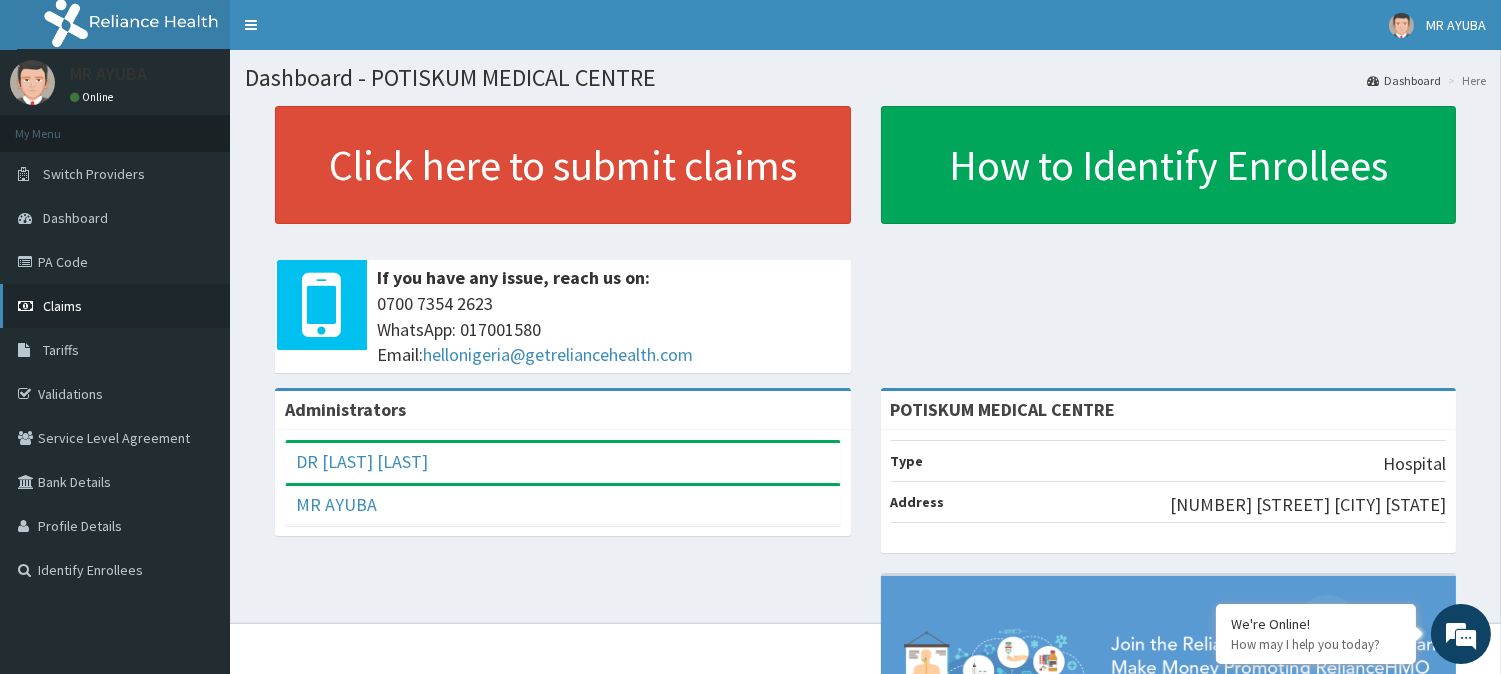 click on "Claims" at bounding box center (115, 306) 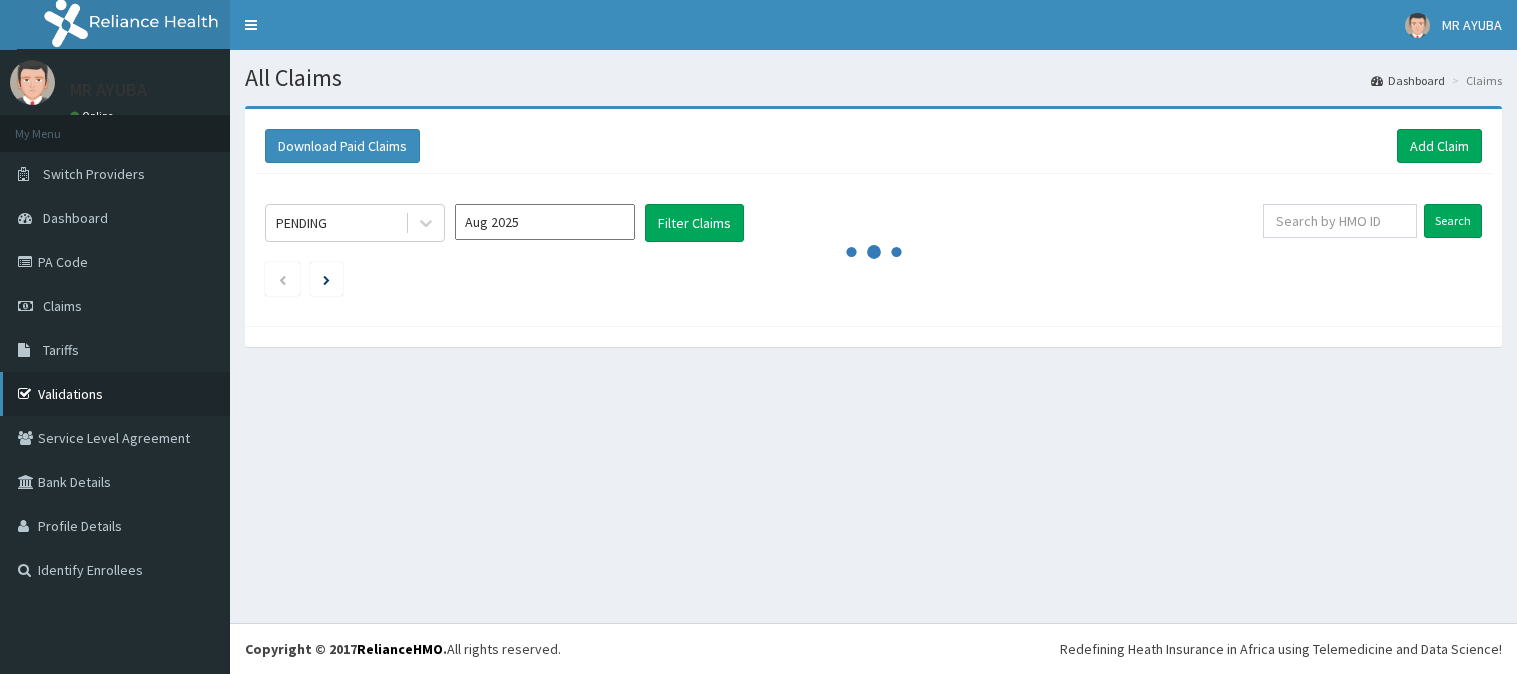 scroll, scrollTop: 0, scrollLeft: 0, axis: both 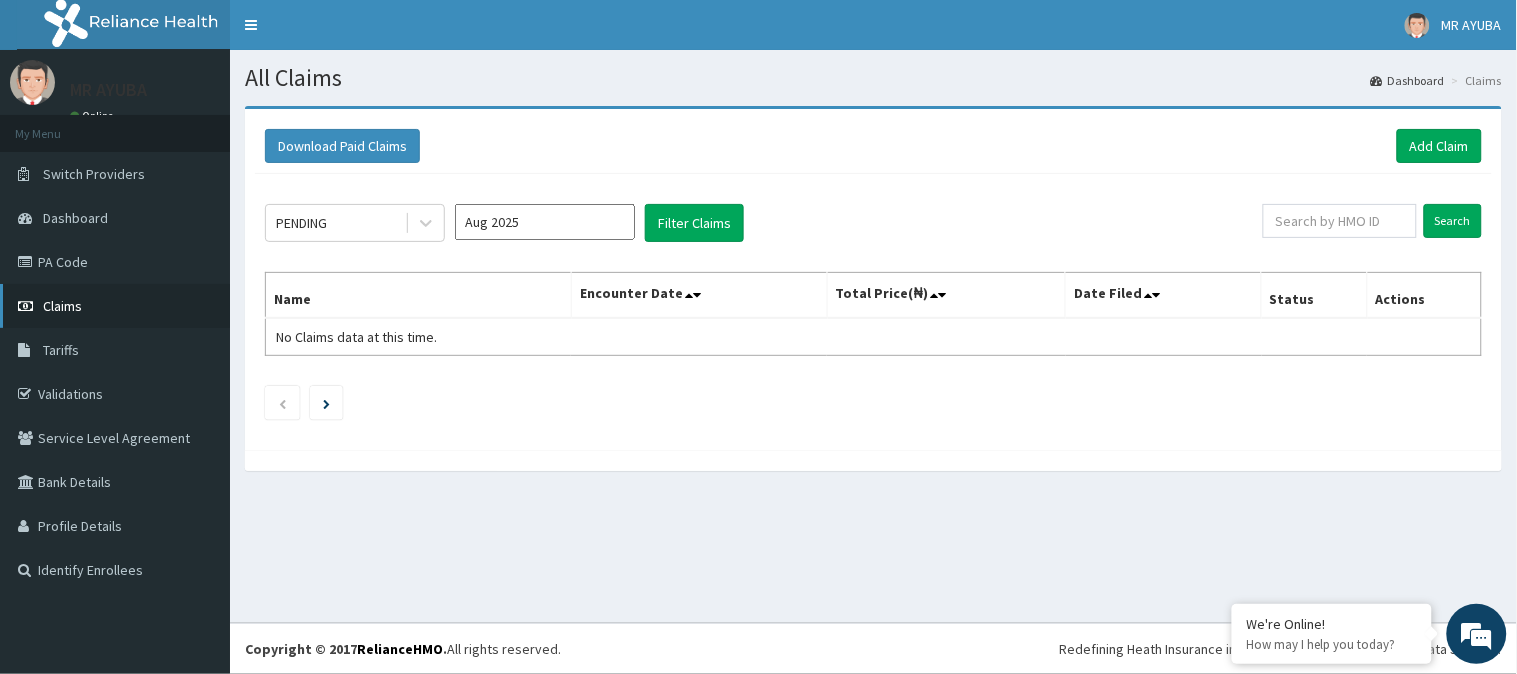 click on "Claims" at bounding box center (115, 306) 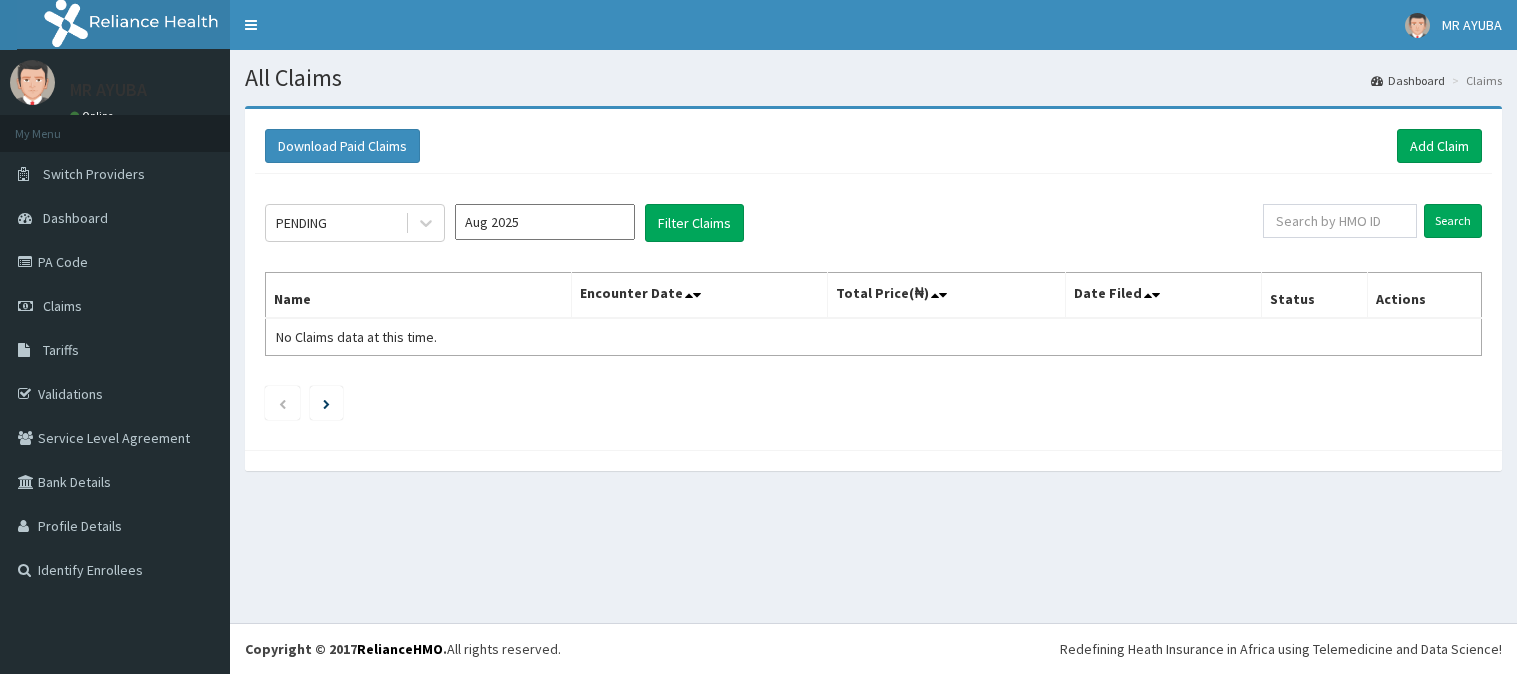 scroll, scrollTop: 0, scrollLeft: 0, axis: both 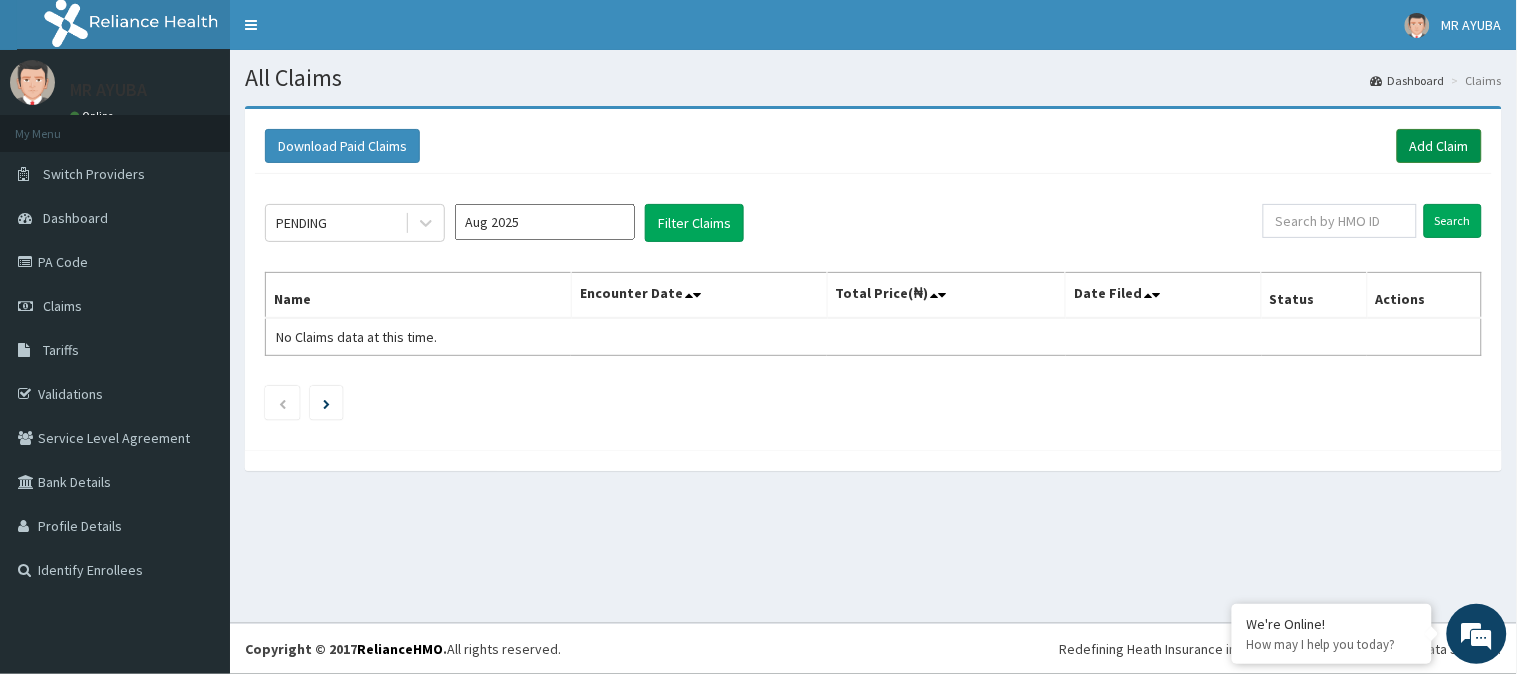 click on "Add Claim" at bounding box center [1439, 146] 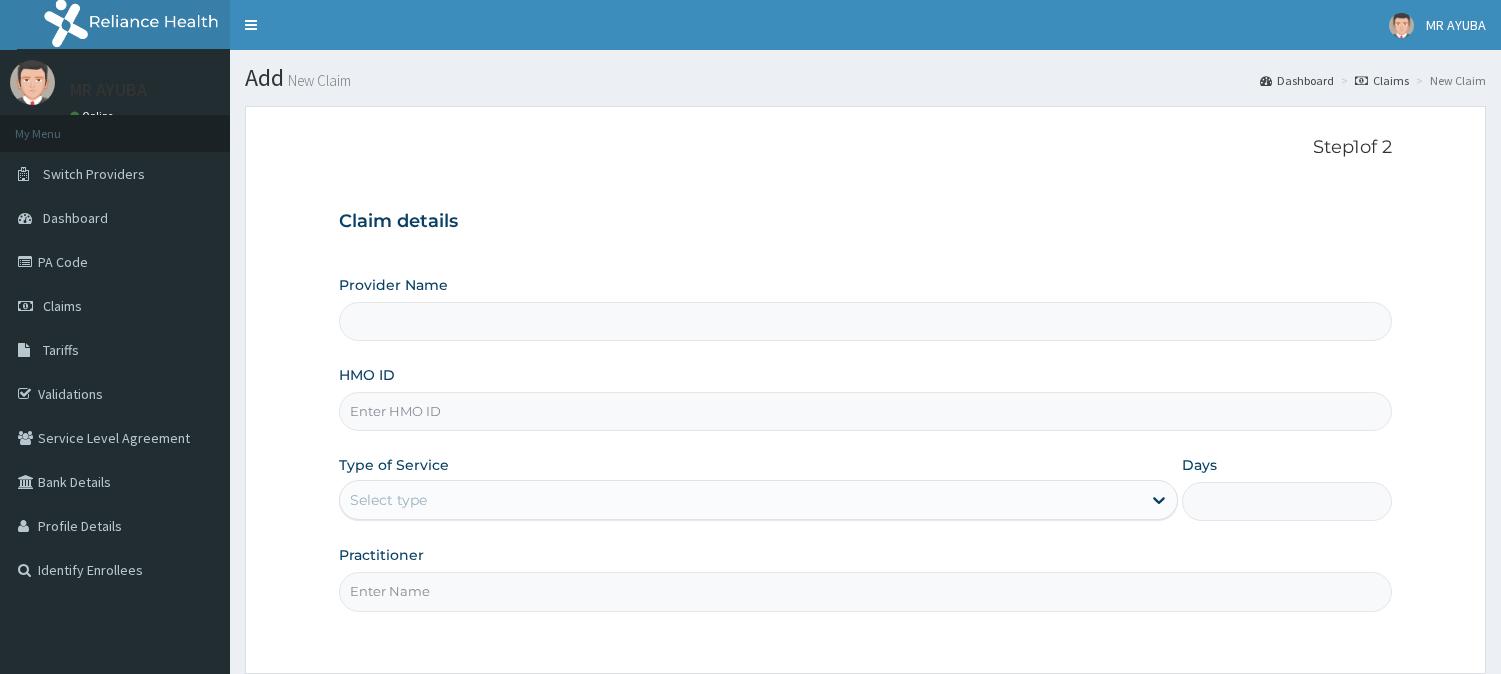 scroll, scrollTop: 0, scrollLeft: 0, axis: both 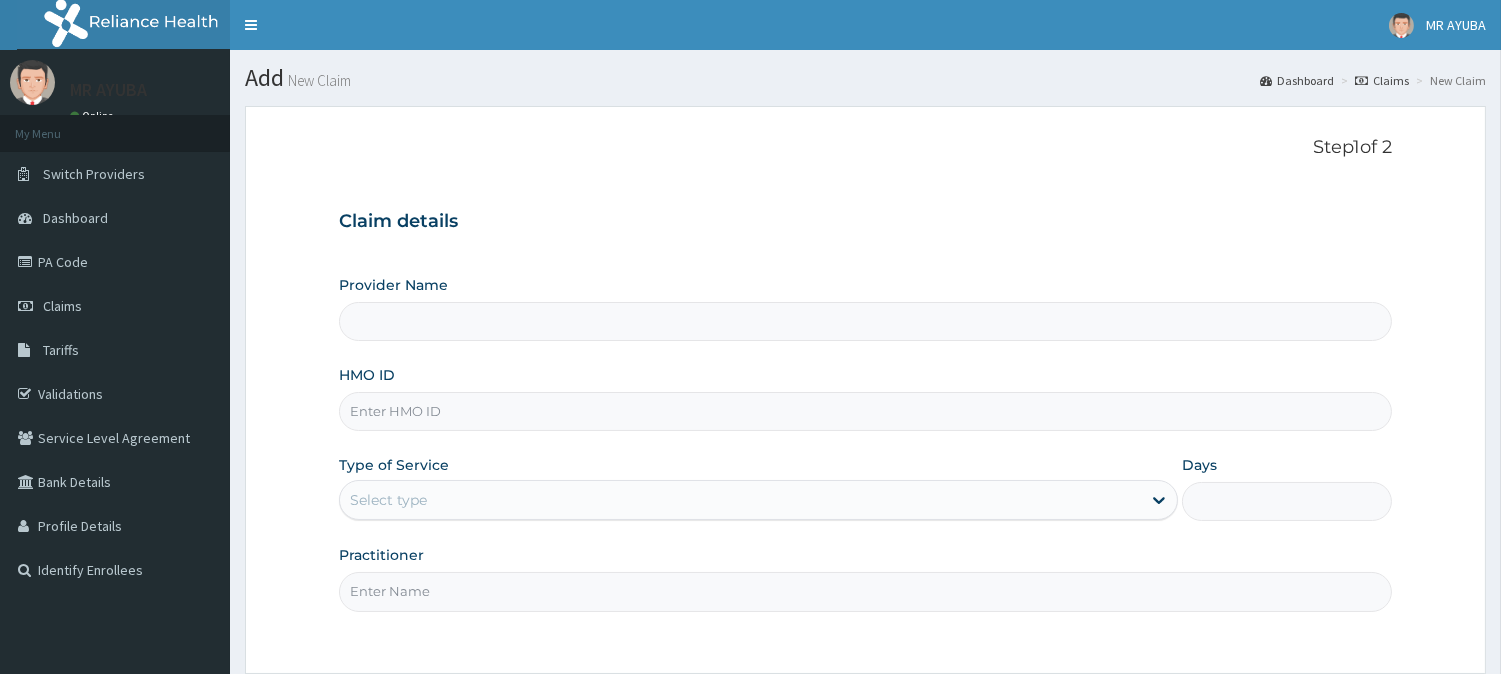 click on "HMO ID" at bounding box center [865, 411] 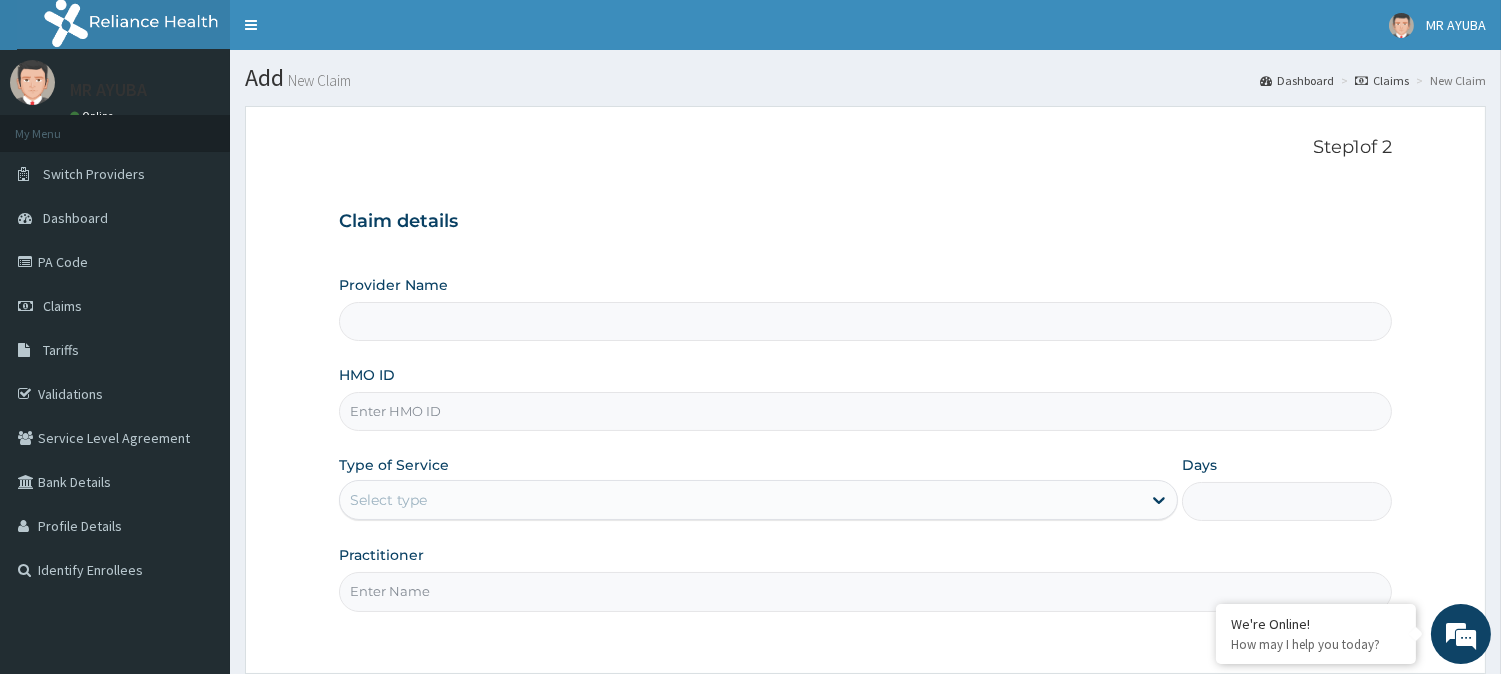 type on "POTISKUM  MEDICAL CENTRE" 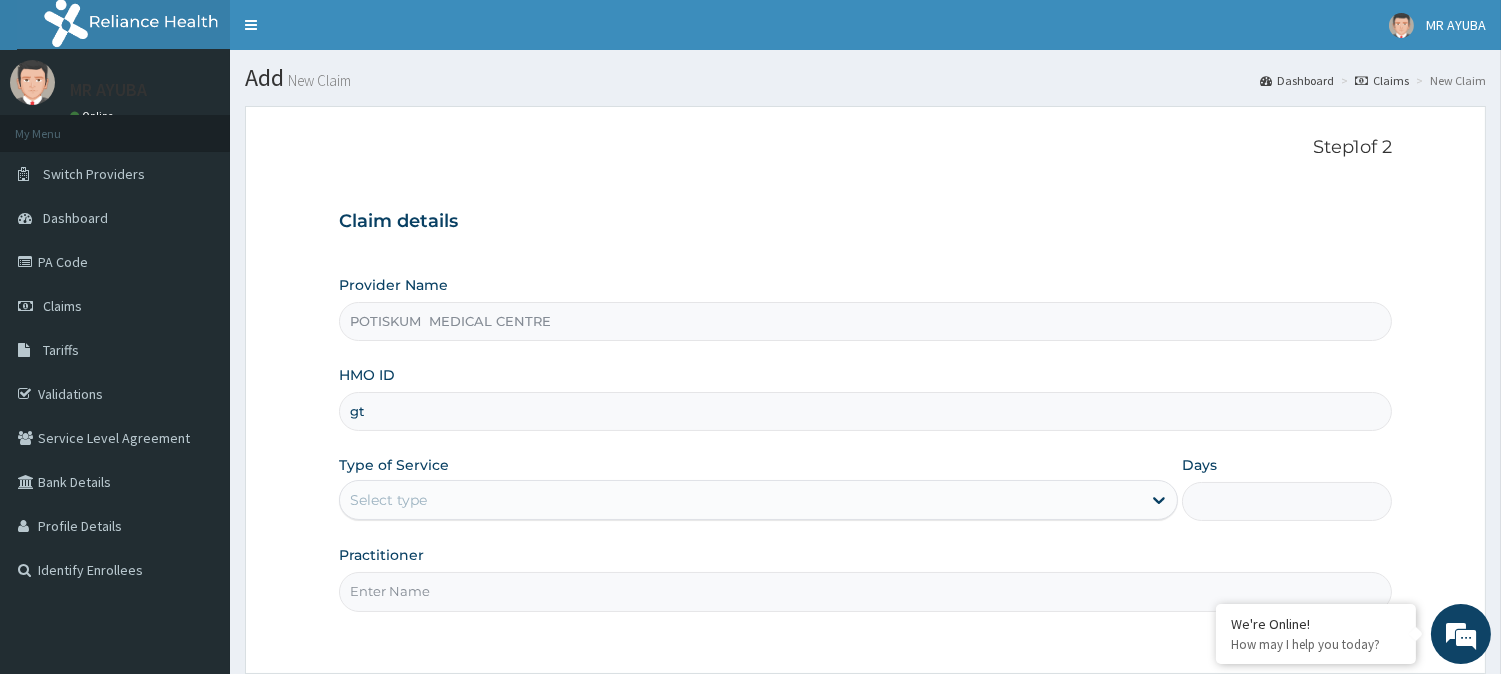 type on "g" 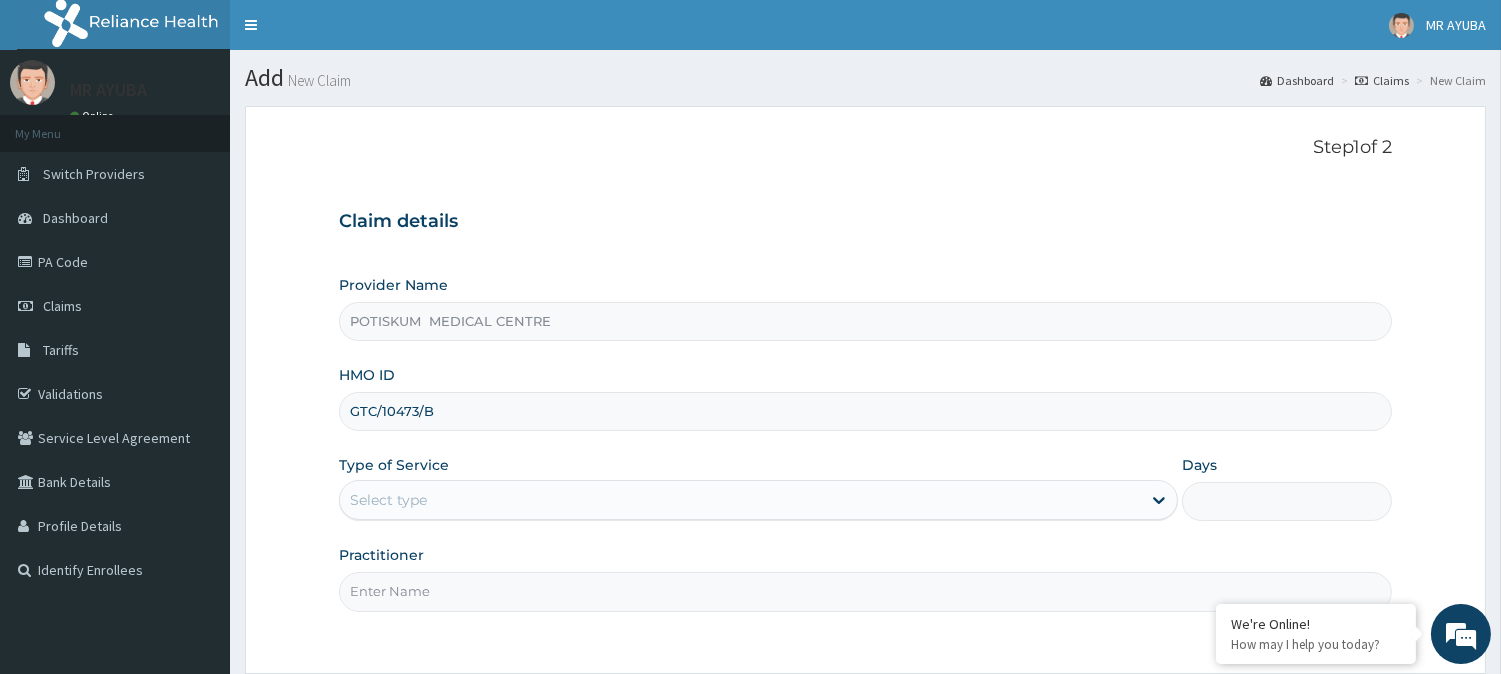 type on "GTC/10473/B" 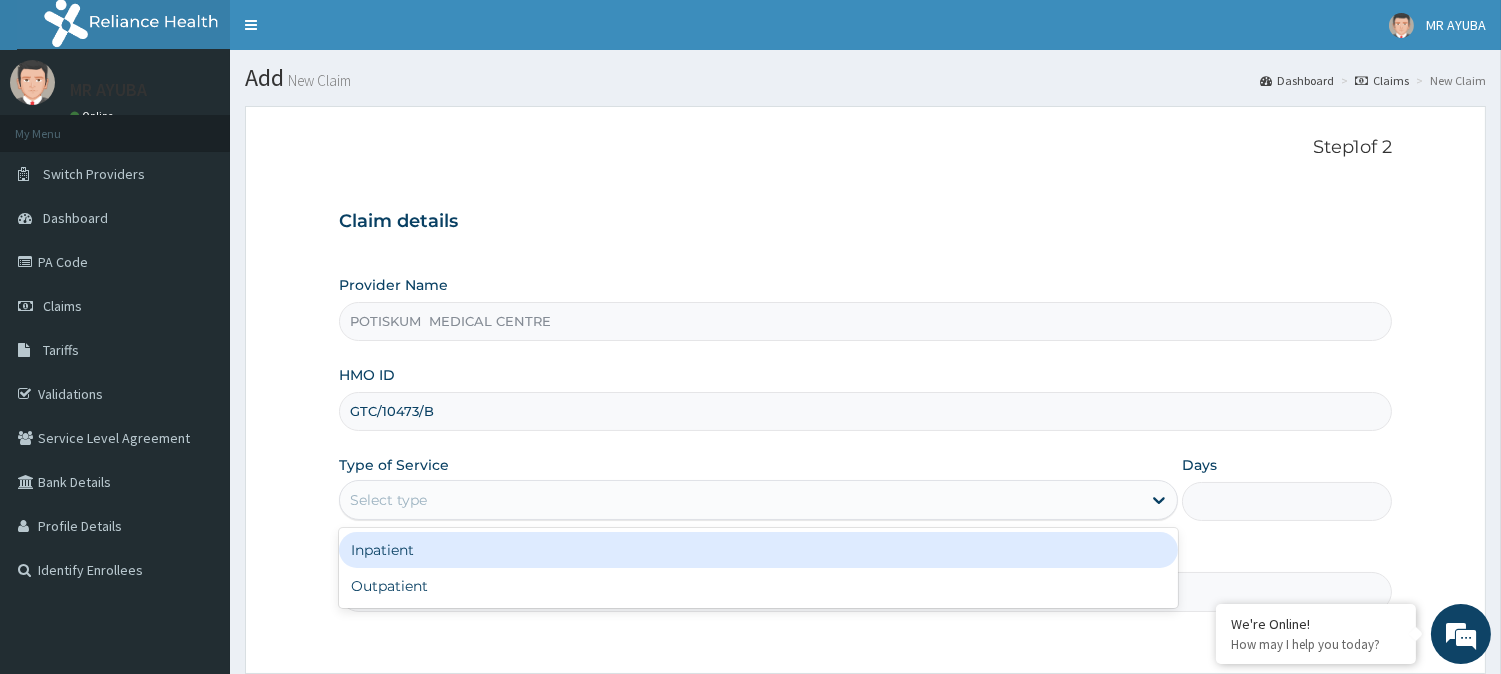 click on "Select type" at bounding box center (758, 500) 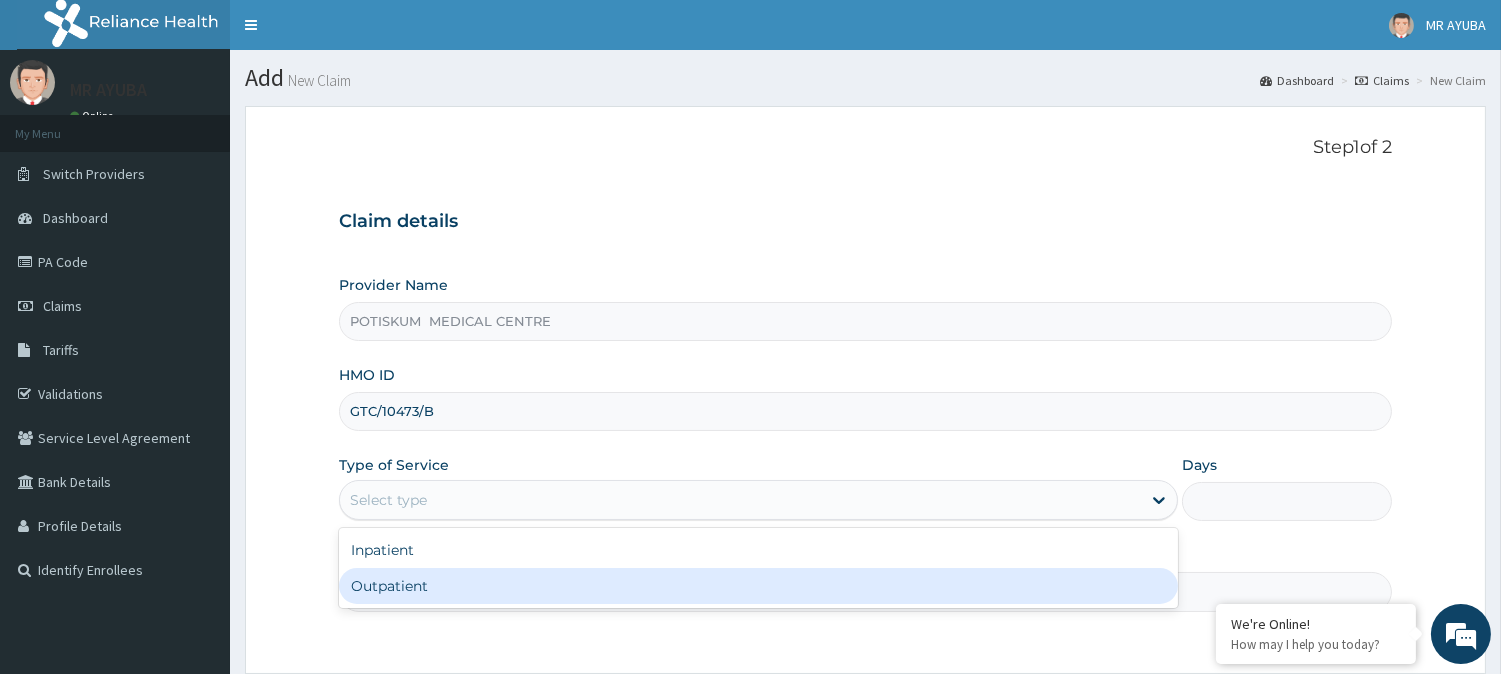 click on "Step  1  of 2 Claim details Provider Name POTISKUM  MEDICAL CENTRE HMO ID GTC/10473/B Type of Service option Outpatient focused, 2 of 2. 2 results available. Use Up and Down to choose options, press Enter to select the currently focused option, press Escape to exit the menu, press Tab to select the option and exit the menu. Select type Inpatient Outpatient Days Practitioner" at bounding box center (865, 390) 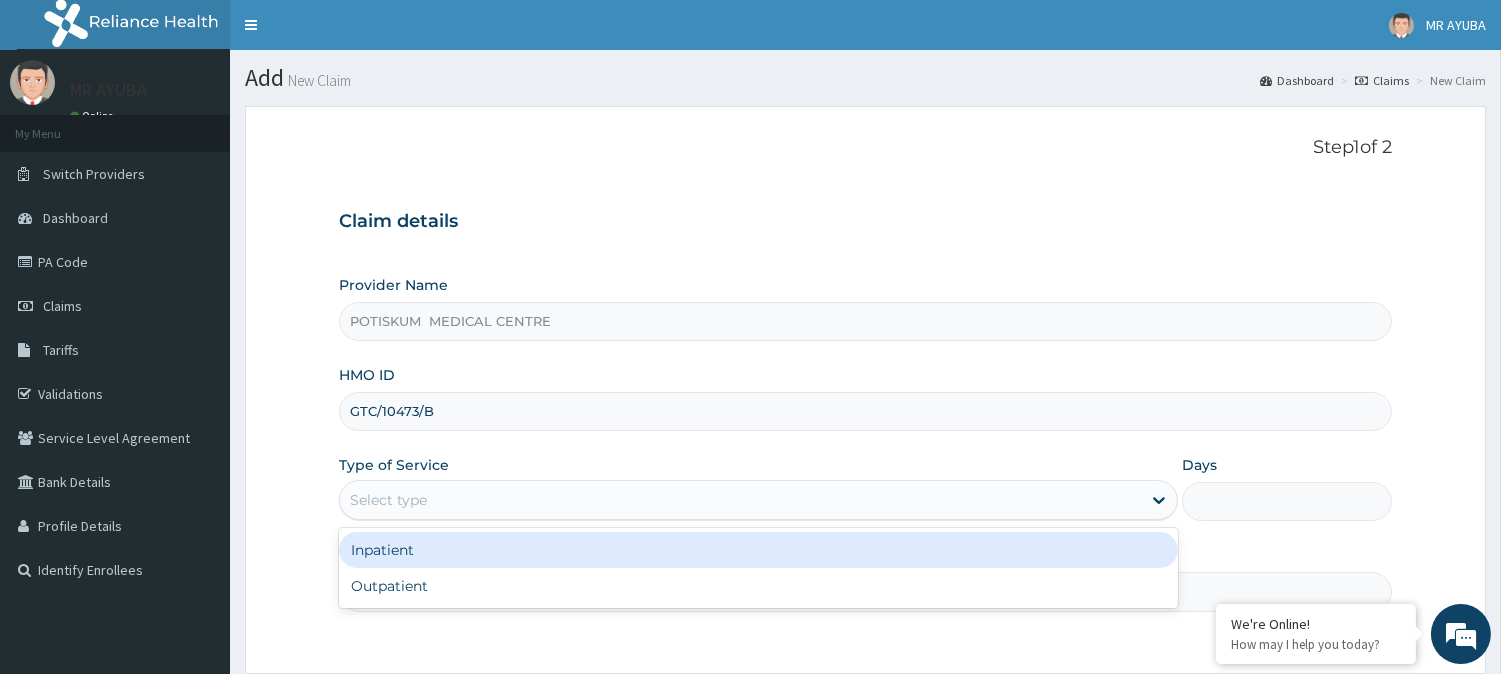 click on "Select type" at bounding box center (740, 500) 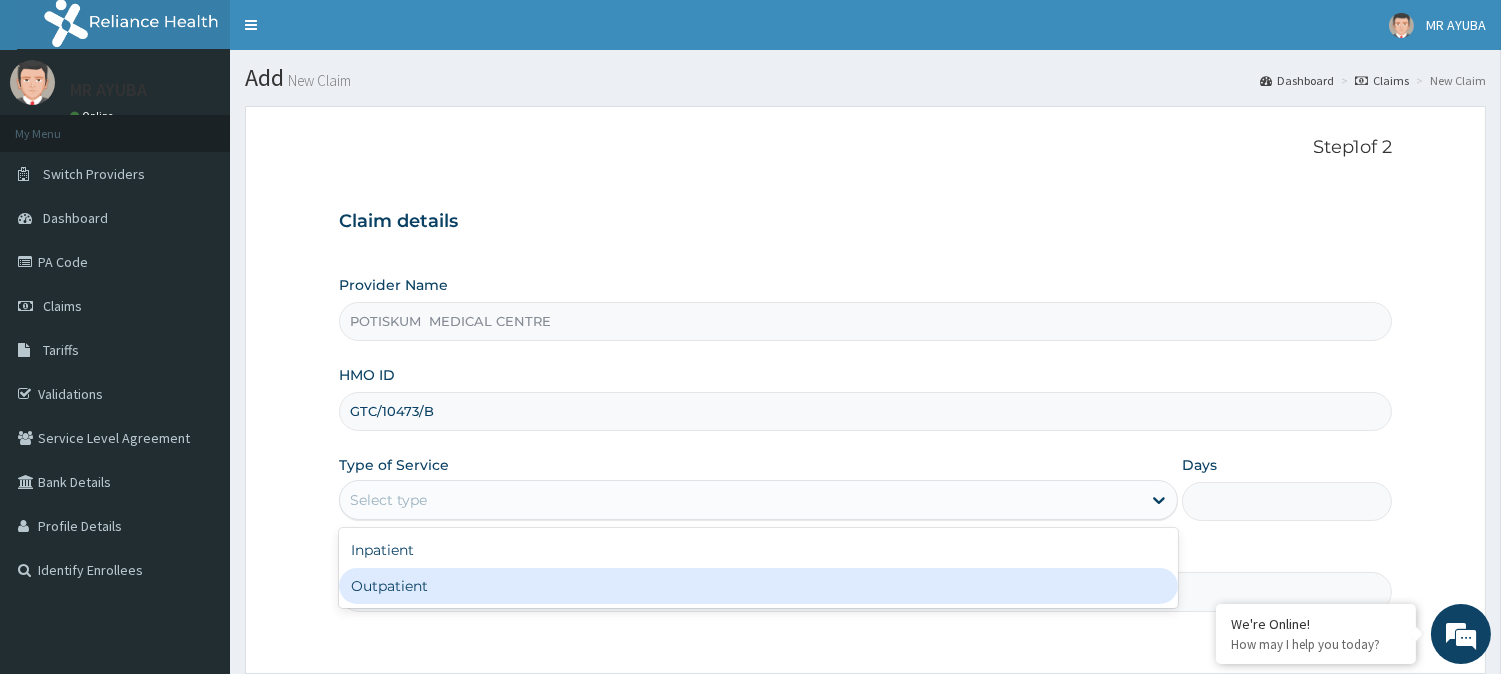 click on "Outpatient" at bounding box center (758, 586) 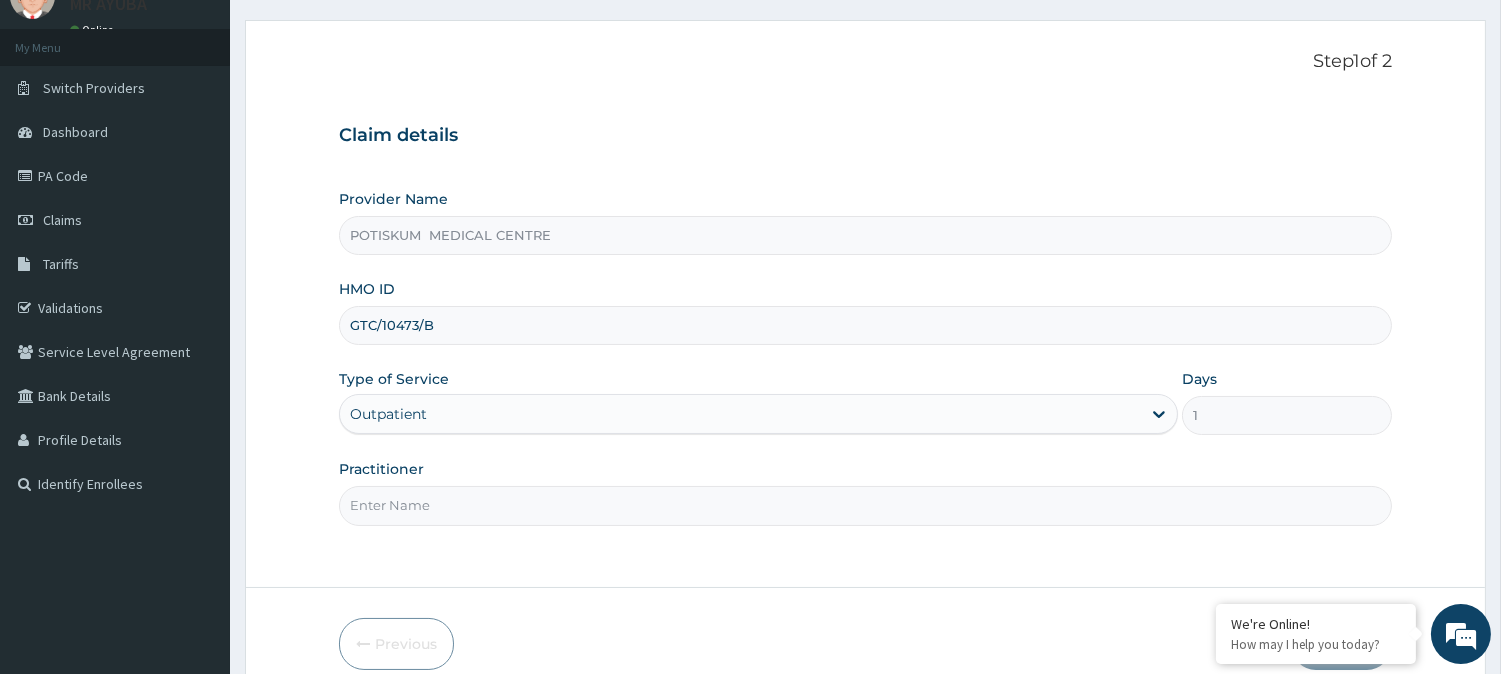 scroll, scrollTop: 108, scrollLeft: 0, axis: vertical 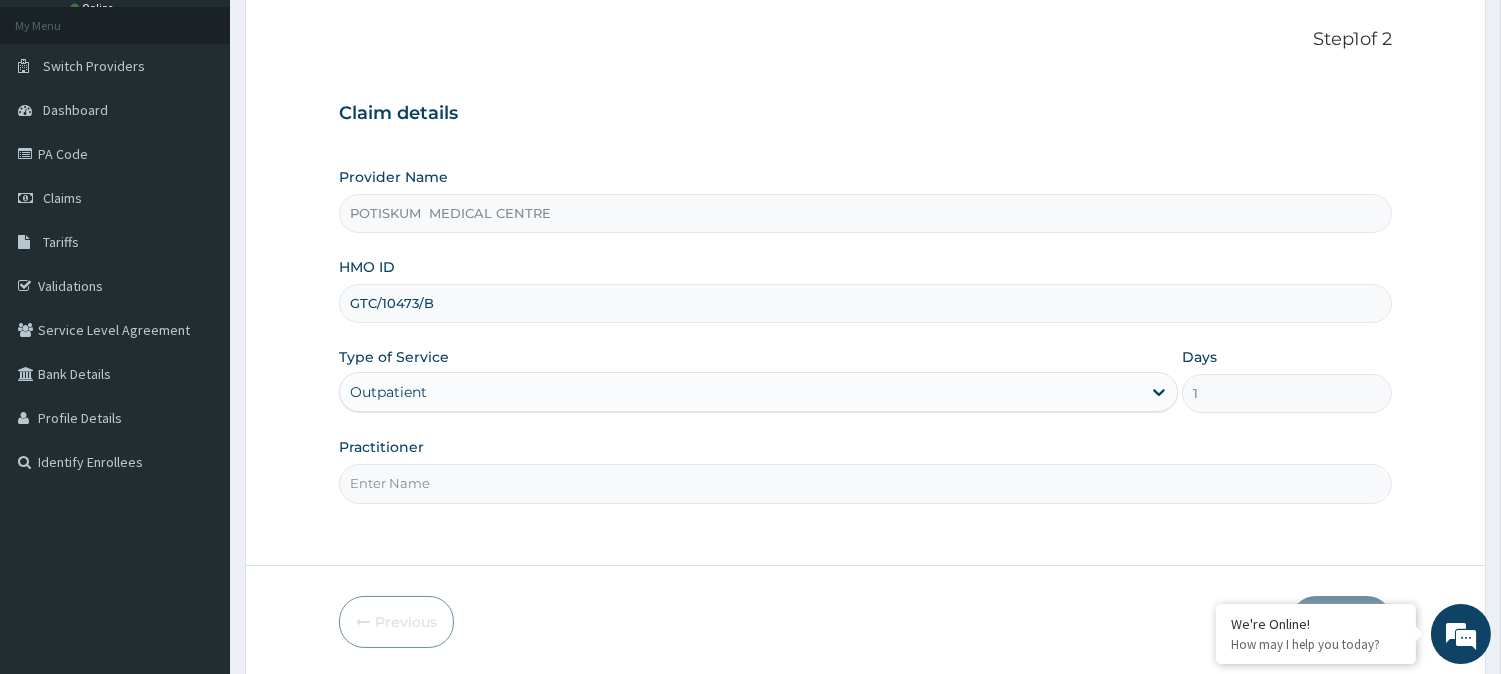 click on "Practitioner" at bounding box center (865, 483) 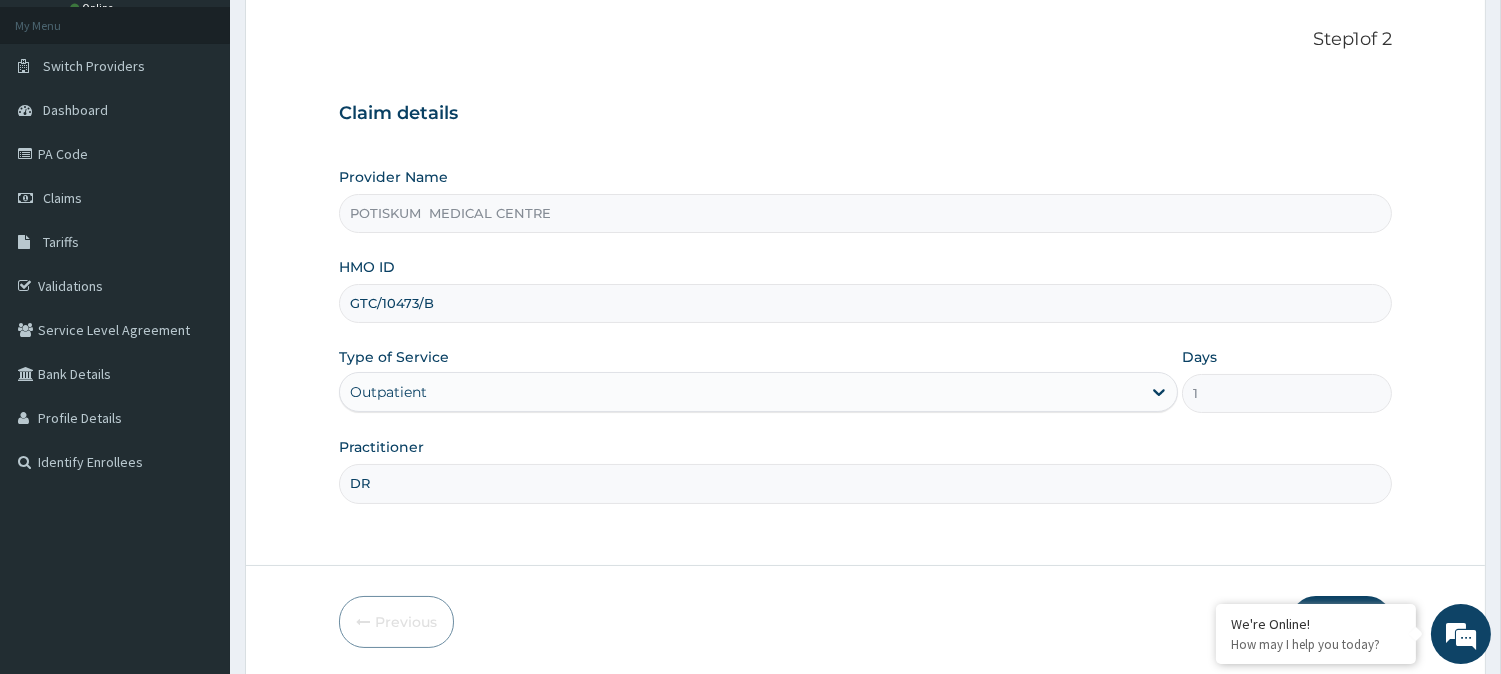 type on "Dr Daniel Edzii" 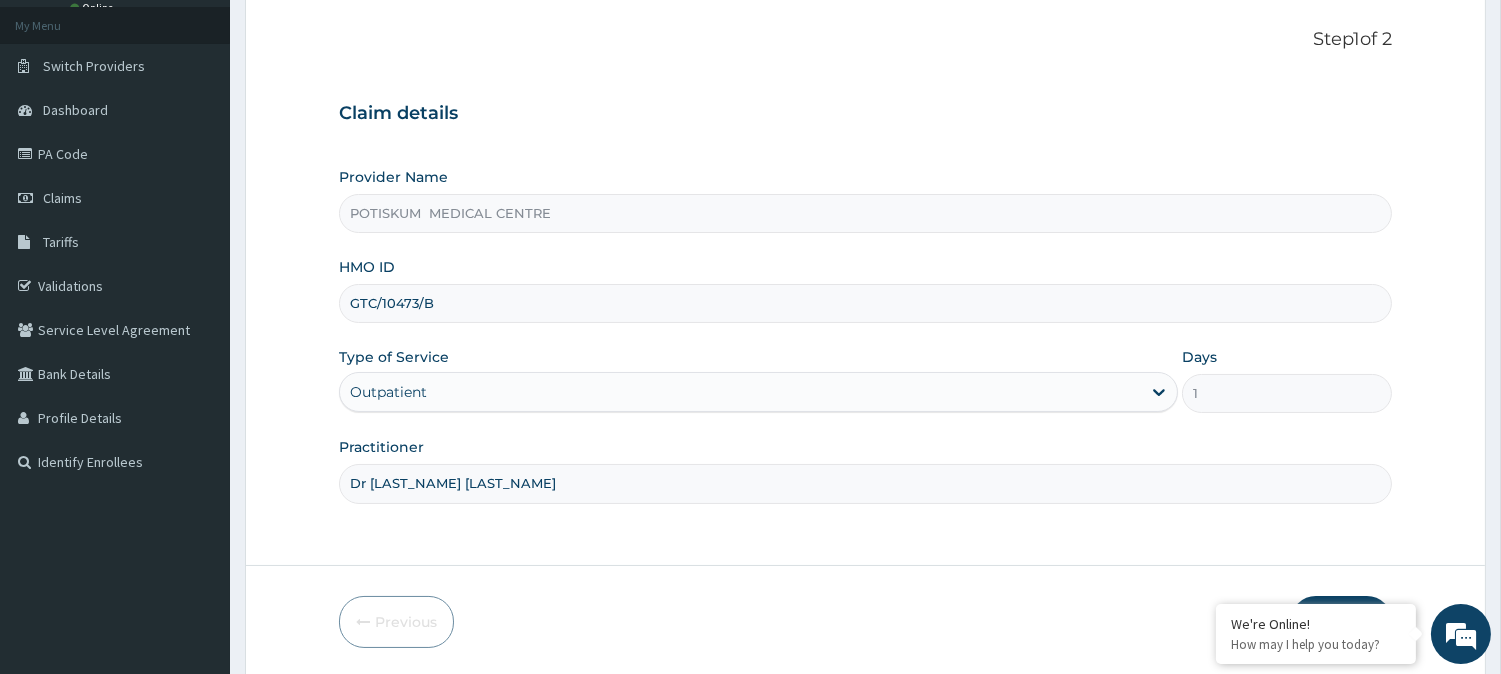 click on "Next" at bounding box center [1341, 622] 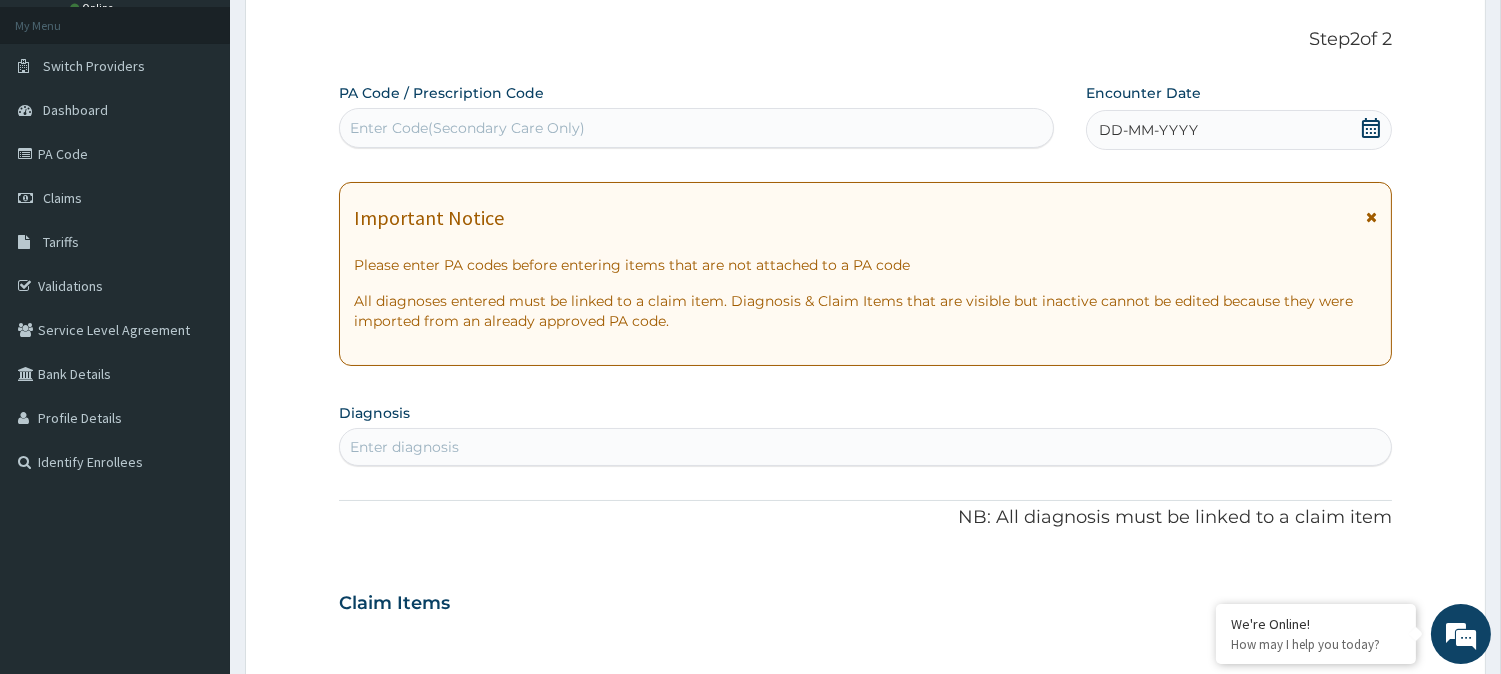 click at bounding box center [1371, 217] 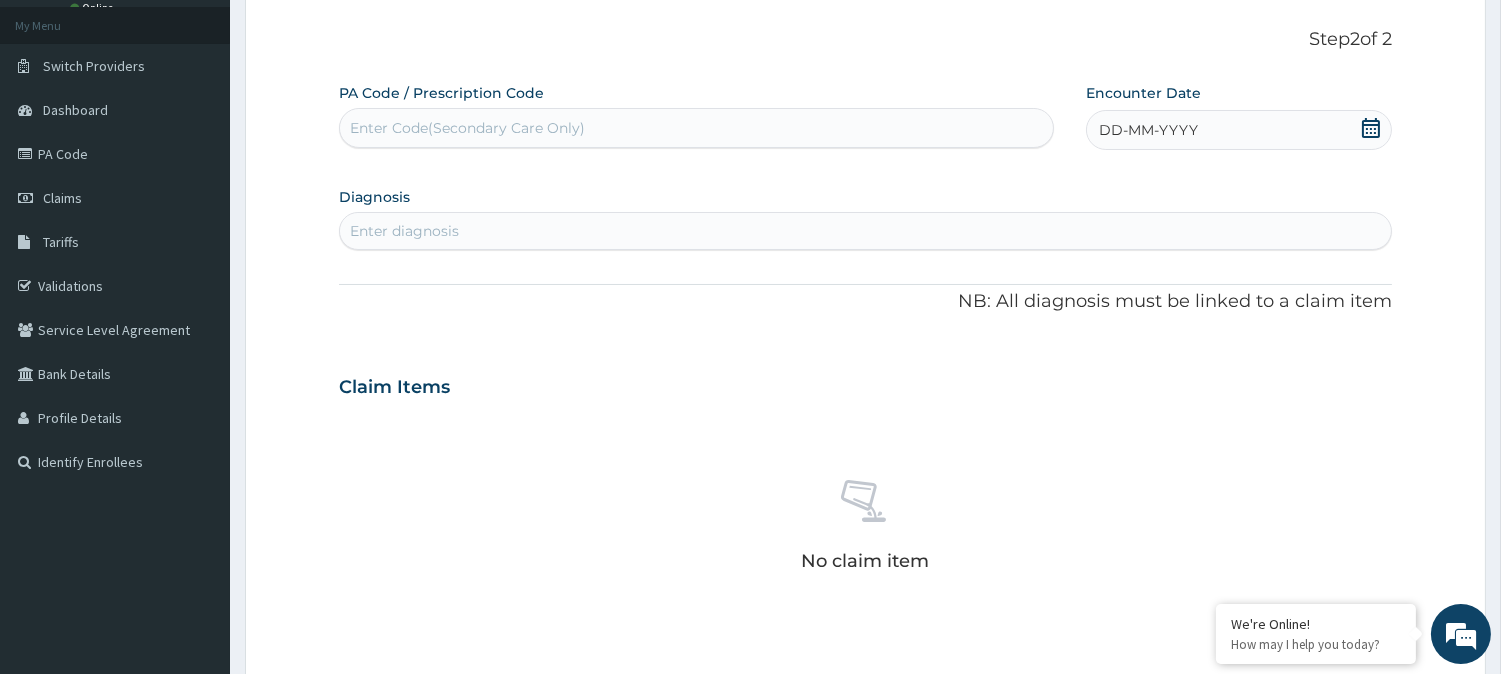 click 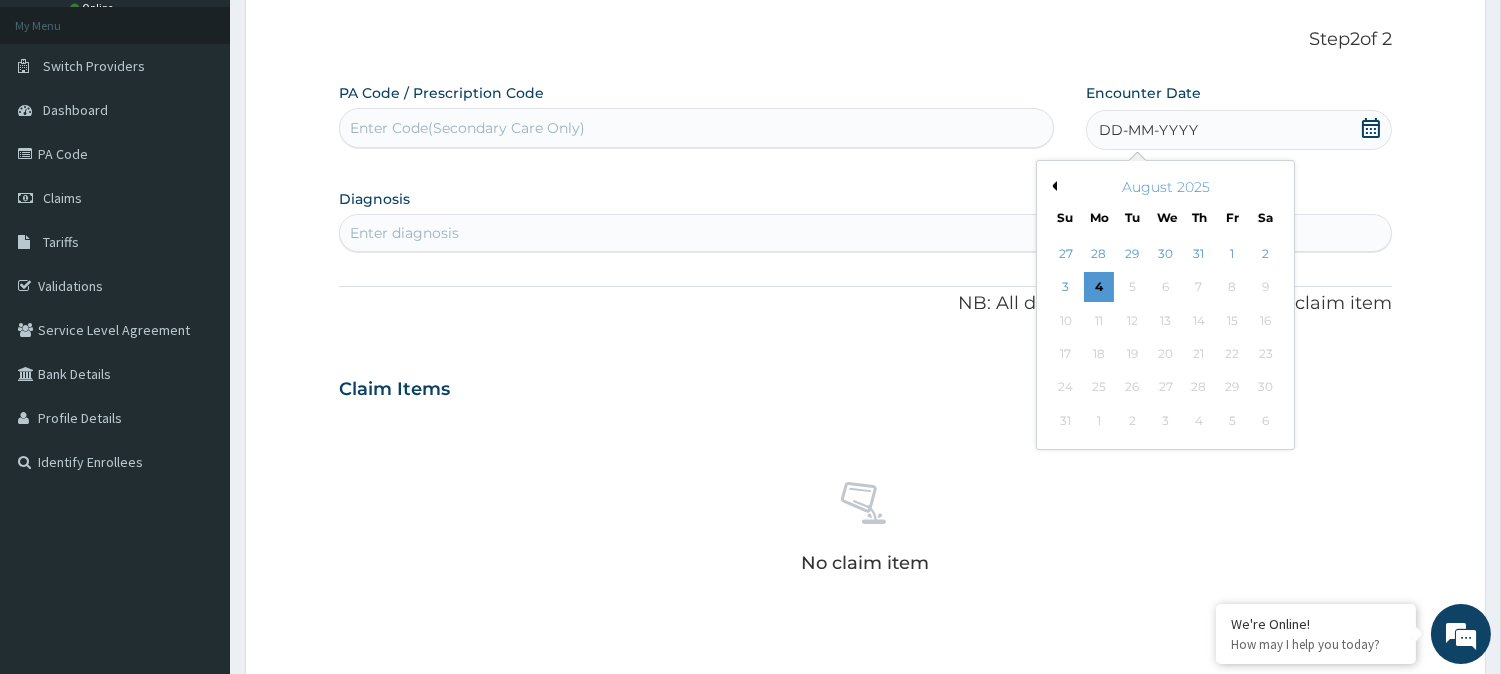 click on "Previous Month" at bounding box center [1052, 186] 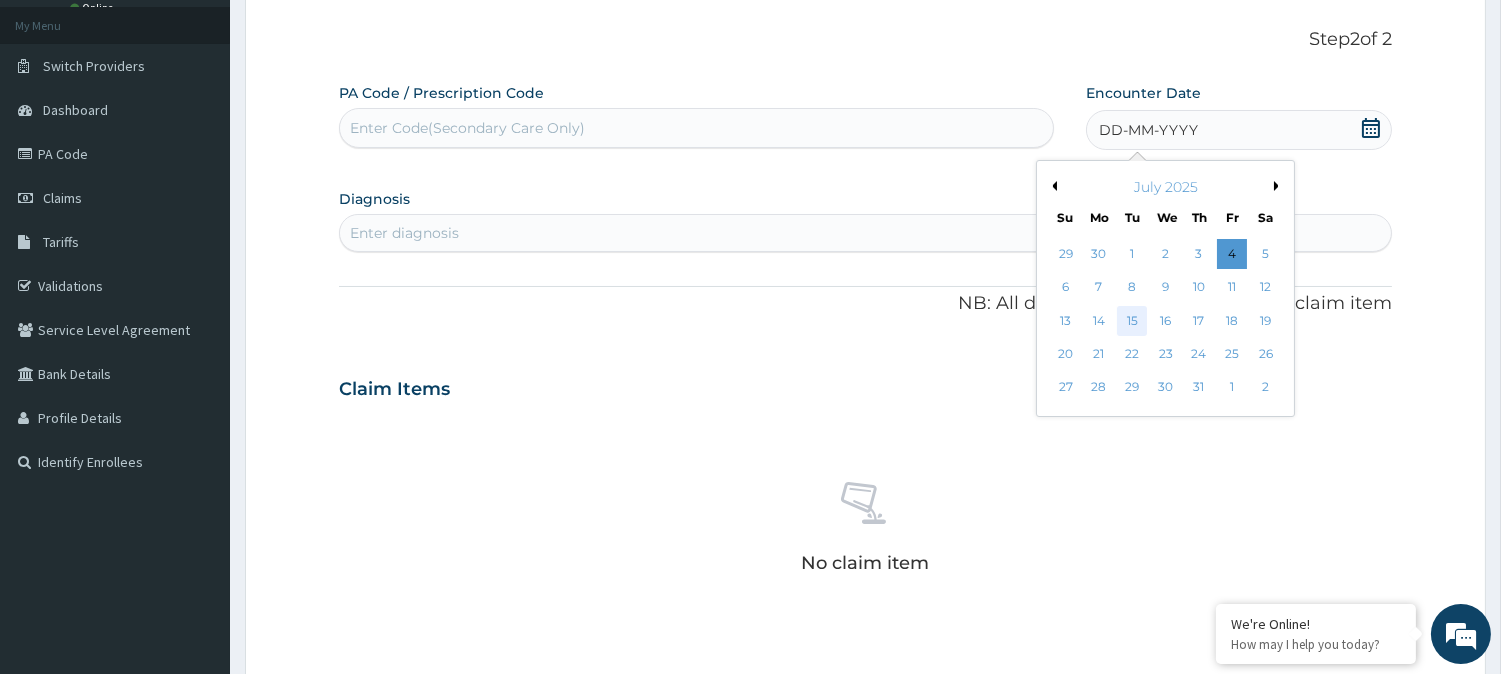 click on "15" at bounding box center (1132, 321) 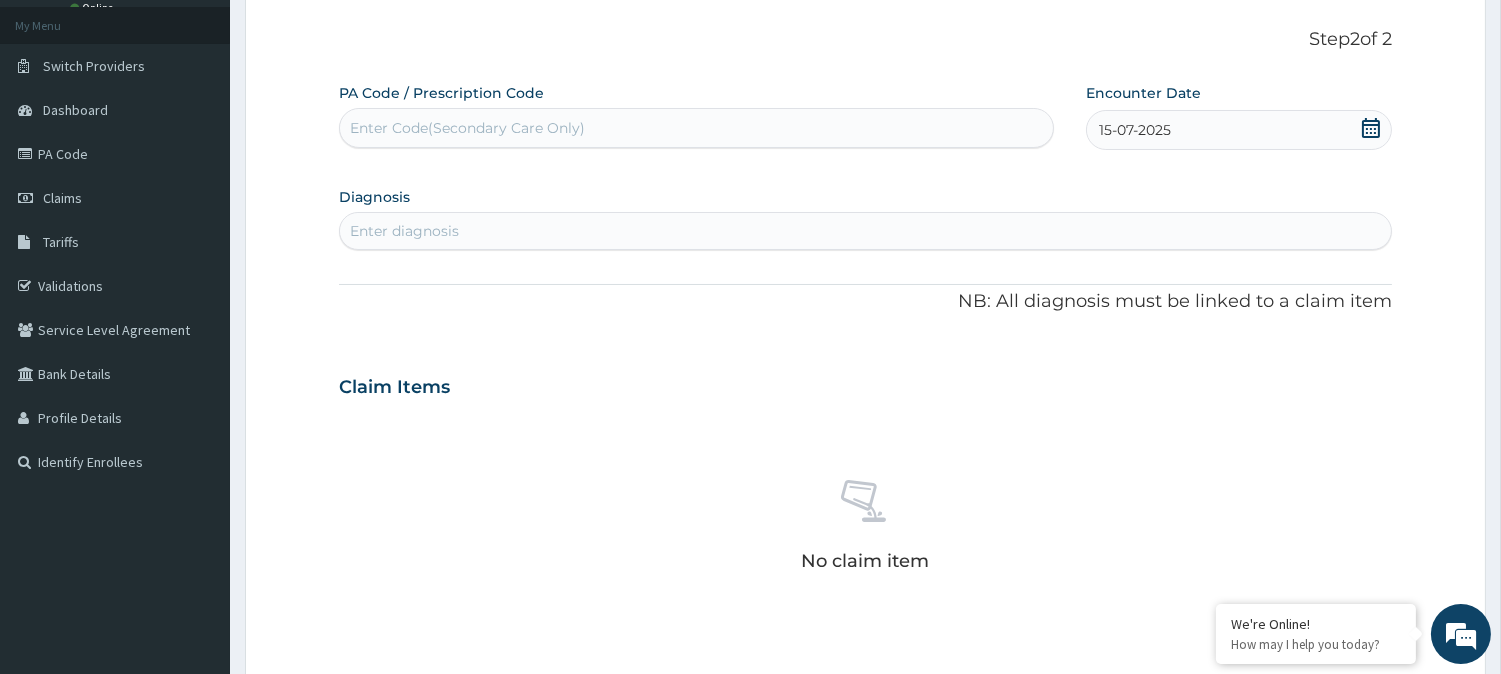 click on "Enter diagnosis" at bounding box center (865, 231) 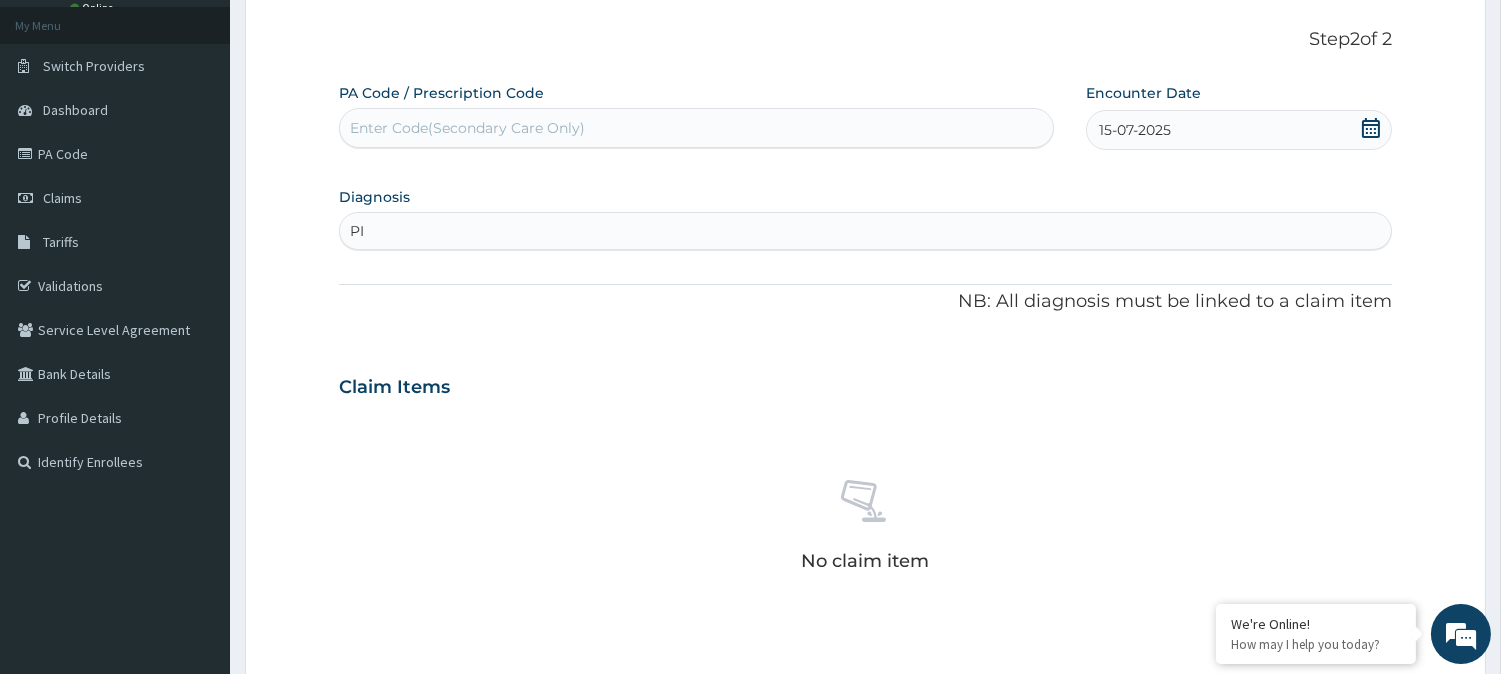 type on "PID" 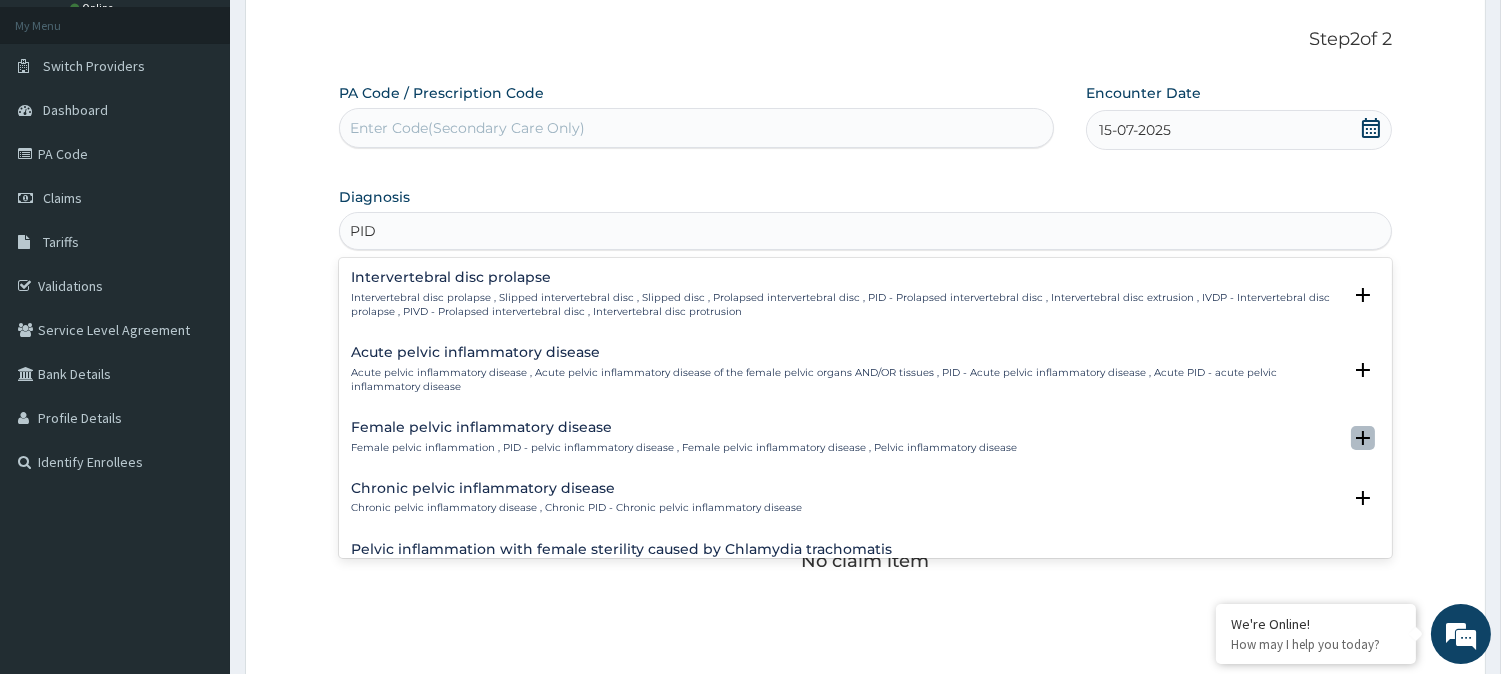 click at bounding box center (1363, 438) 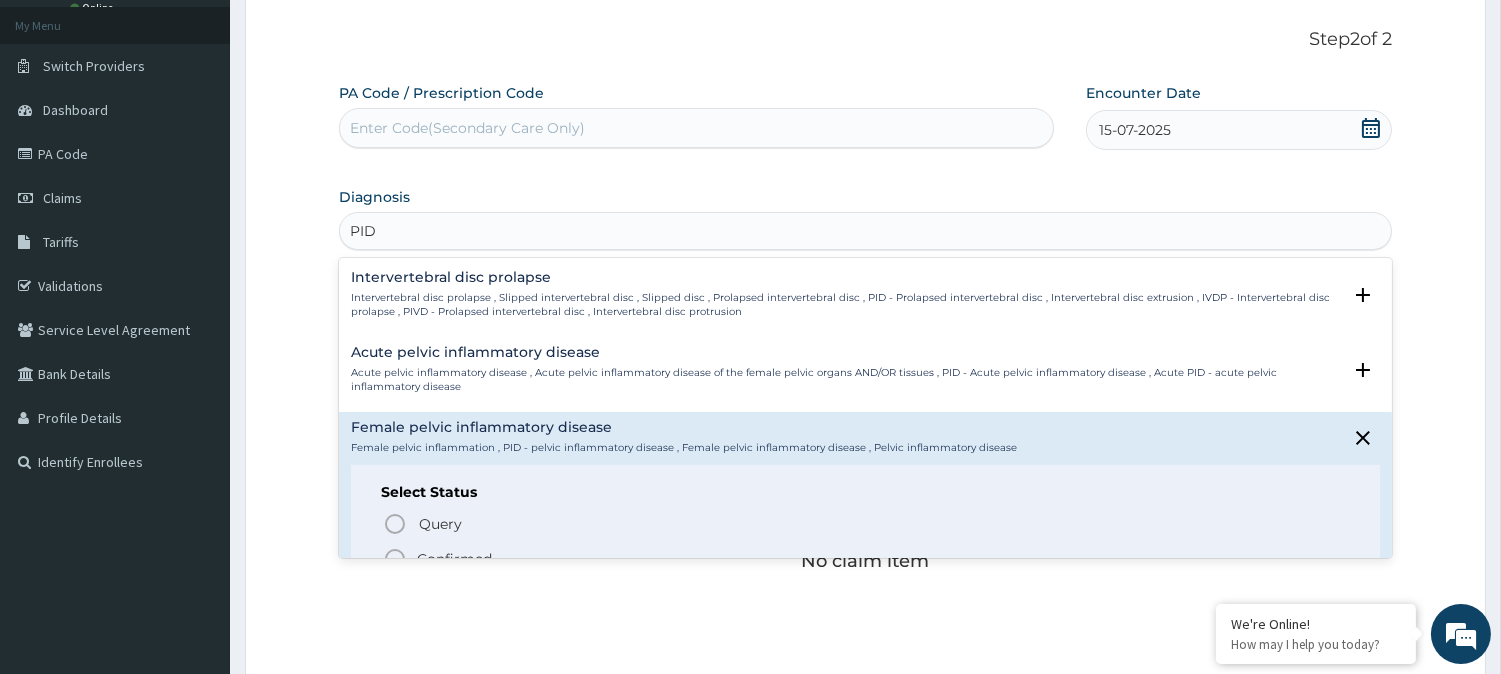 click 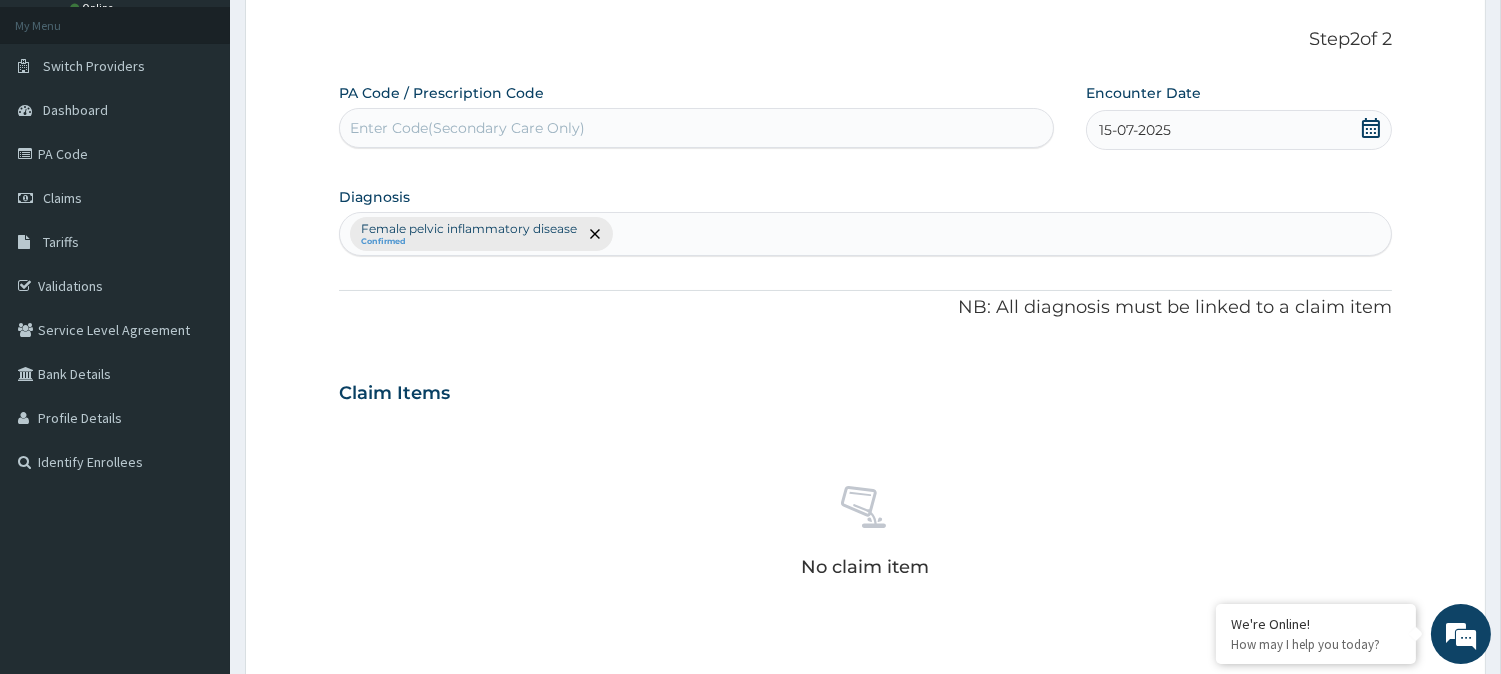 scroll, scrollTop: 0, scrollLeft: 0, axis: both 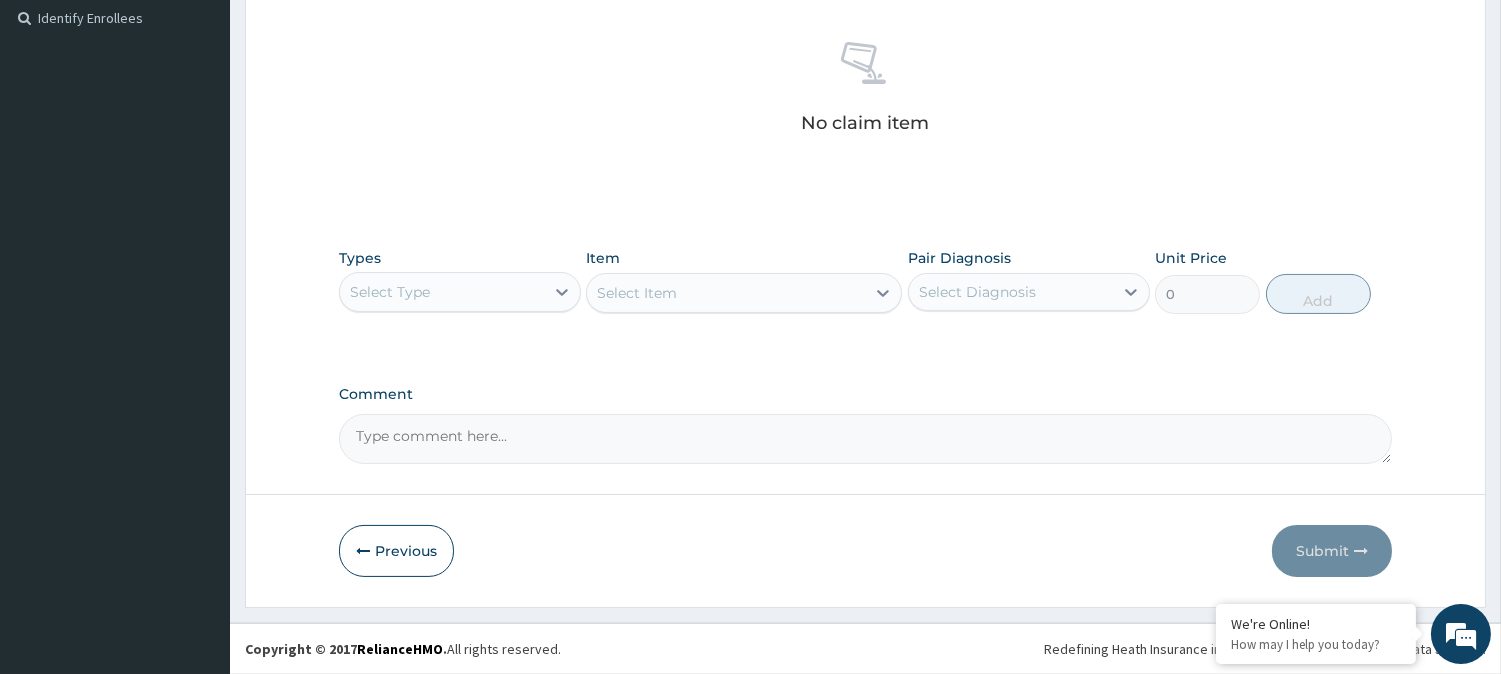 click on "Types Select Type" at bounding box center [460, 281] 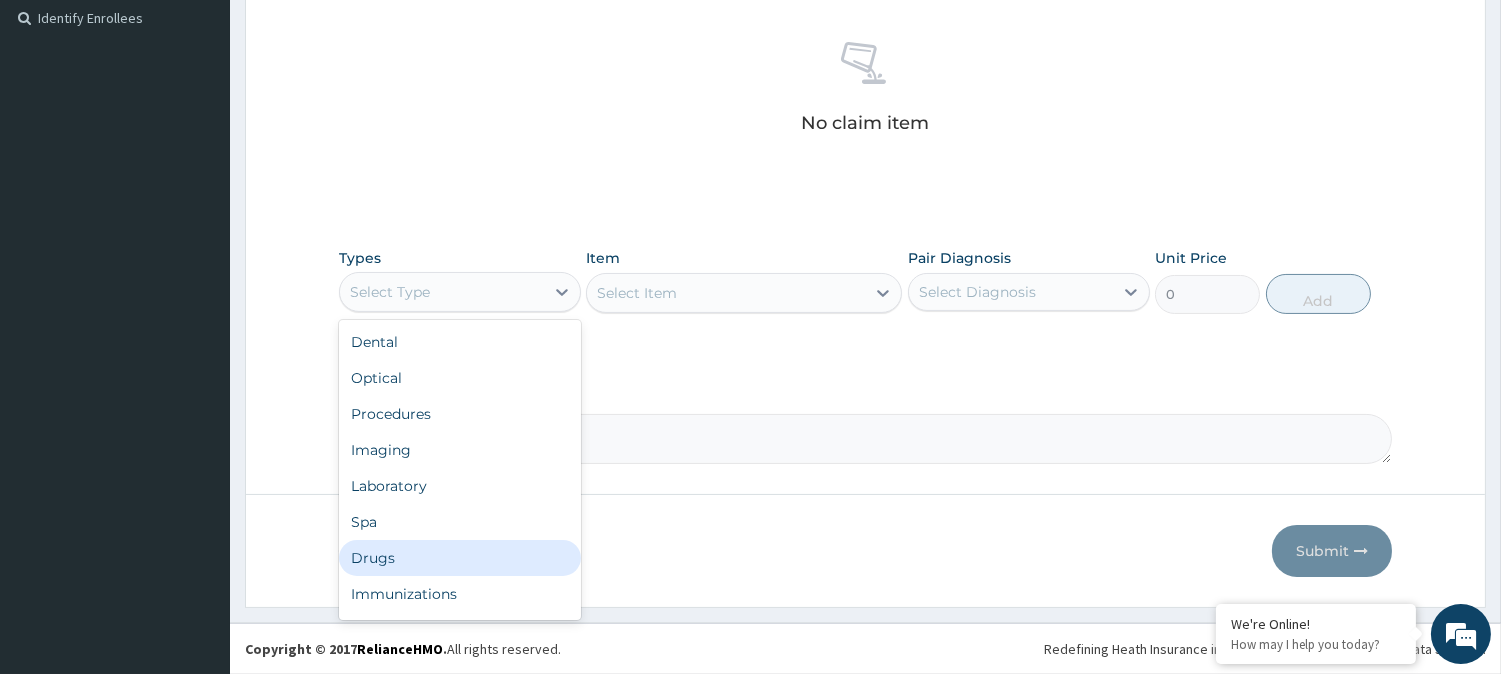 click on "Drugs" at bounding box center (460, 558) 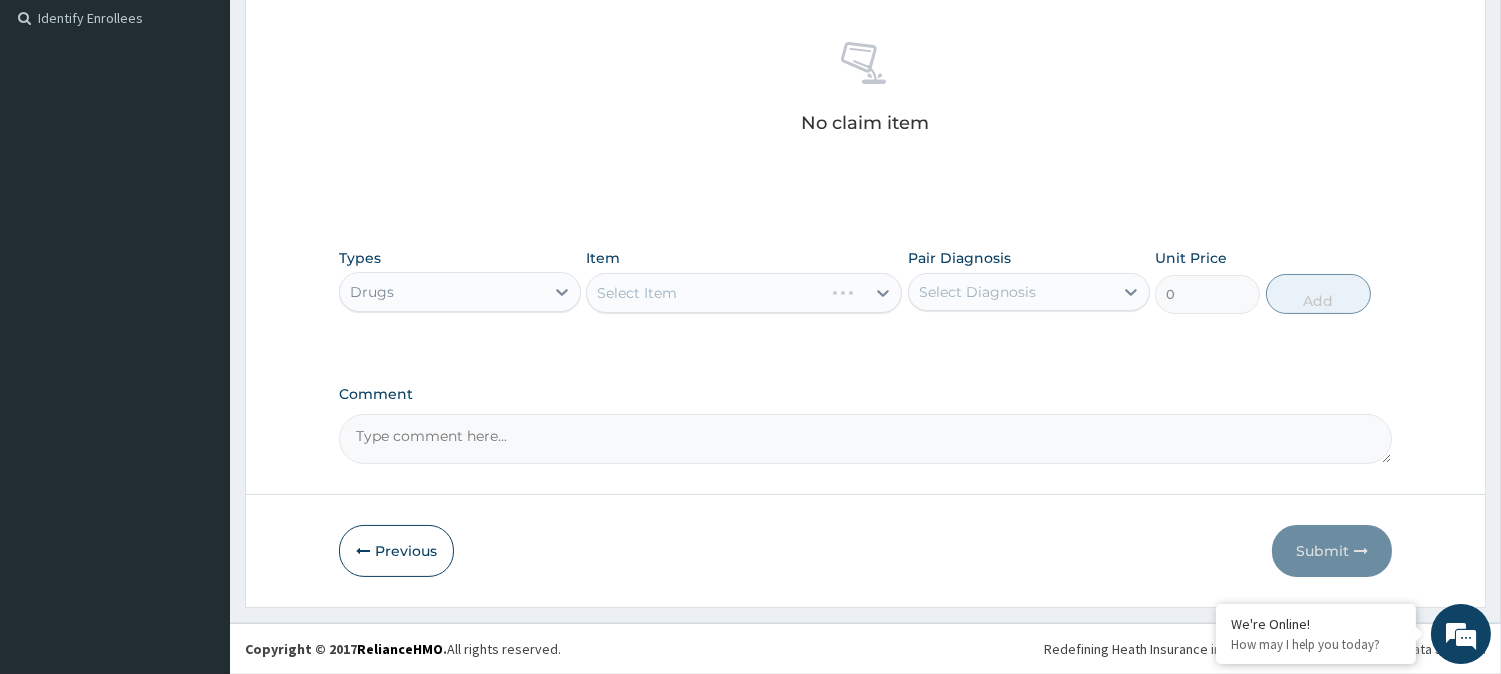 click on "Select Item" at bounding box center (705, 293) 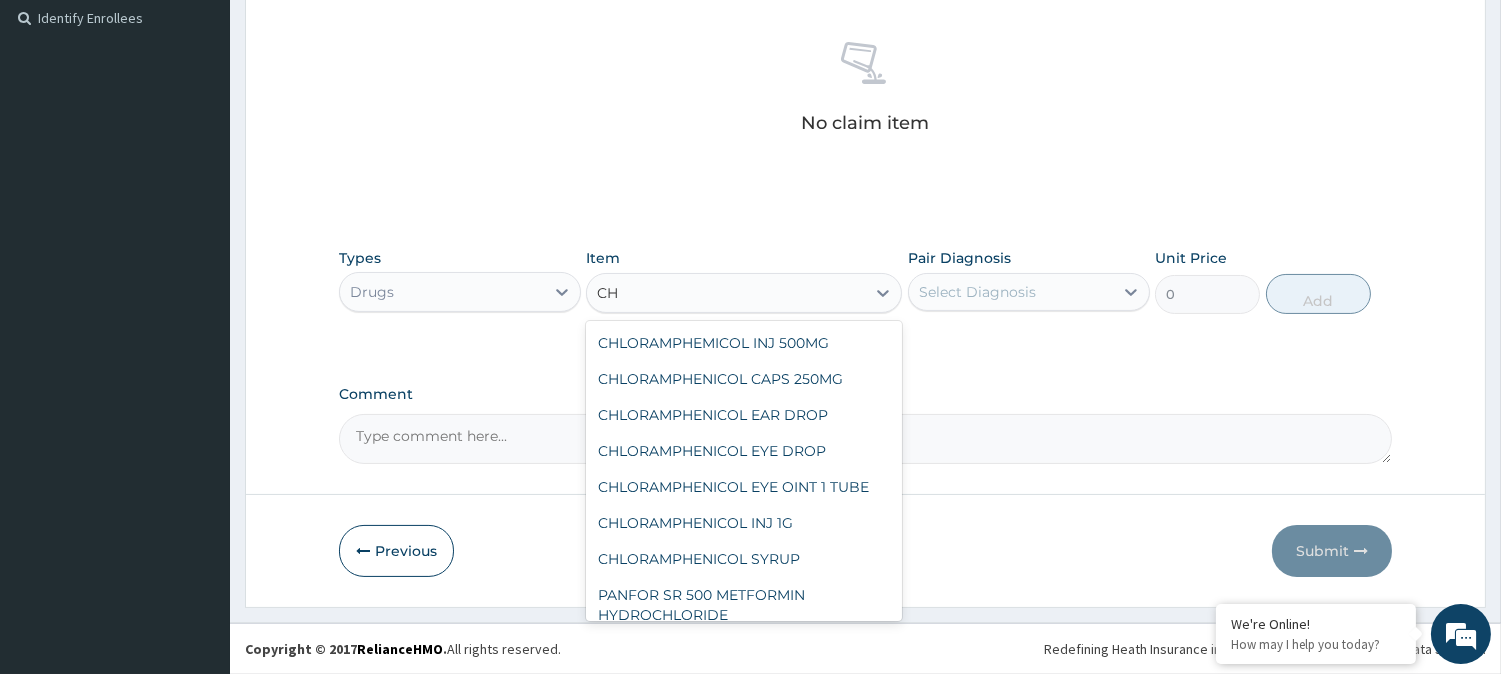 type on "C" 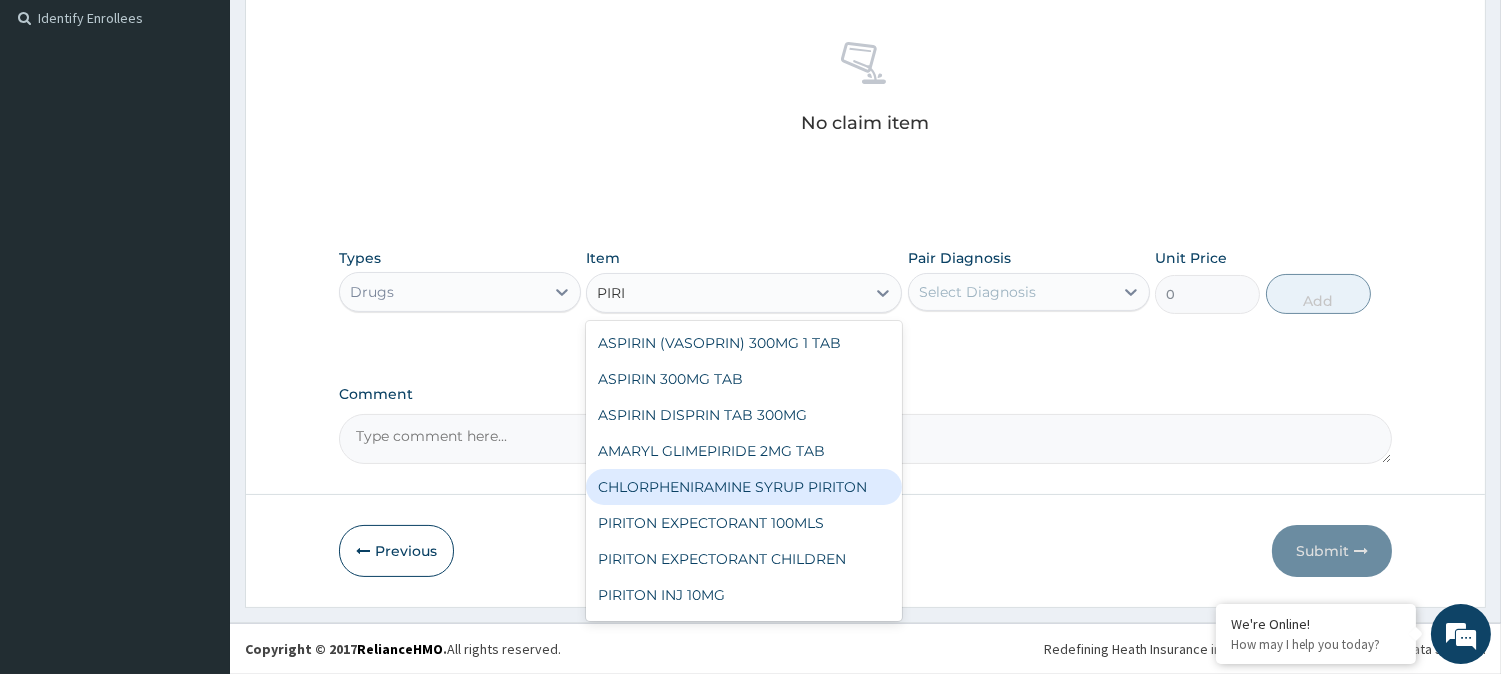 type on "PIRIT" 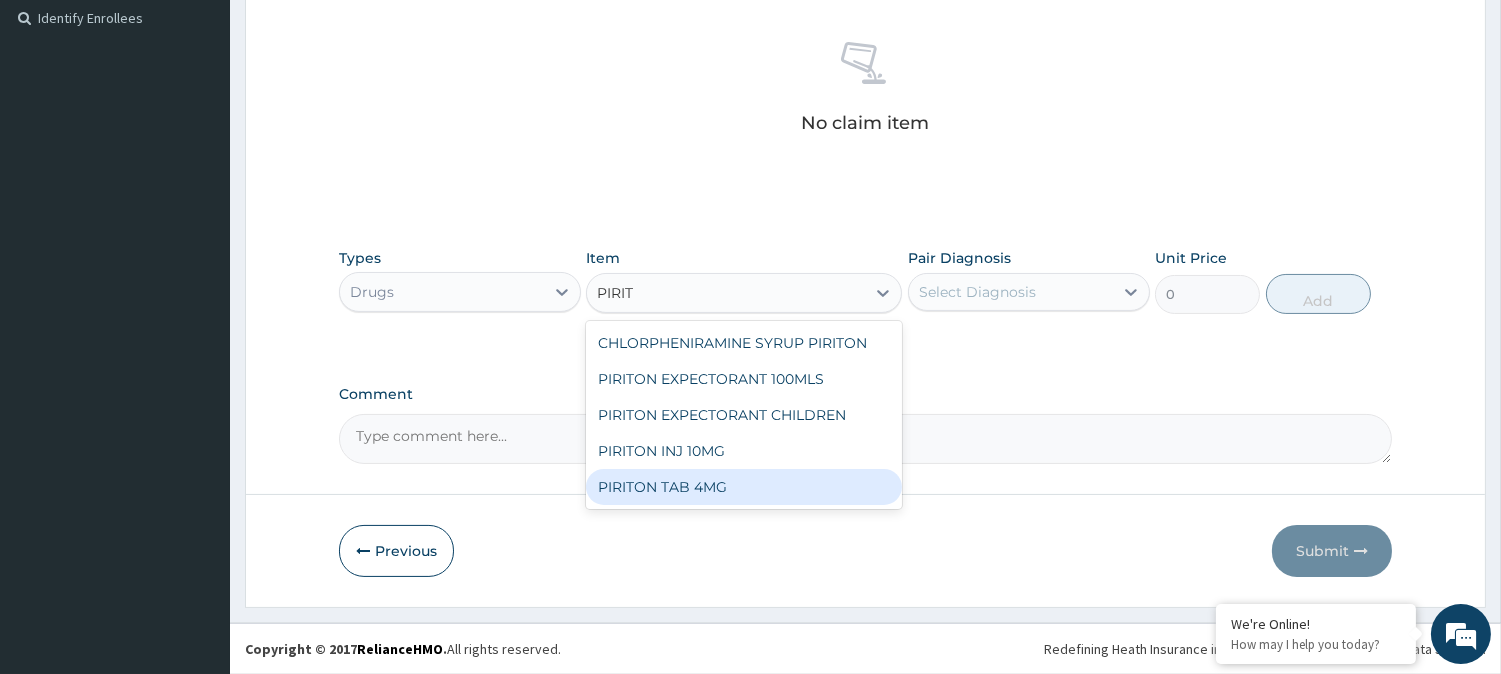 click on "PIRITON TAB 4MG" at bounding box center (744, 487) 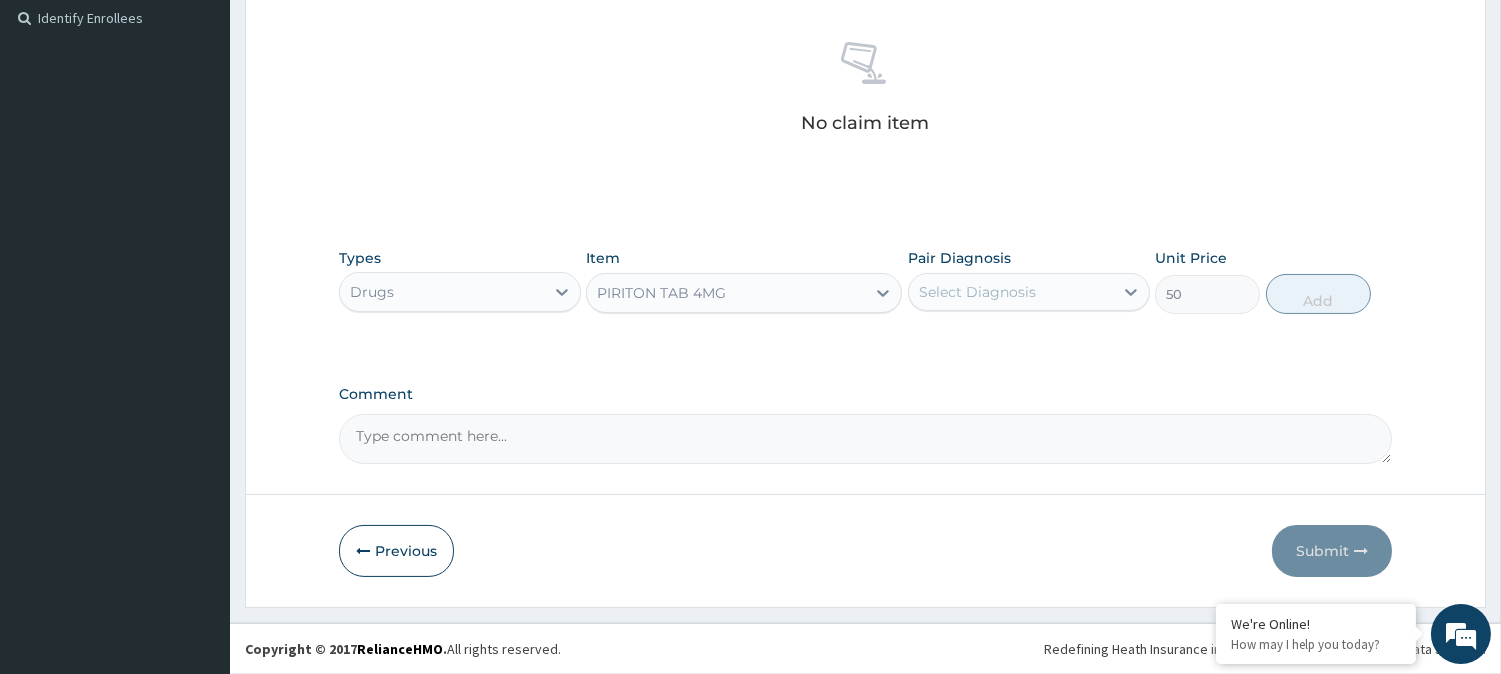 click on "Select Diagnosis" at bounding box center [1011, 292] 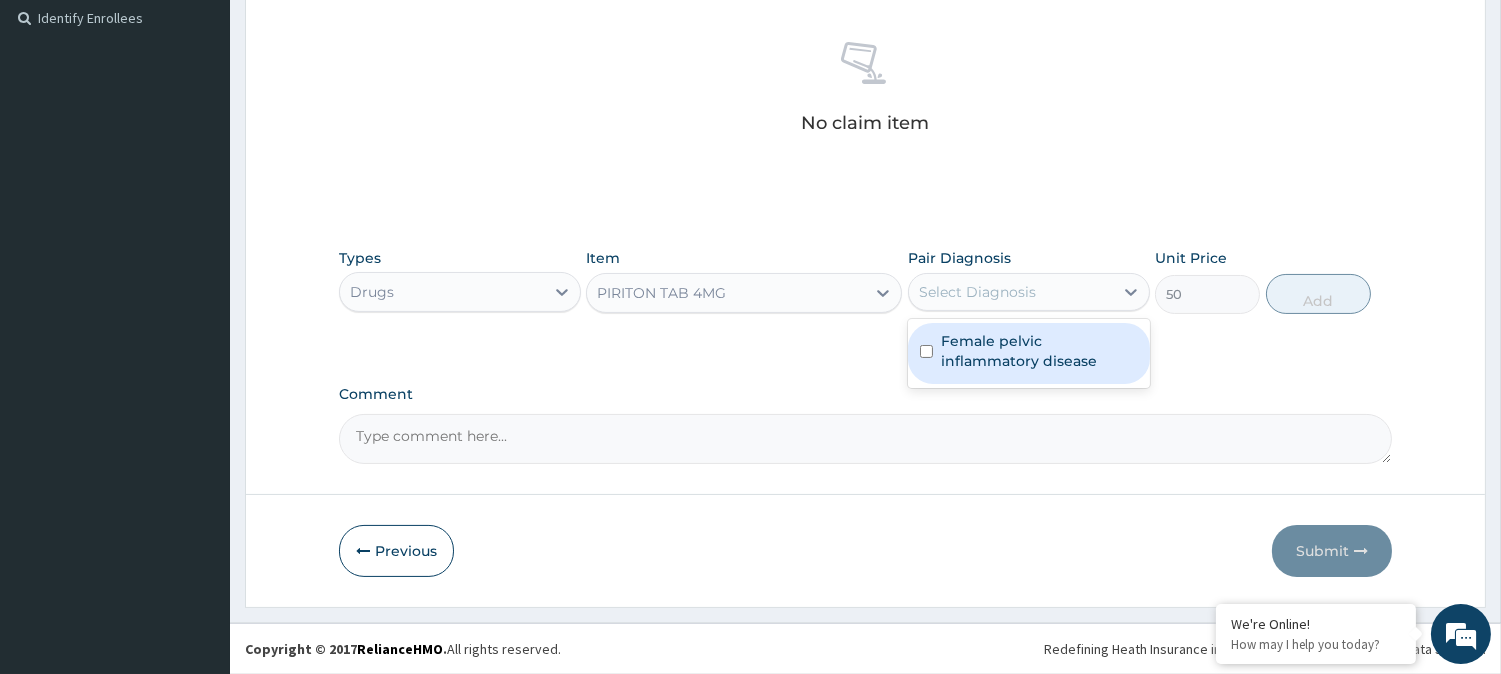 click on "Female pelvic inflammatory disease" at bounding box center [1039, 351] 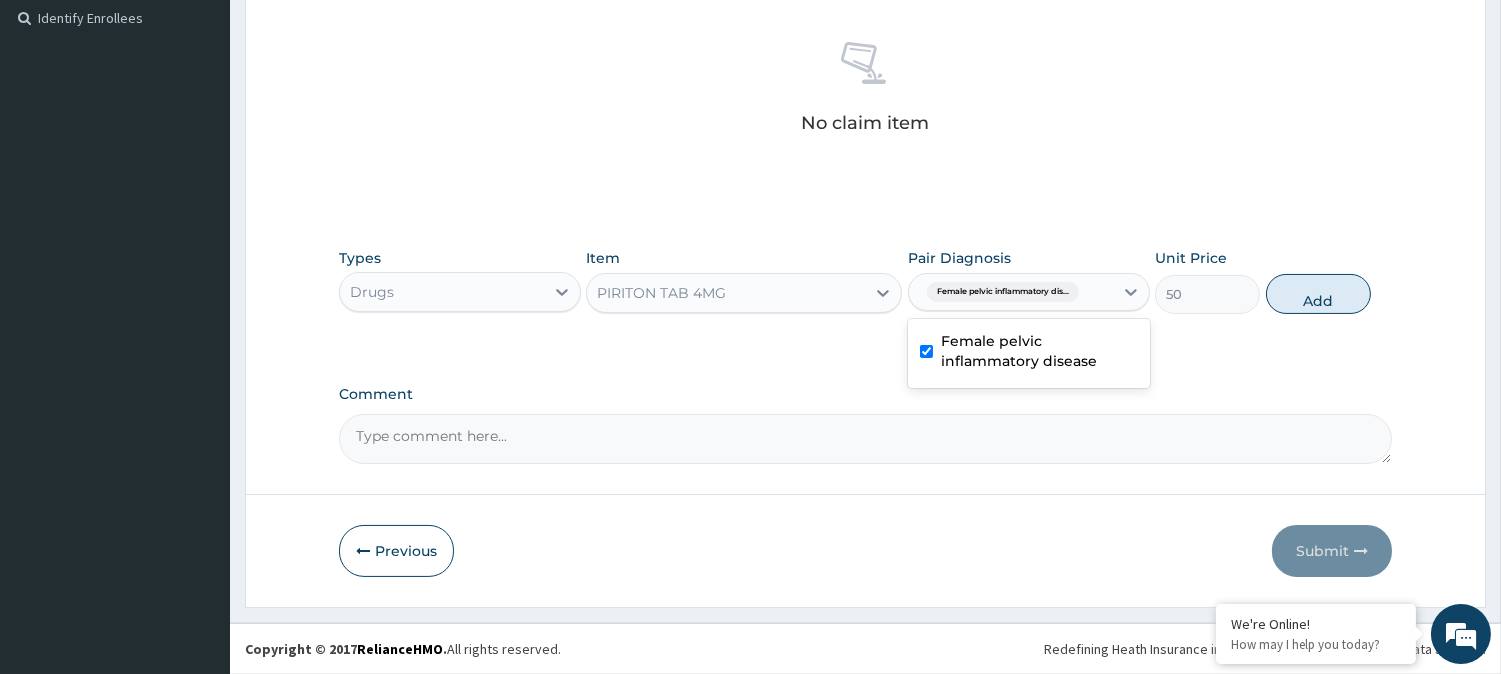 checkbox on "true" 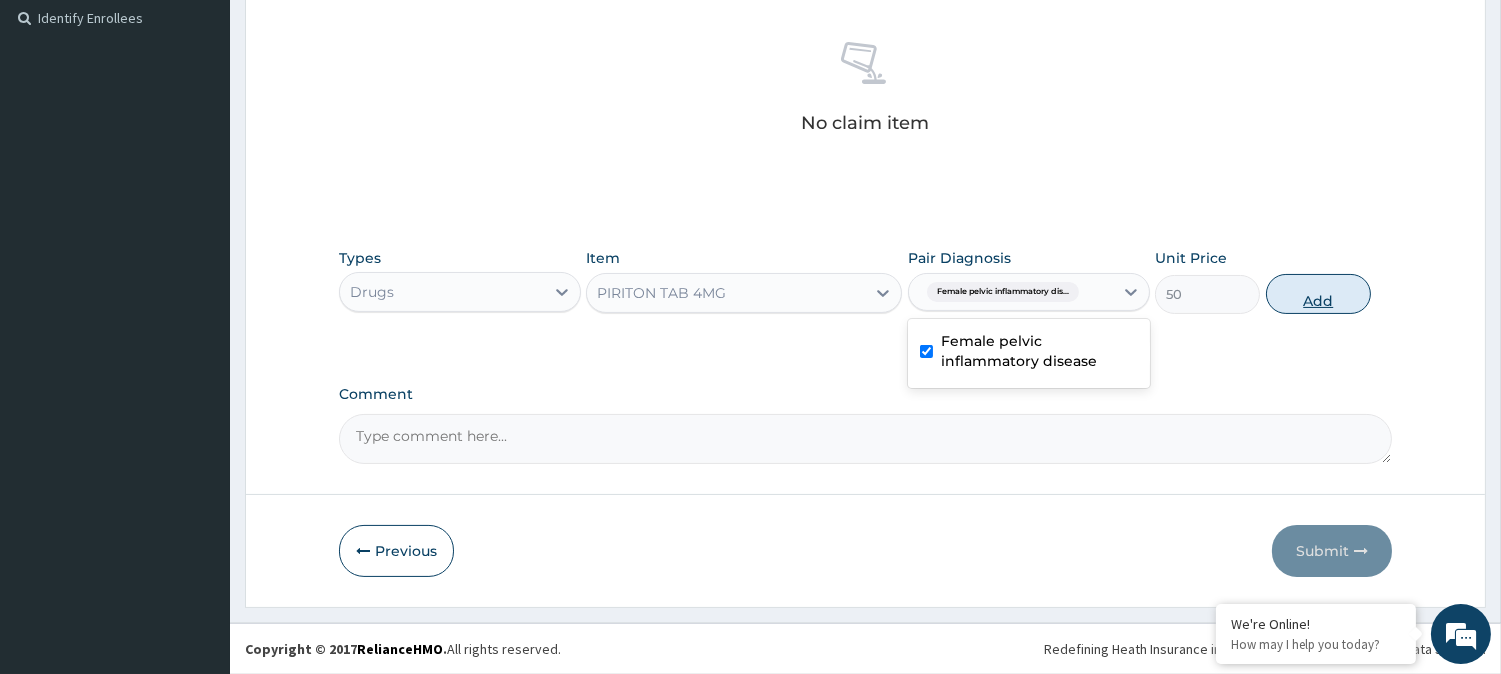 click on "Add" at bounding box center (1318, 294) 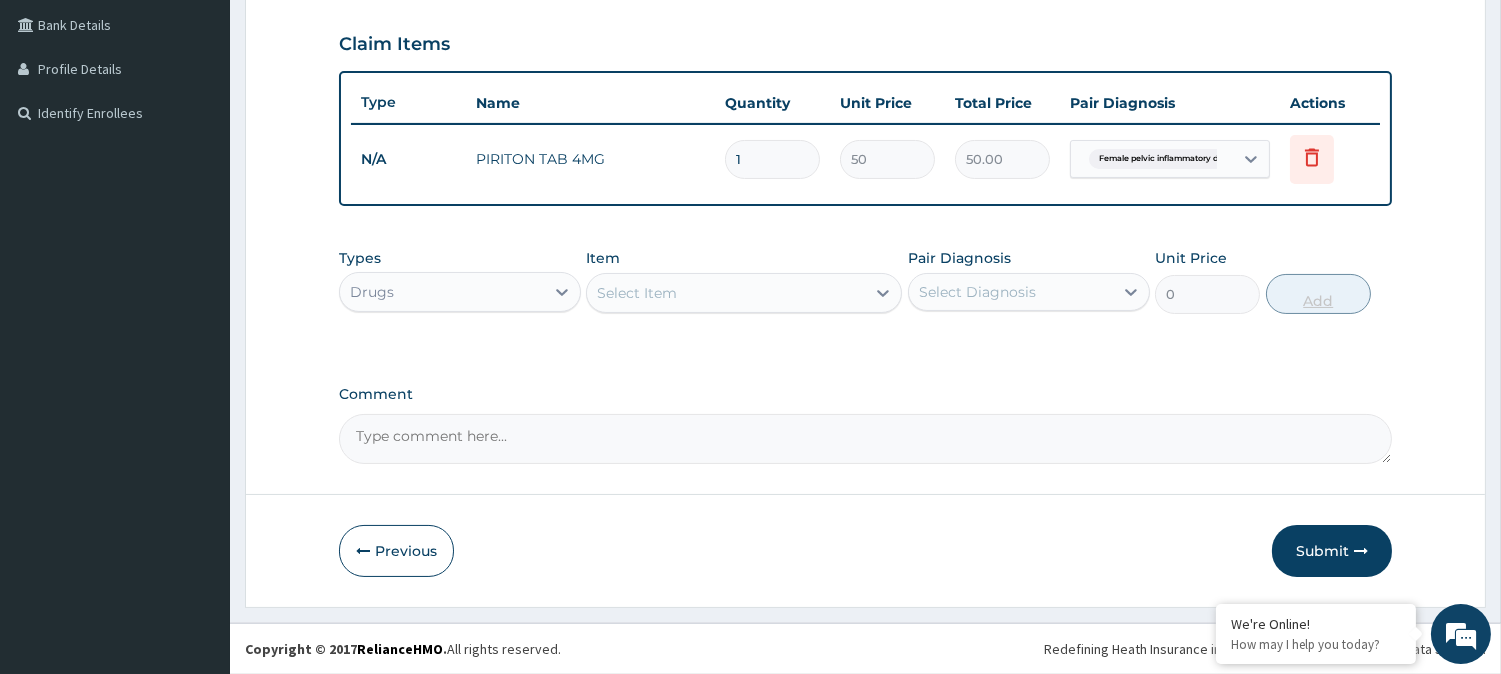 scroll, scrollTop: 454, scrollLeft: 0, axis: vertical 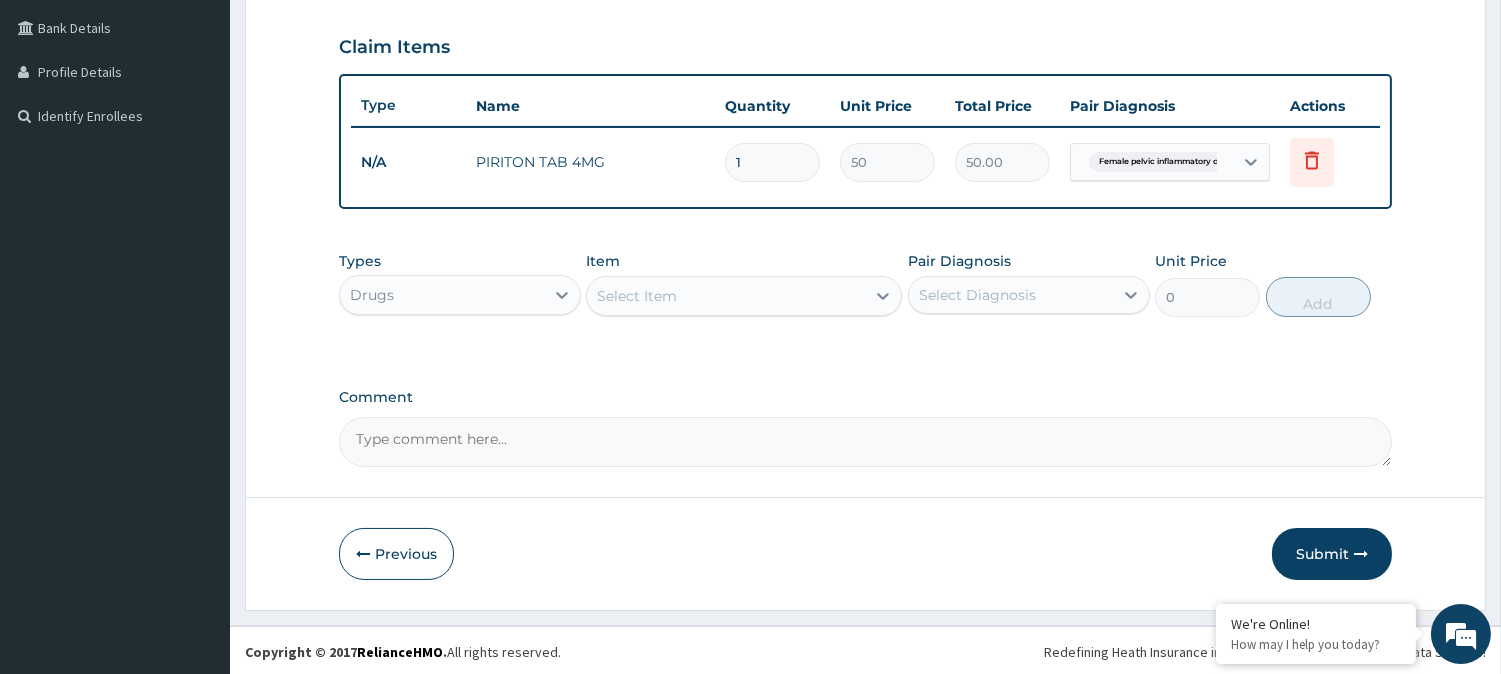 type 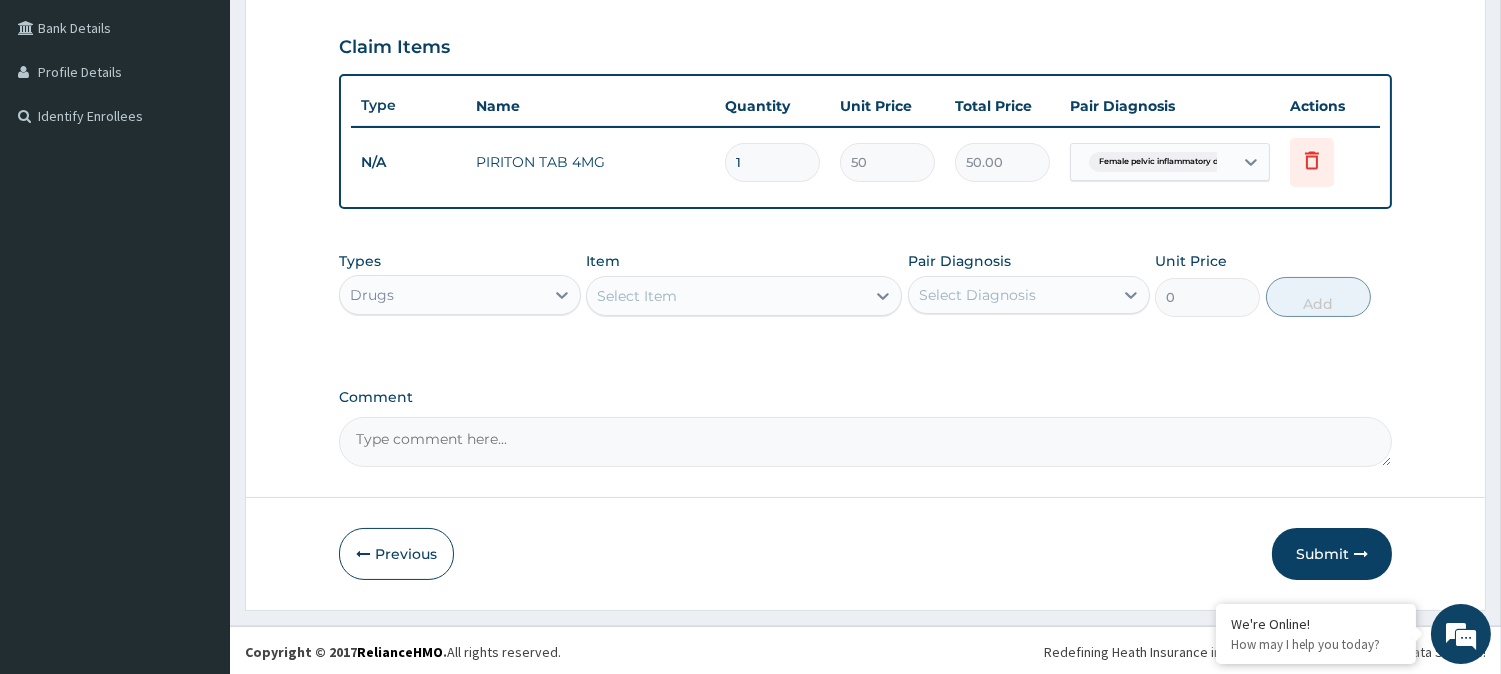 type on "0.00" 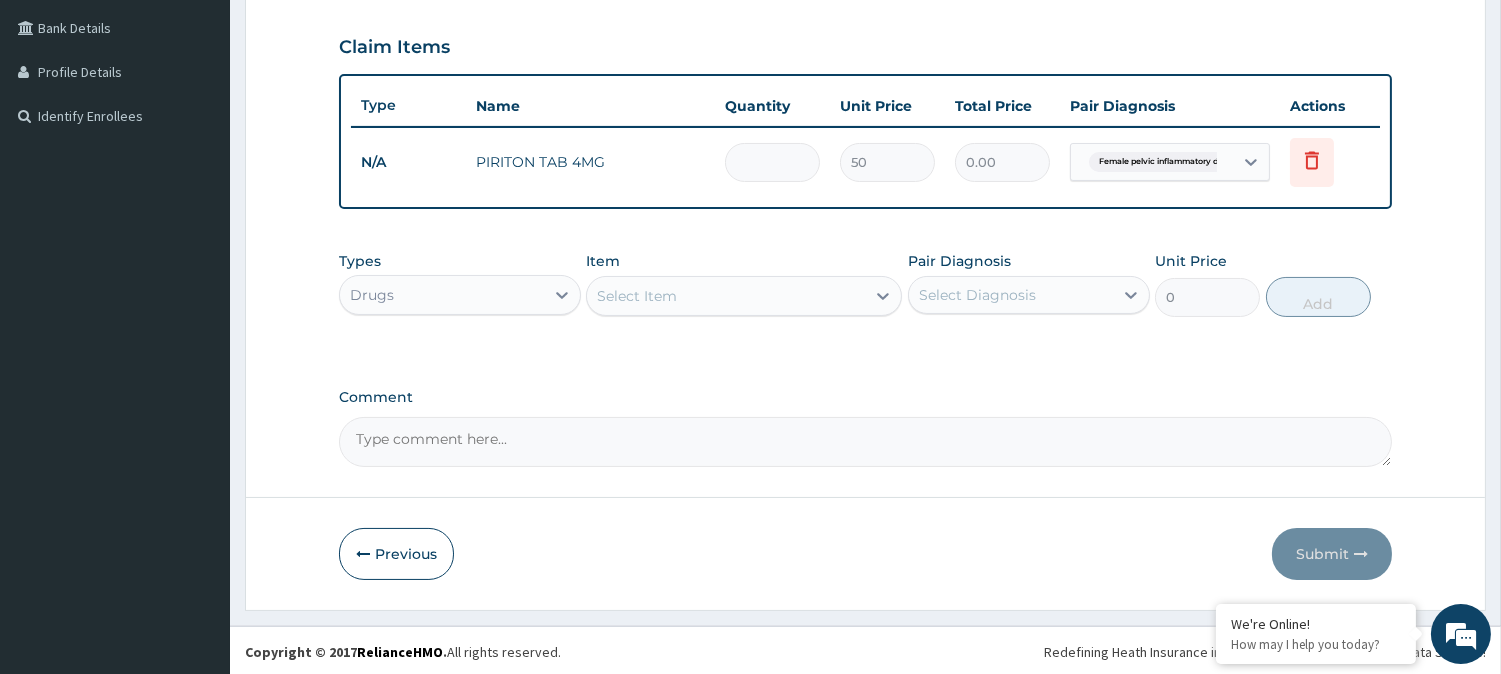 type on "6" 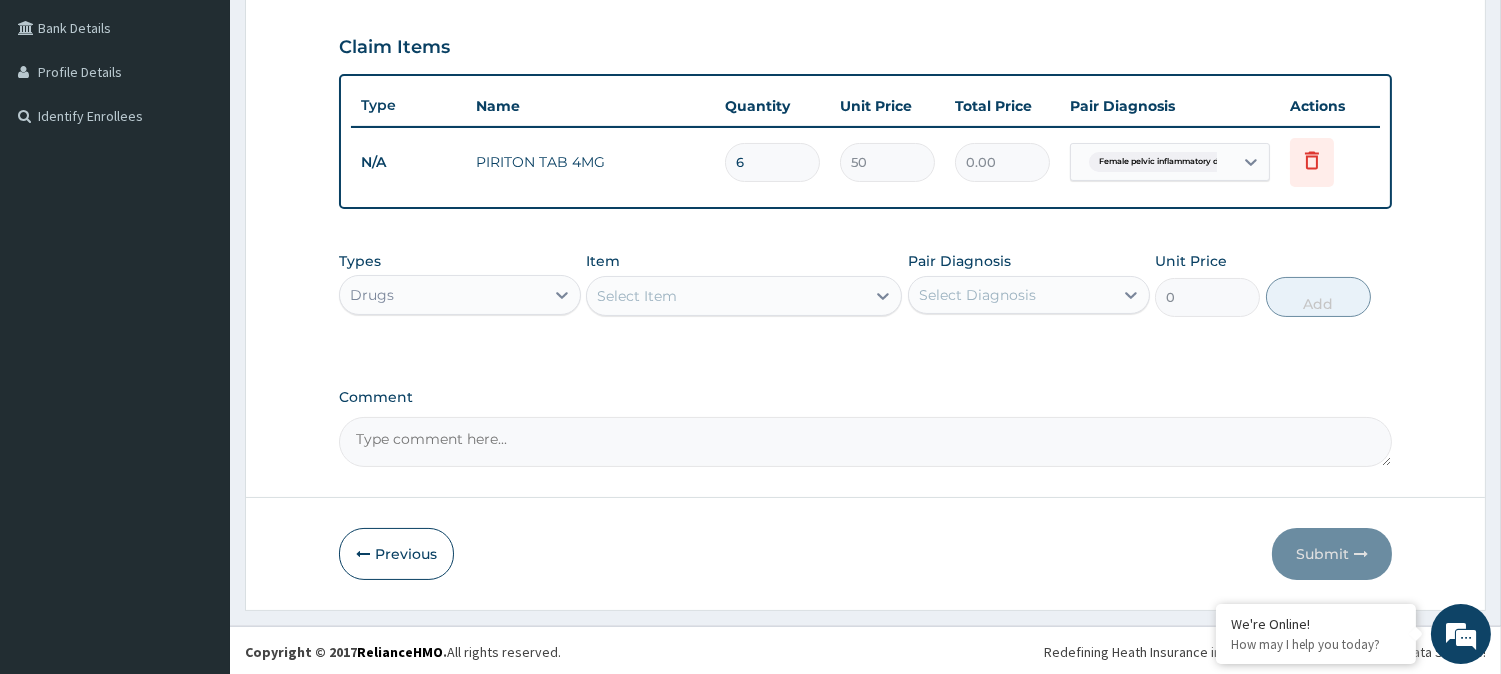 type on "300.00" 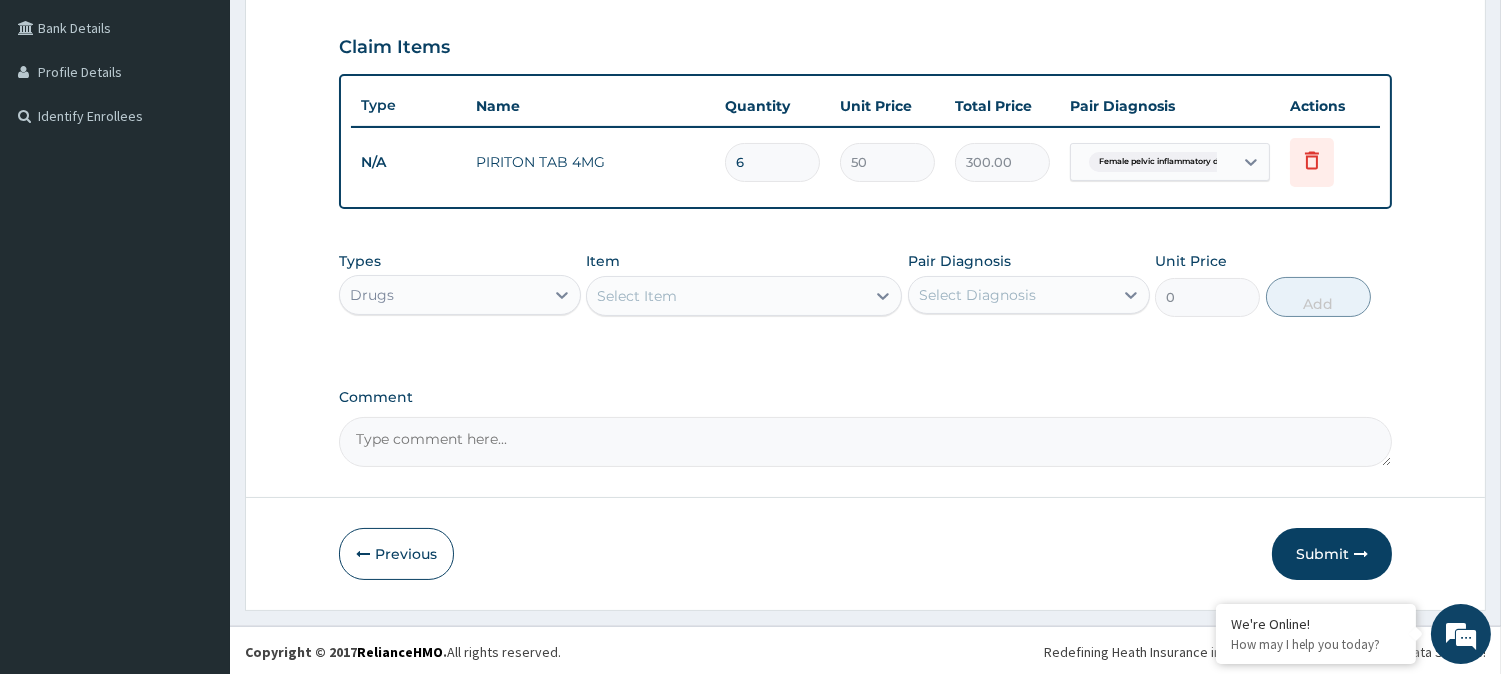 type on "6" 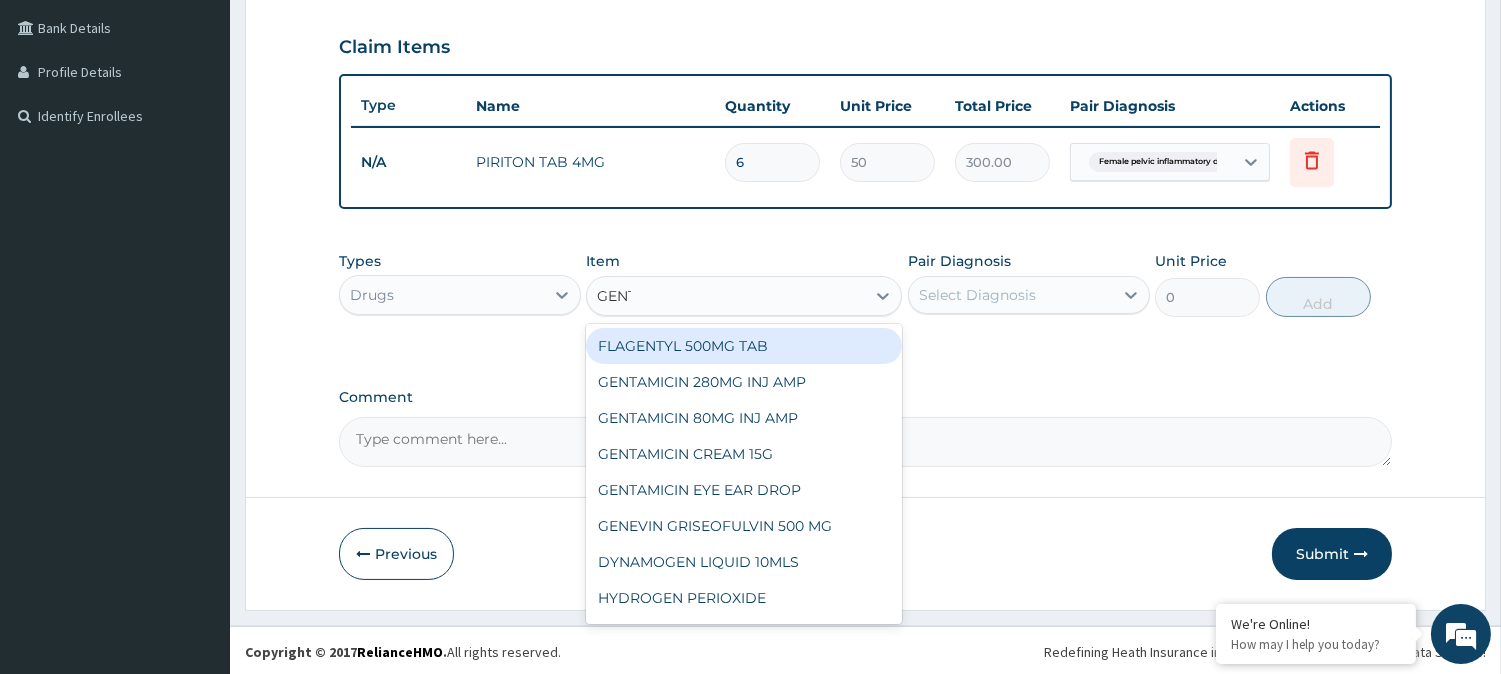 type on "GENTA" 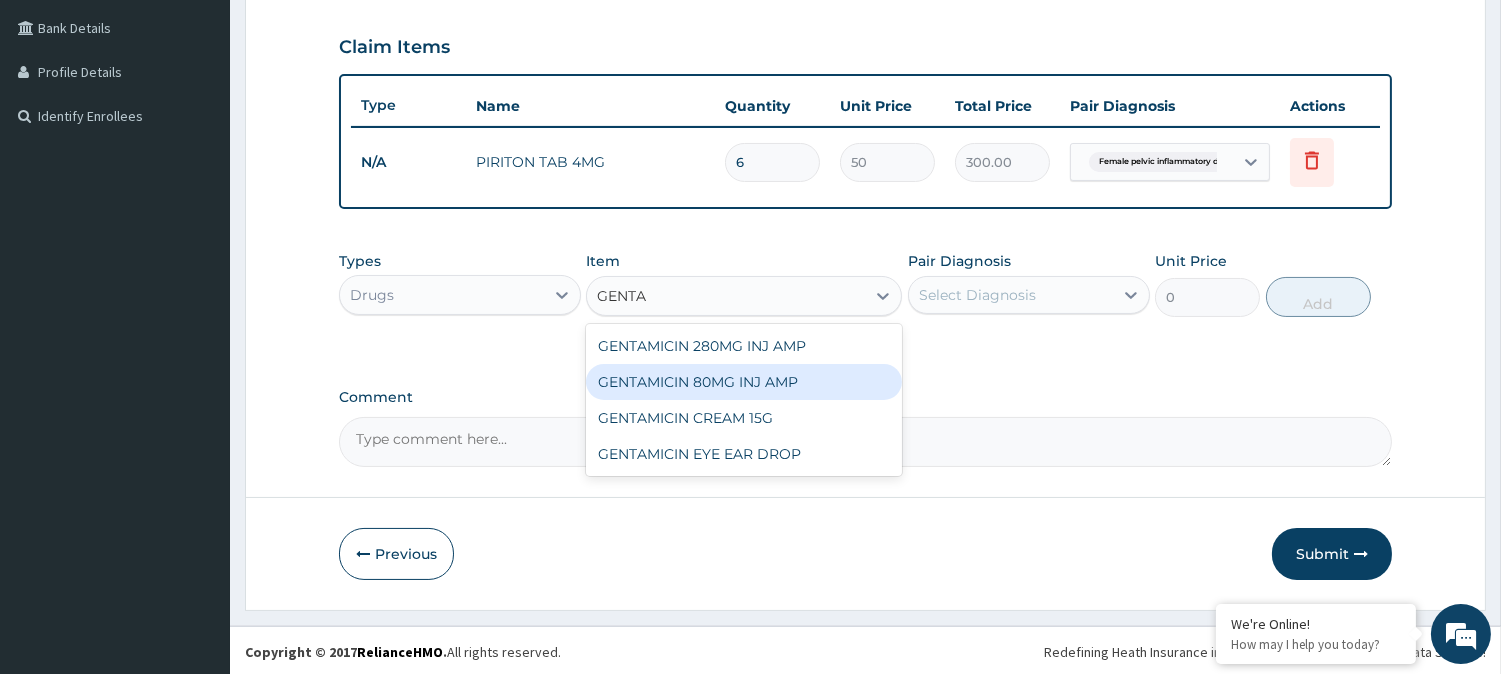 click on "GENTAMICIN 80MG INJ AMP" at bounding box center (744, 382) 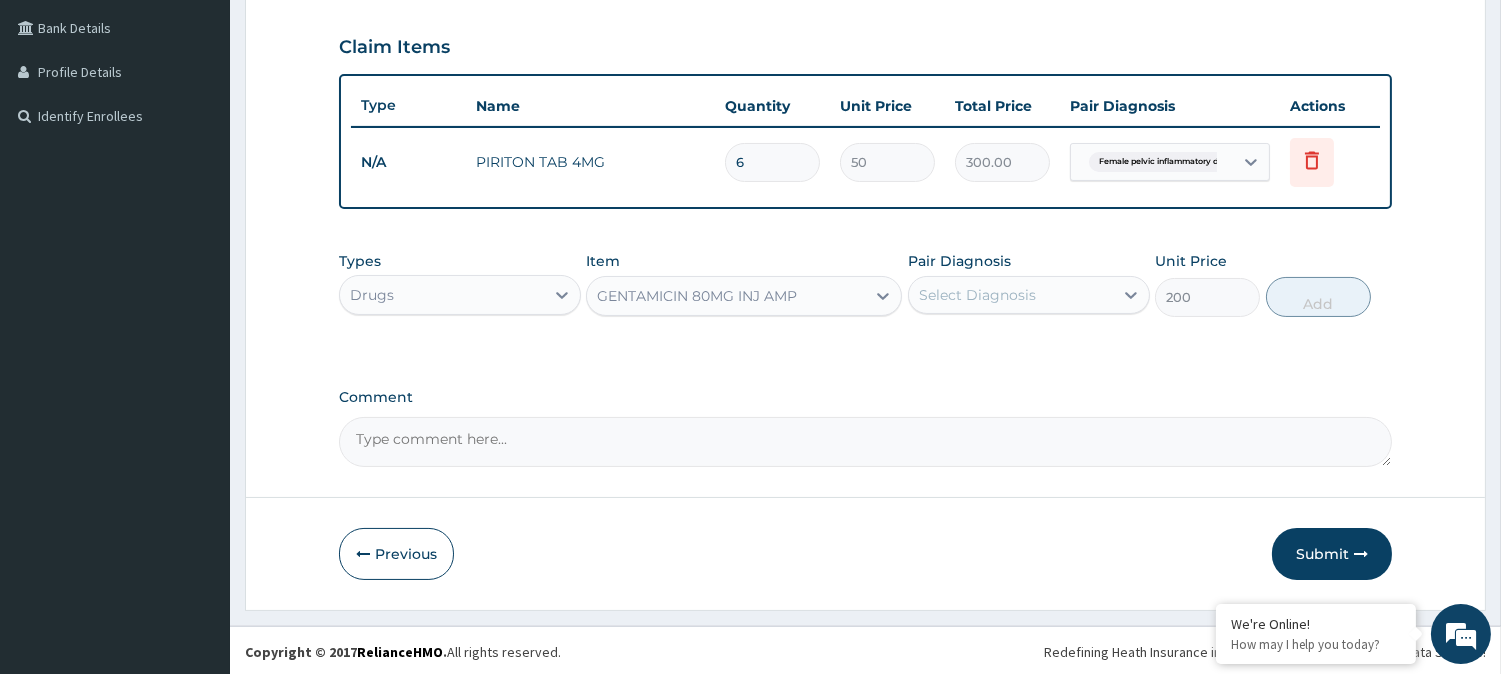 click on "Select Diagnosis" at bounding box center (977, 295) 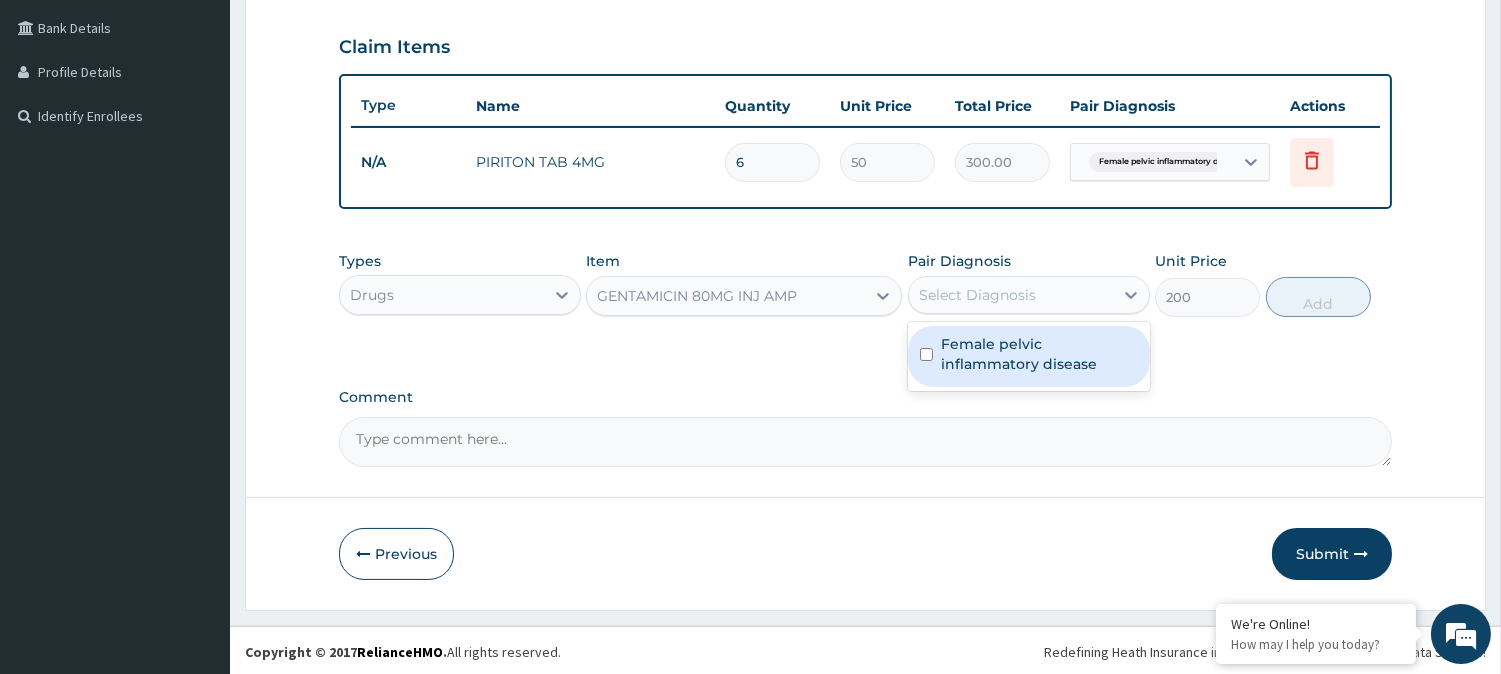 click on "Female pelvic inflammatory disease" at bounding box center [1039, 354] 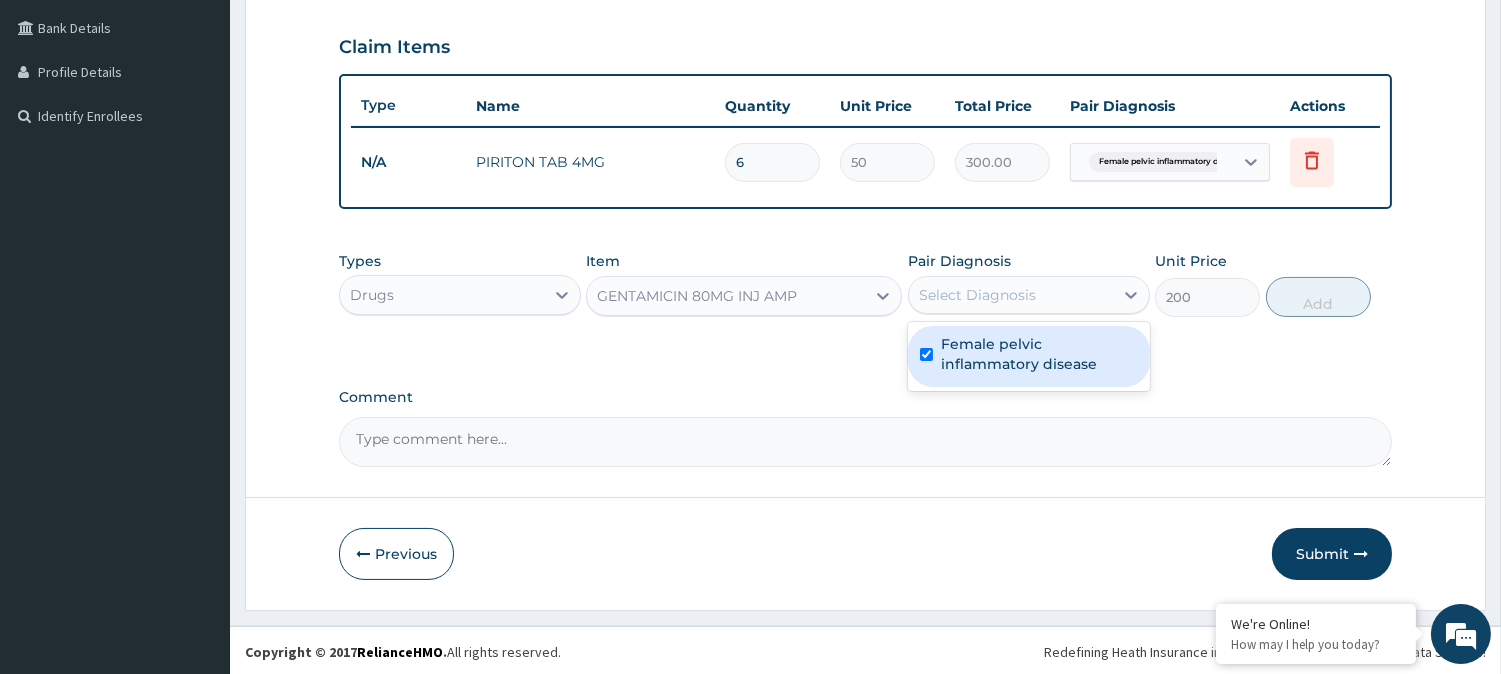 checkbox on "true" 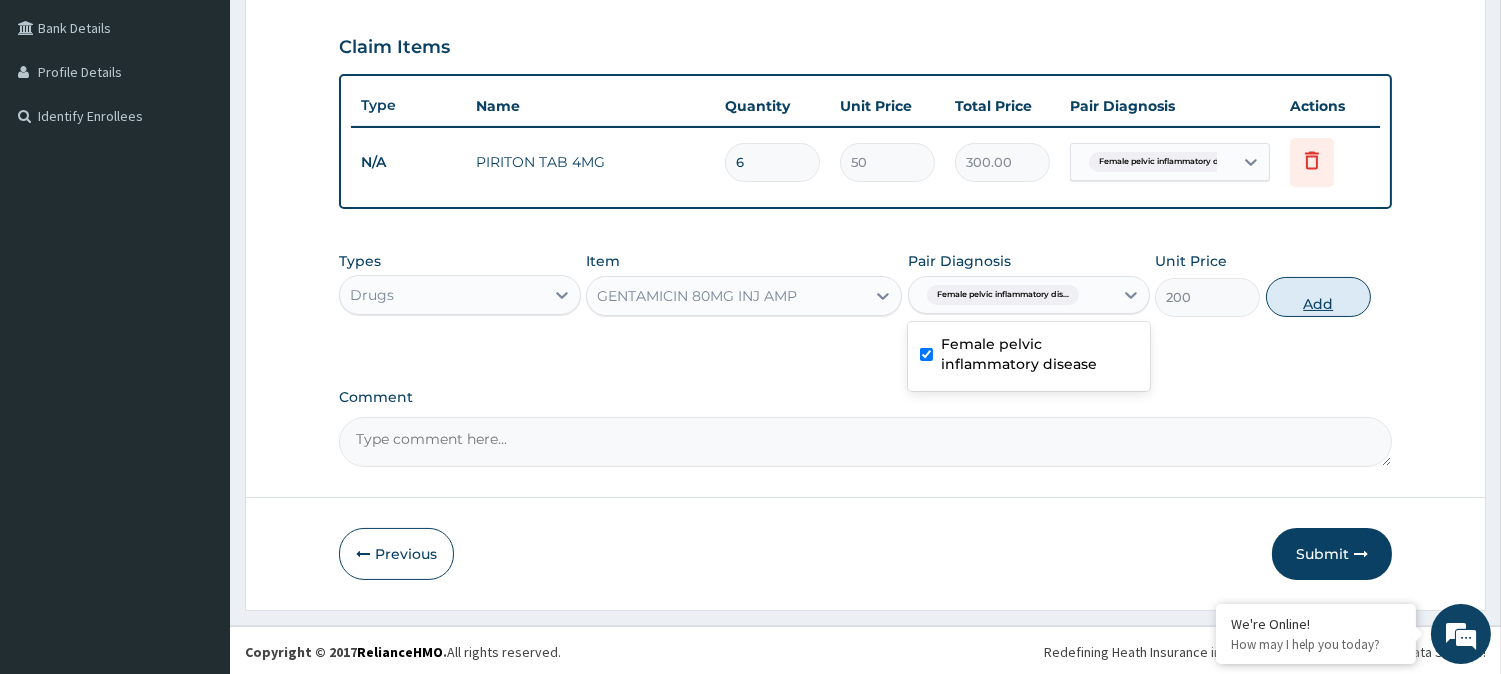 click on "Add" at bounding box center (1318, 297) 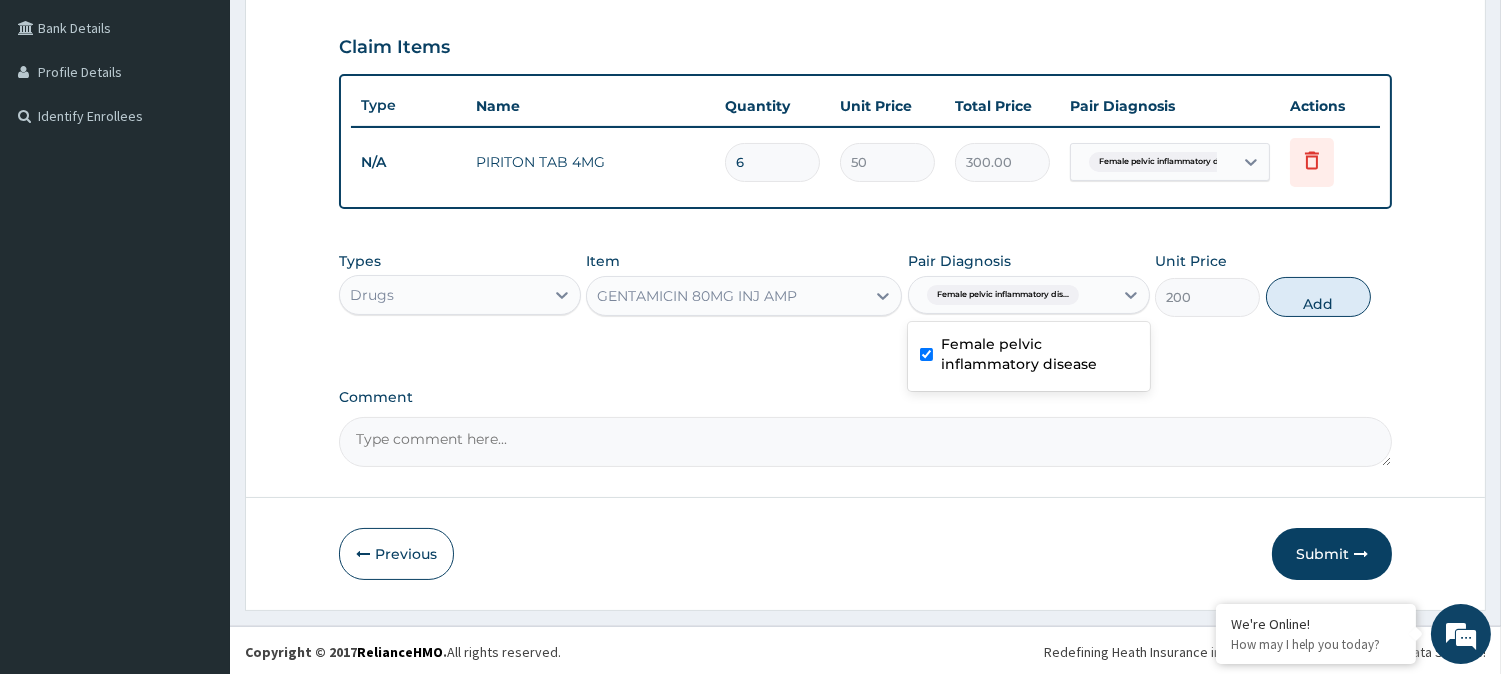 type on "0" 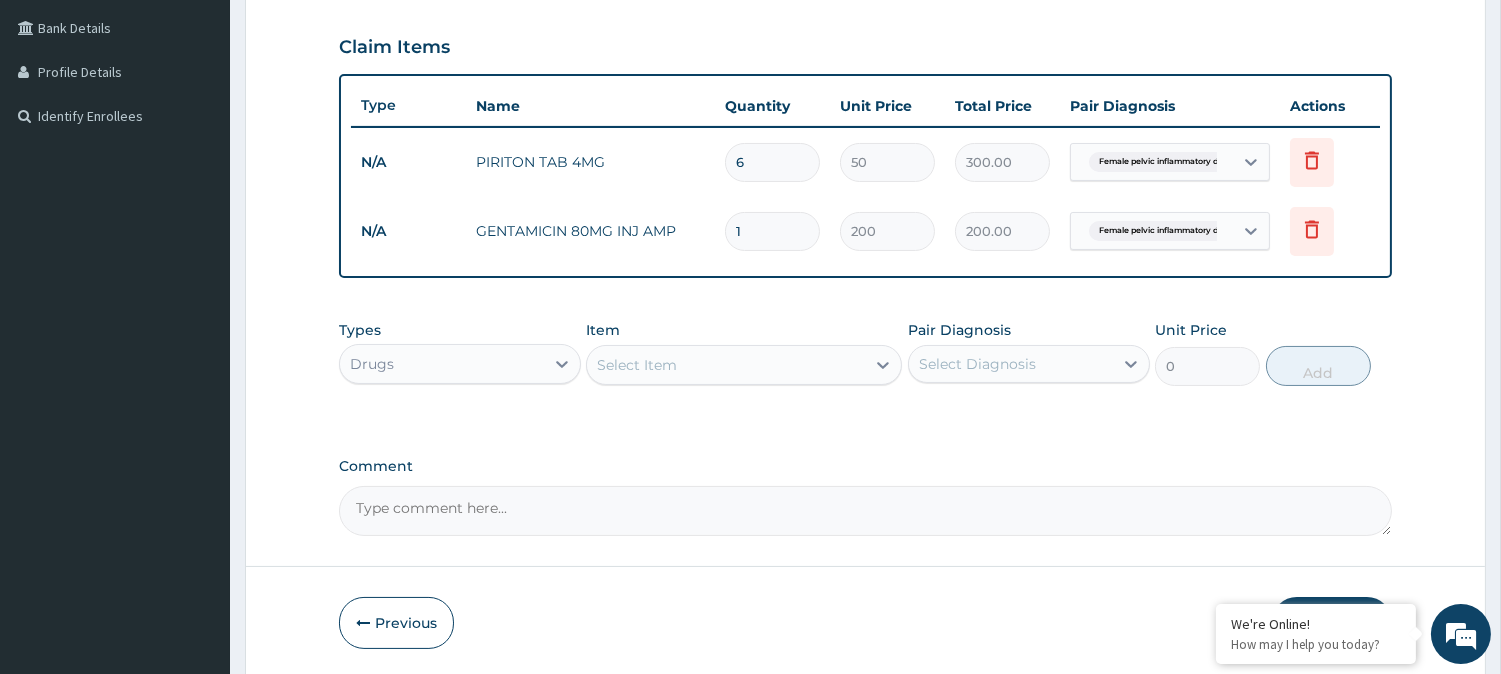 type on "10" 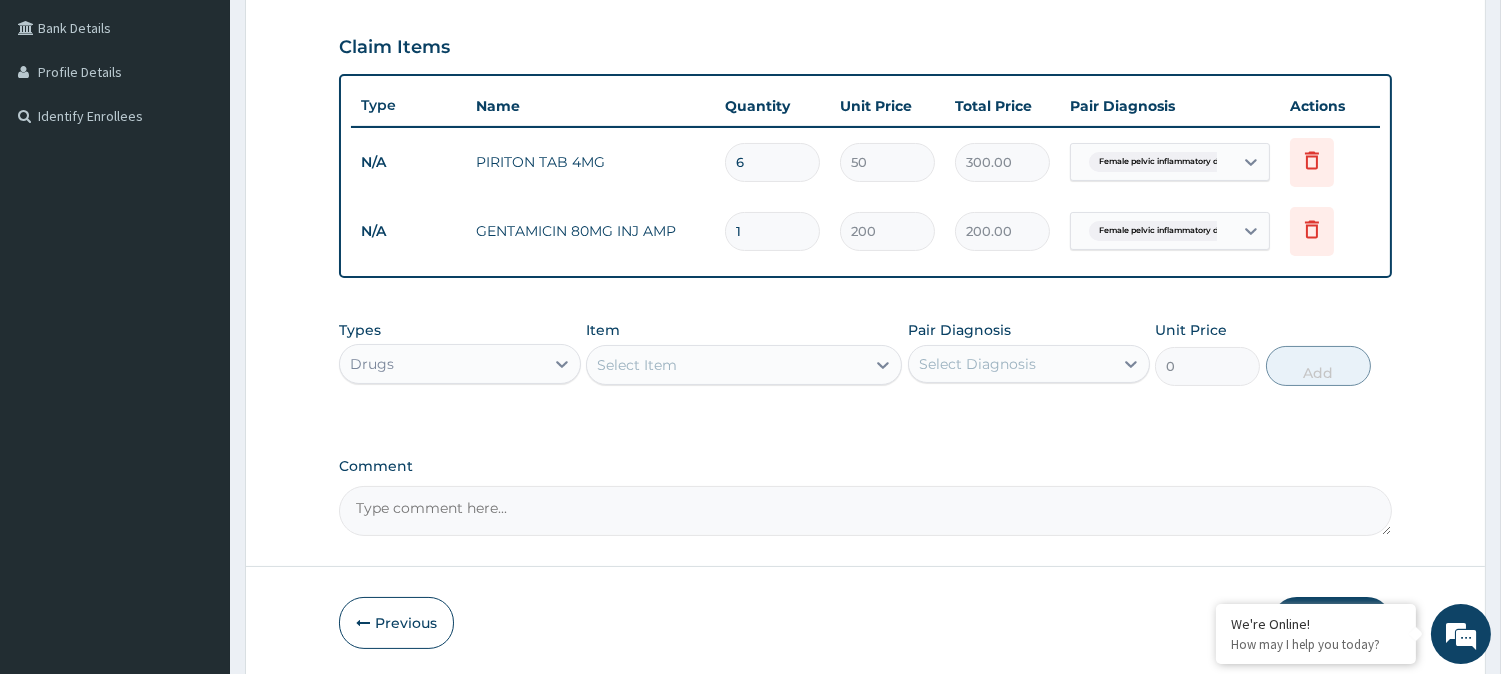 type on "2000.00" 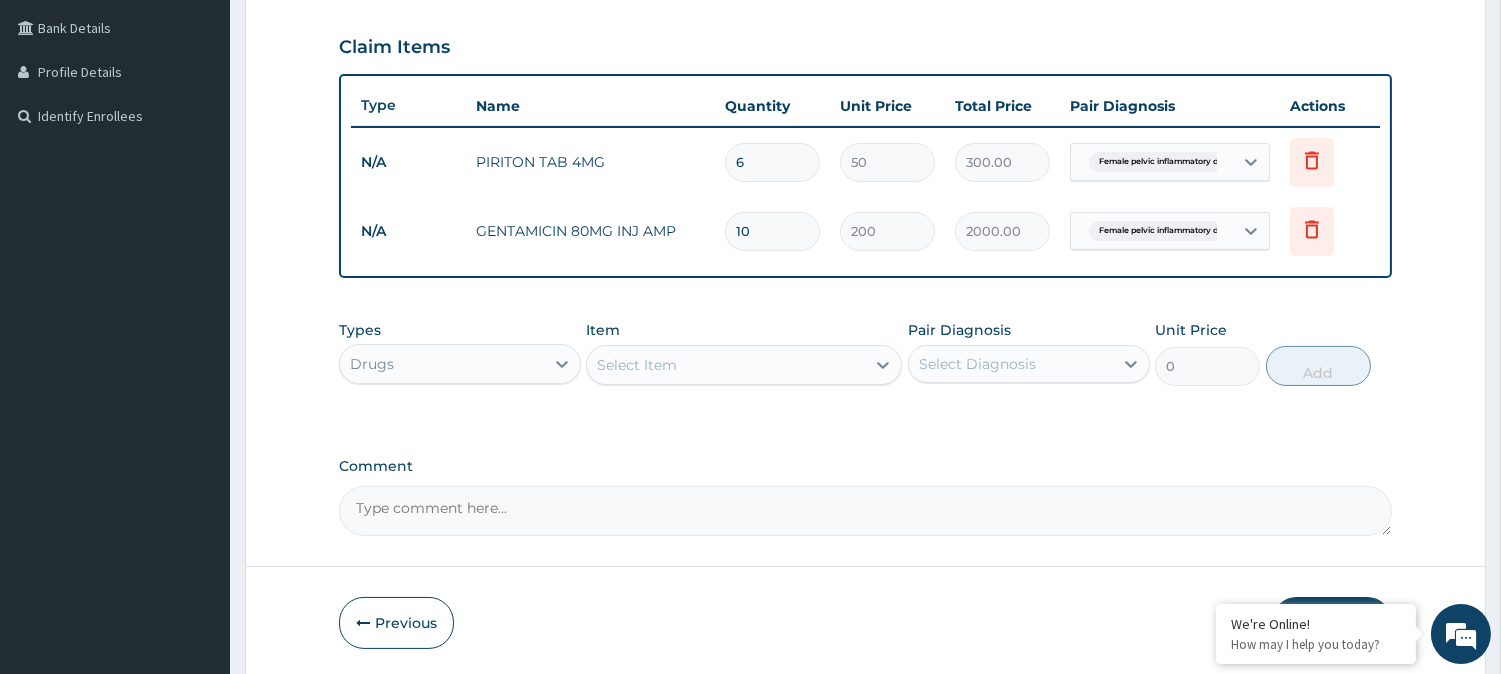 type on "10" 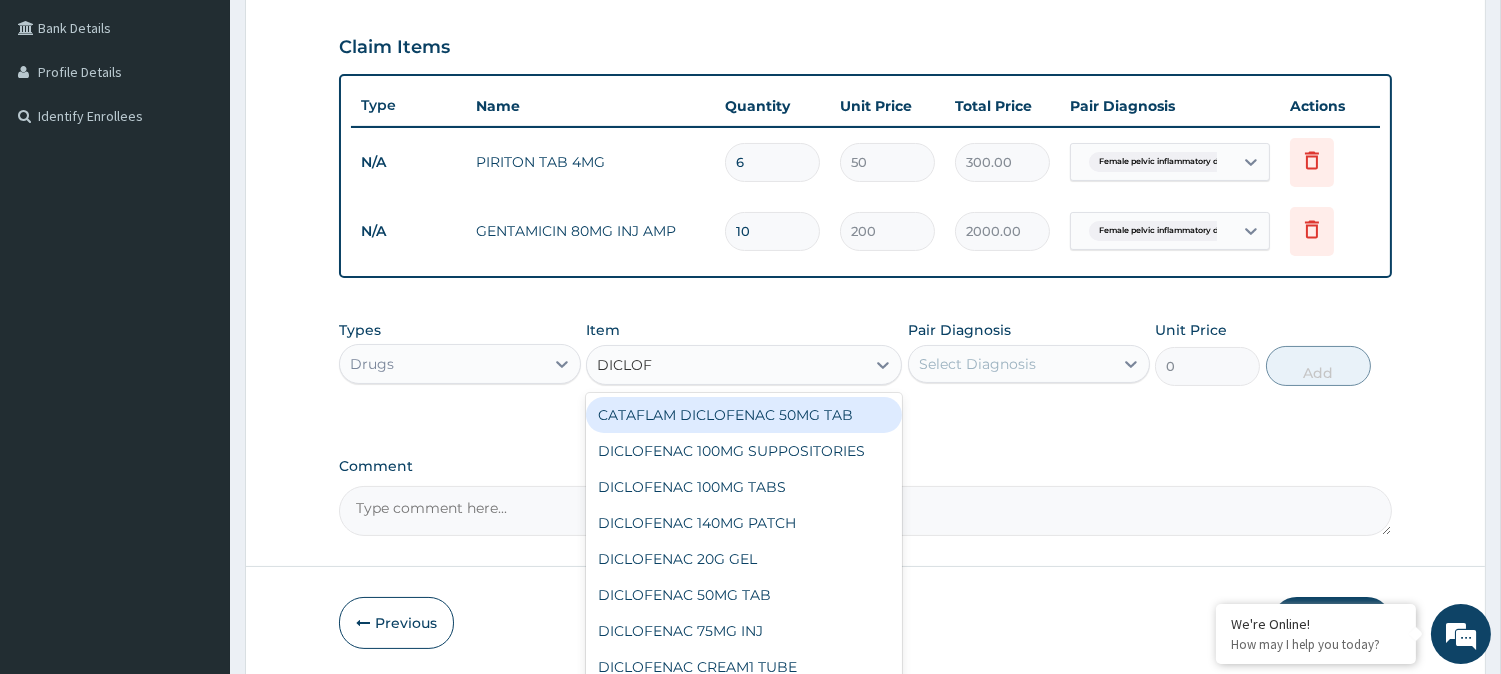 type on "DICLOFE" 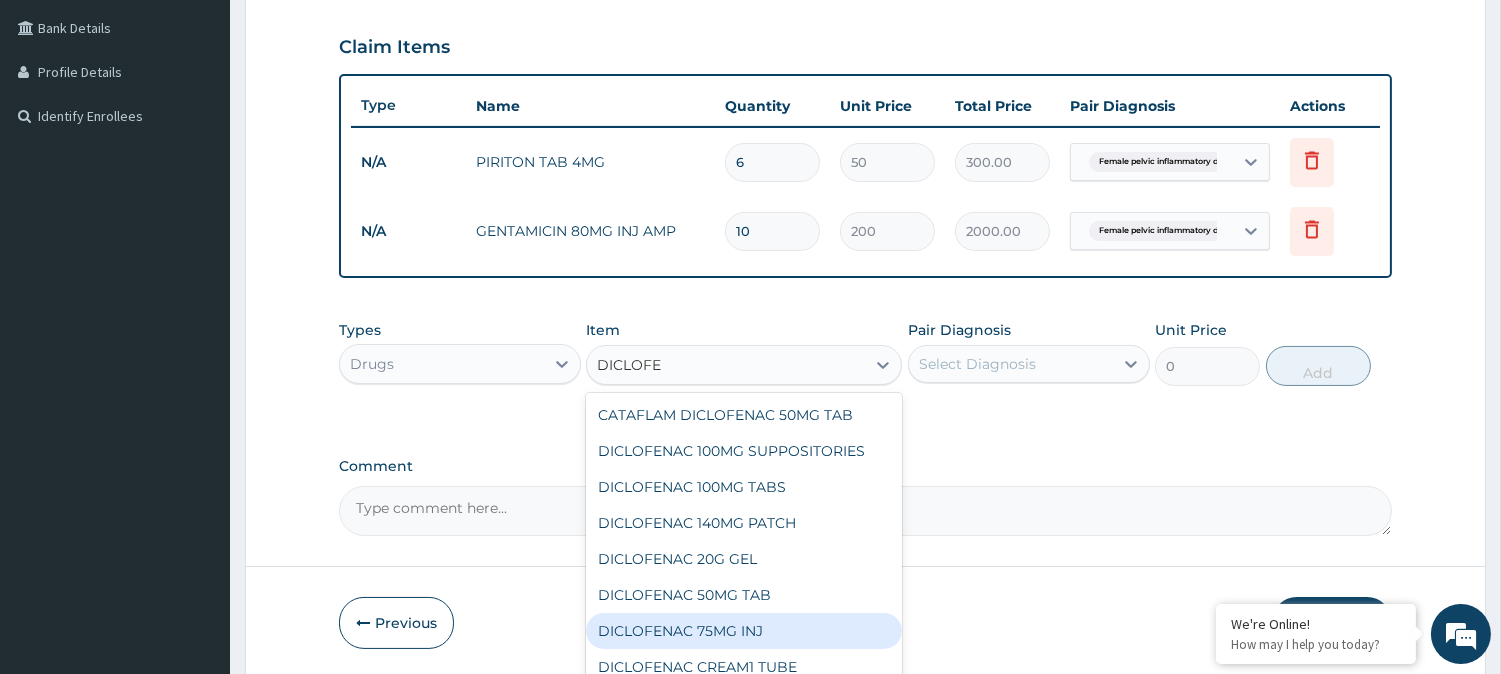click on "DICLOFENAC 75MG INJ" at bounding box center [744, 631] 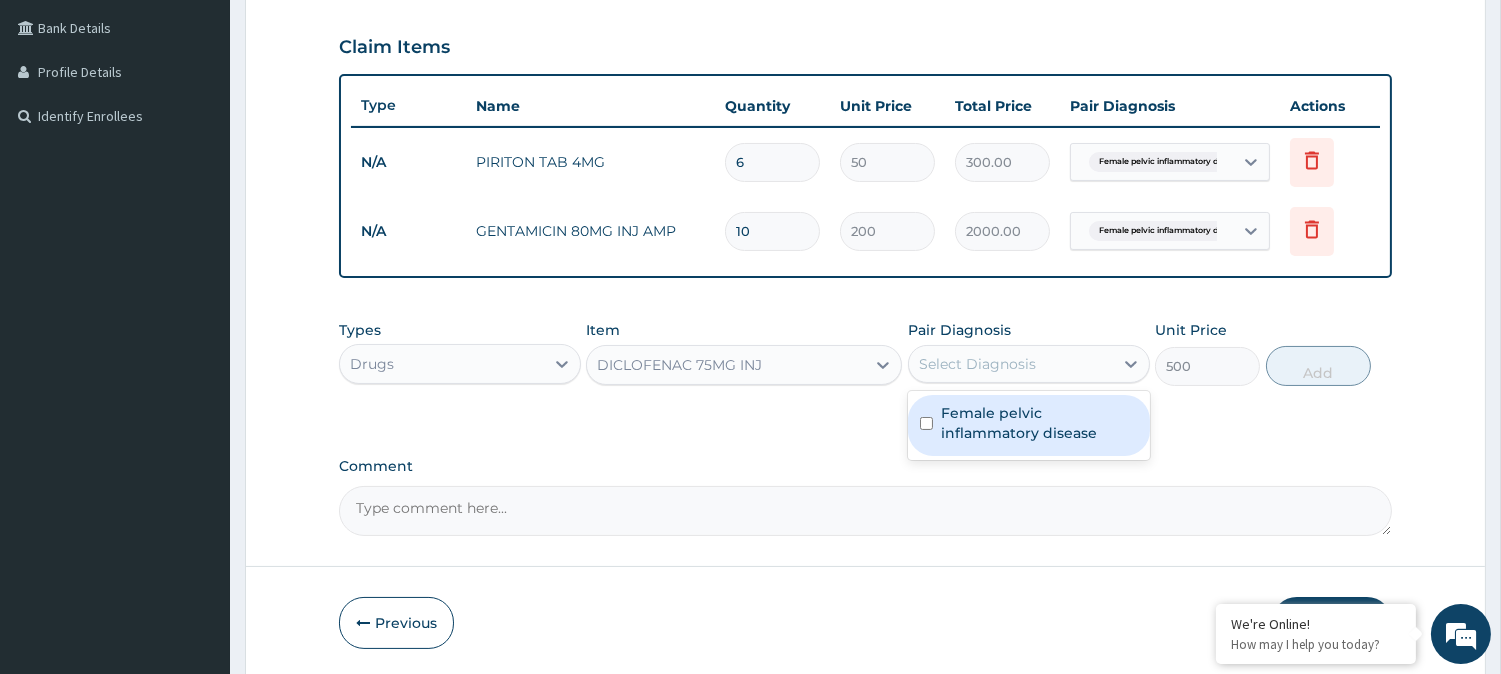 click on "Select Diagnosis" at bounding box center [1011, 364] 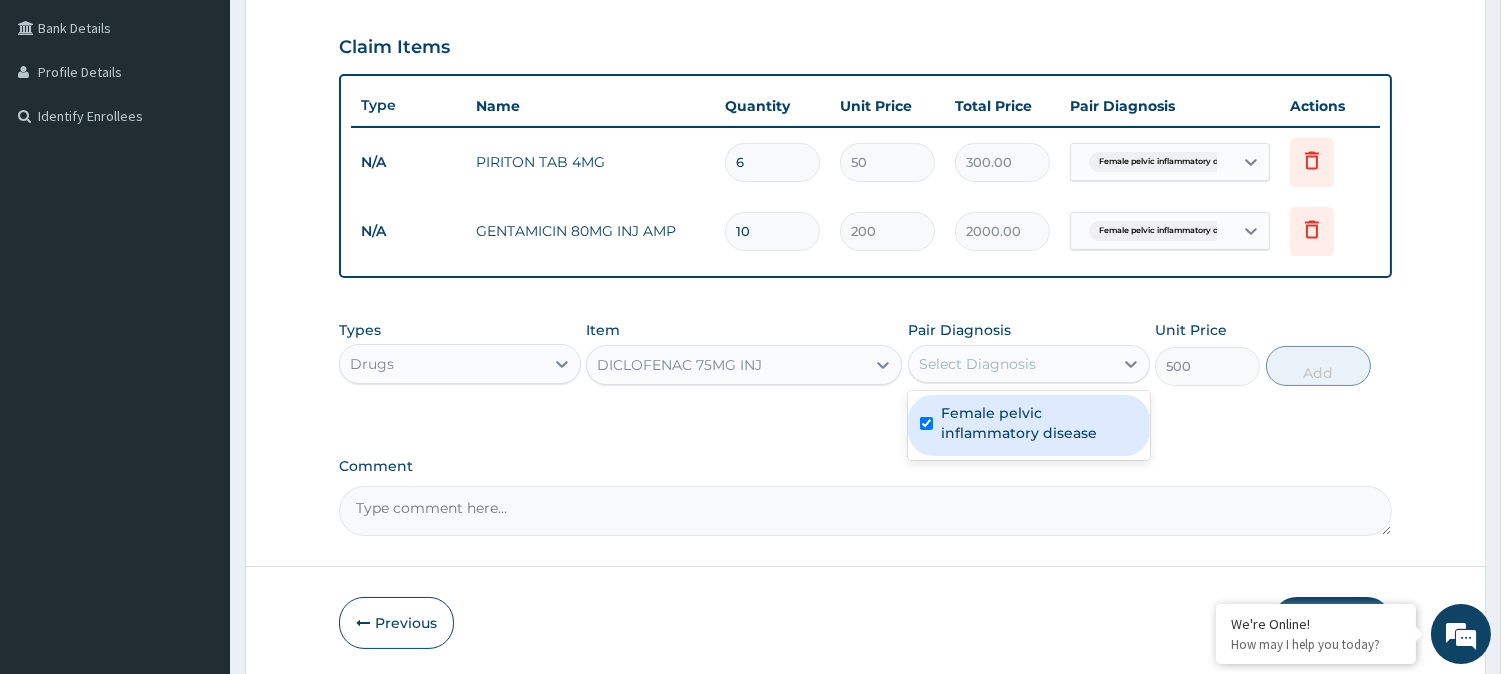 checkbox on "true" 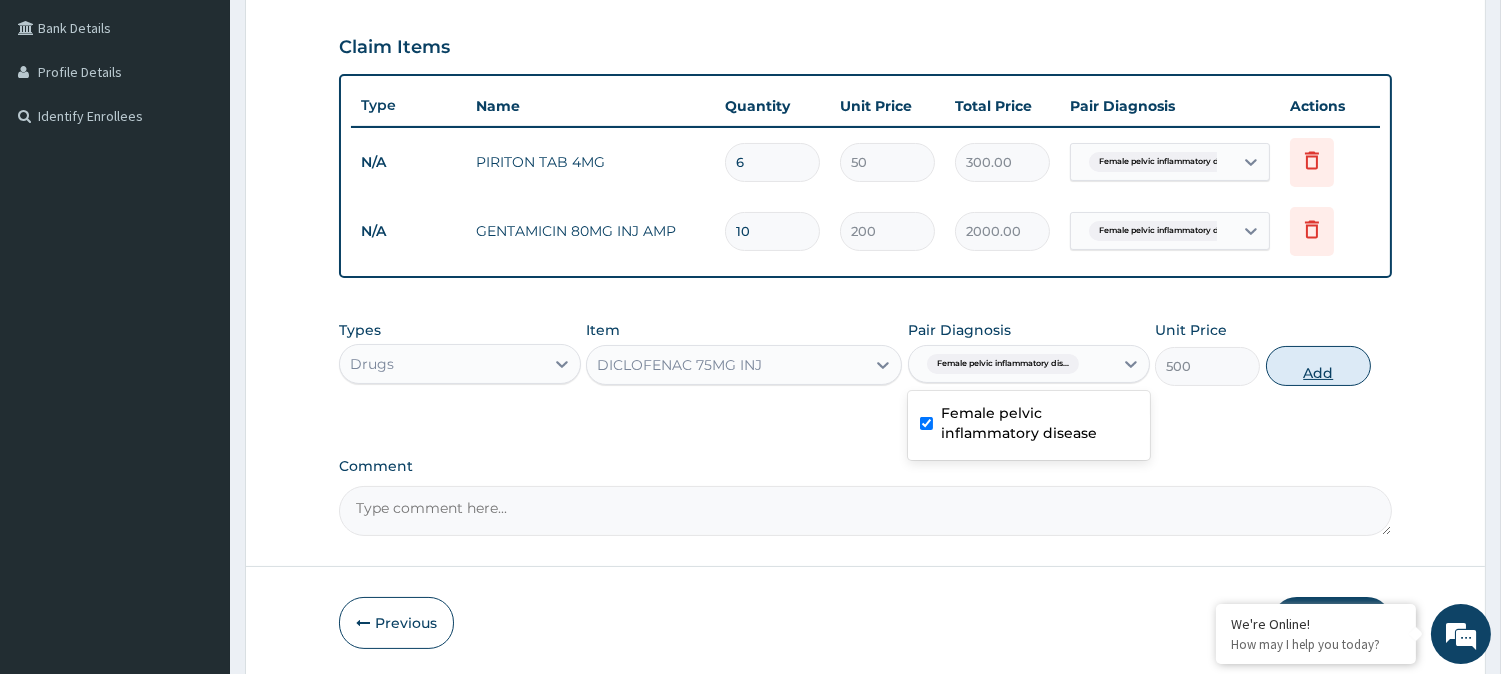 click on "Add" at bounding box center (1318, 366) 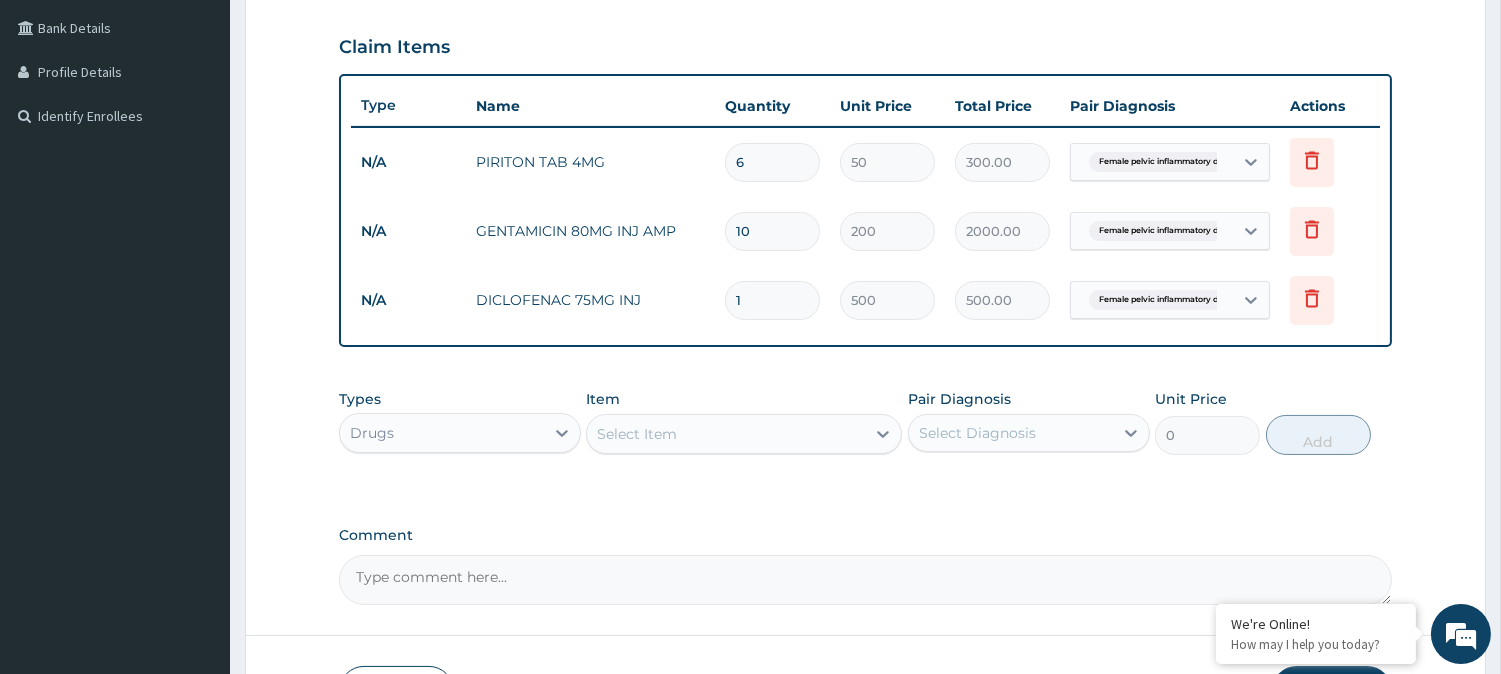 click on "Select Item" at bounding box center [726, 434] 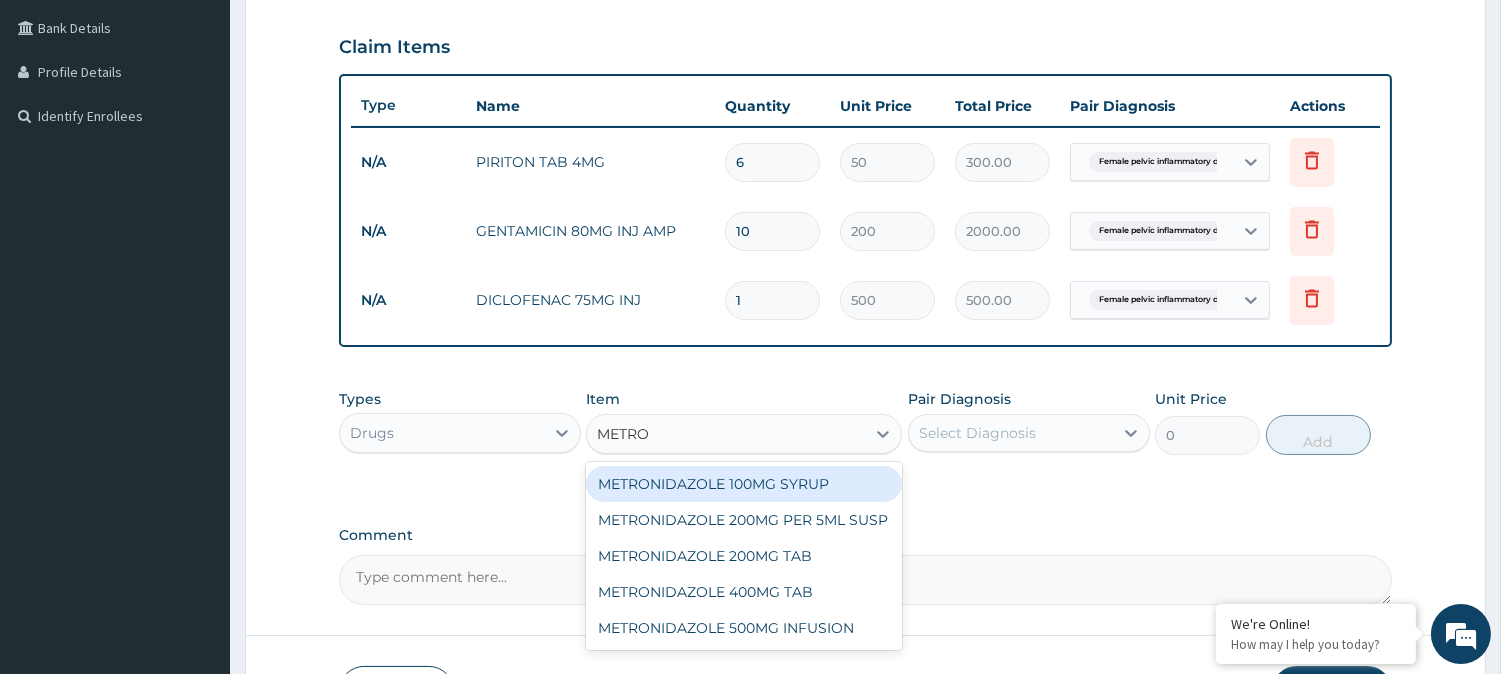 type on "METRON" 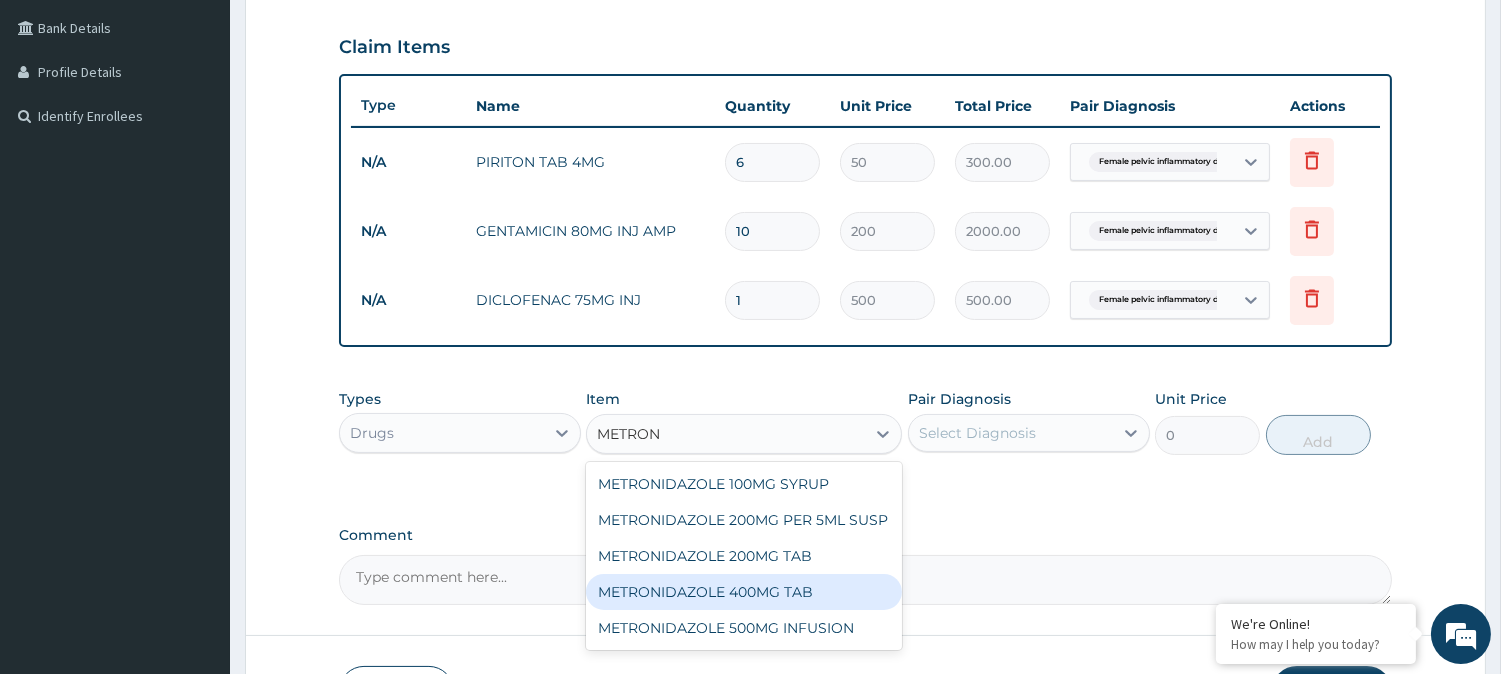click on "METRONIDAZOLE 400MG TAB" at bounding box center (744, 592) 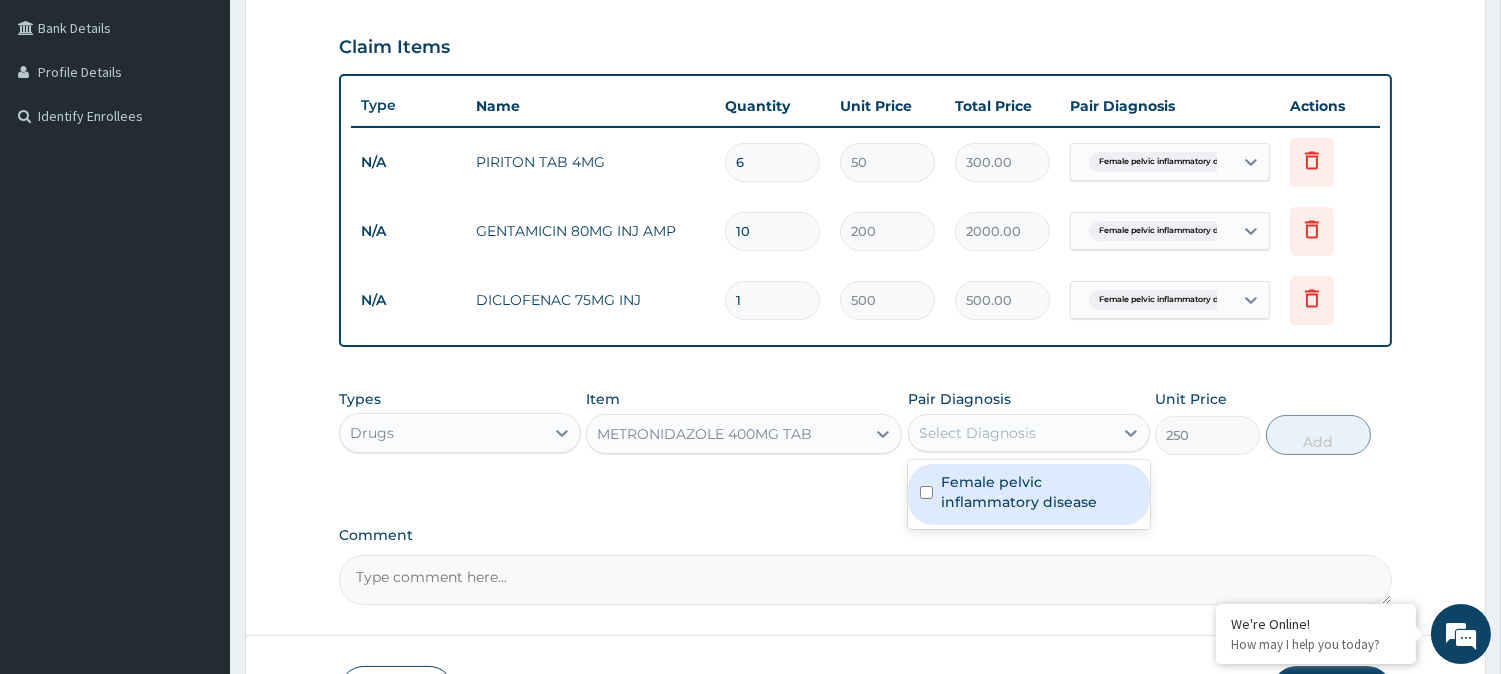click on "Select Diagnosis" at bounding box center [977, 433] 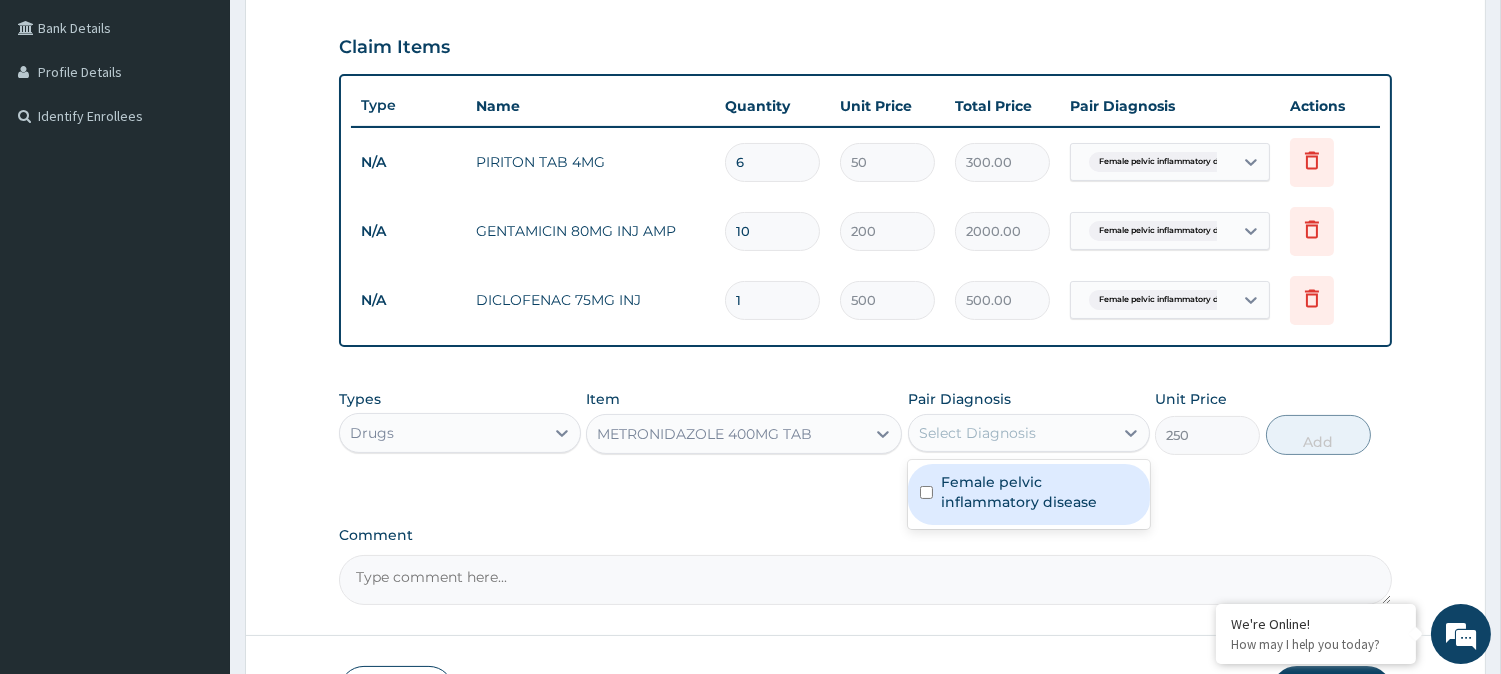 click on "Female pelvic inflammatory disease" at bounding box center (1039, 492) 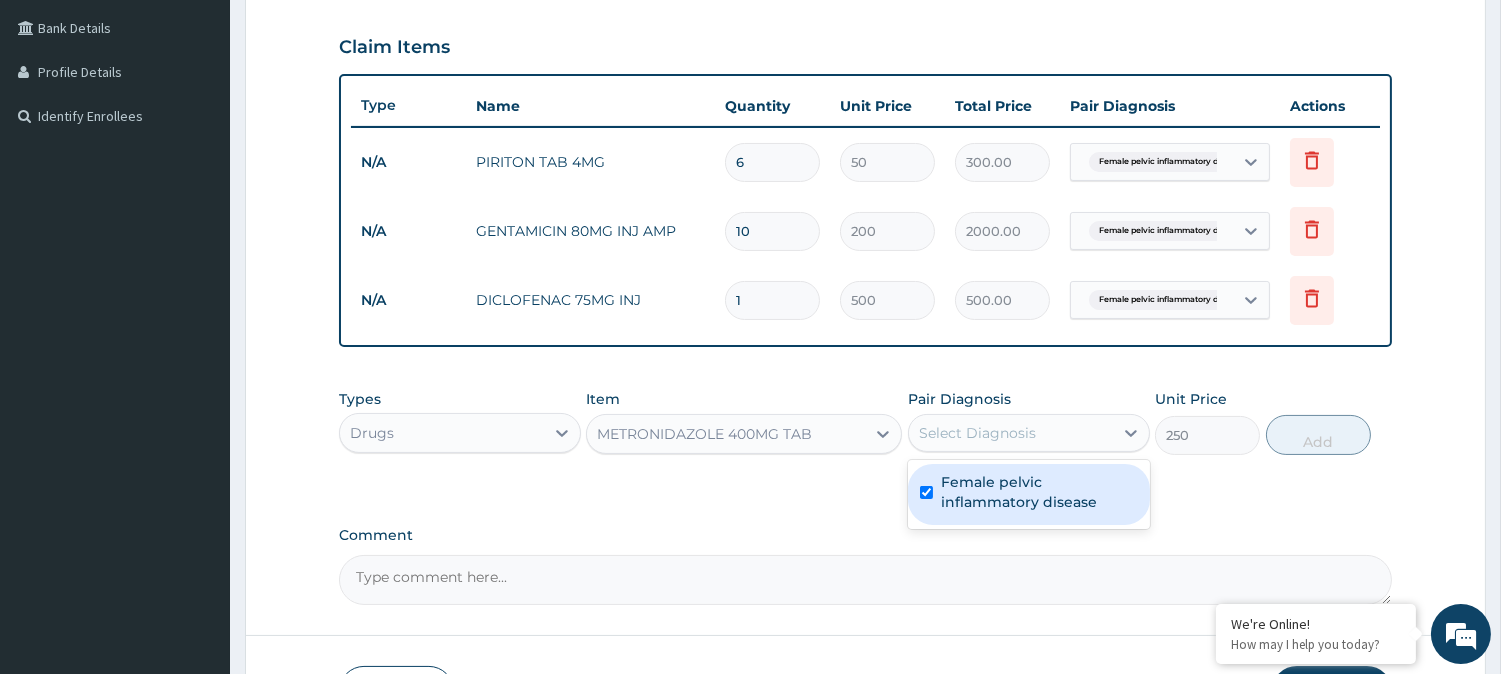 checkbox on "true" 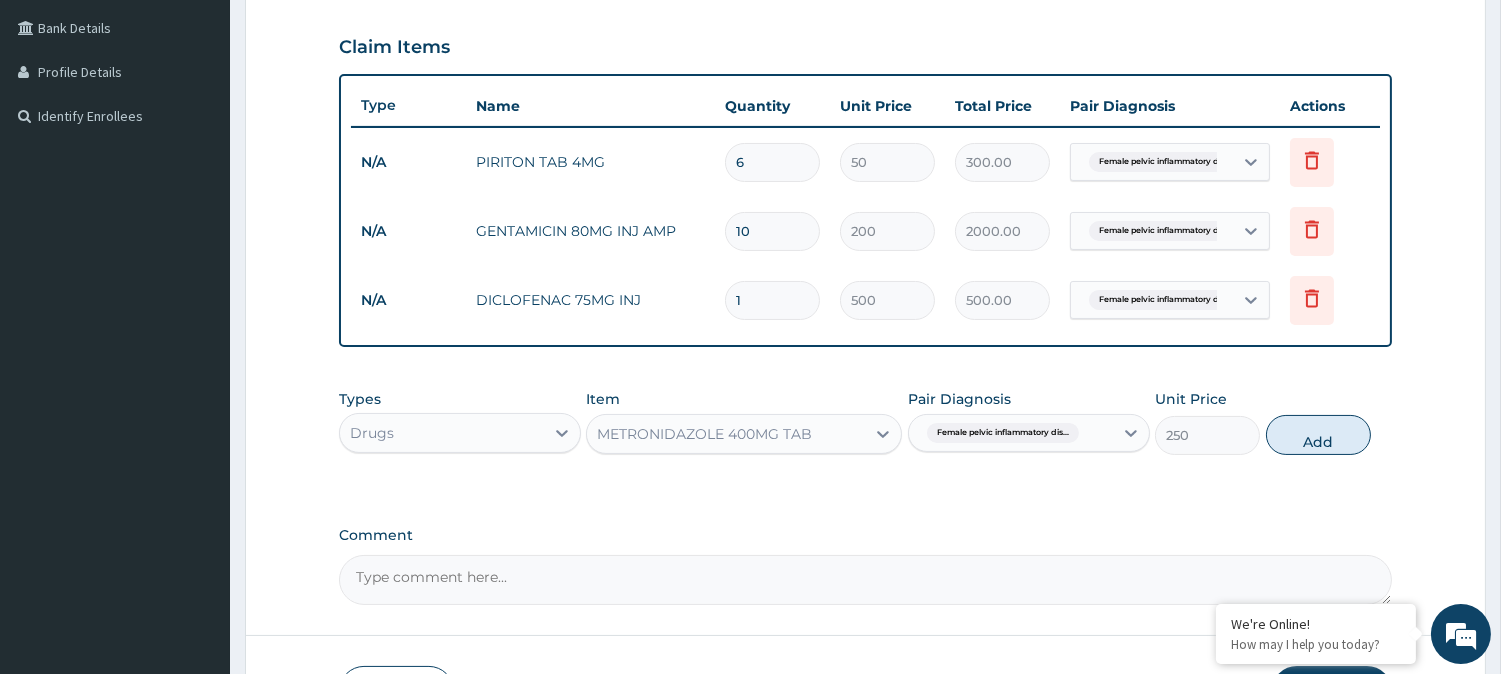 click on "Add" at bounding box center [1318, 435] 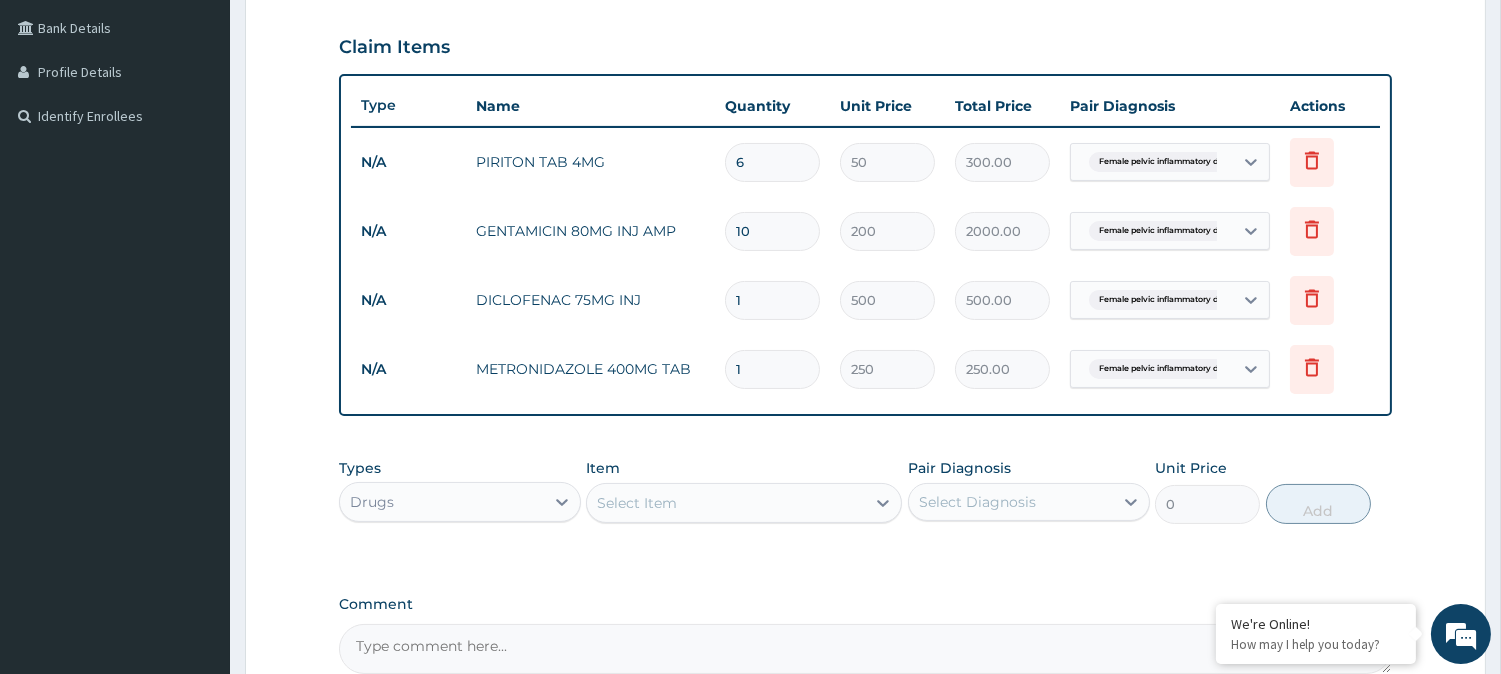 type on "15" 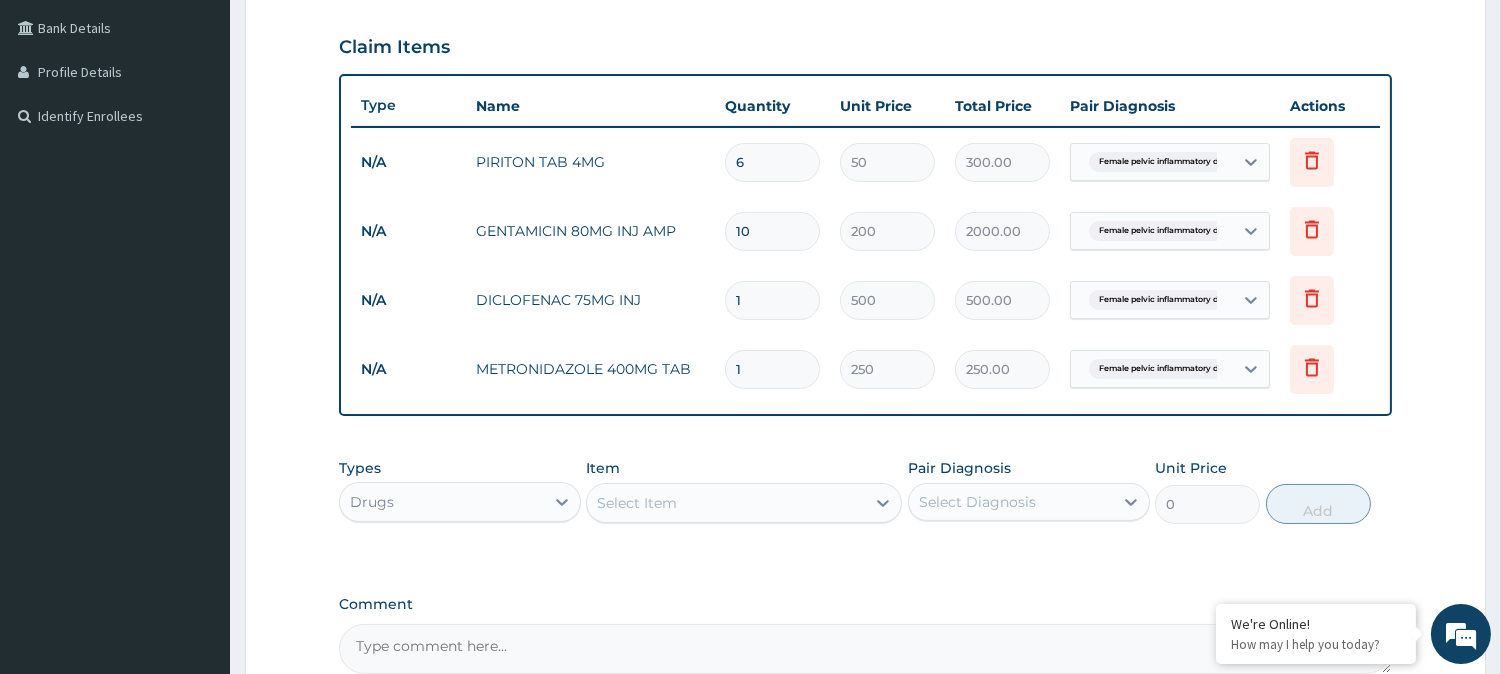 type on "3750.00" 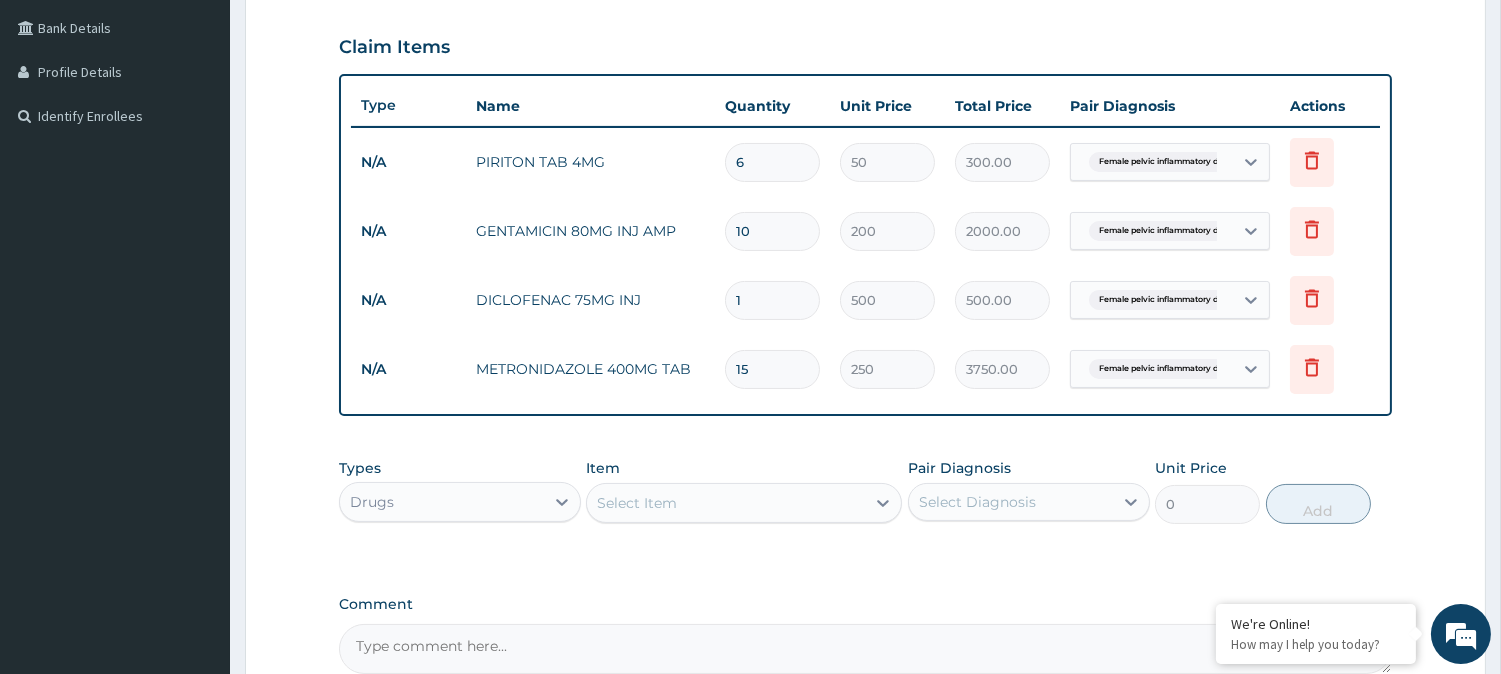 type on "15" 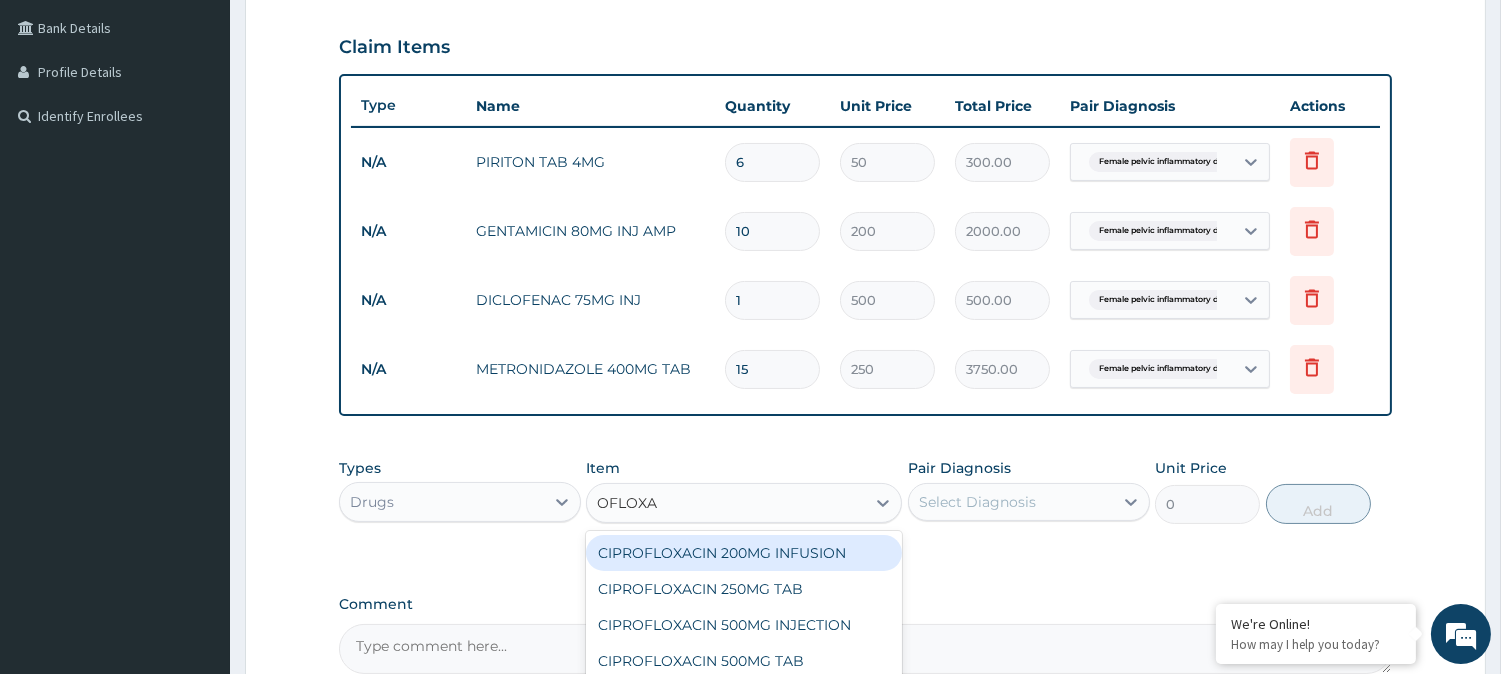type on "OFLOXAC" 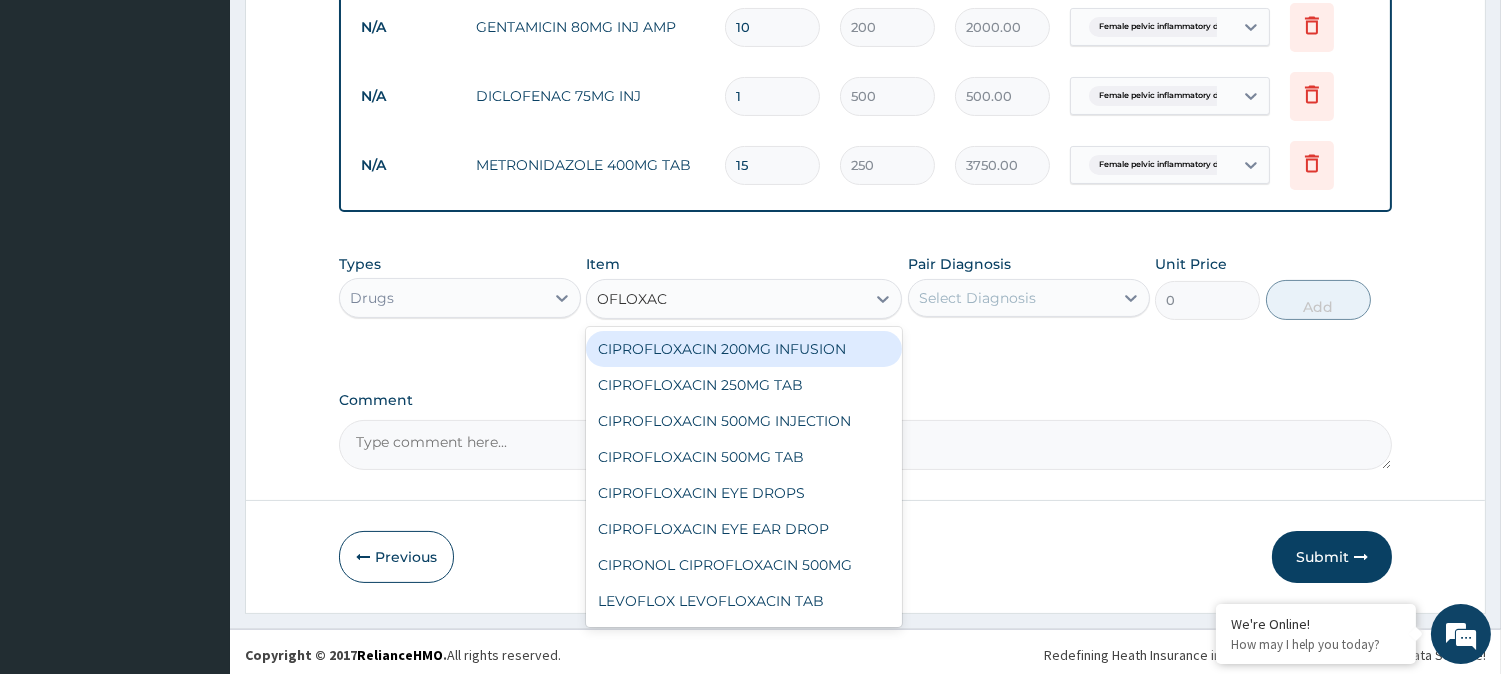 scroll, scrollTop: 663, scrollLeft: 0, axis: vertical 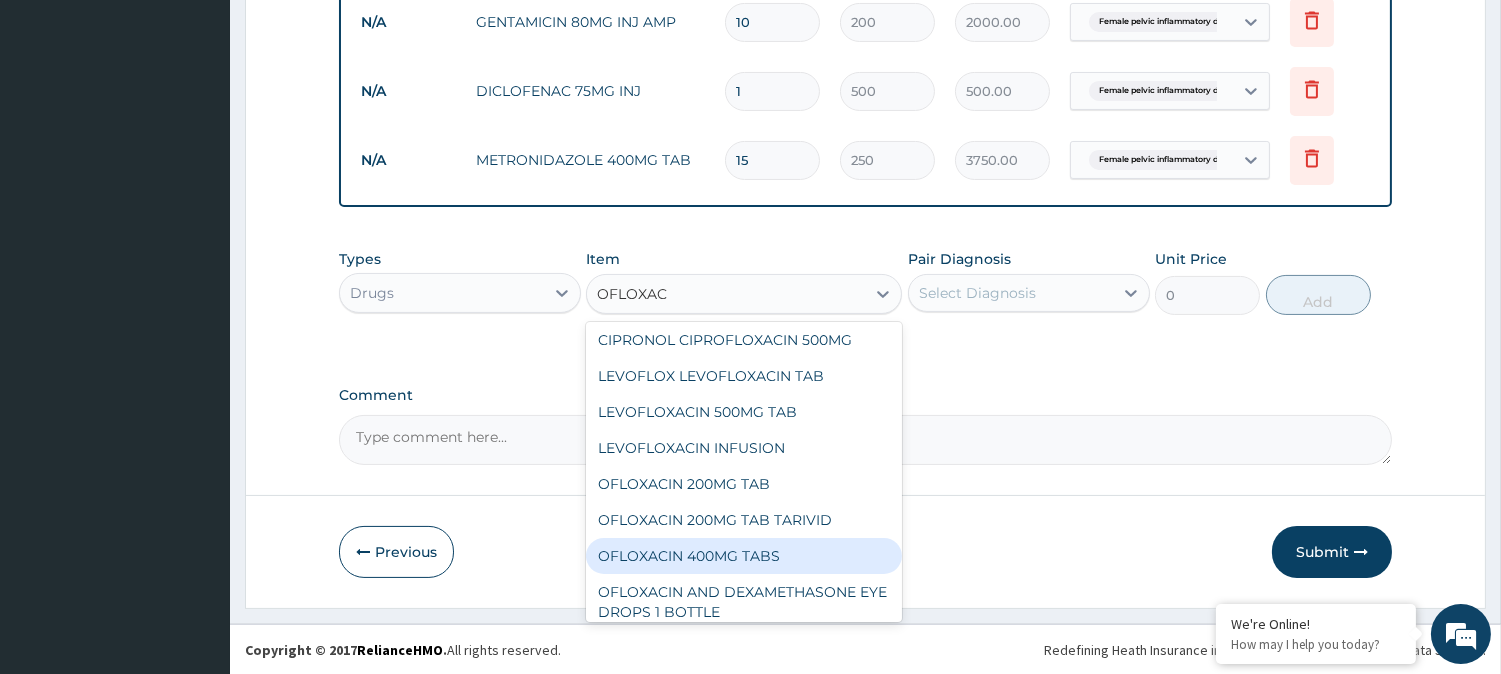 click on "OFLOXACIN 400MG TABS" at bounding box center (744, 556) 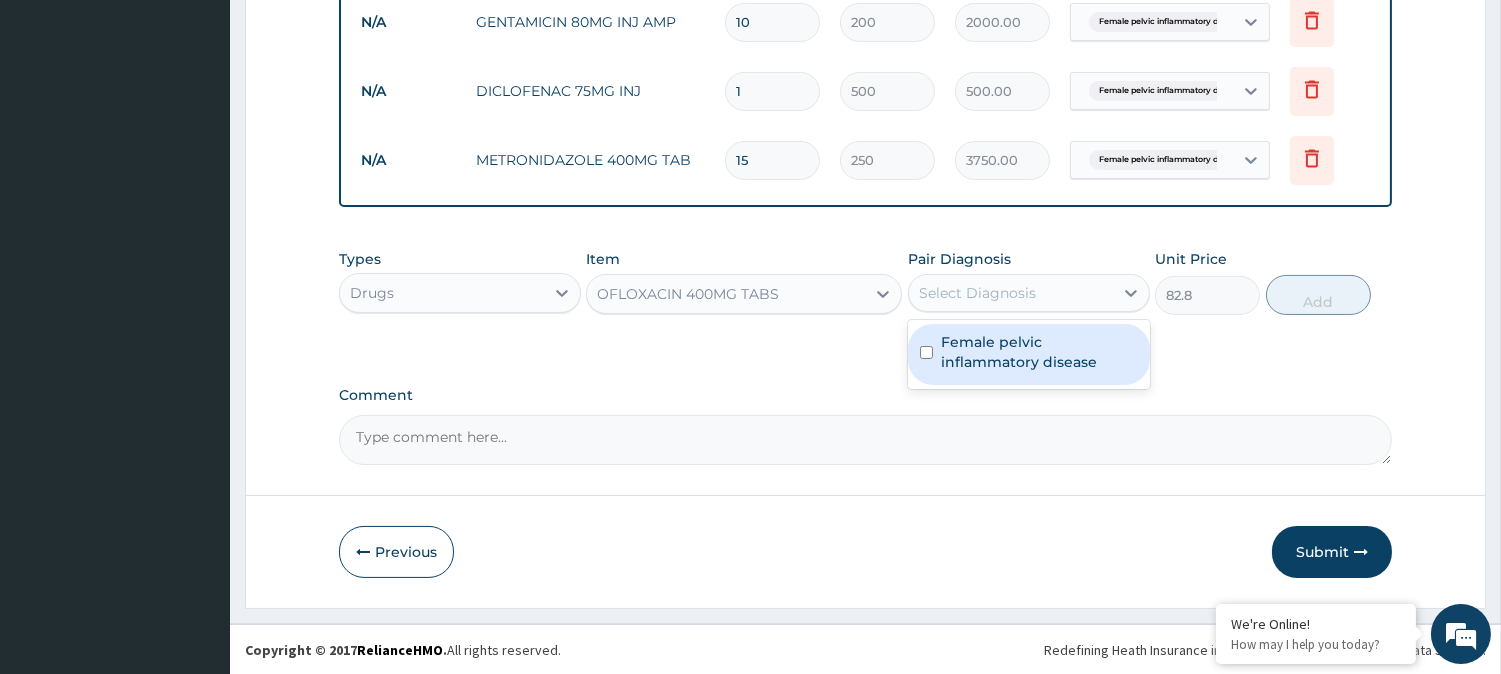 click on "Select Diagnosis" at bounding box center (977, 293) 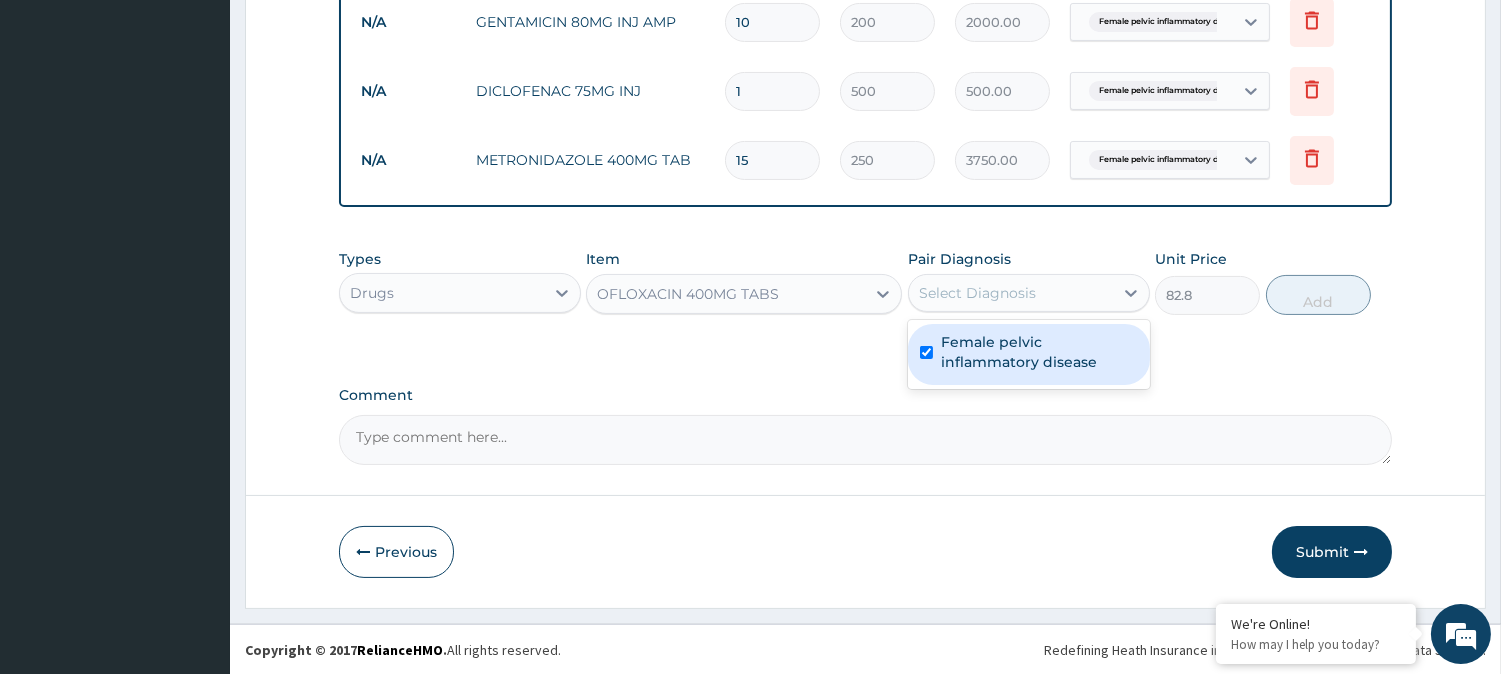 checkbox on "true" 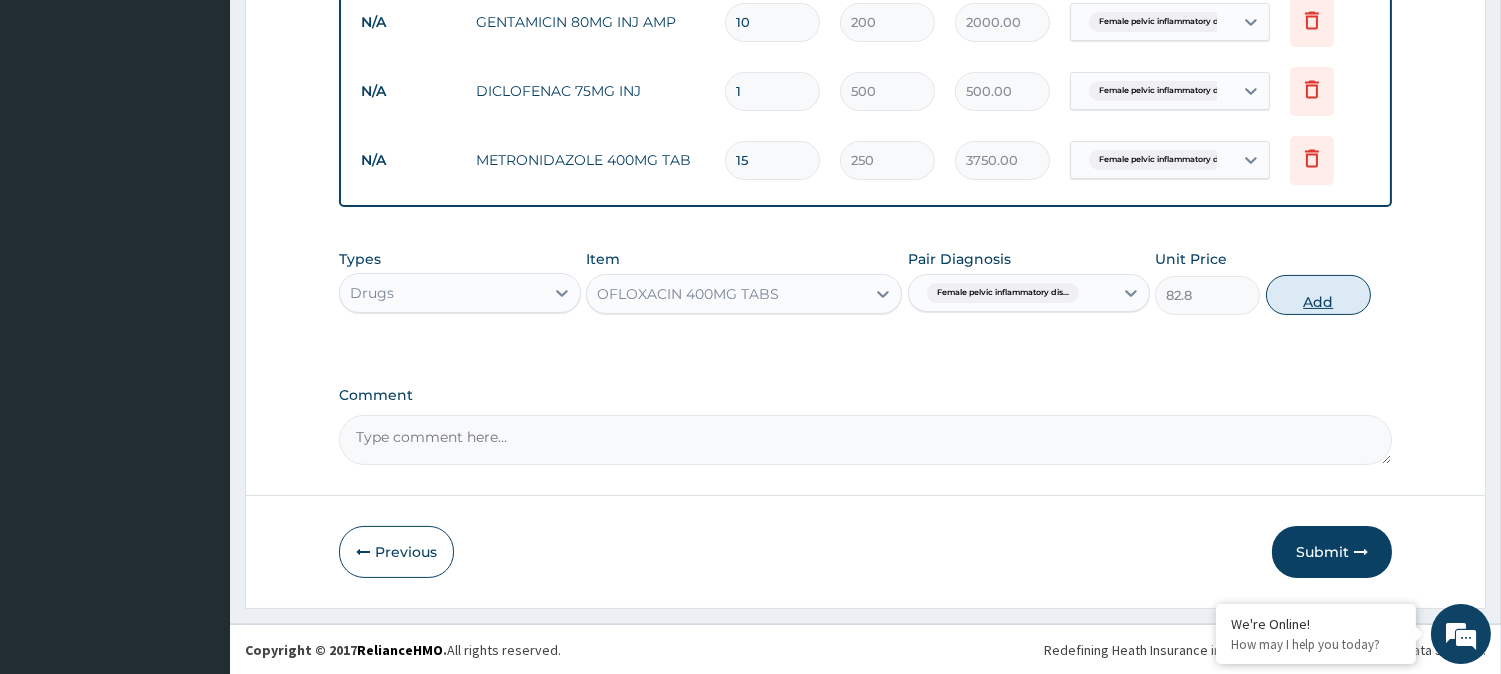 click on "Add" at bounding box center [1318, 295] 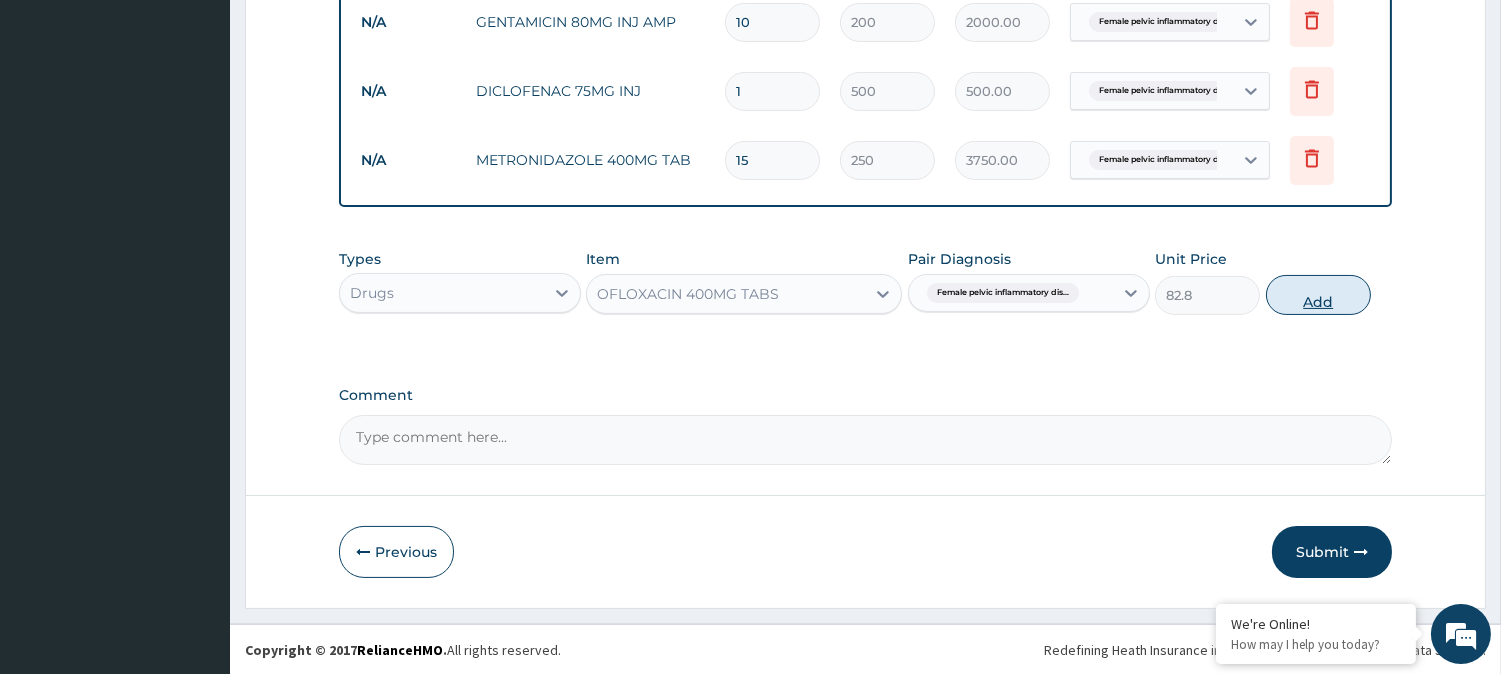 type on "0" 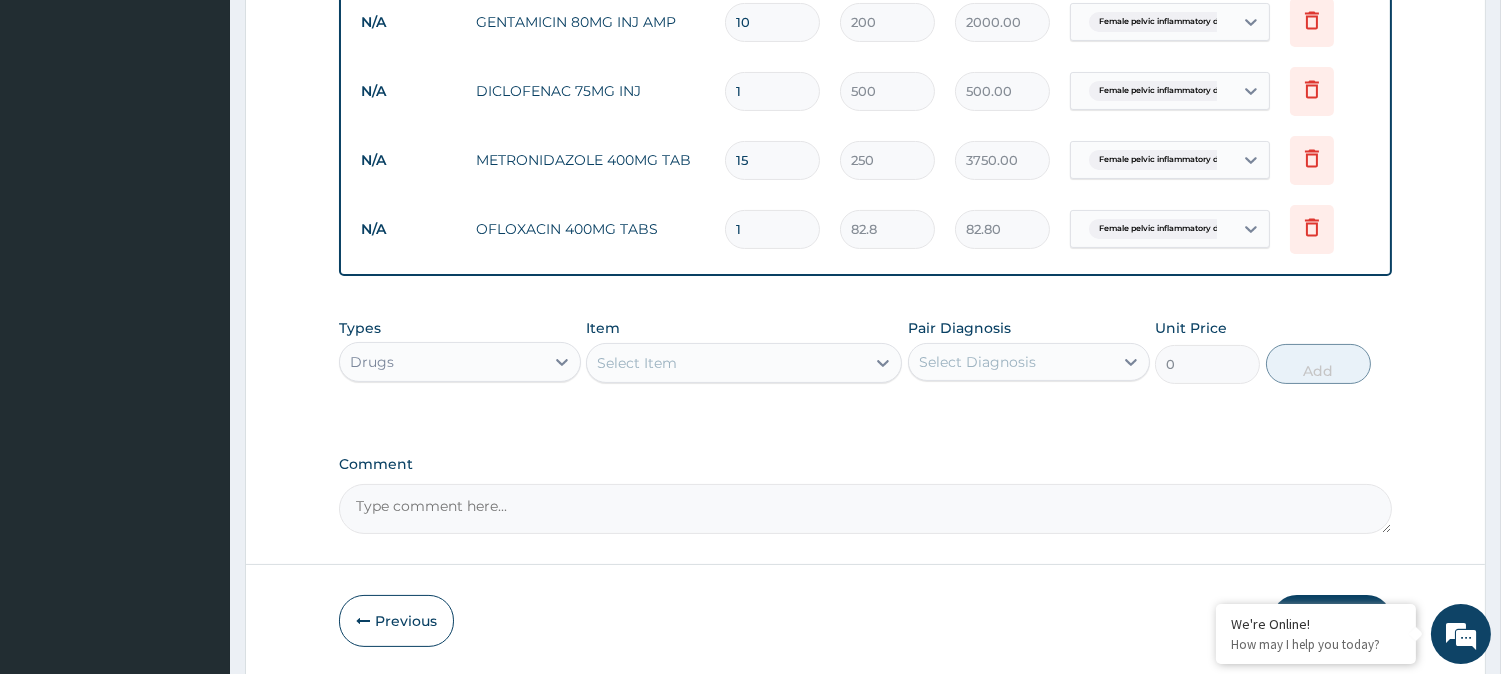 click on "1" at bounding box center [772, 229] 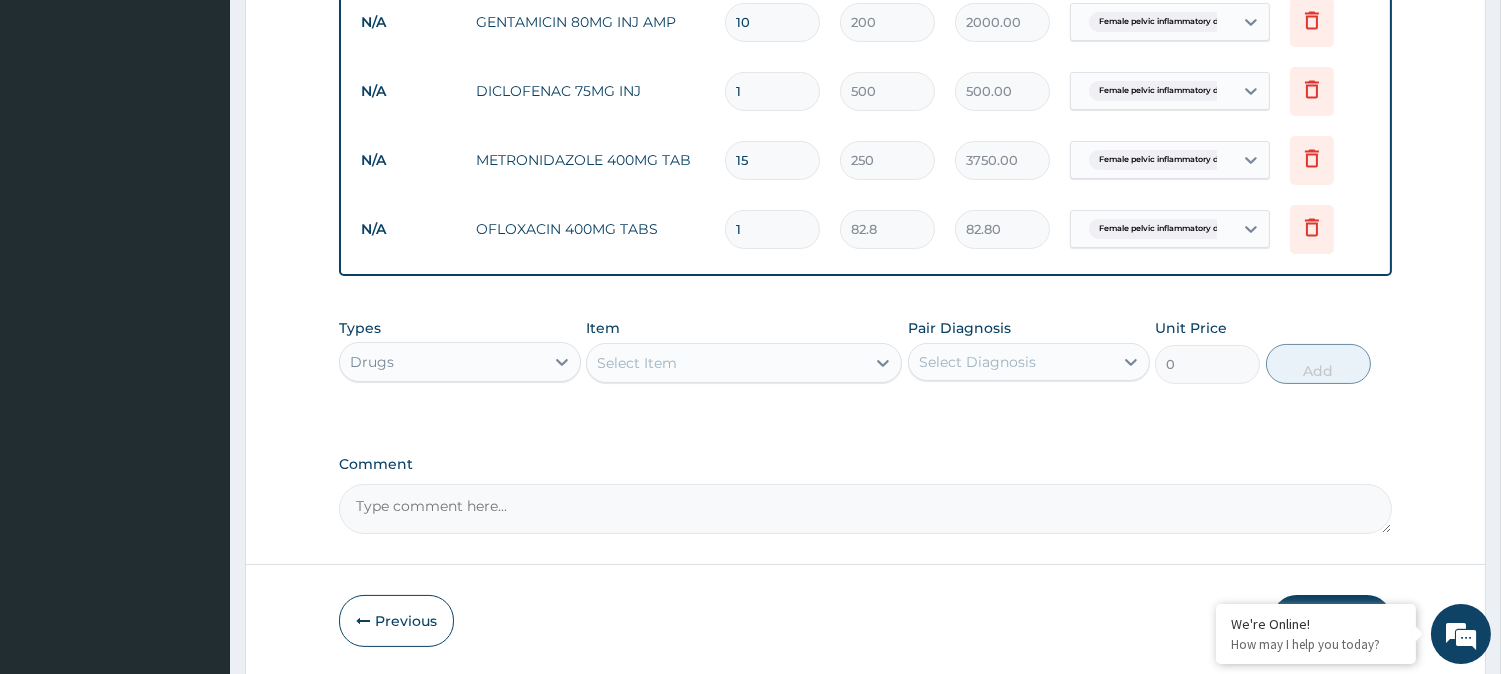 type on "10" 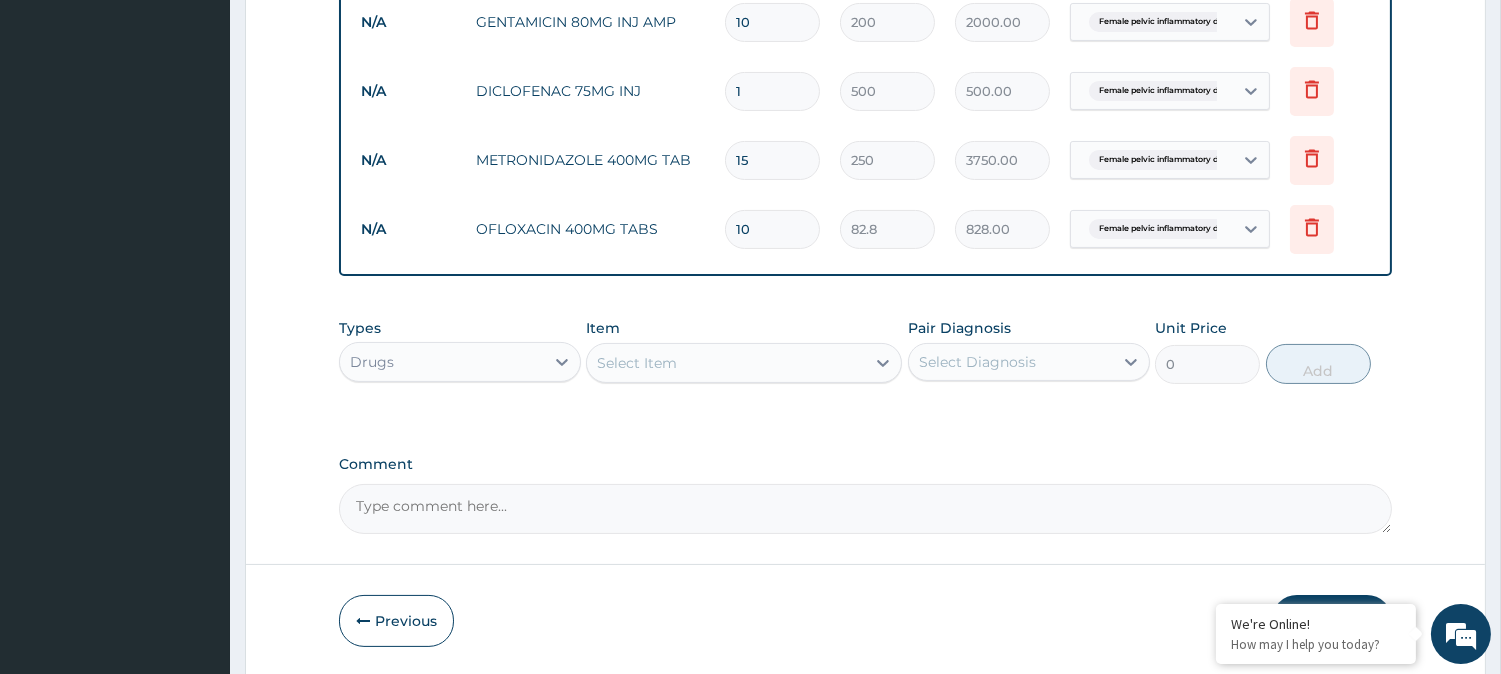 type on "10" 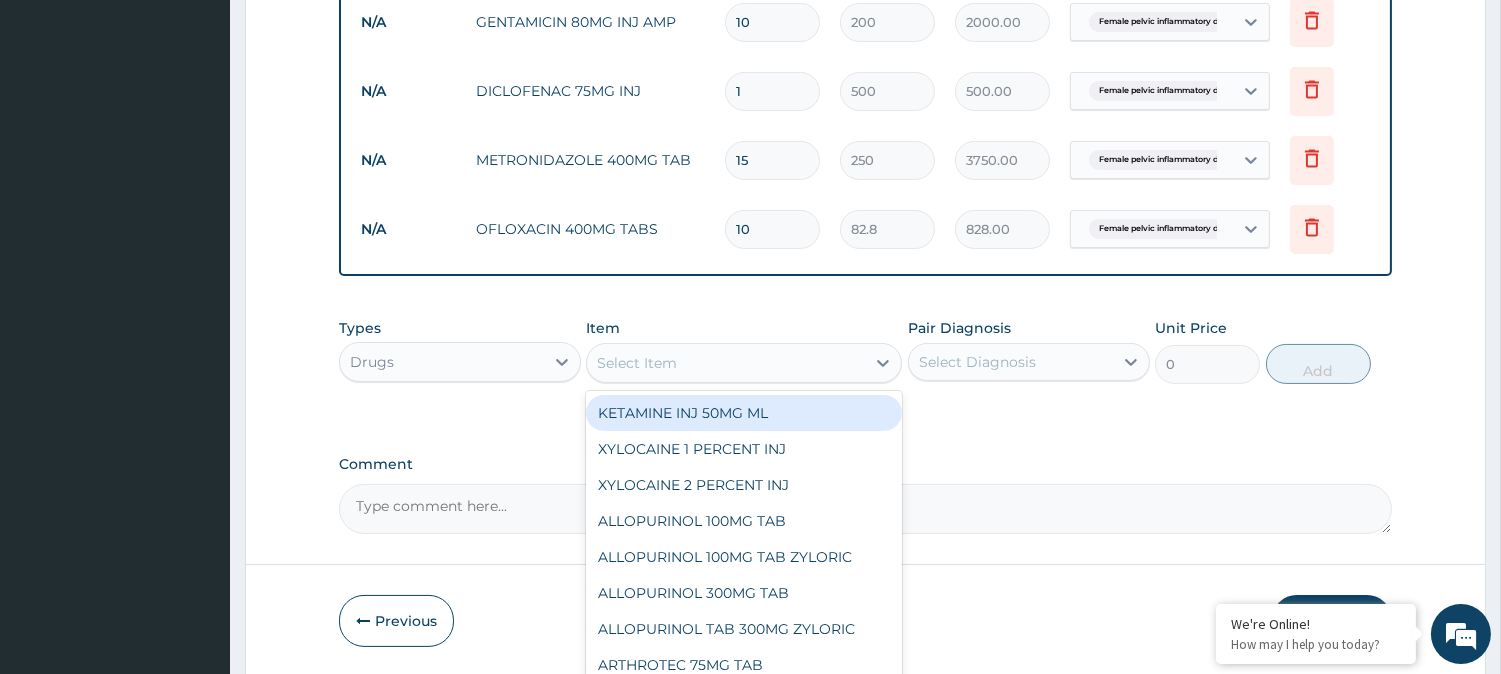 click on "Select Item" at bounding box center [637, 363] 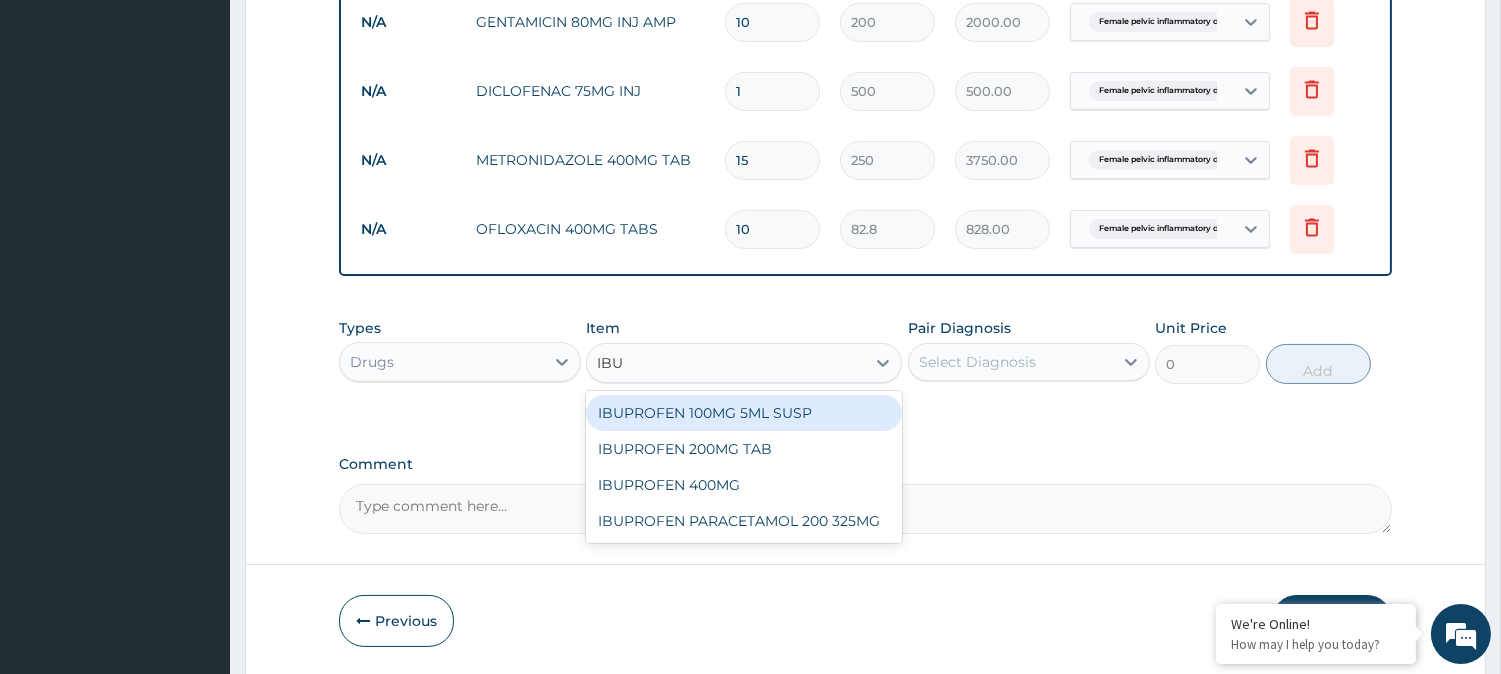 type on "IBUP" 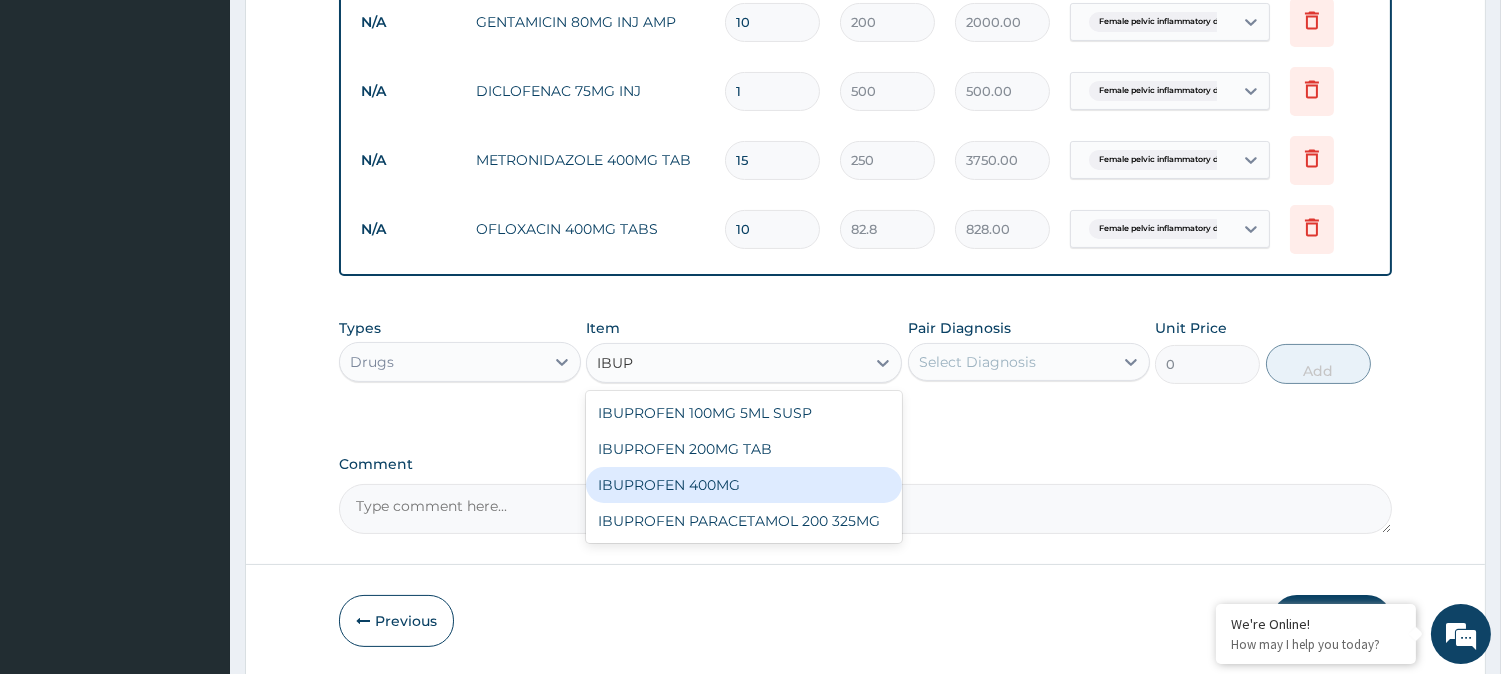 click on "IBUPROFEN 400MG" at bounding box center [744, 485] 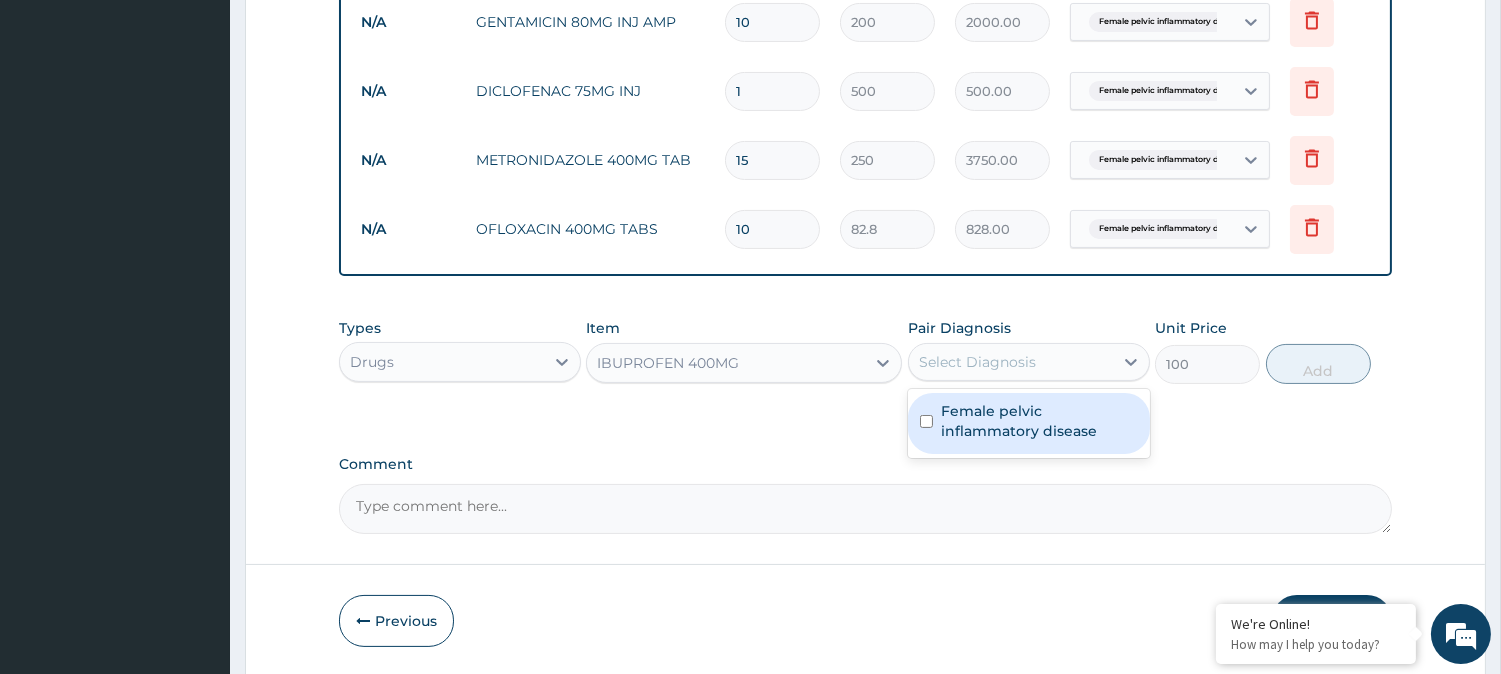 click on "Select Diagnosis" at bounding box center (977, 362) 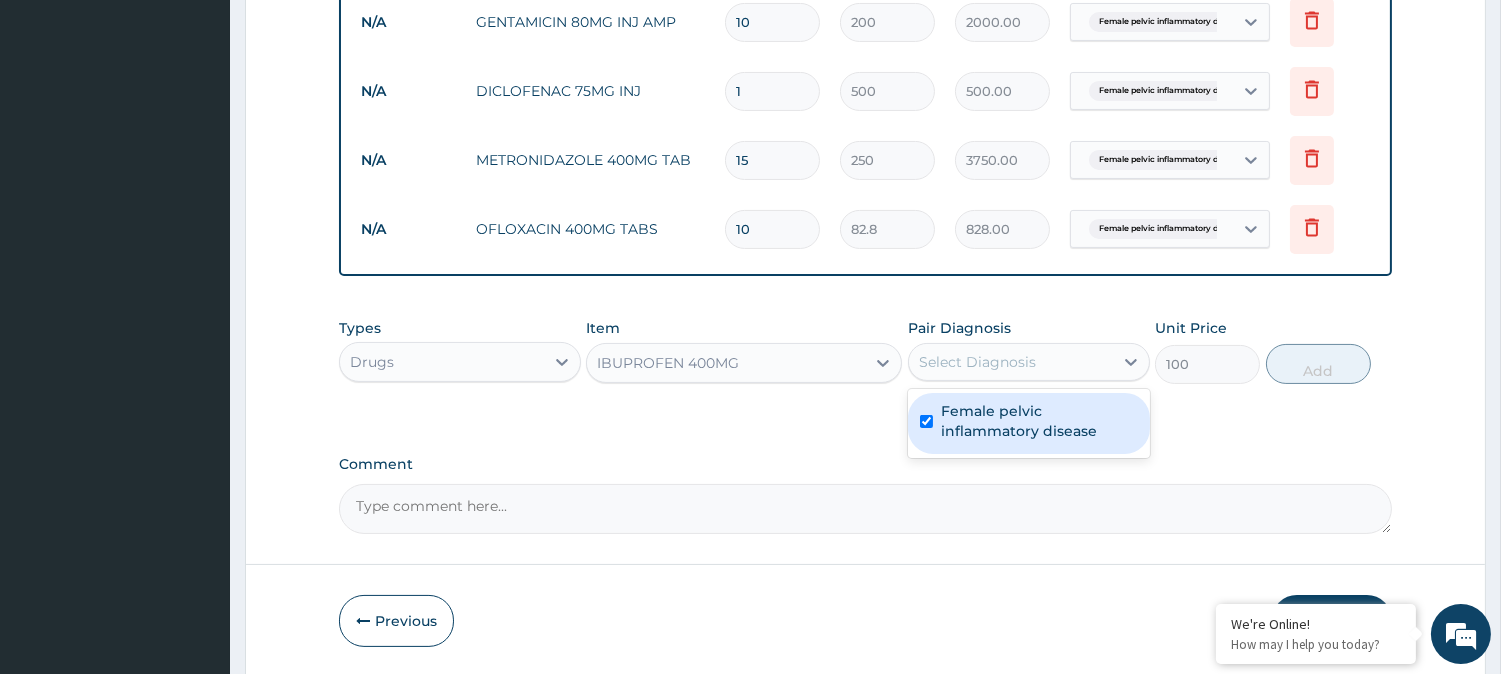 checkbox on "true" 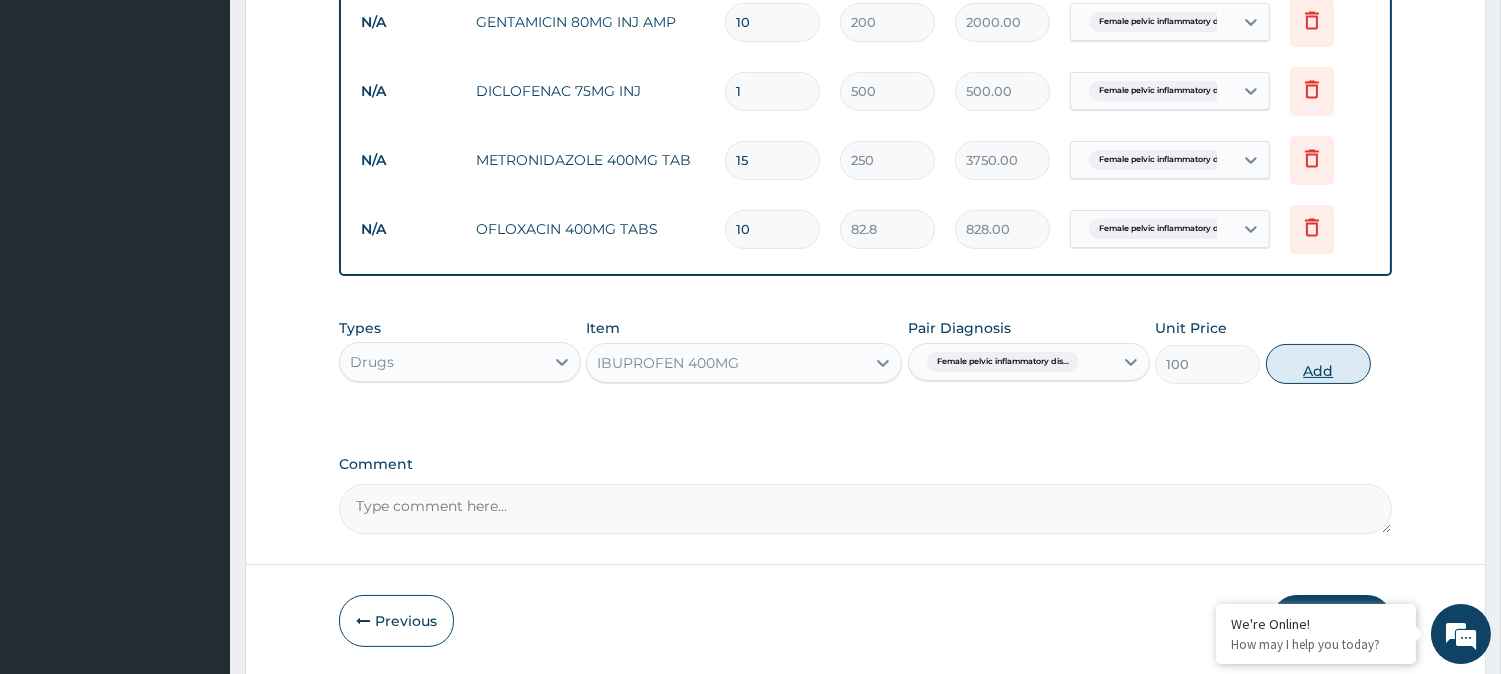 click on "Add" at bounding box center [1318, 364] 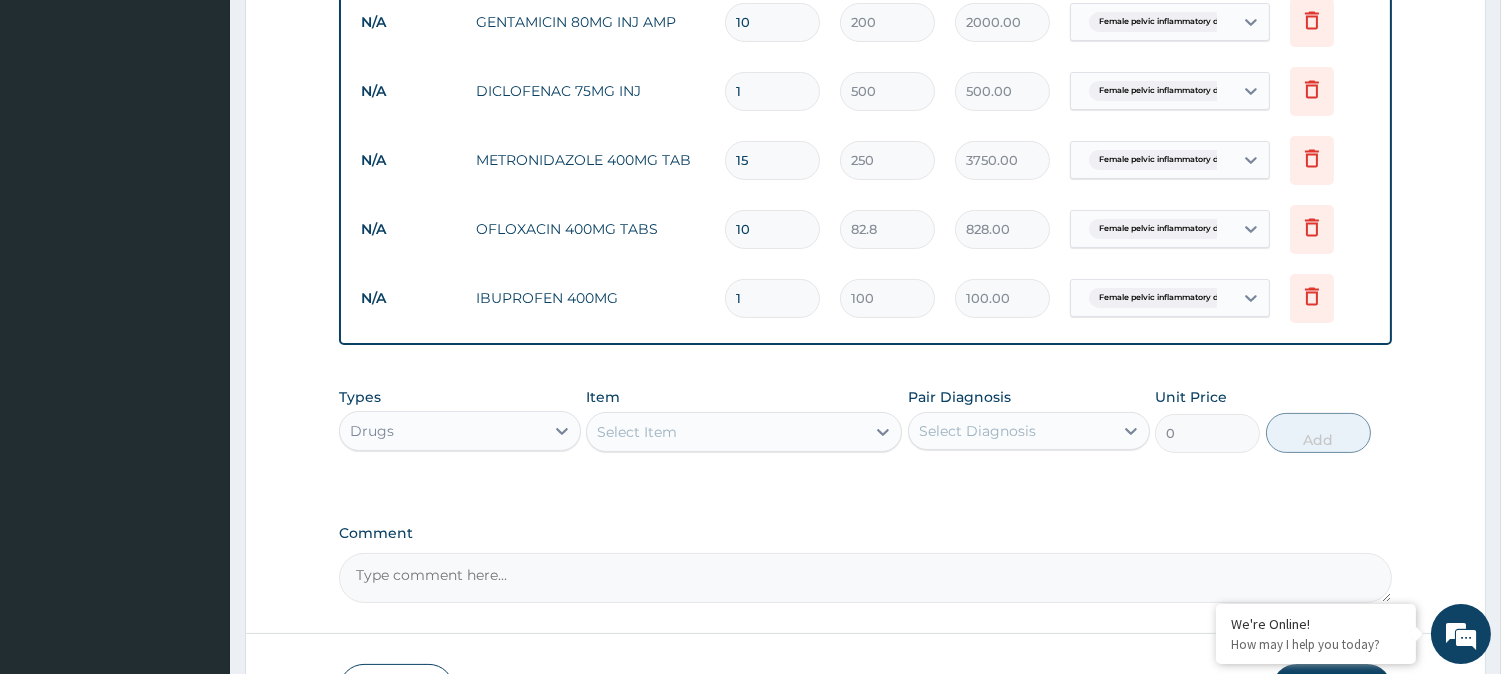 type on "10" 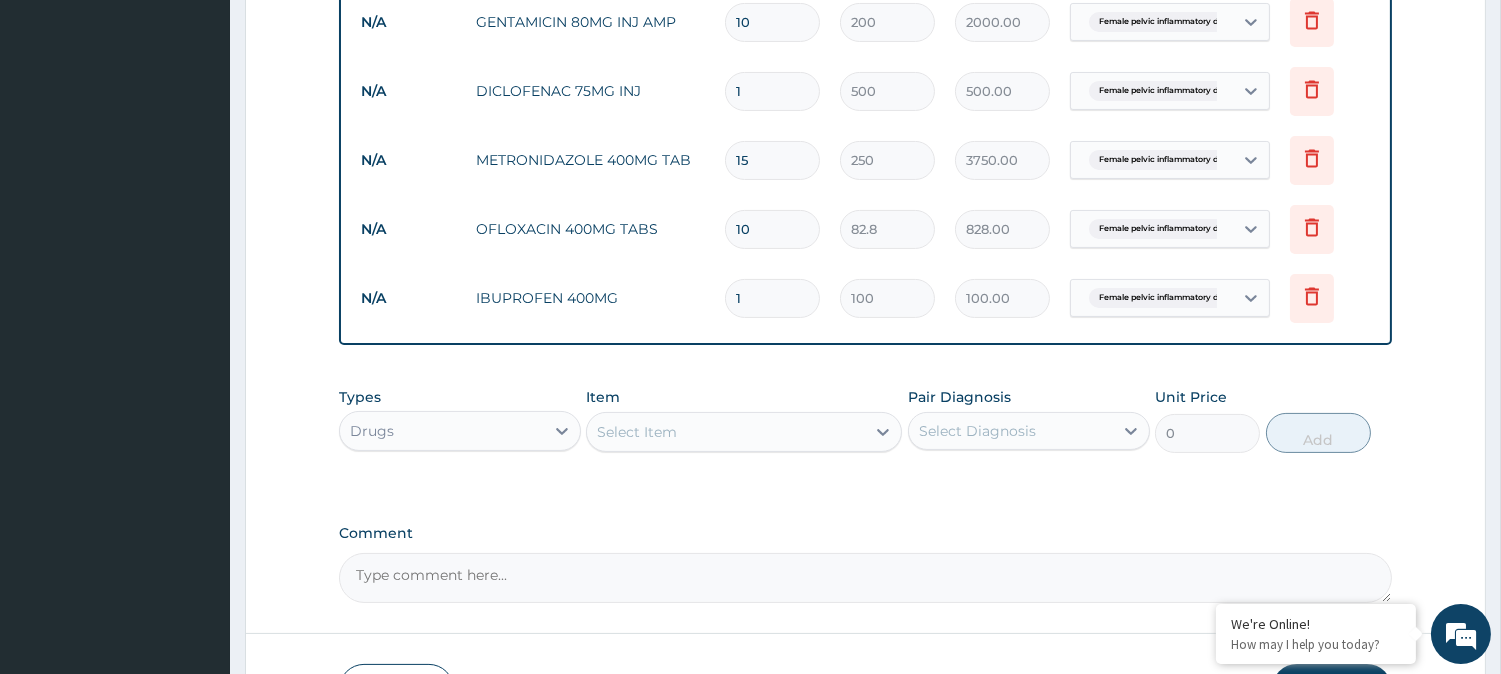 type on "1000.00" 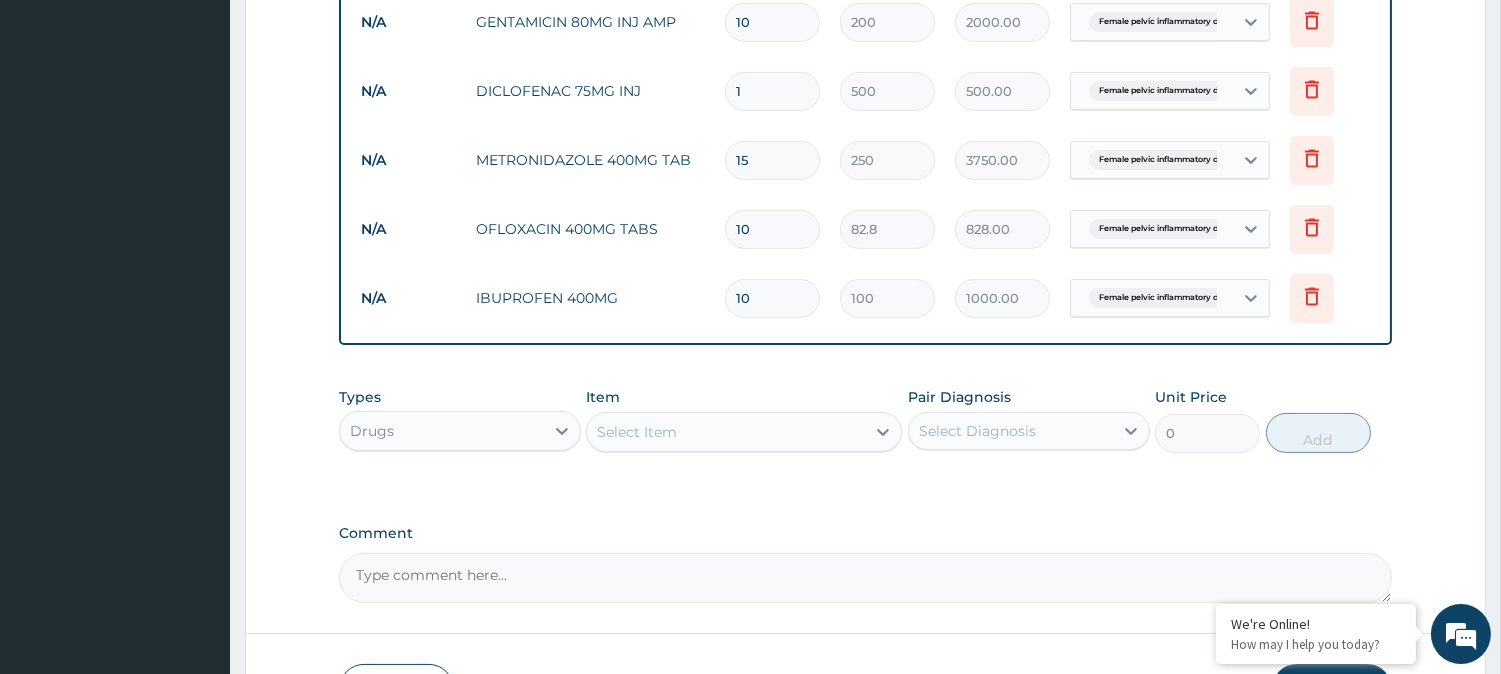 type on "10" 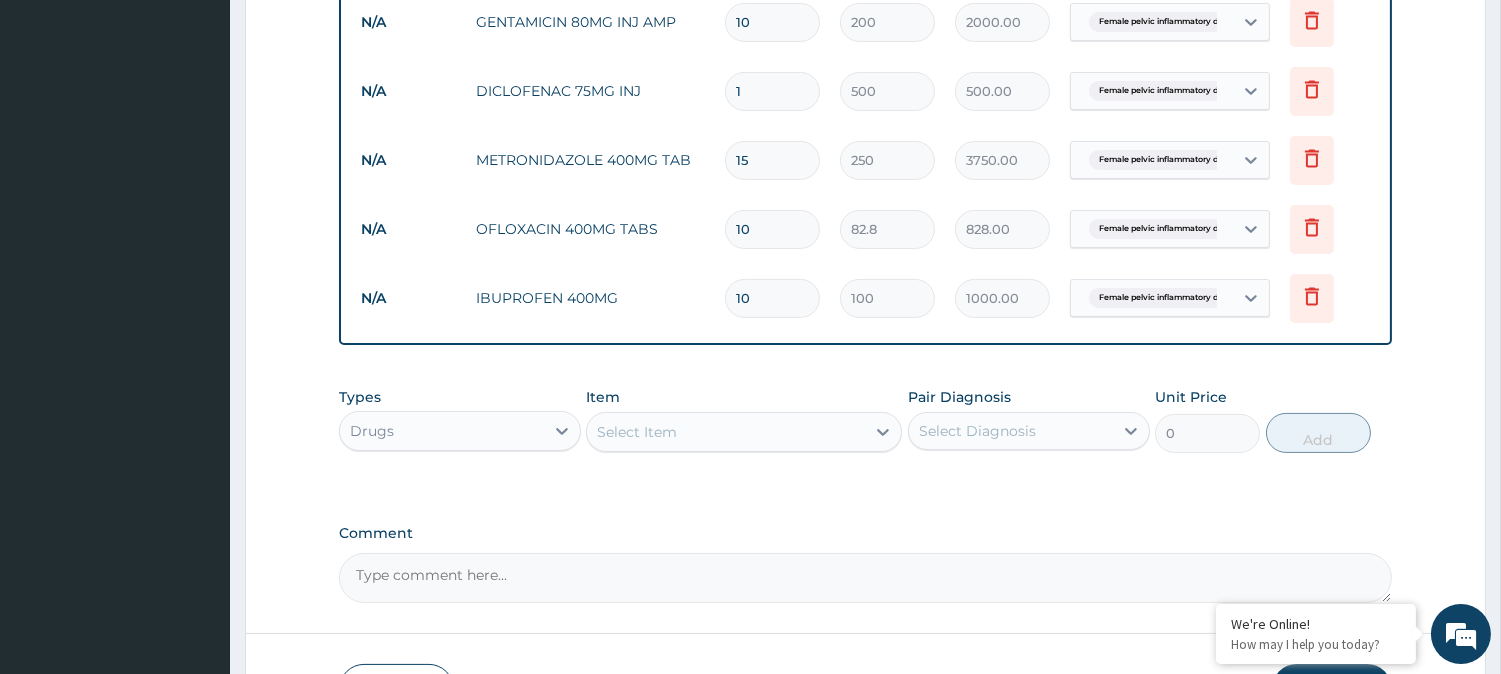 click on "Types Drugs Item Select Item Pair Diagnosis Select Diagnosis Unit Price 0 Add" at bounding box center [865, 420] 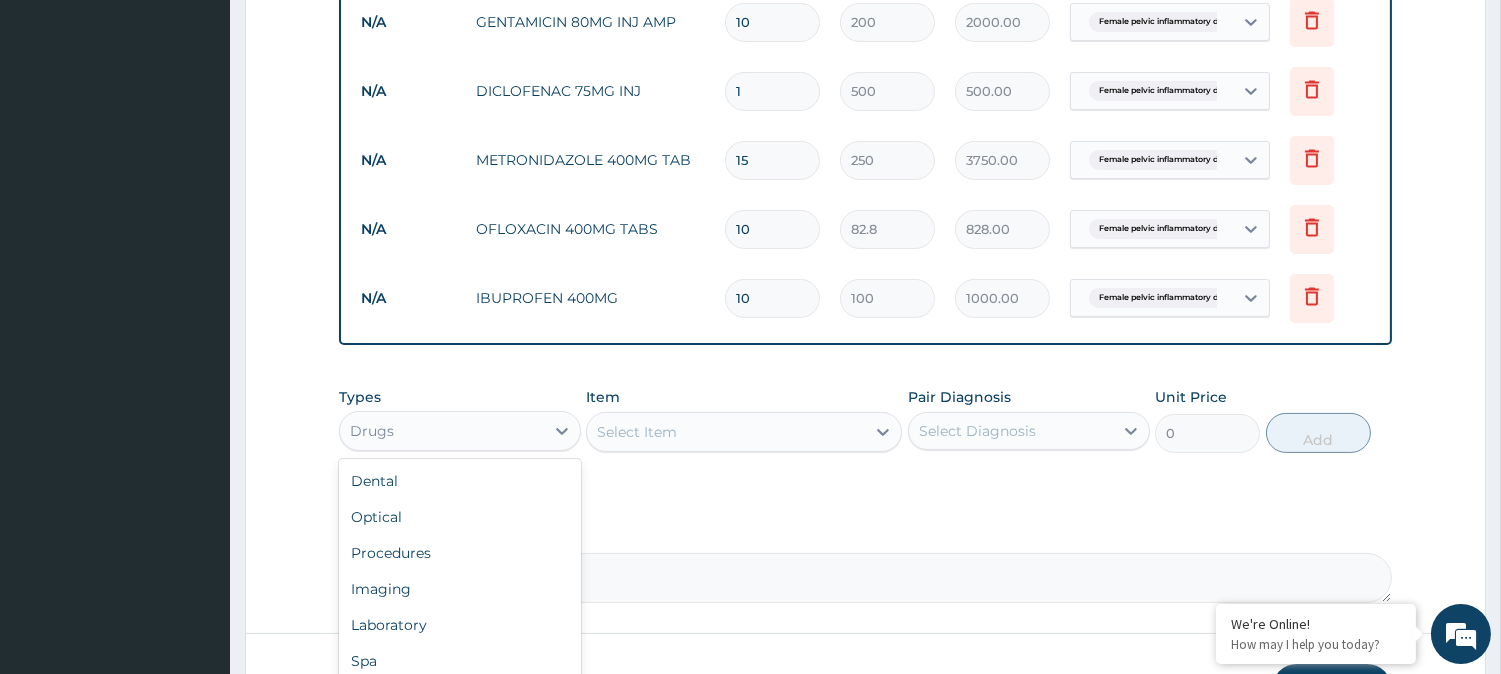 click on "Drugs" at bounding box center [442, 431] 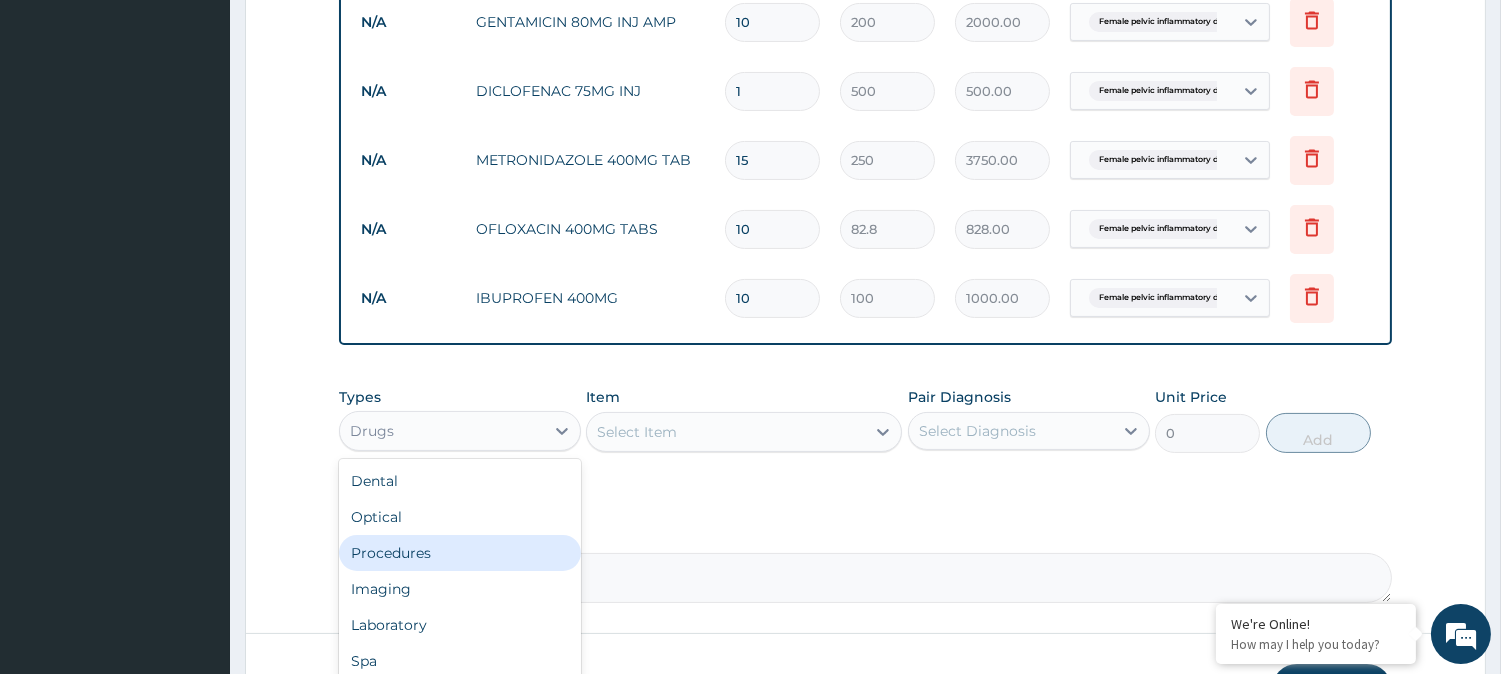 click on "Procedures" at bounding box center (460, 553) 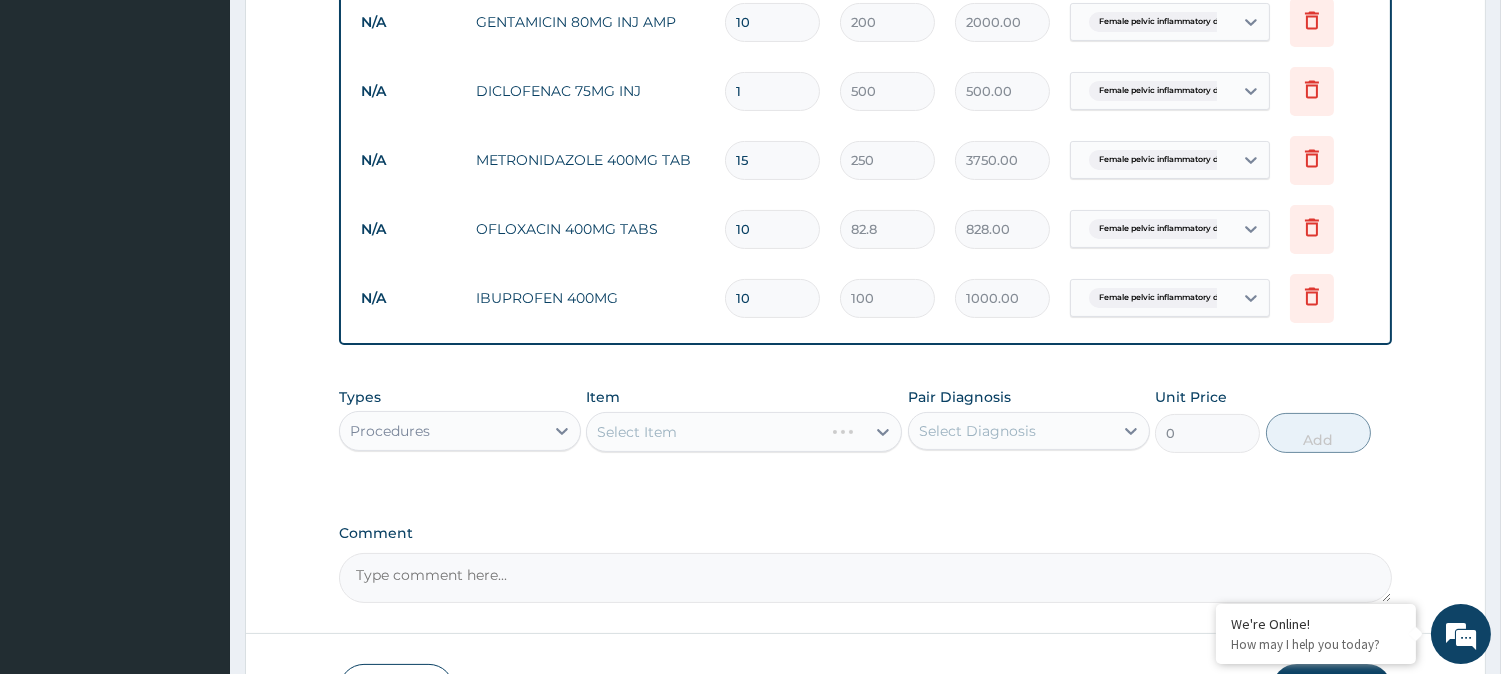 click on "Select Item" at bounding box center (744, 432) 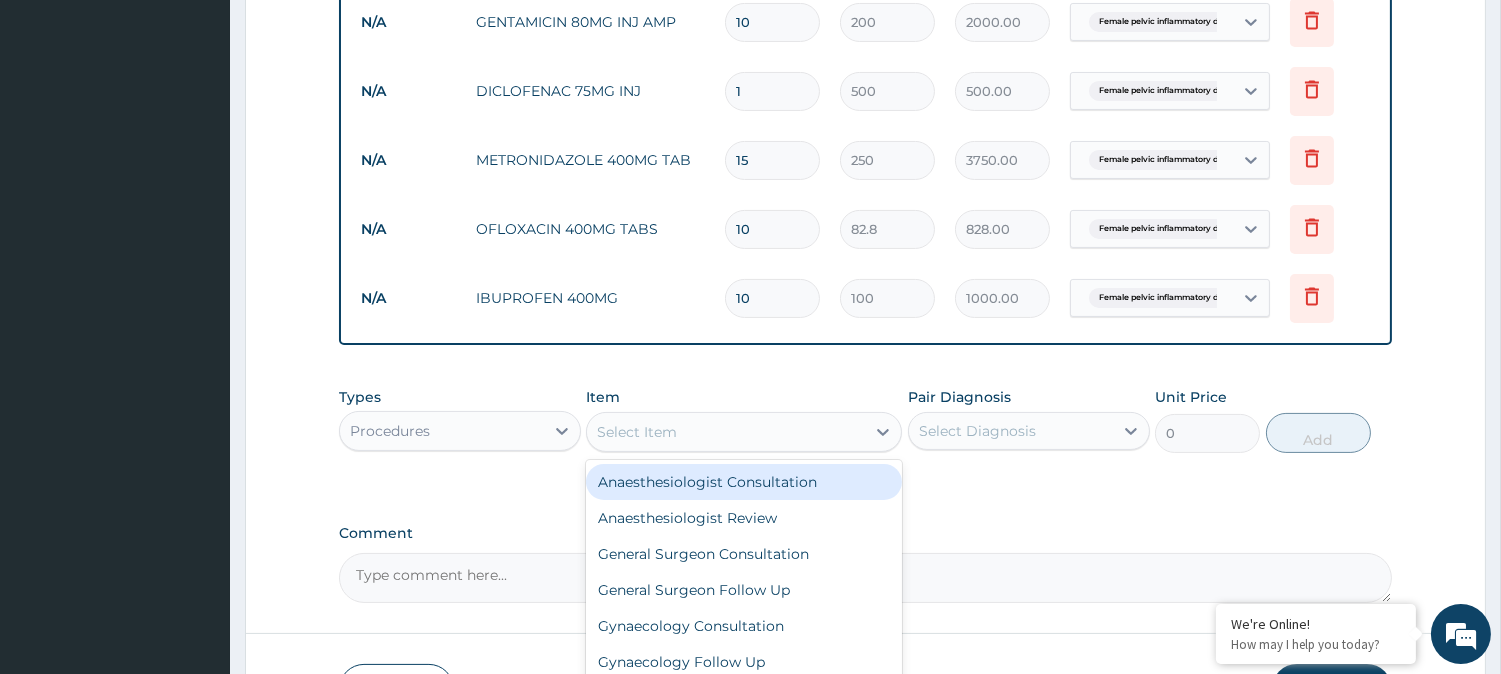 click on "Select Item" at bounding box center (726, 432) 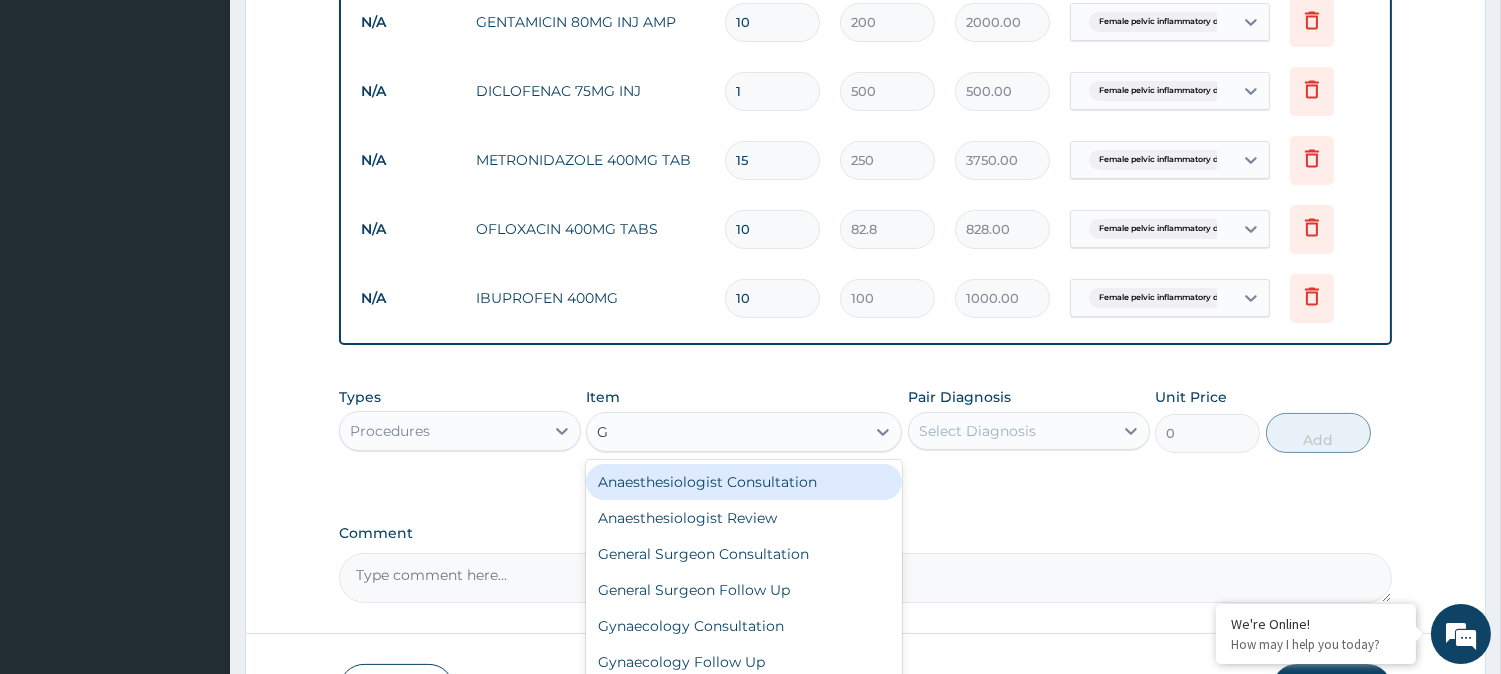 type on "GP" 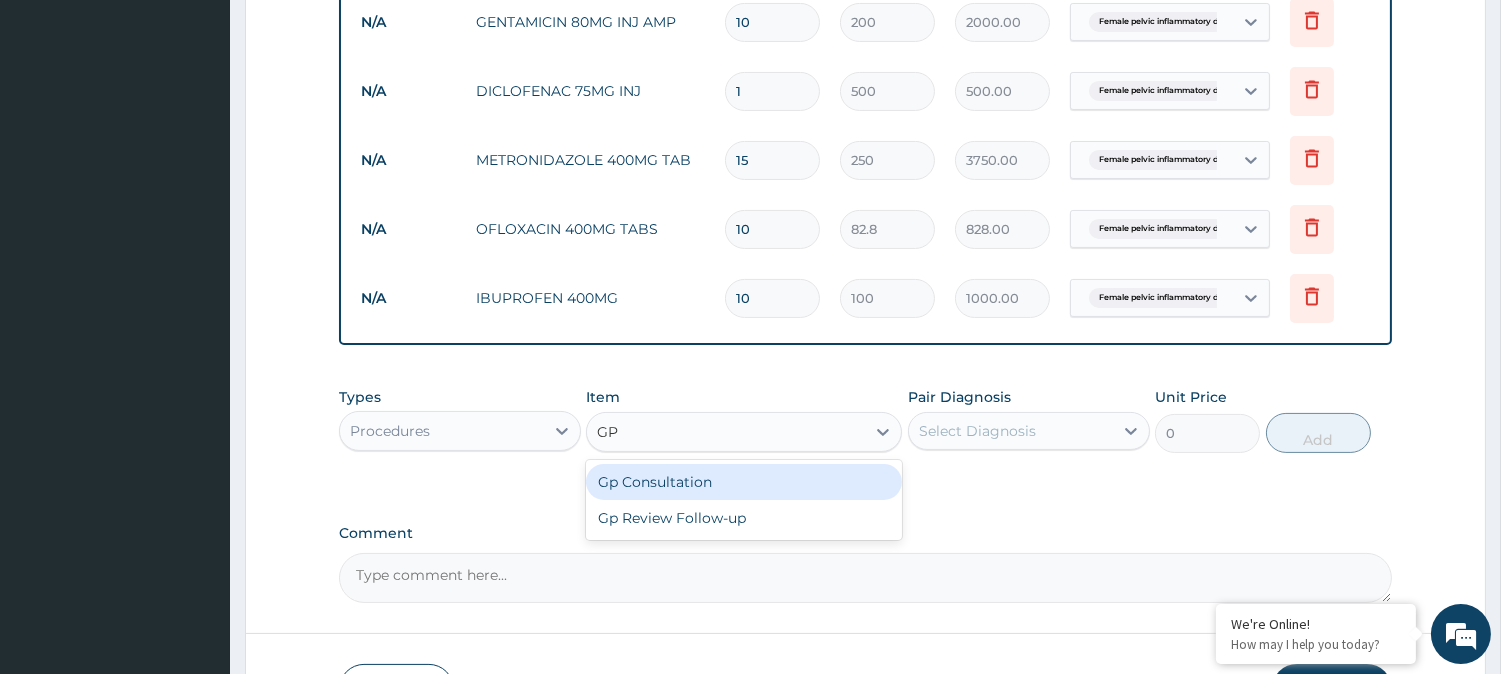 click on "Gp Consultation" at bounding box center (744, 482) 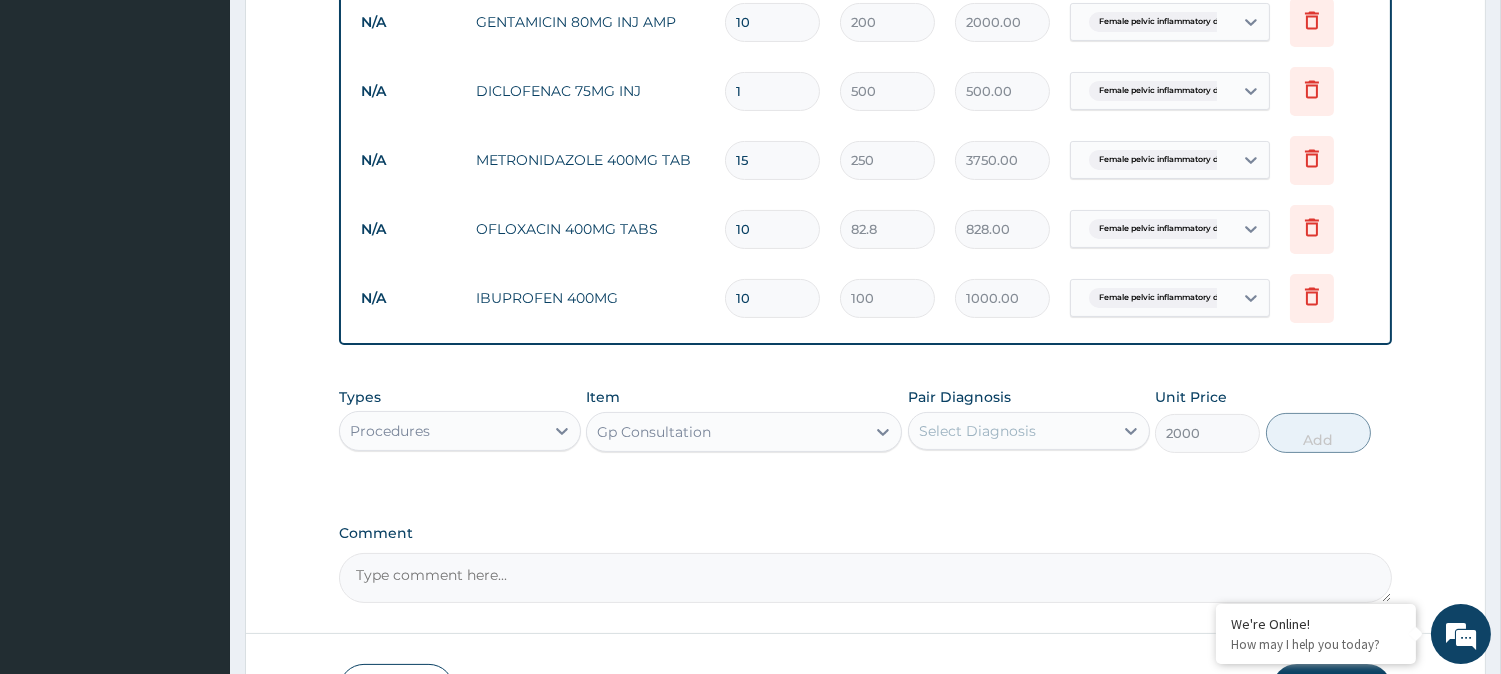 click on "Select Diagnosis" at bounding box center [1011, 431] 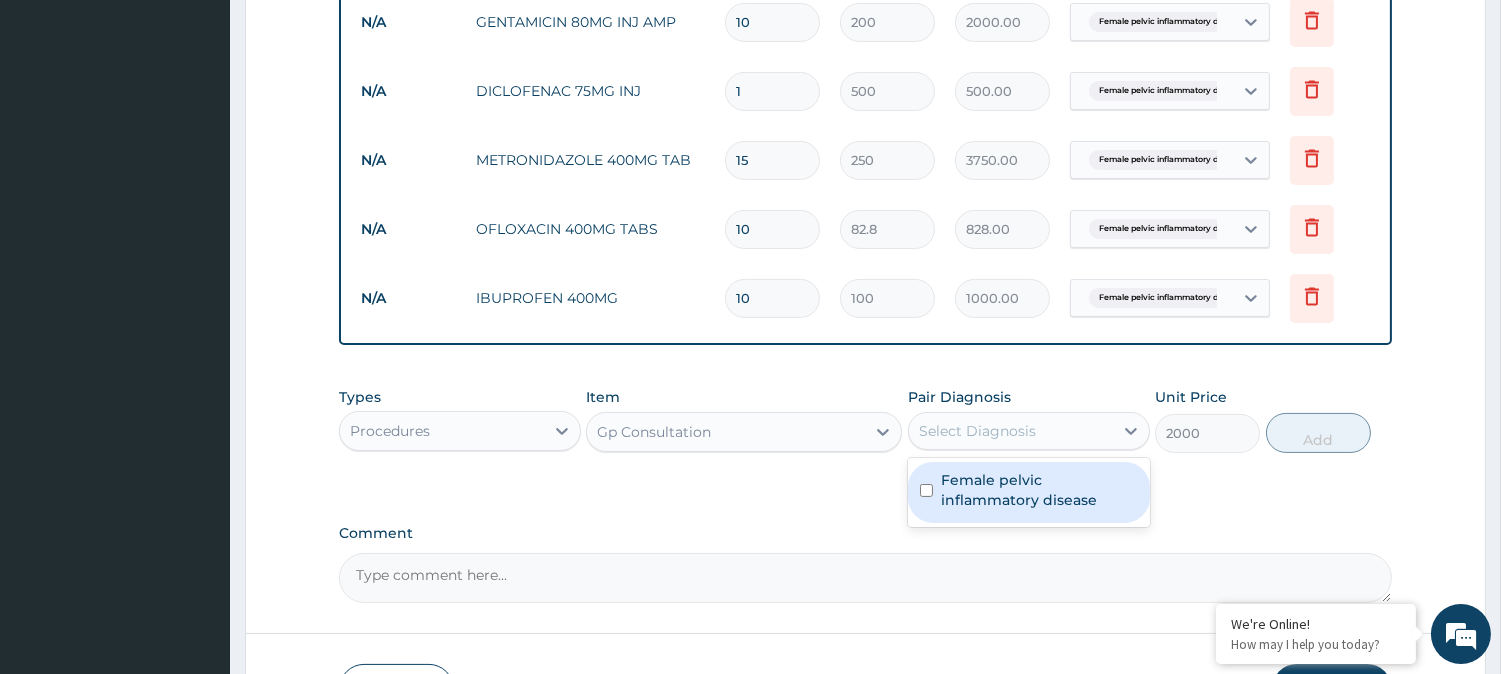 click on "Female pelvic inflammatory disease" at bounding box center (1029, 492) 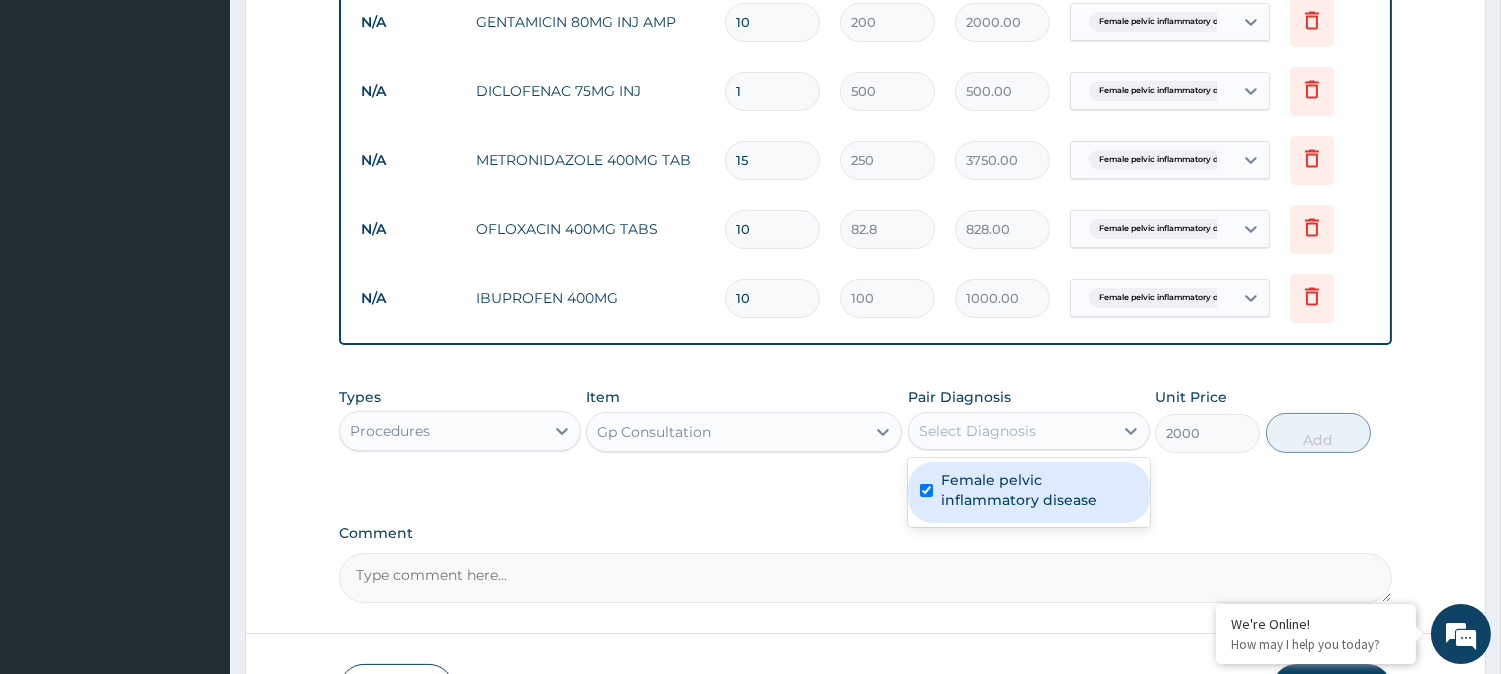 checkbox on "true" 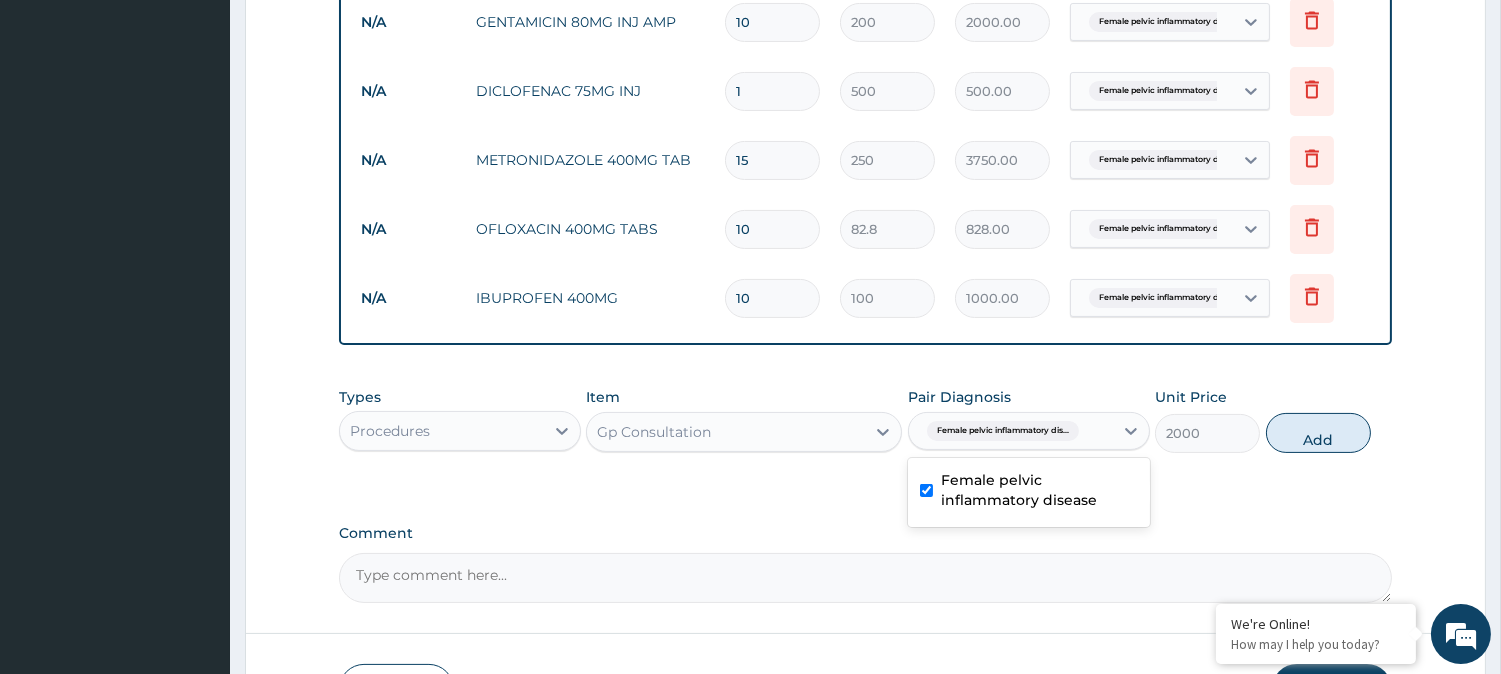 click on "Add" at bounding box center (1318, 433) 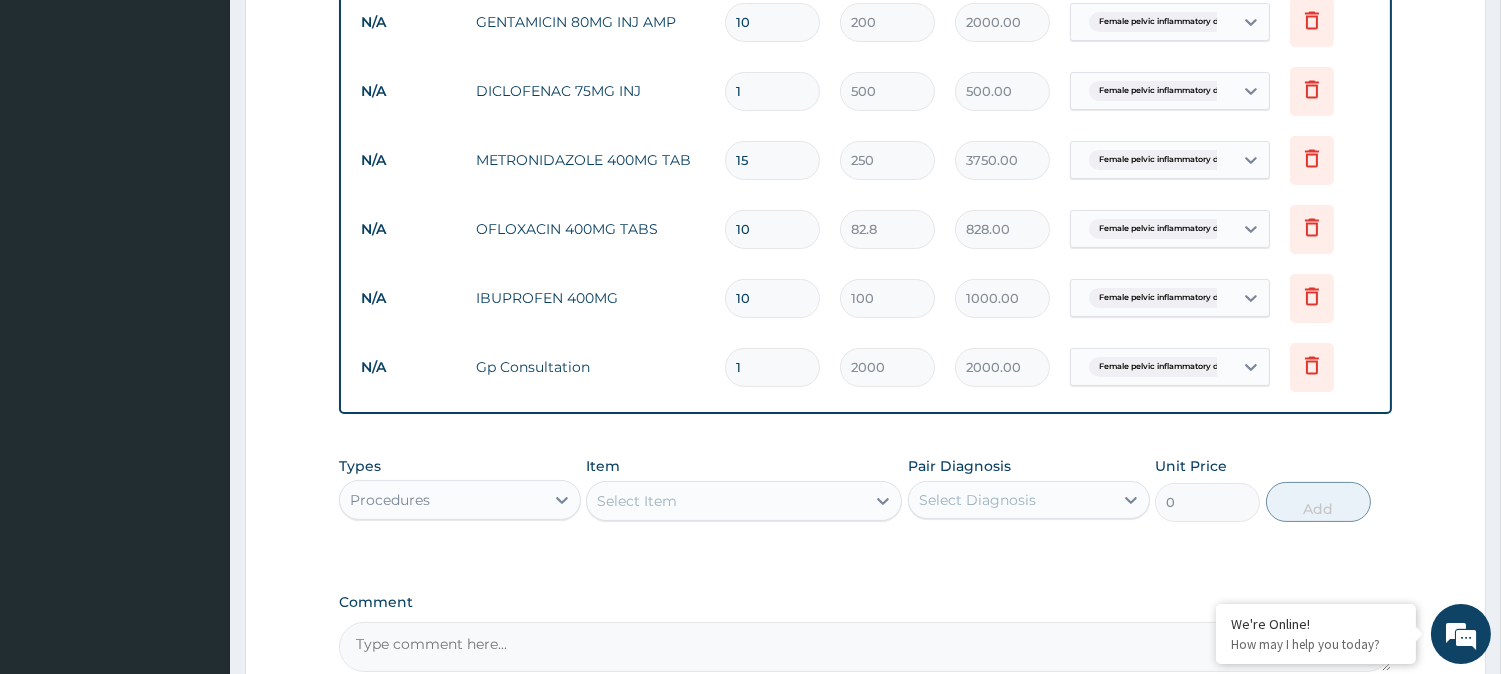 drag, startPoint x: 1485, startPoint y: 472, endPoint x: 1491, endPoint y: 453, distance: 19.924858 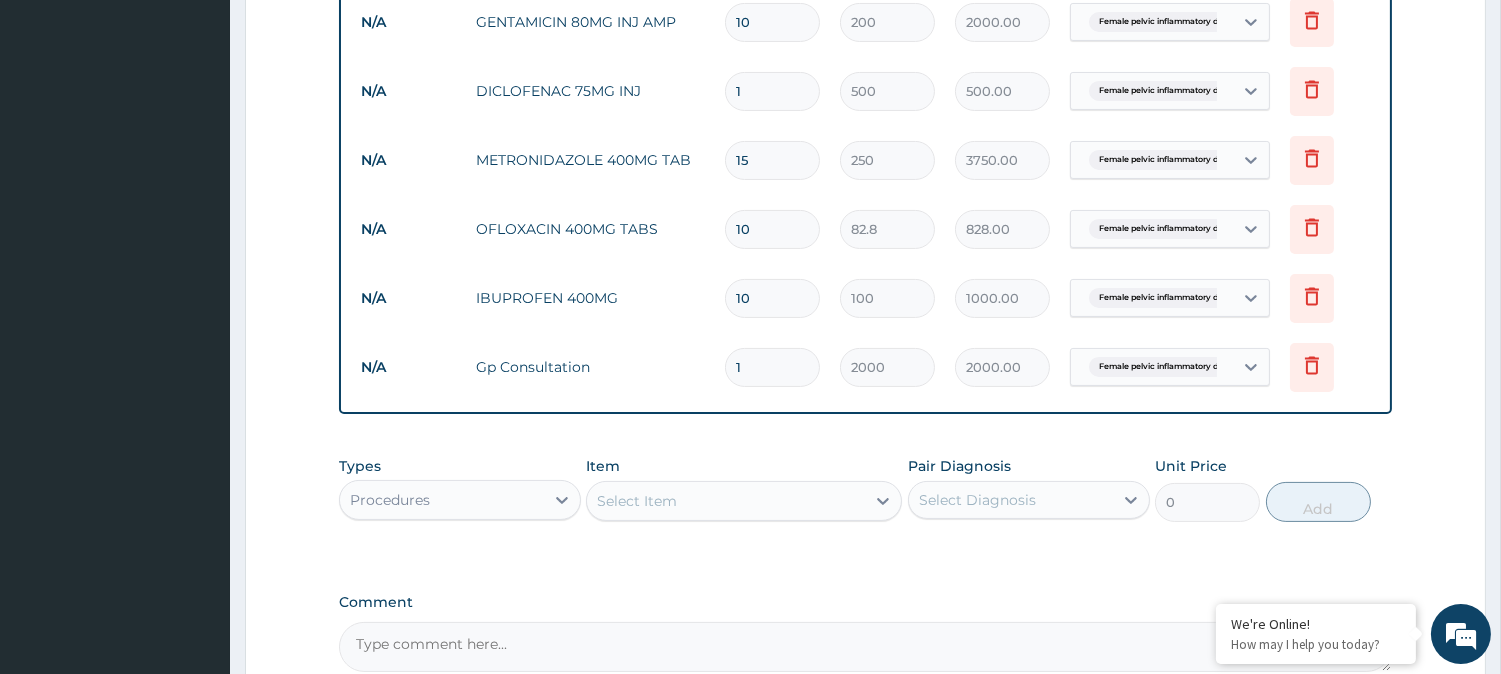 click on "Step  2  of 2 PA Code / Prescription Code Enter Code(Secondary Care Only) Encounter Date 15-07-2025 Diagnosis Female pelvic inflammatory disease Confirmed NB: All diagnosis must be linked to a claim item Claim Items Type Name Quantity Unit Price Total Price Pair Diagnosis Actions N/A PIRITON TAB 4MG 6 50 300.00 Female pelvic inflammatory dis... Delete N/A GENTAMICIN 80MG INJ AMP 10 200 2000.00 Female pelvic inflammatory dis... Delete N/A DICLOFENAC 75MG INJ 1 500 500.00 Female pelvic inflammatory dis... Delete N/A METRONIDAZOLE 400MG TAB 15 250 3750.00 Female pelvic inflammatory dis... Delete N/A OFLOXACIN 400MG TABS 10 82.8 828.00 Female pelvic inflammatory dis... Delete N/A IBUPROFEN 400MG 10 100 1000.00 Female pelvic inflammatory dis... Delete N/A Gp Consultation 1 2000 2000.00 Female pelvic inflammatory dis... Delete Types Procedures Item Select Item Pair Diagnosis Select Diagnosis Unit Price 0 Add Comment     Previous   Submit" at bounding box center (865, 129) 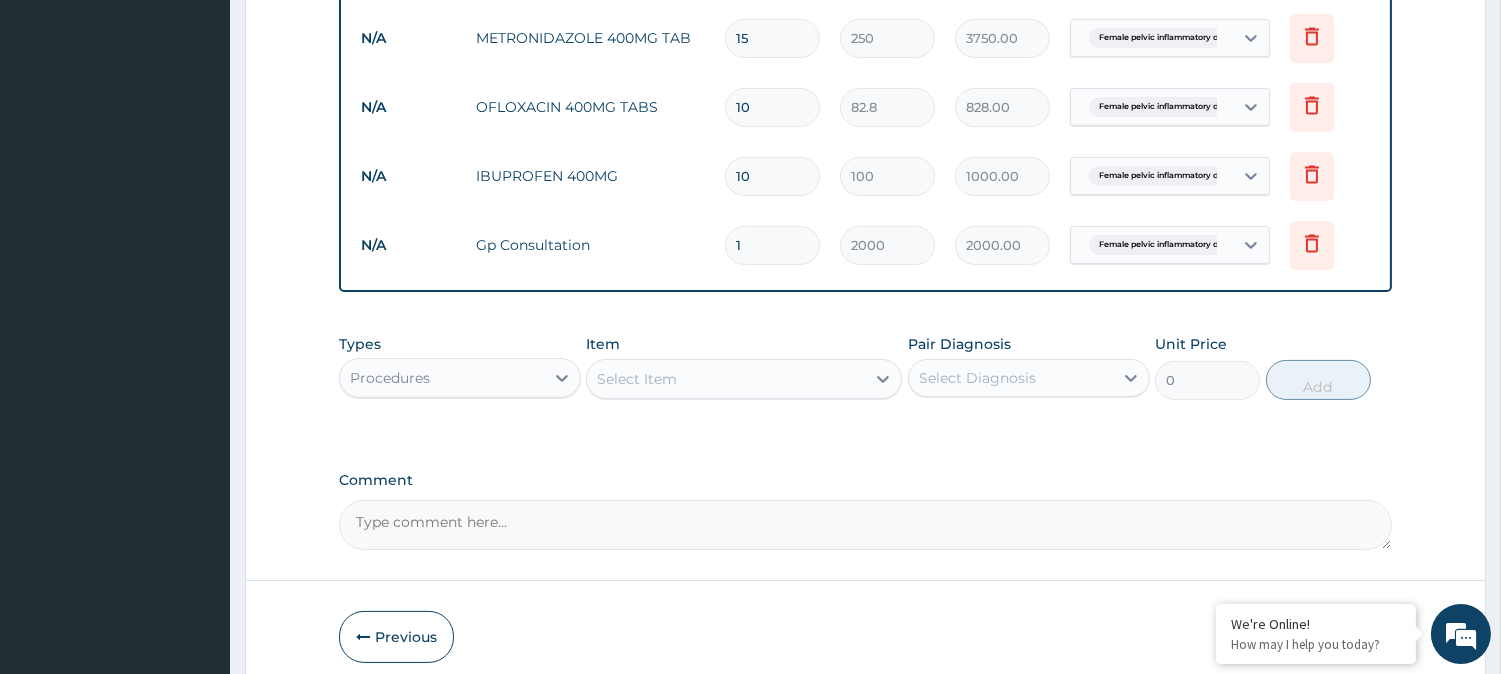 scroll, scrollTop: 872, scrollLeft: 0, axis: vertical 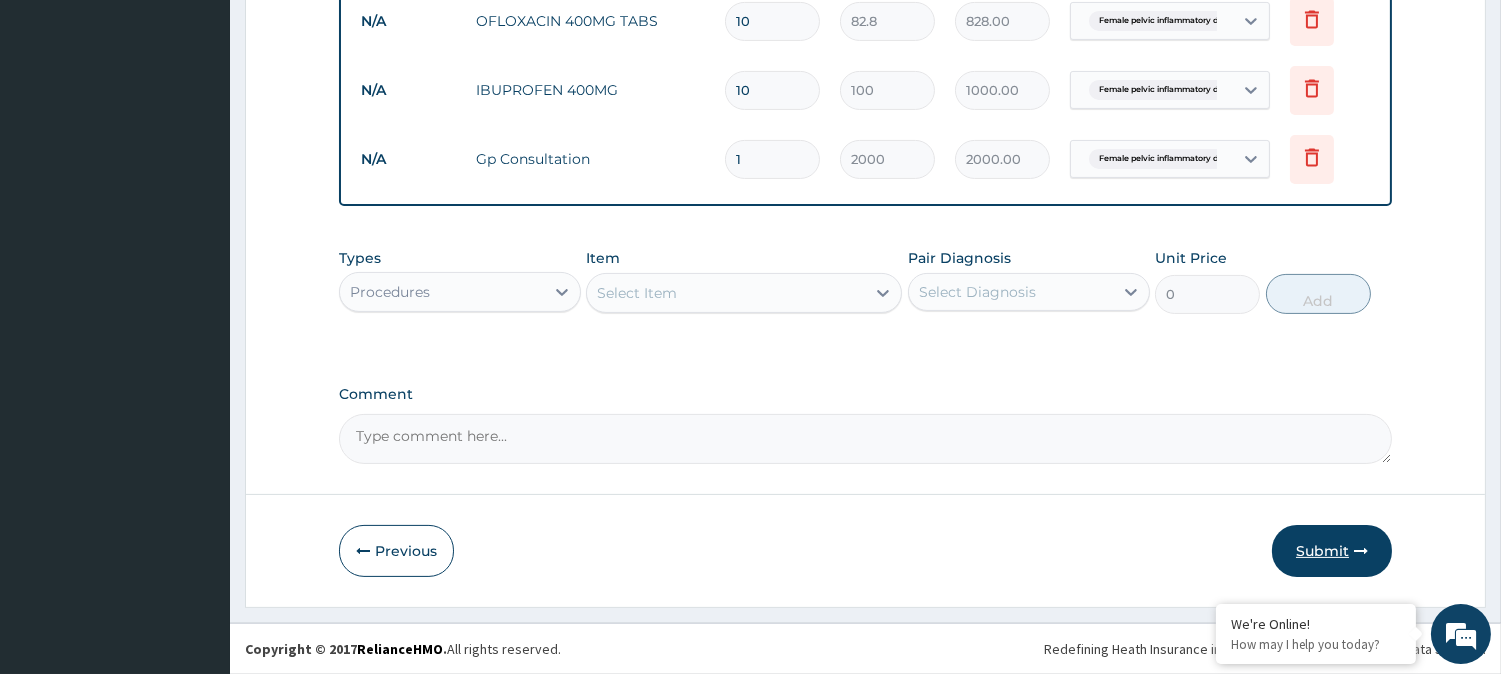 click on "Submit" at bounding box center [1332, 551] 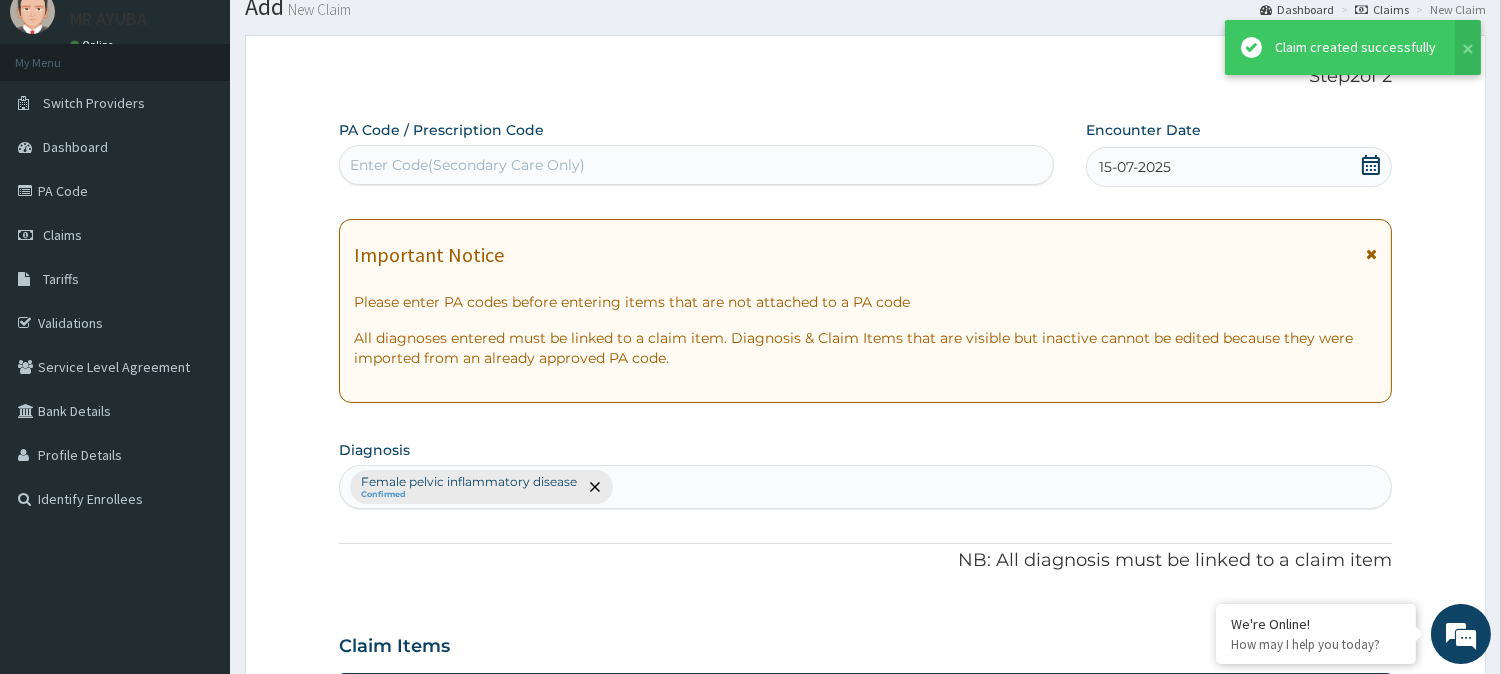scroll, scrollTop: 872, scrollLeft: 0, axis: vertical 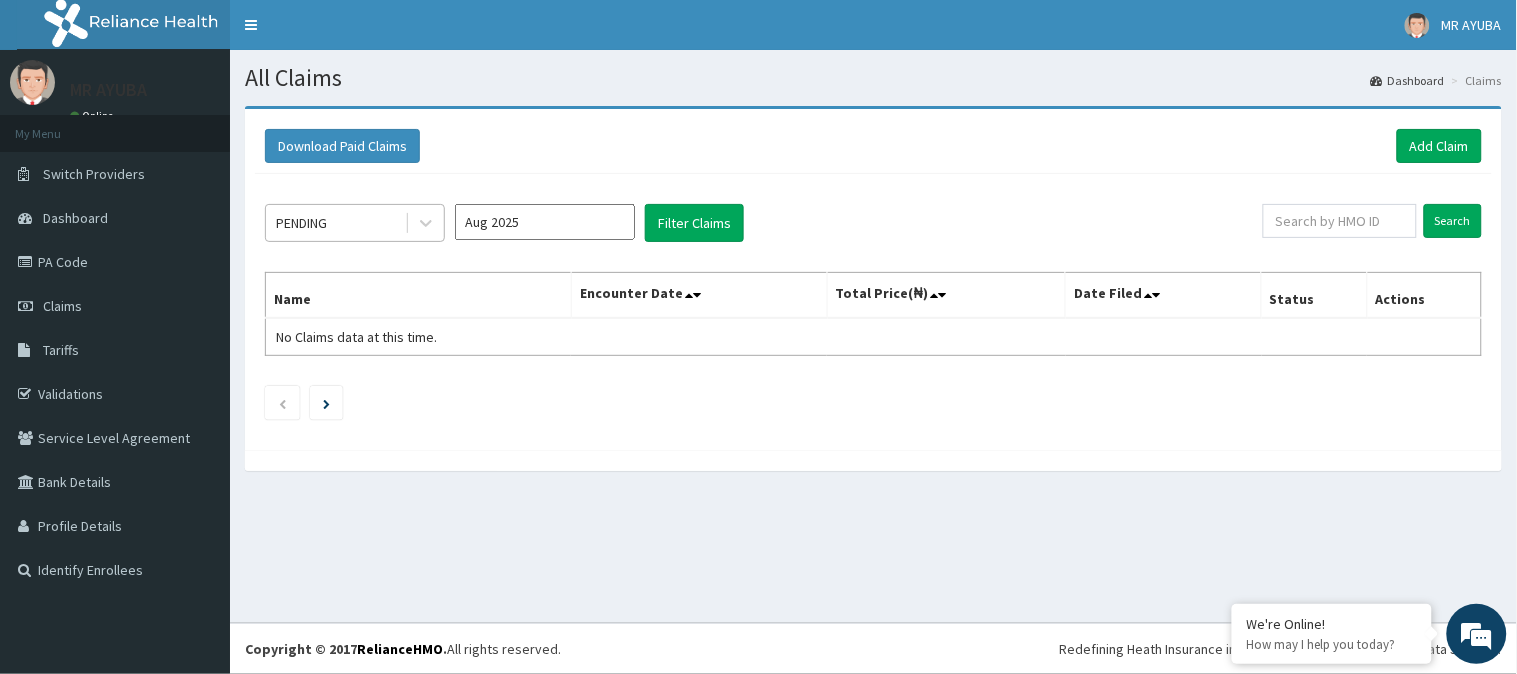 click on "PENDING" at bounding box center (335, 223) 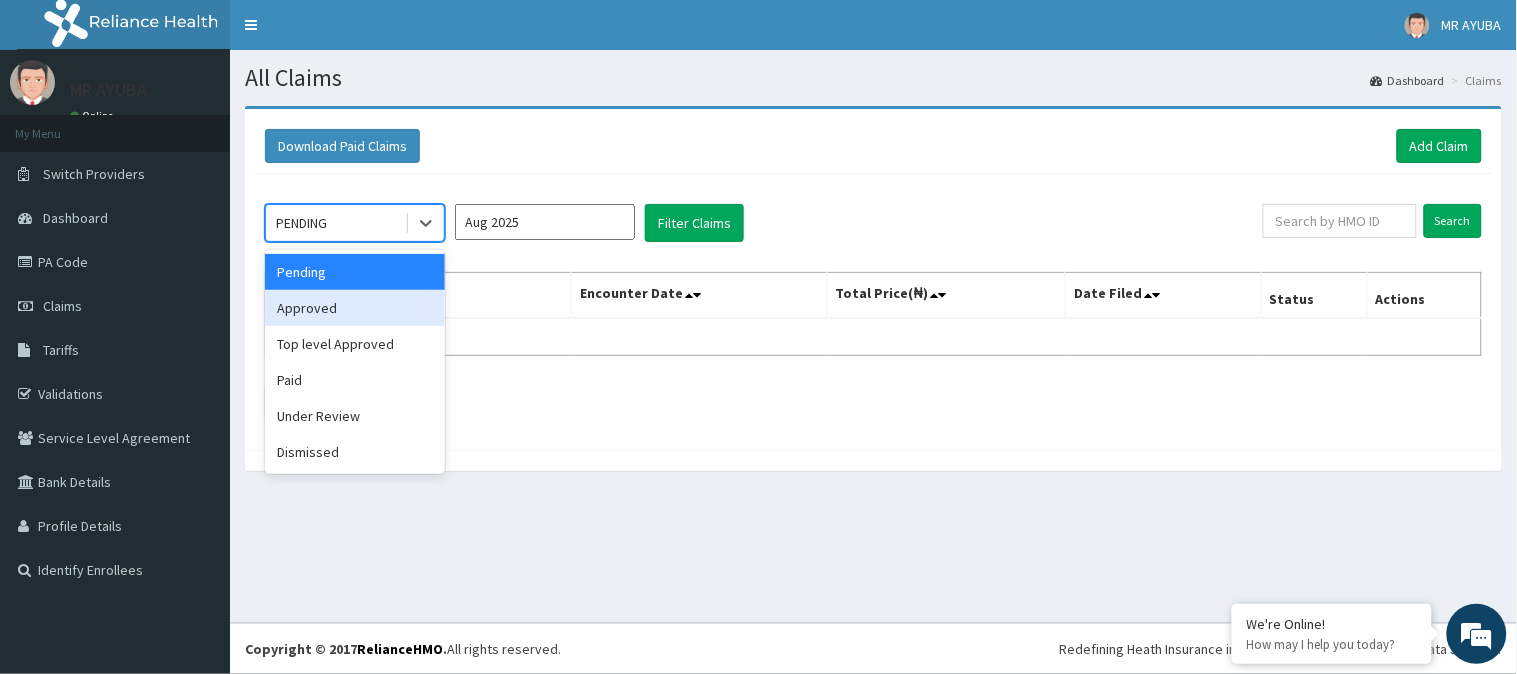 click on "Approved" at bounding box center (355, 308) 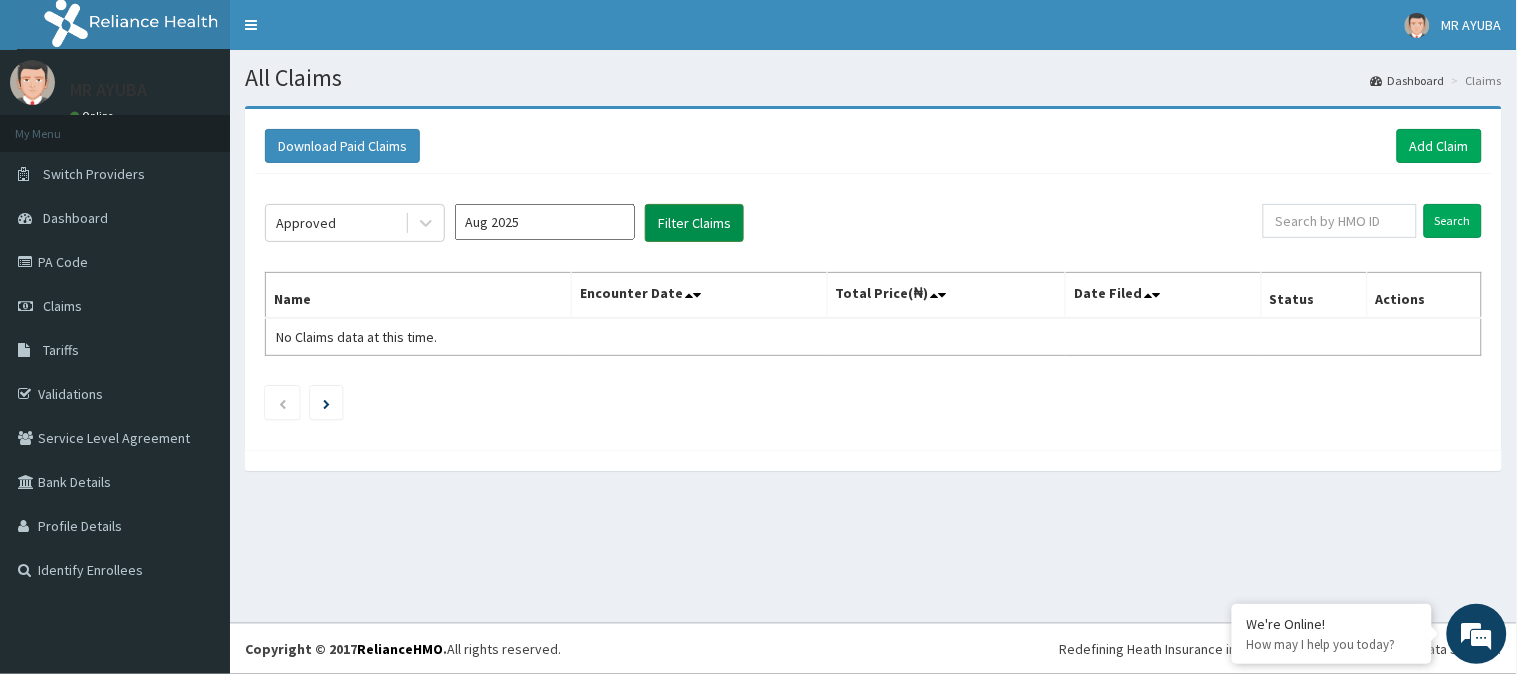 click on "Filter Claims" at bounding box center [694, 223] 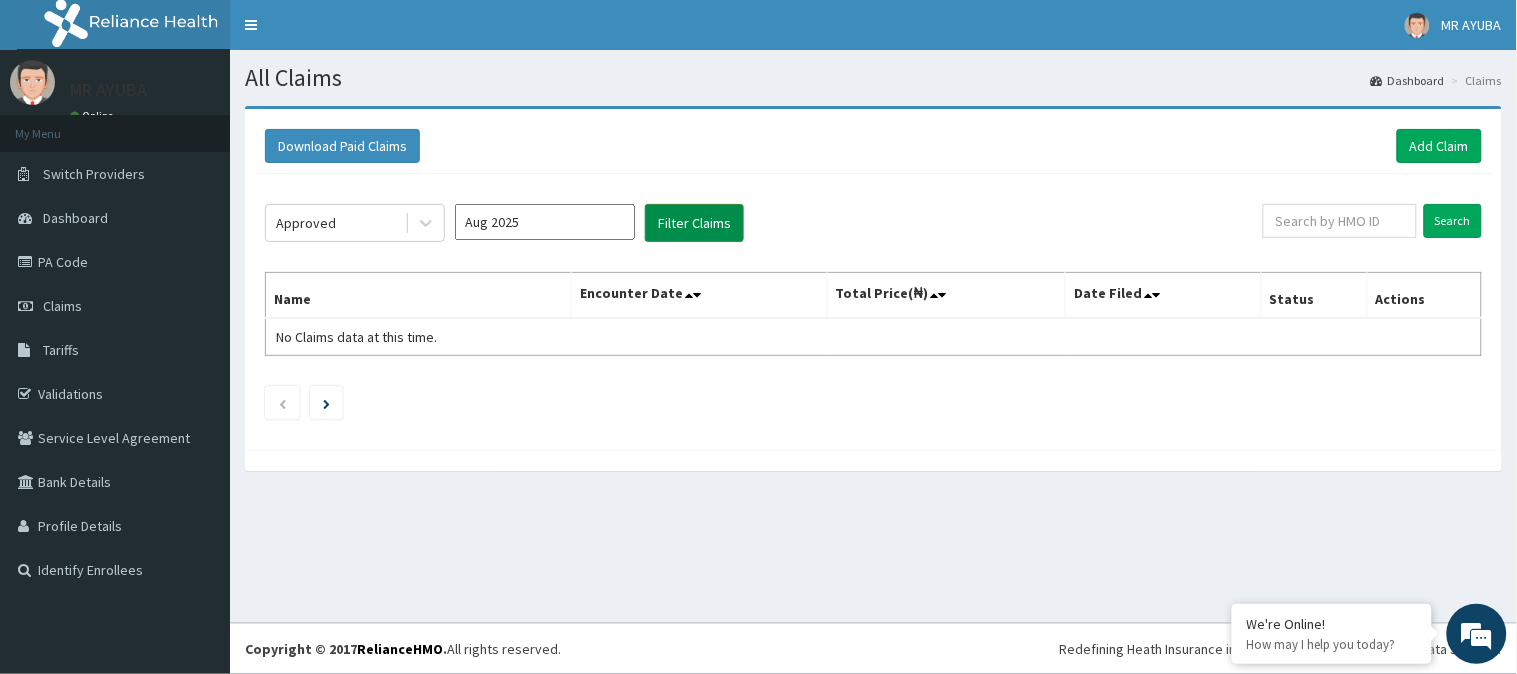 click on "Filter Claims" at bounding box center [694, 223] 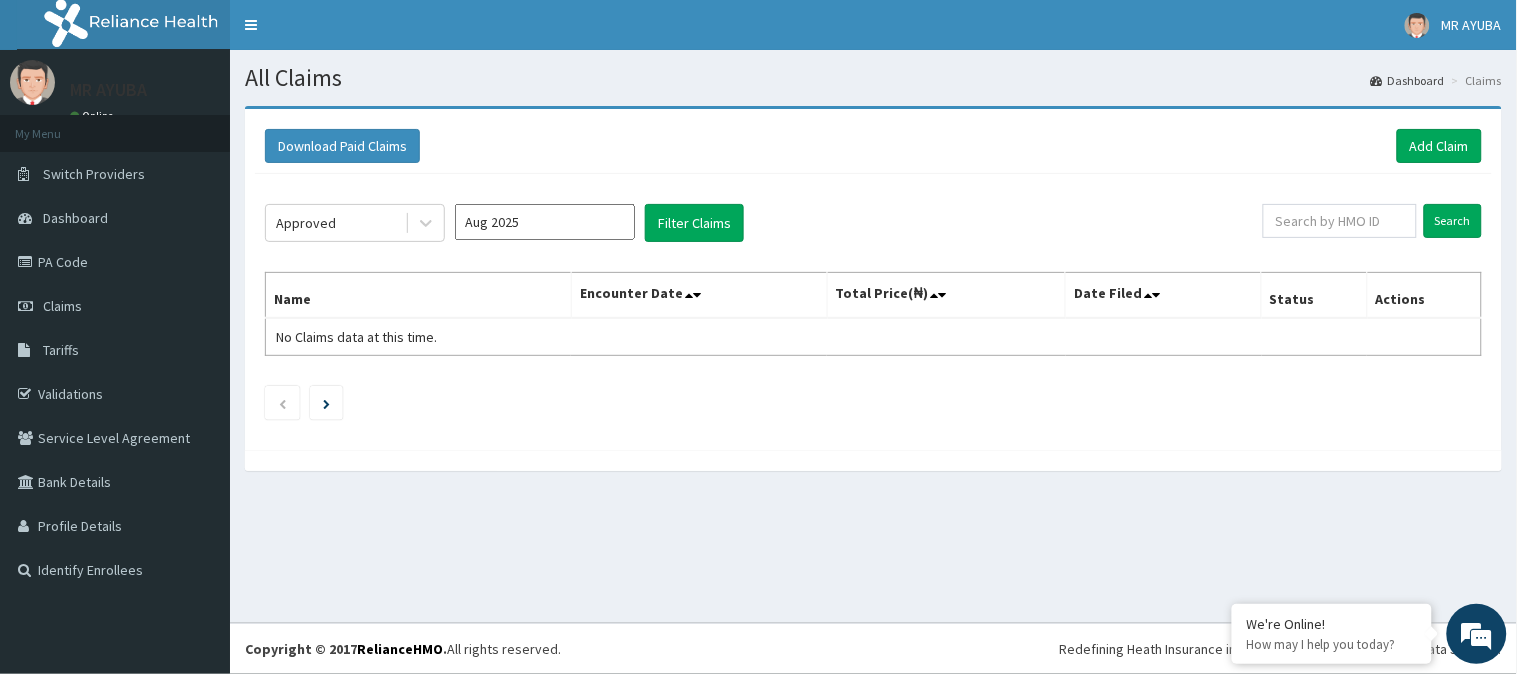click on "Aug 2025" at bounding box center [545, 222] 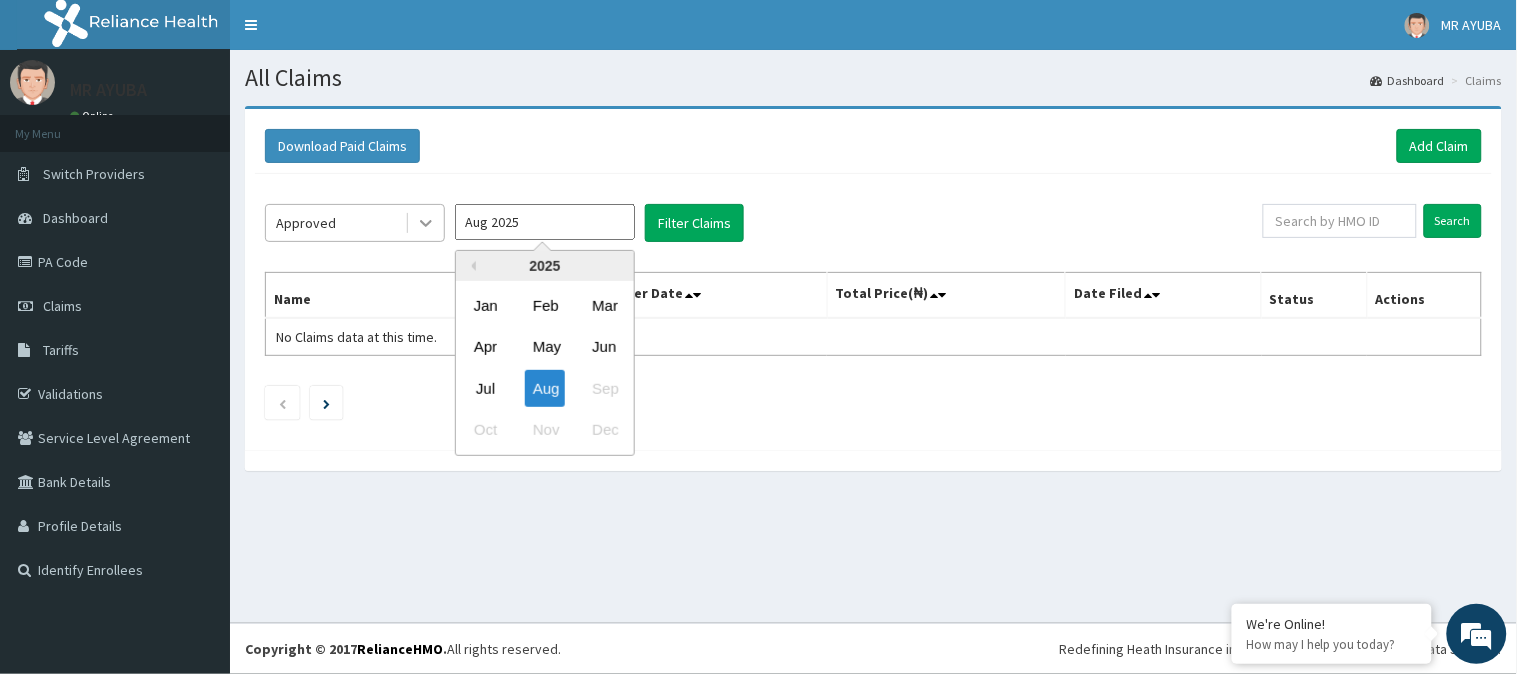 click 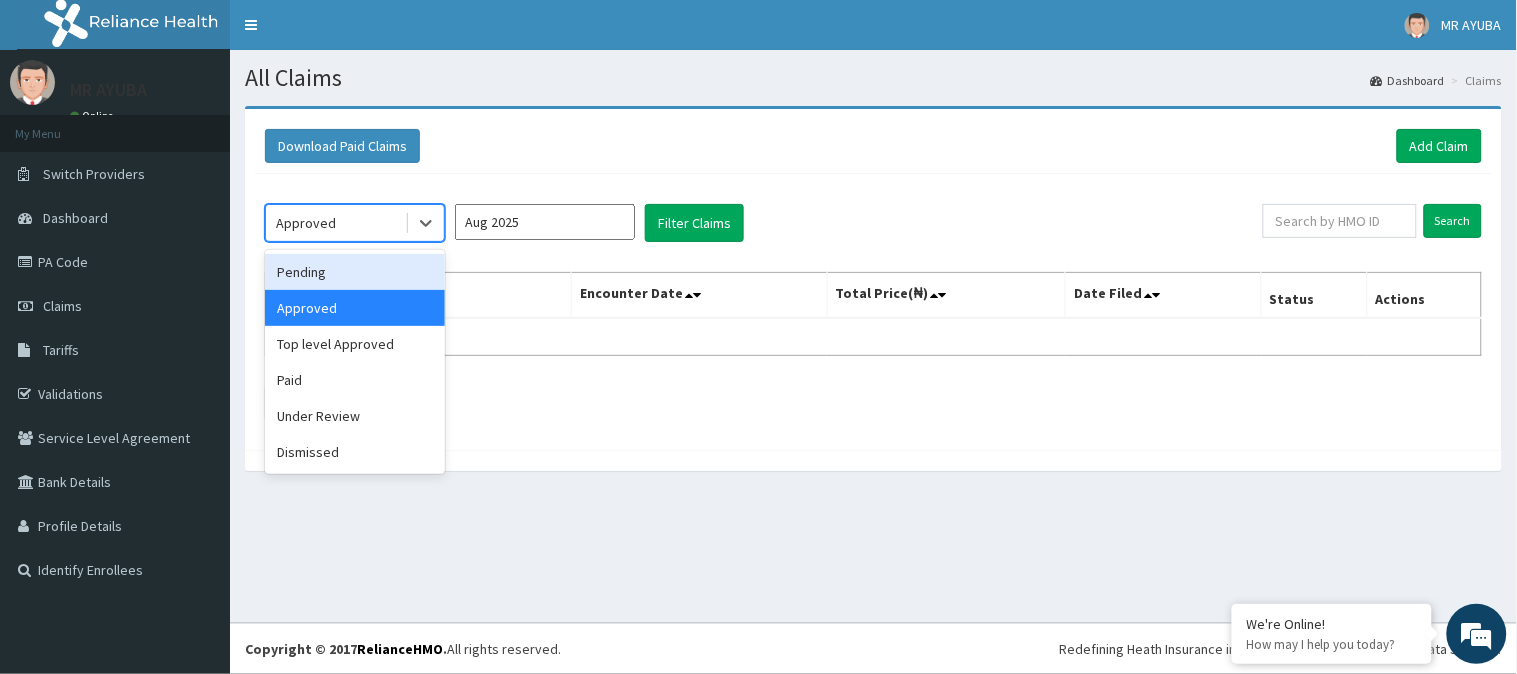 click on "Pending" at bounding box center [355, 272] 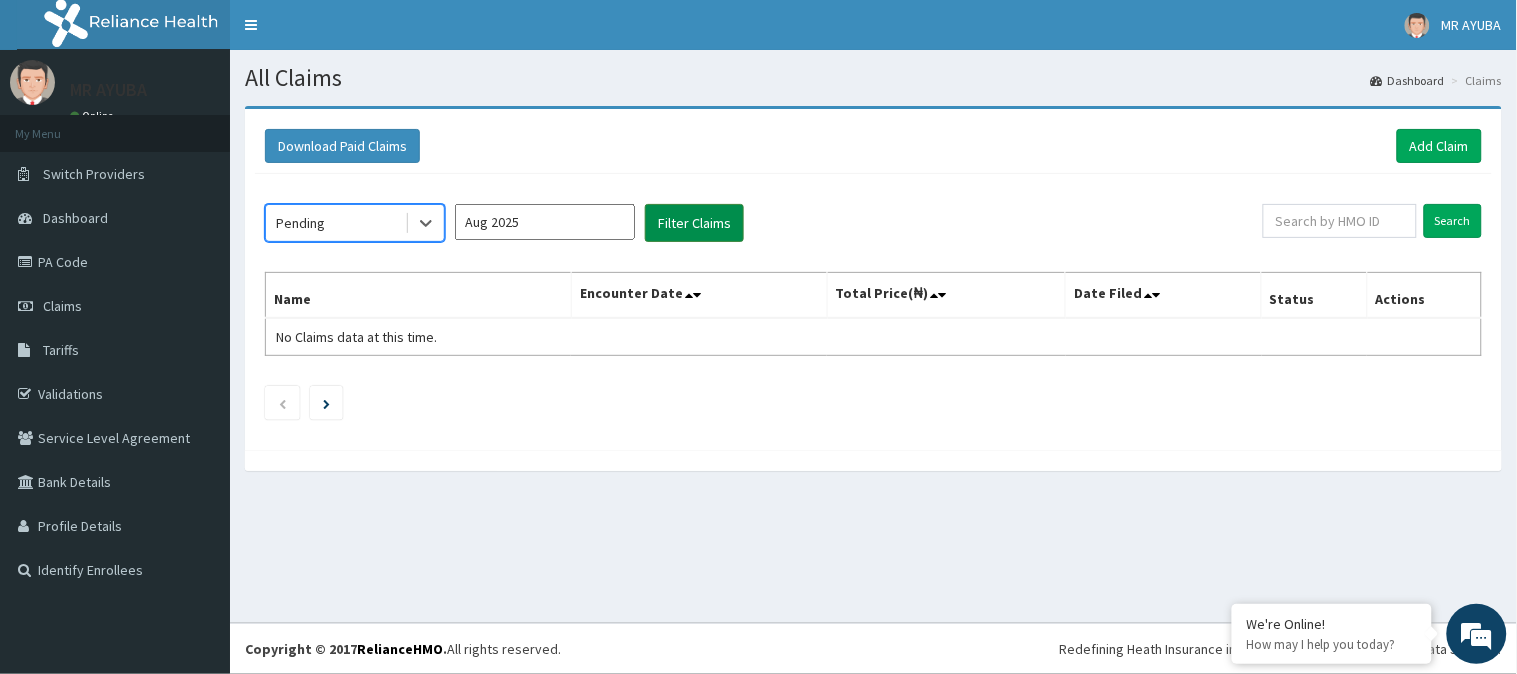 click on "Filter Claims" at bounding box center [694, 223] 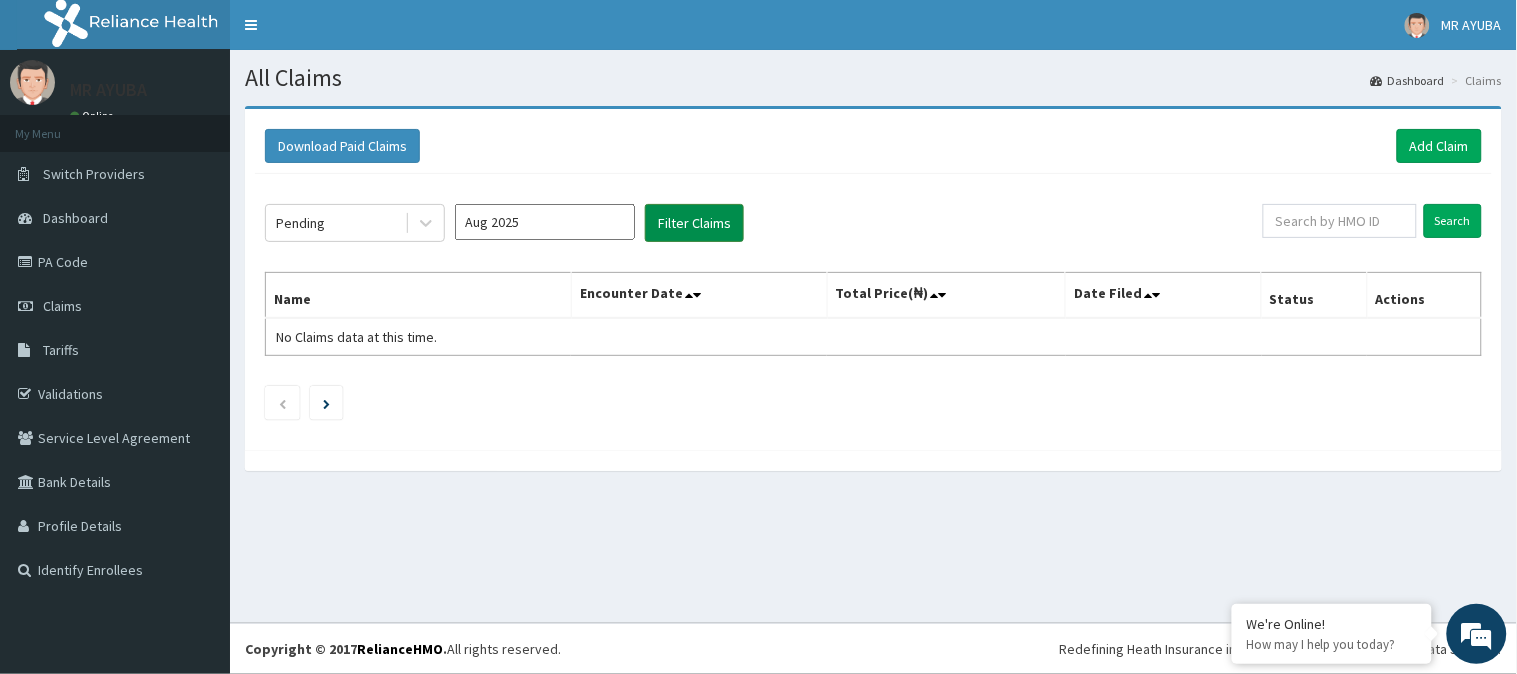 scroll, scrollTop: 0, scrollLeft: 0, axis: both 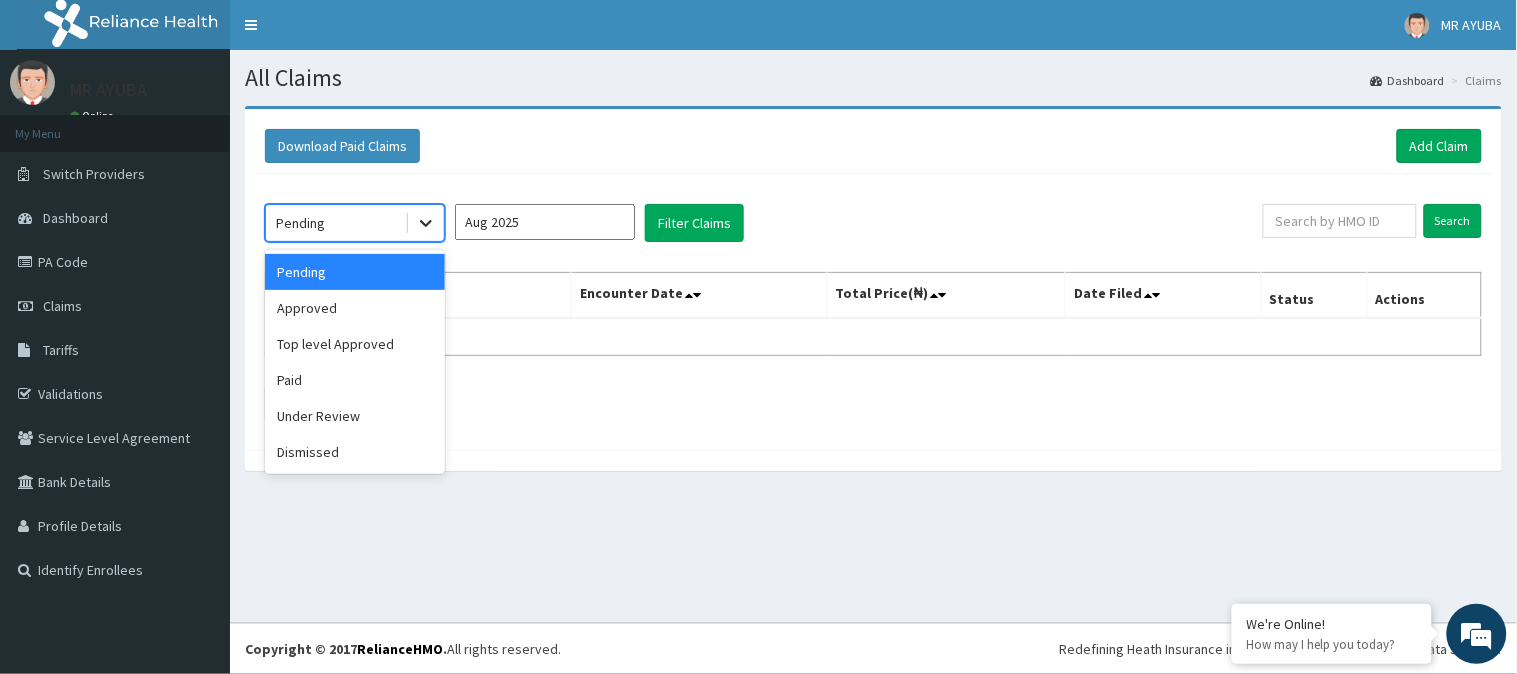 click 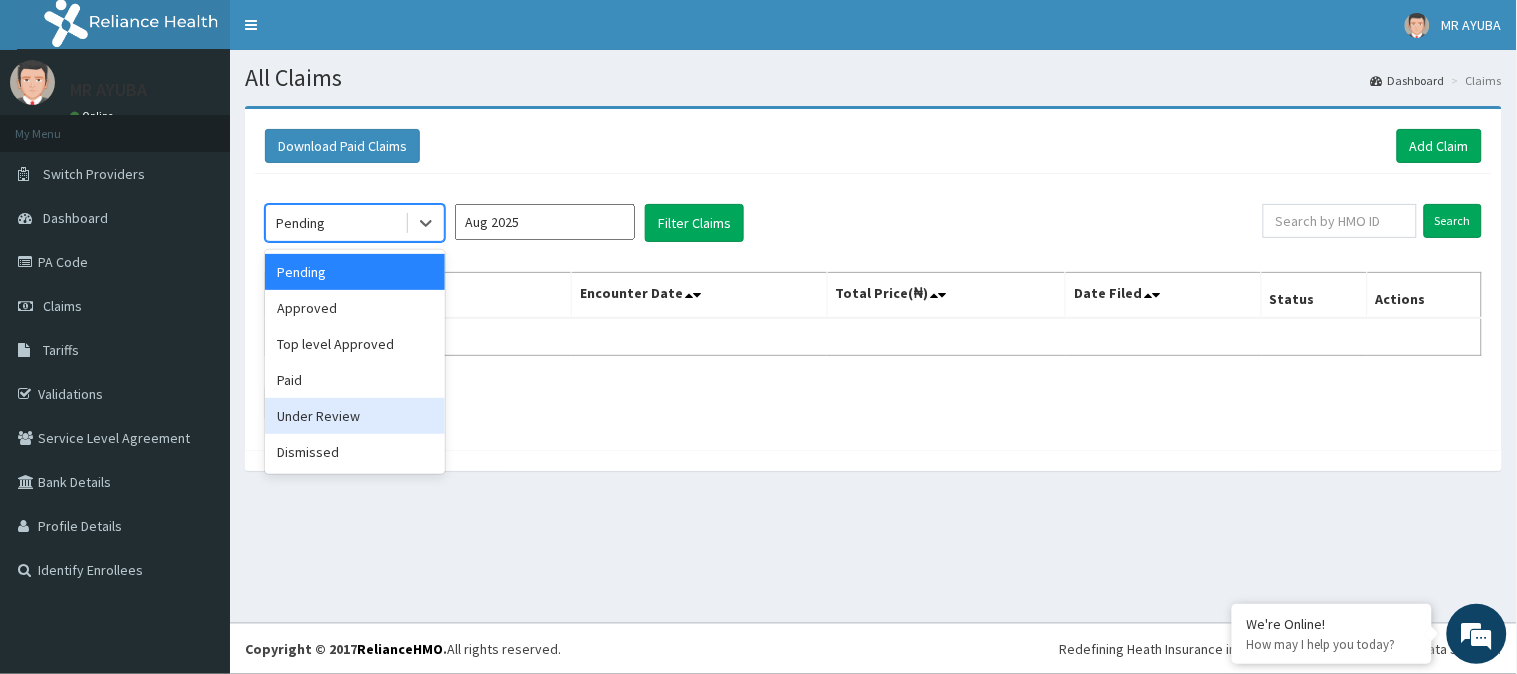 click on "Under Review" at bounding box center (355, 416) 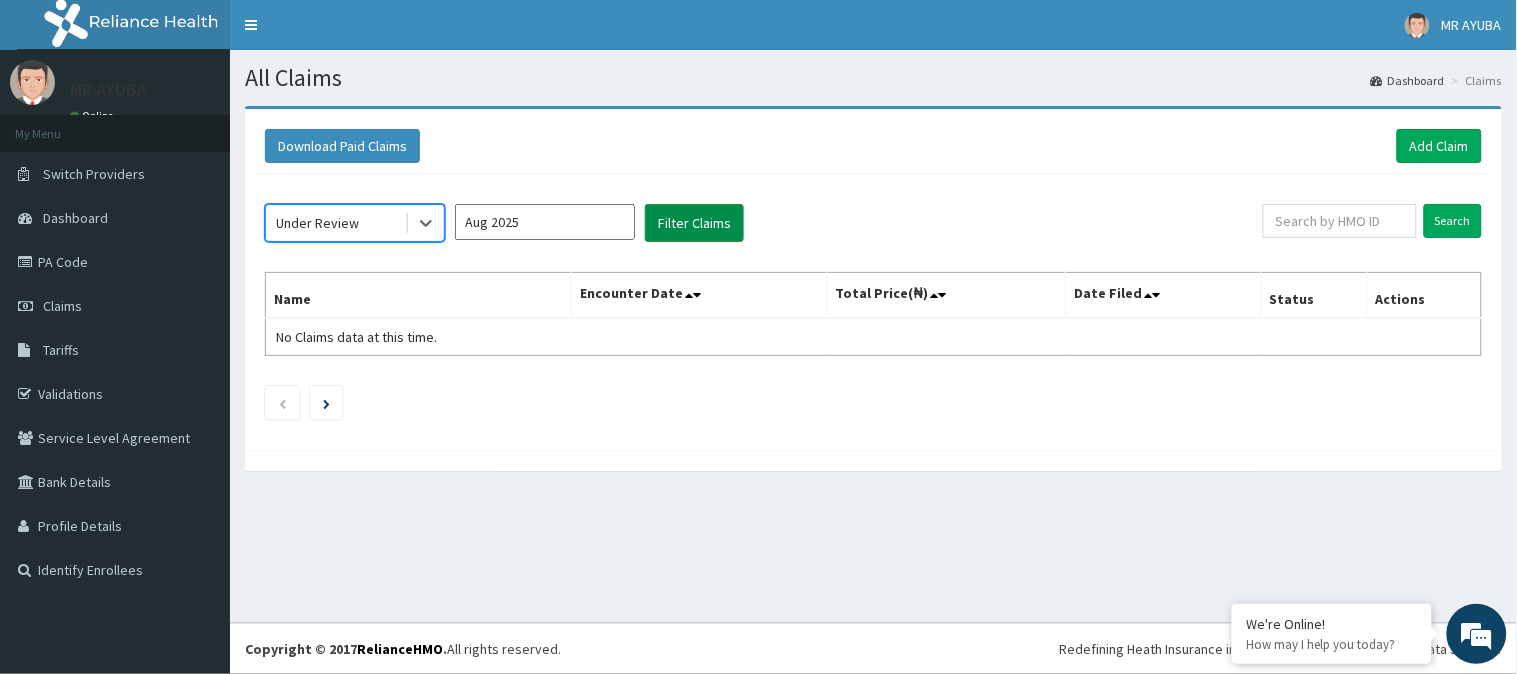 click on "Filter Claims" at bounding box center (694, 223) 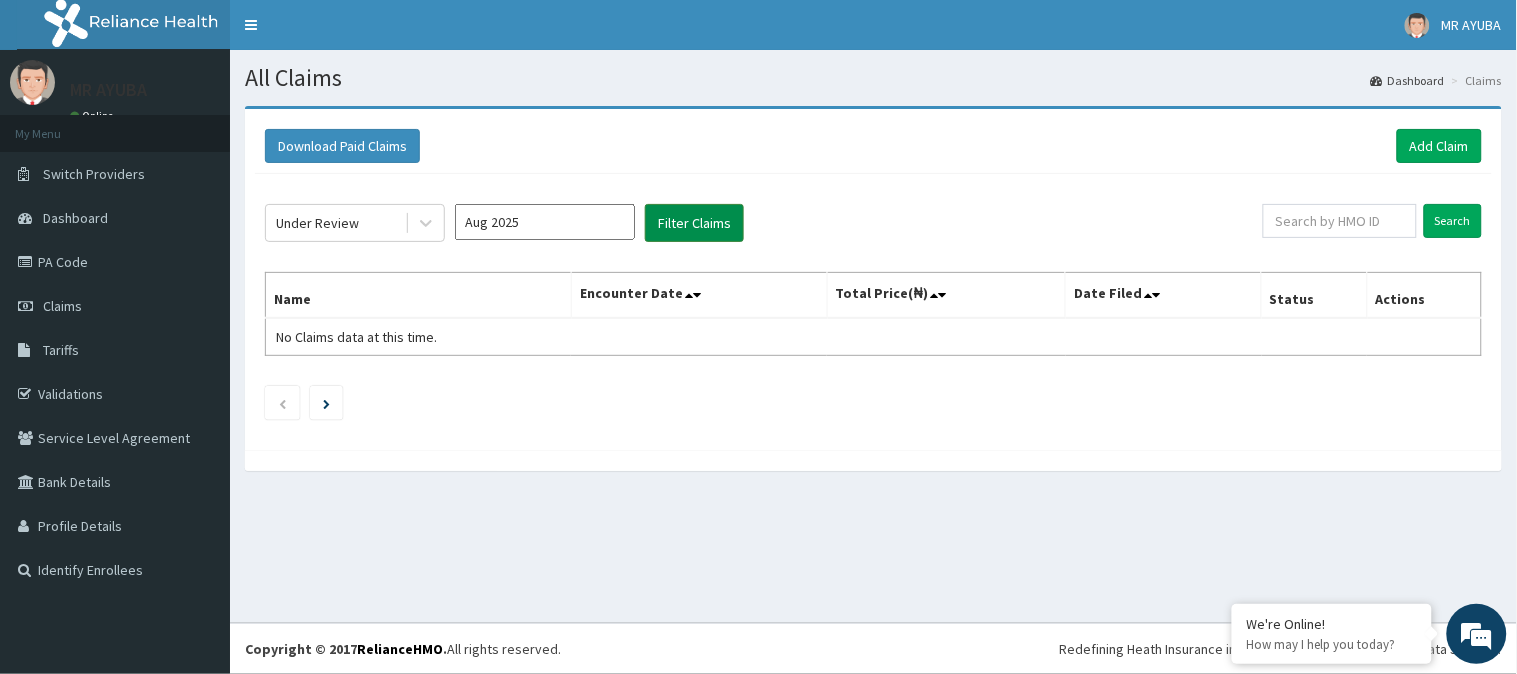 click on "Filter Claims" at bounding box center [694, 223] 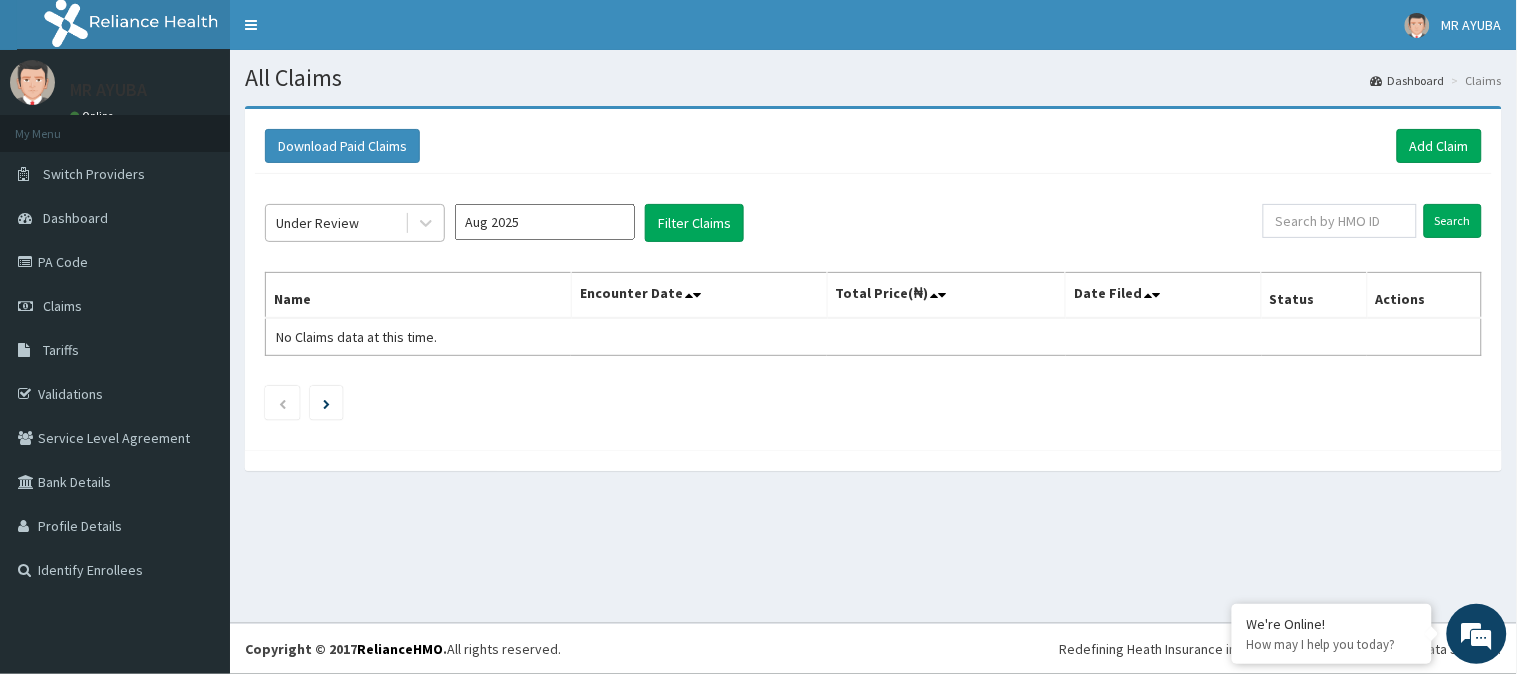click on "Under Review" at bounding box center [317, 223] 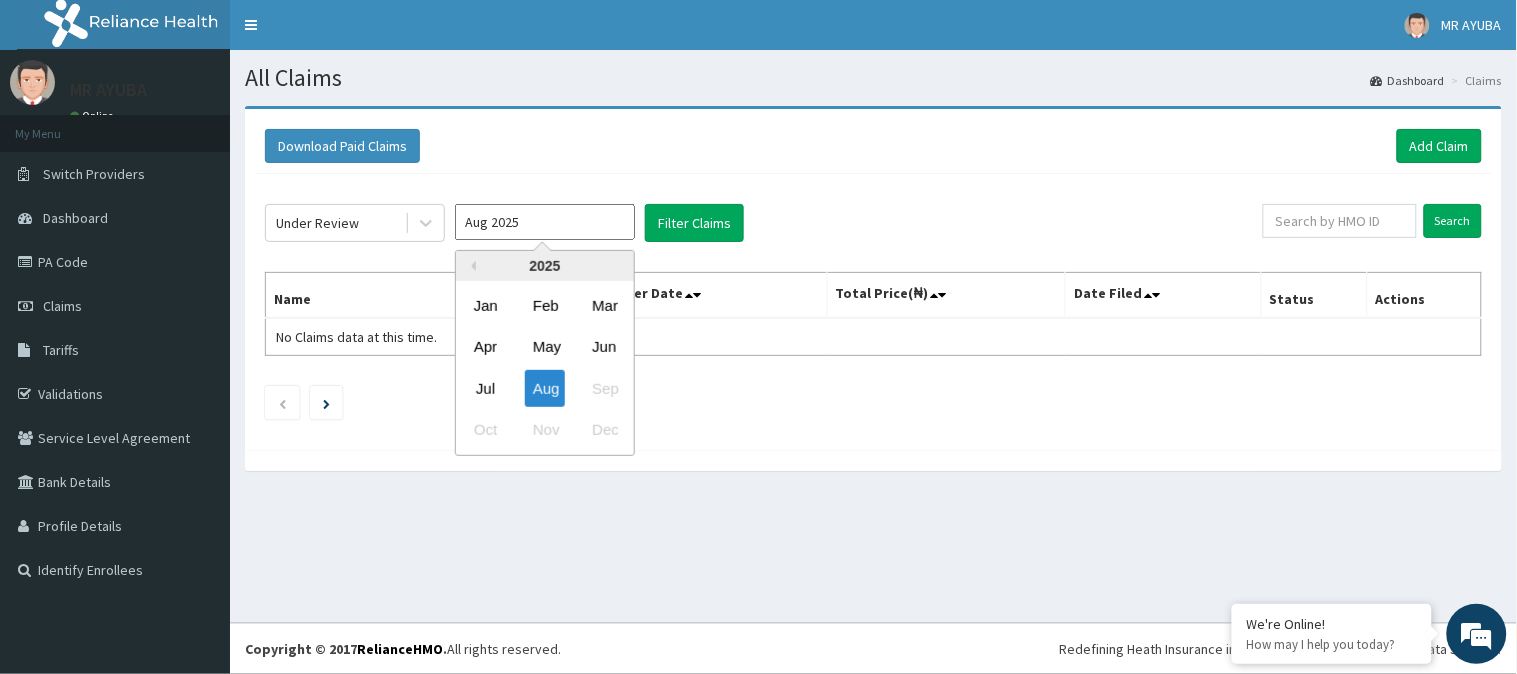 click on "Aug 2025" at bounding box center [545, 222] 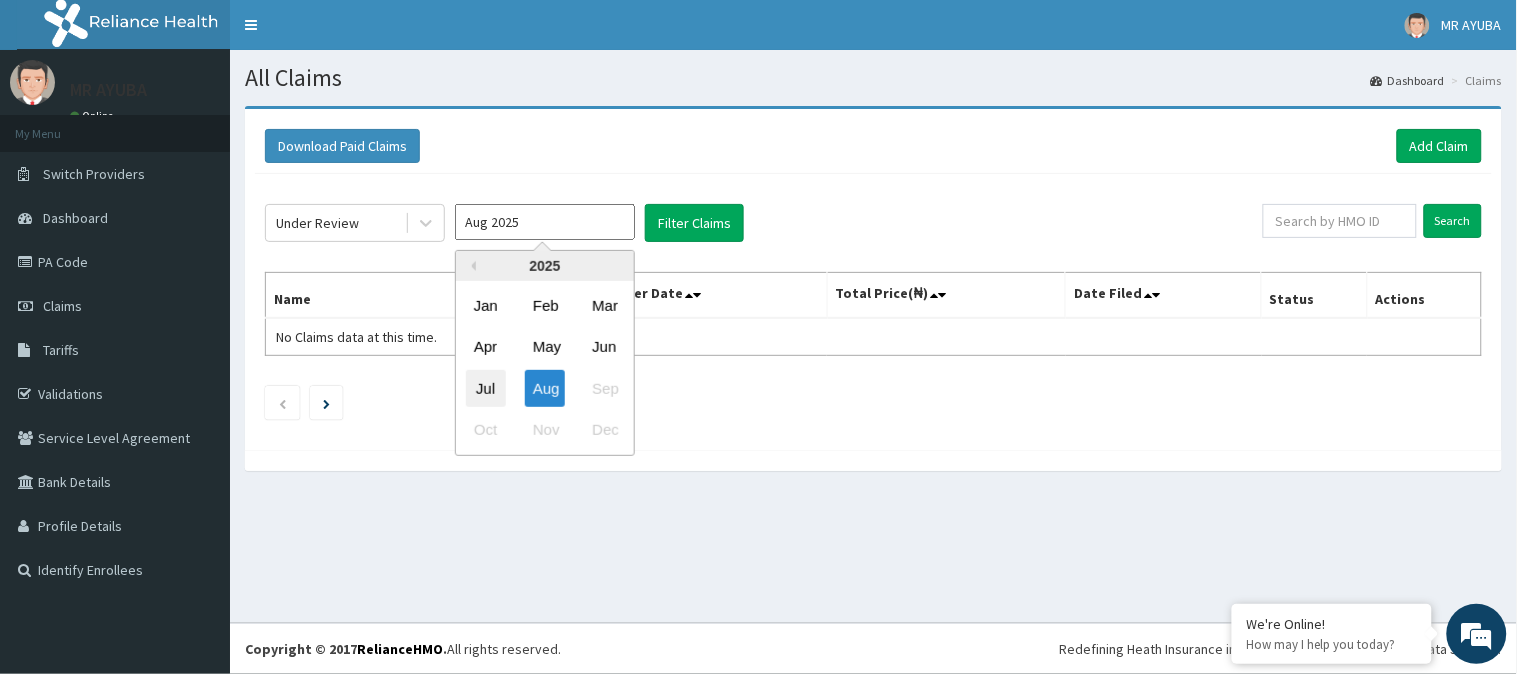 click on "Jul" at bounding box center (486, 388) 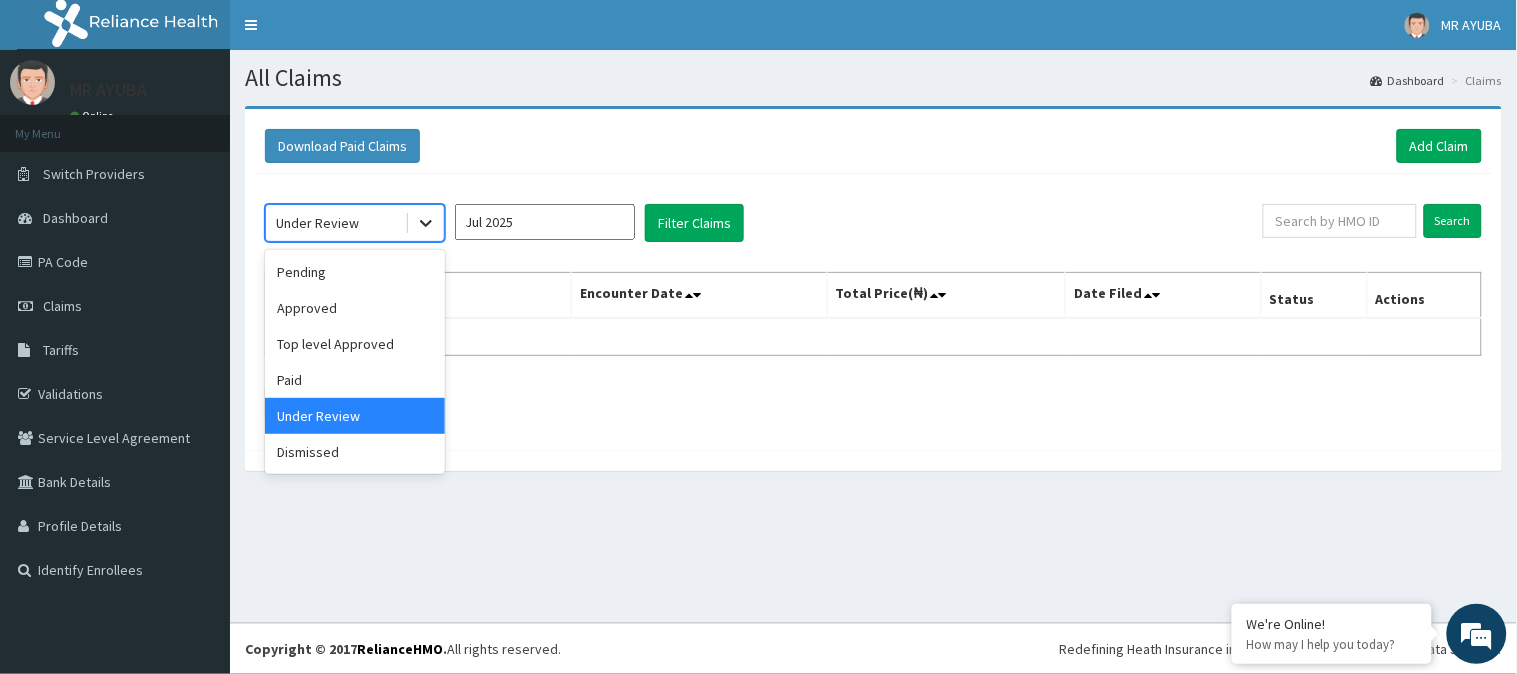 click 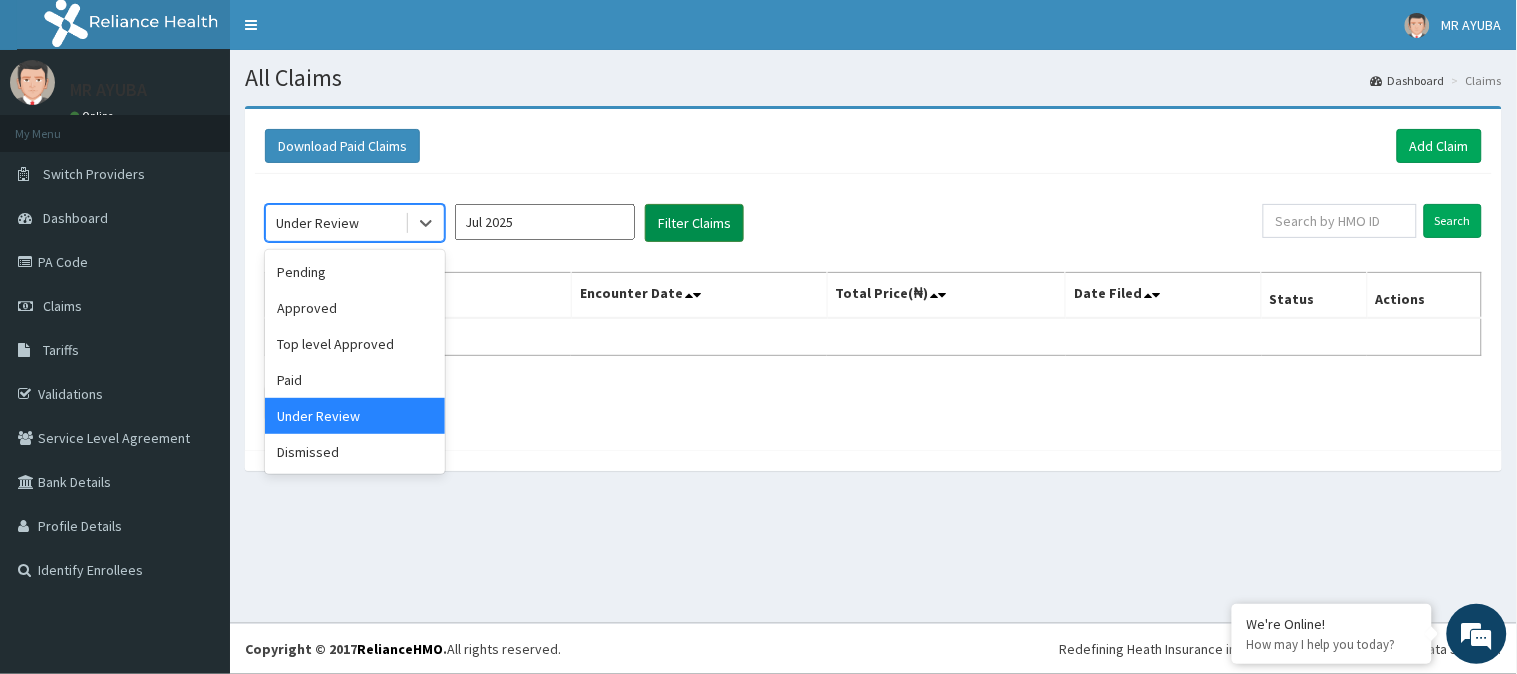 click on "Filter Claims" at bounding box center [694, 223] 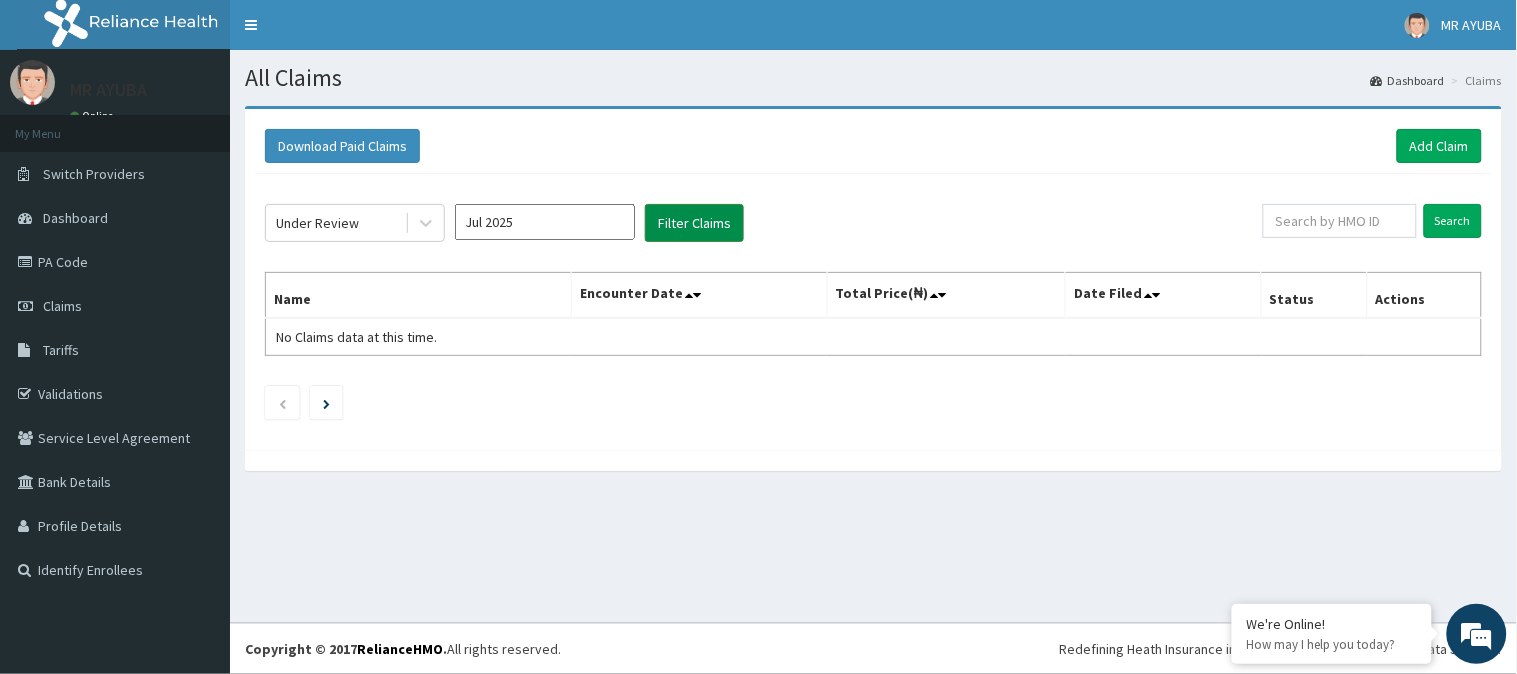 click on "Filter Claims" at bounding box center (694, 223) 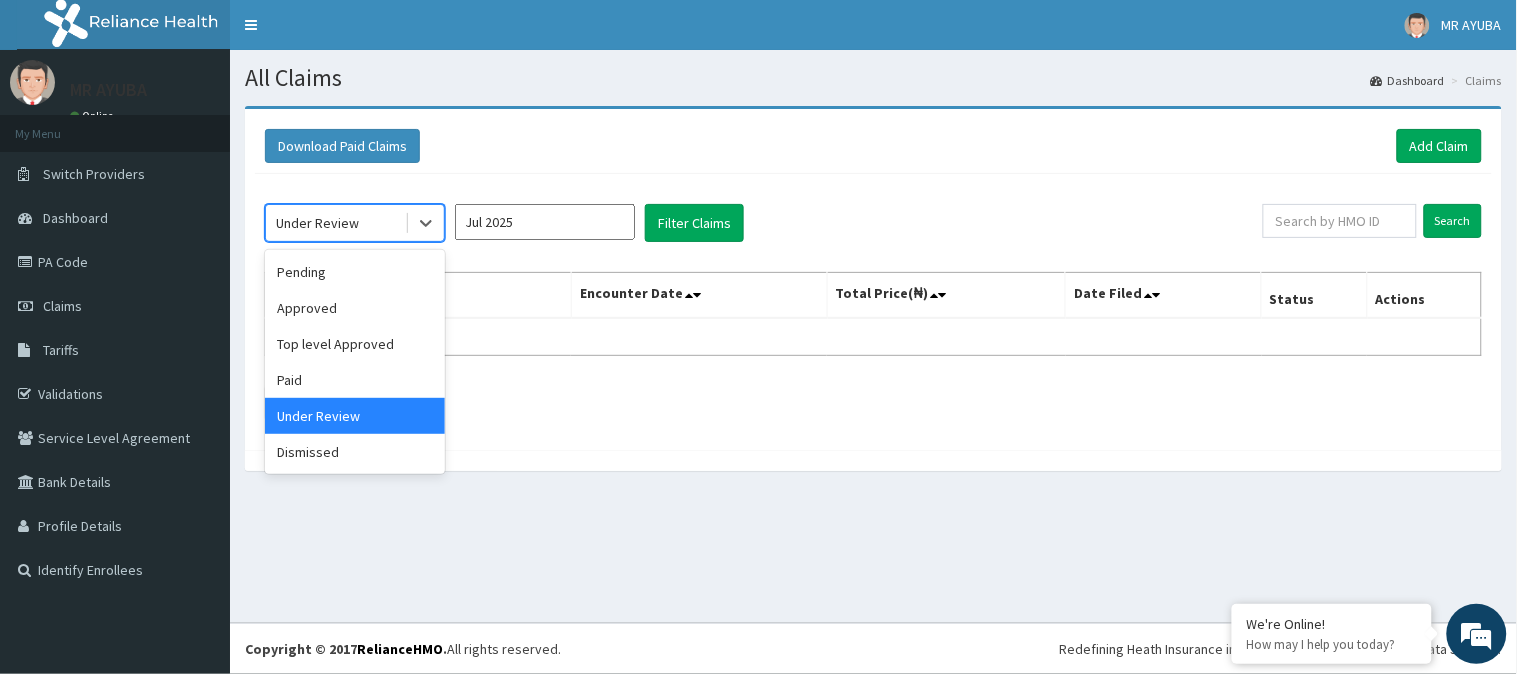 click on "Under Review" at bounding box center [335, 223] 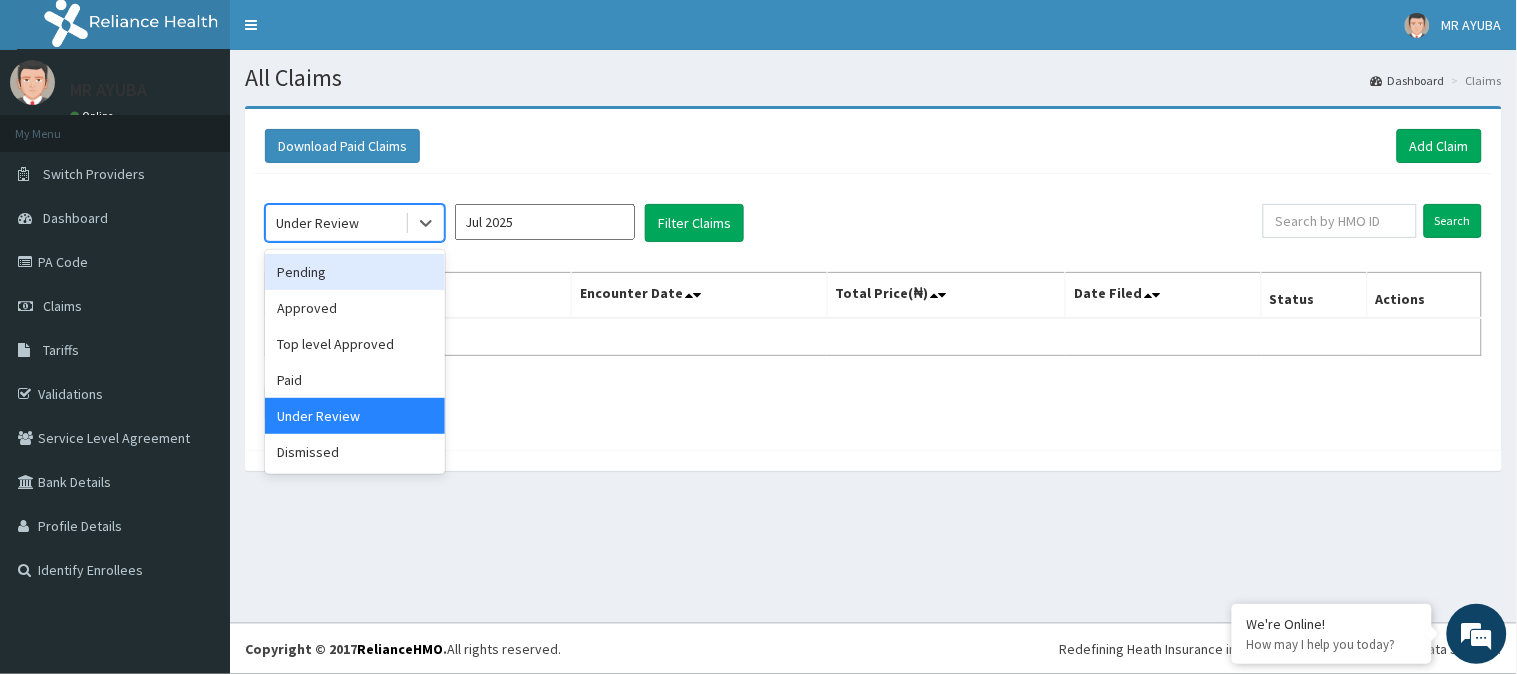 click on "Pending" at bounding box center [355, 272] 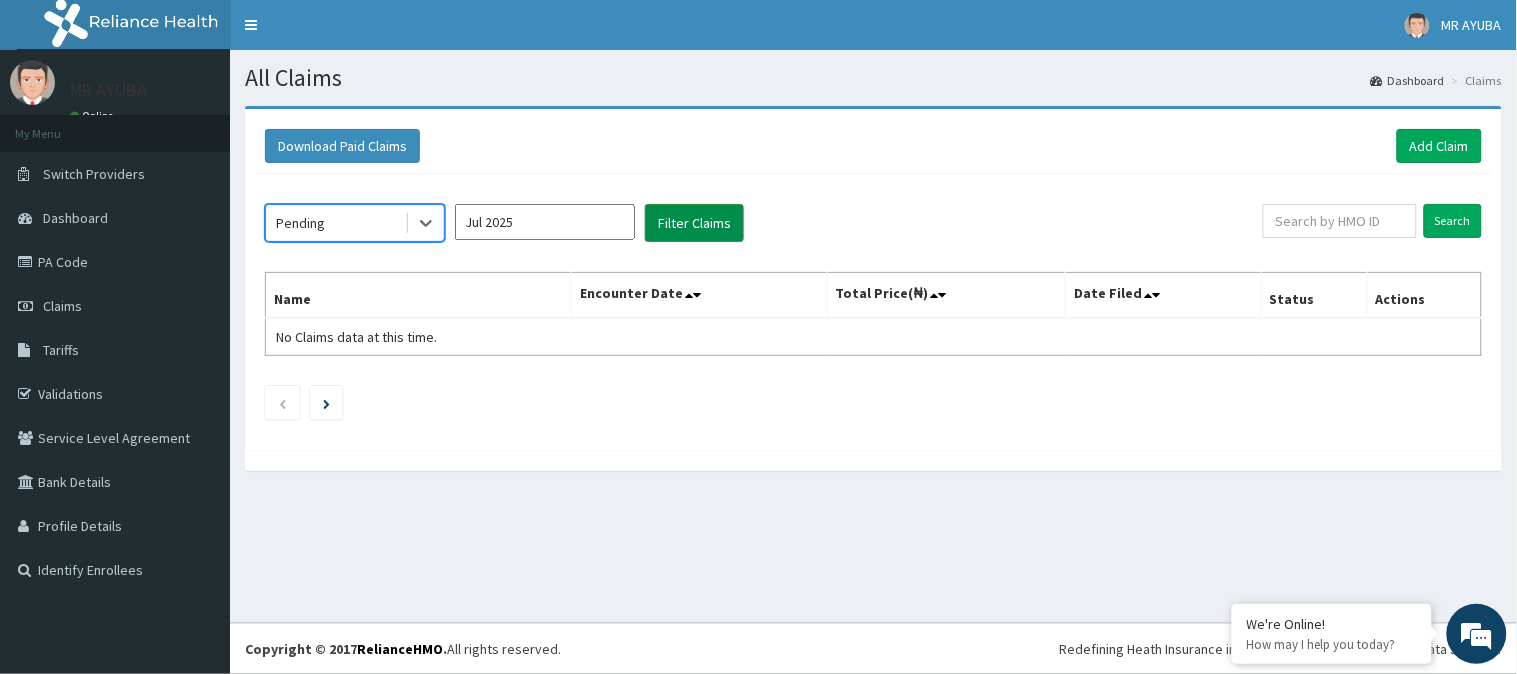 click on "Filter Claims" at bounding box center (694, 223) 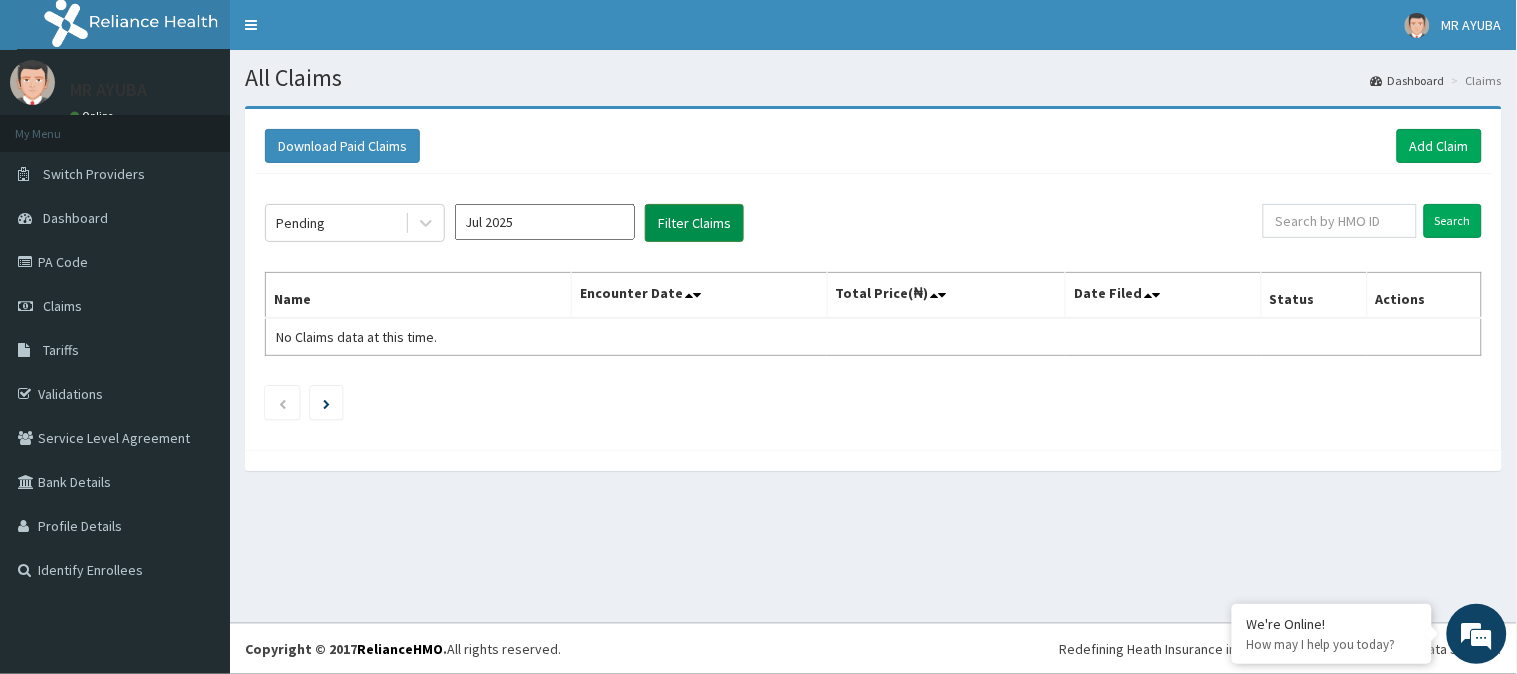 click on "Filter Claims" at bounding box center [694, 223] 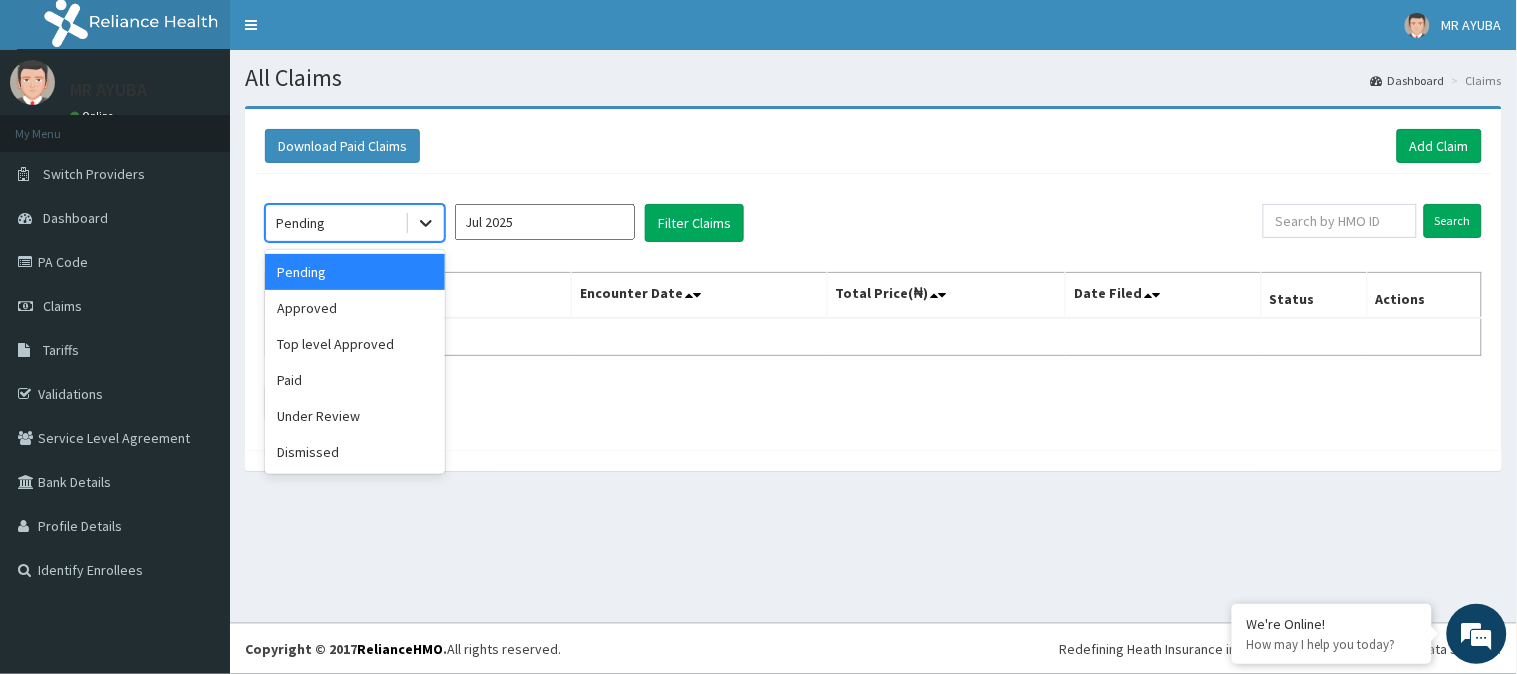 click at bounding box center [426, 223] 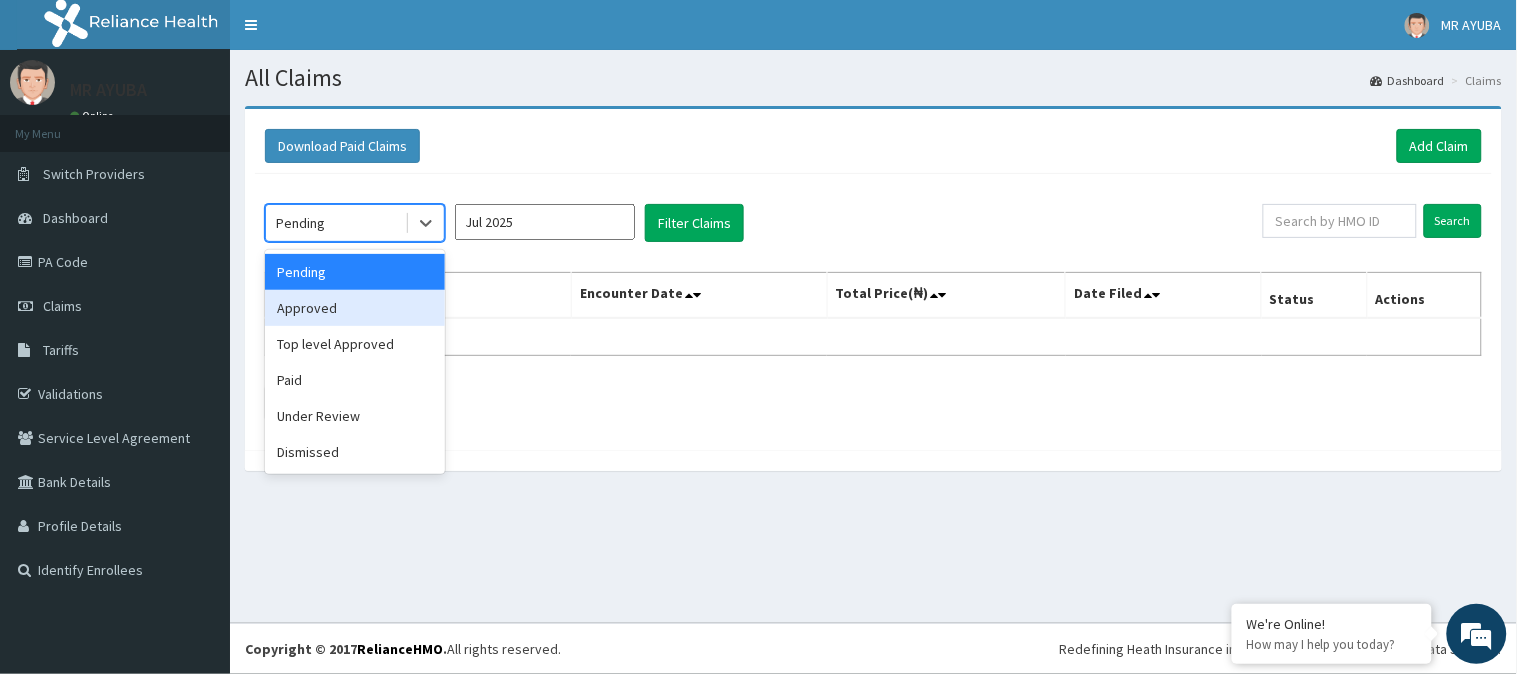 click on "Approved" at bounding box center (355, 308) 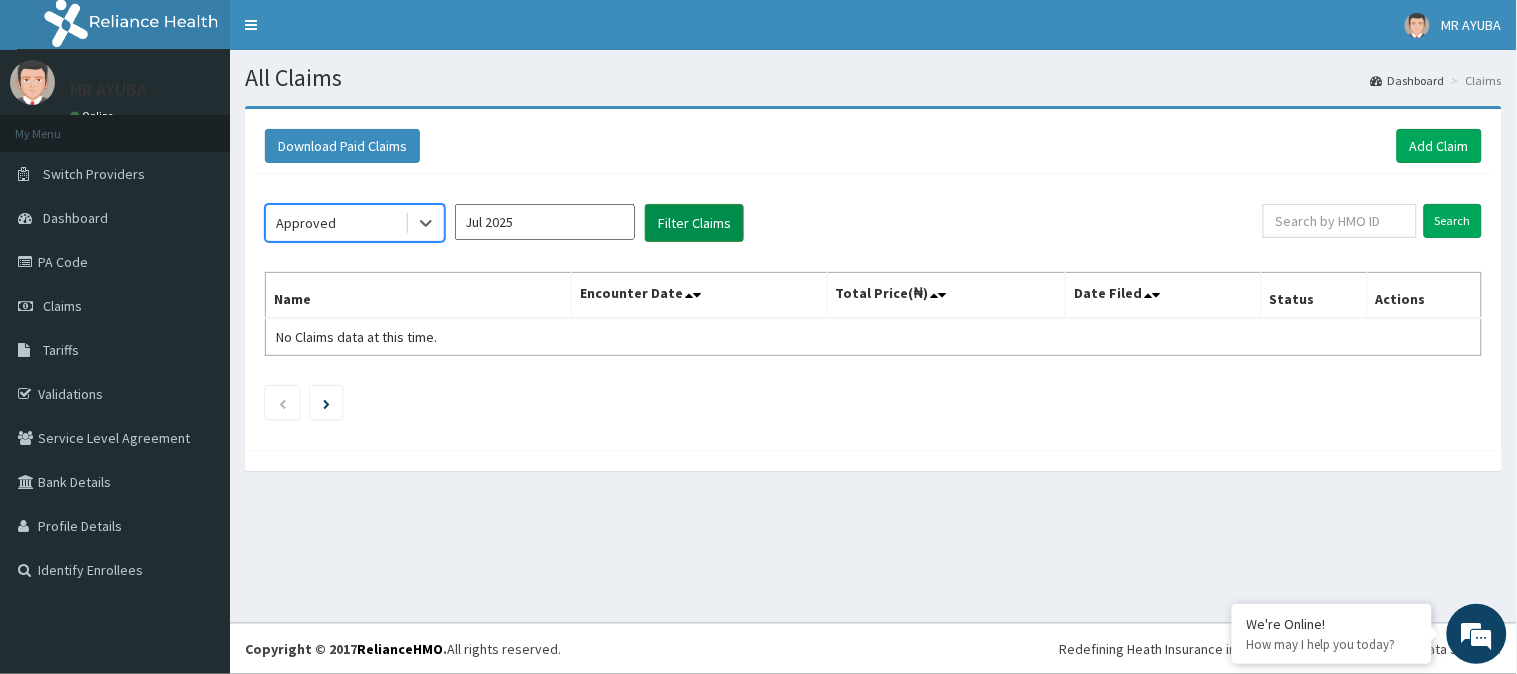 click on "Filter Claims" at bounding box center (694, 223) 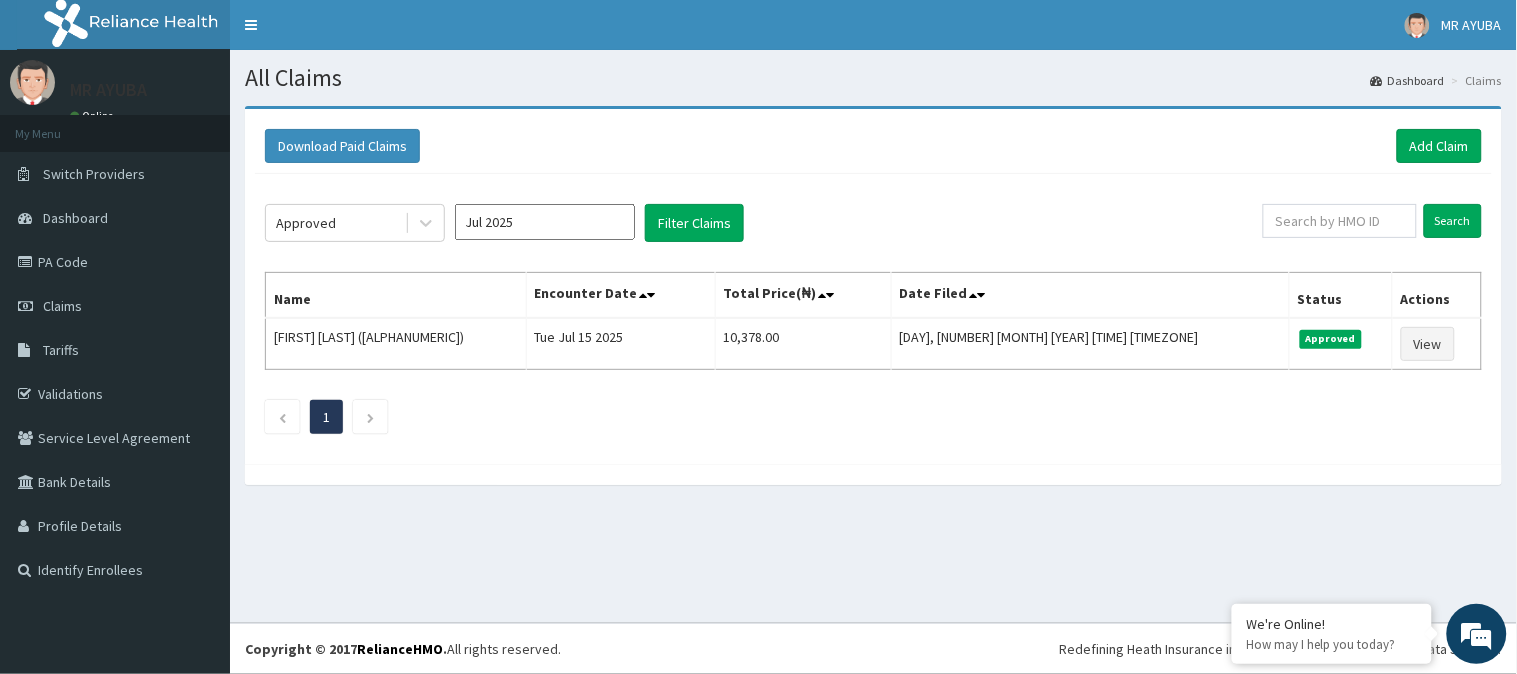 click on "1" at bounding box center [873, 417] 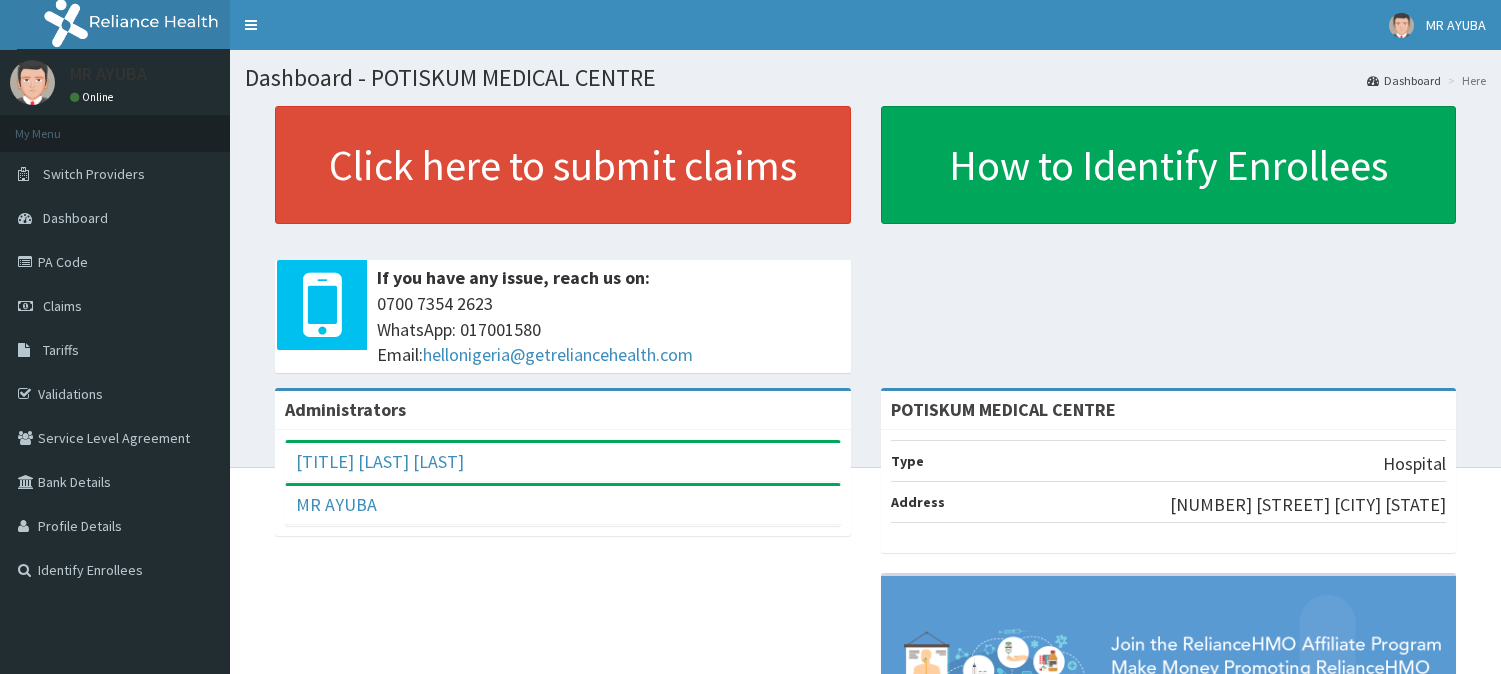 scroll, scrollTop: 0, scrollLeft: 0, axis: both 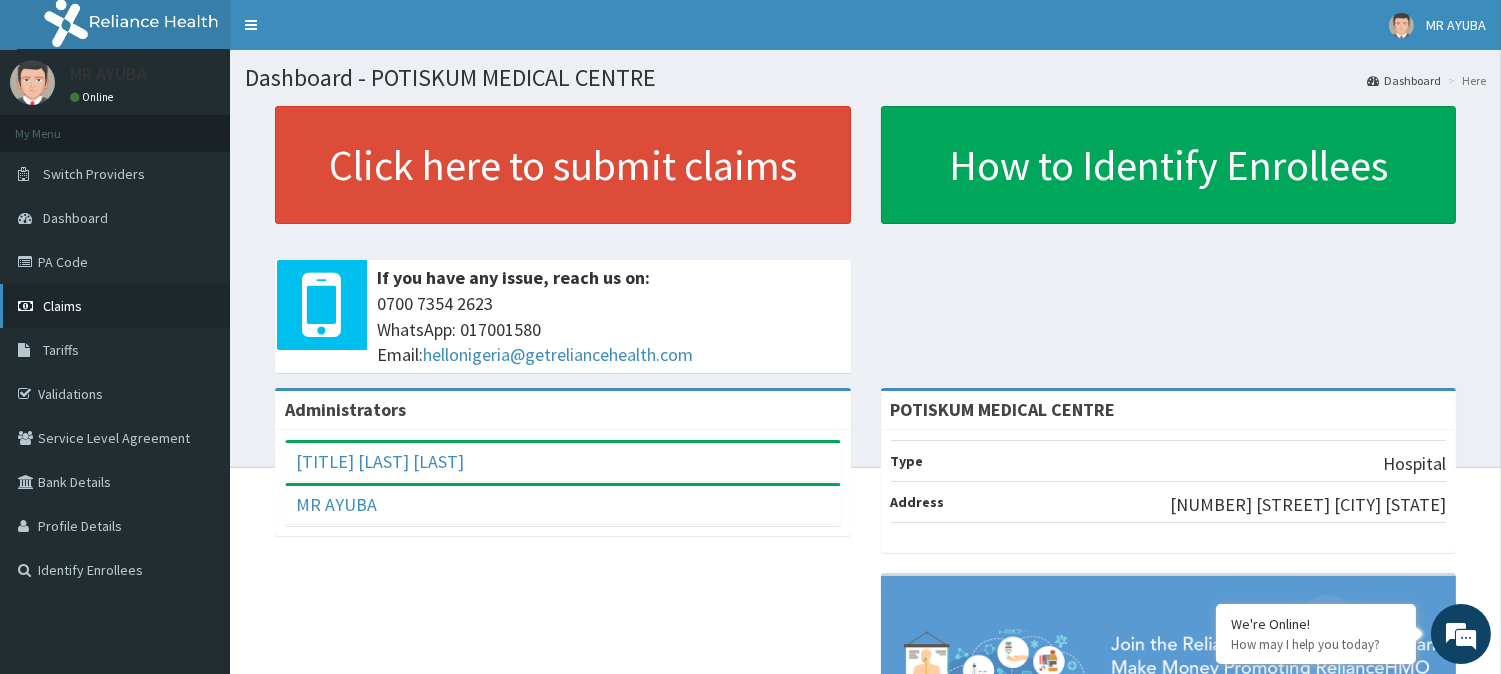 click on "Claims" at bounding box center (115, 306) 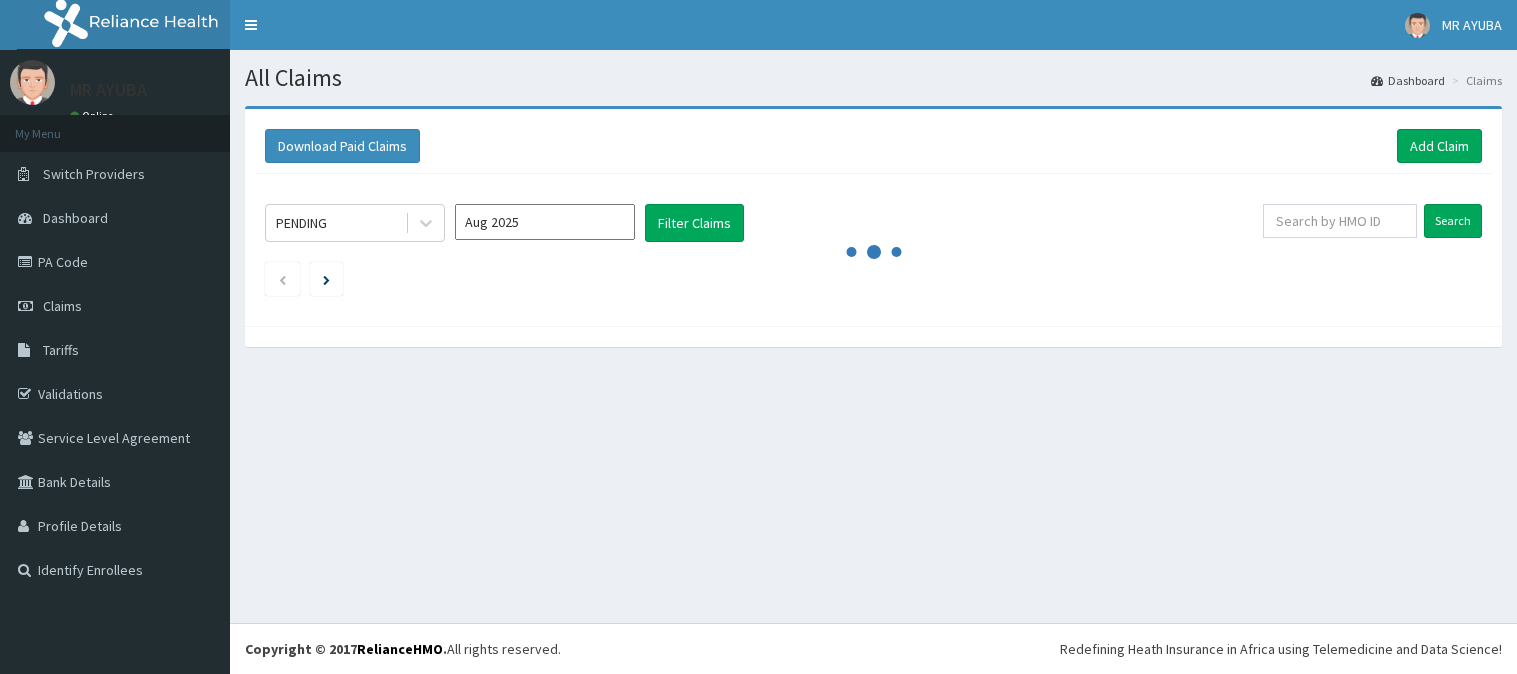 scroll, scrollTop: 0, scrollLeft: 0, axis: both 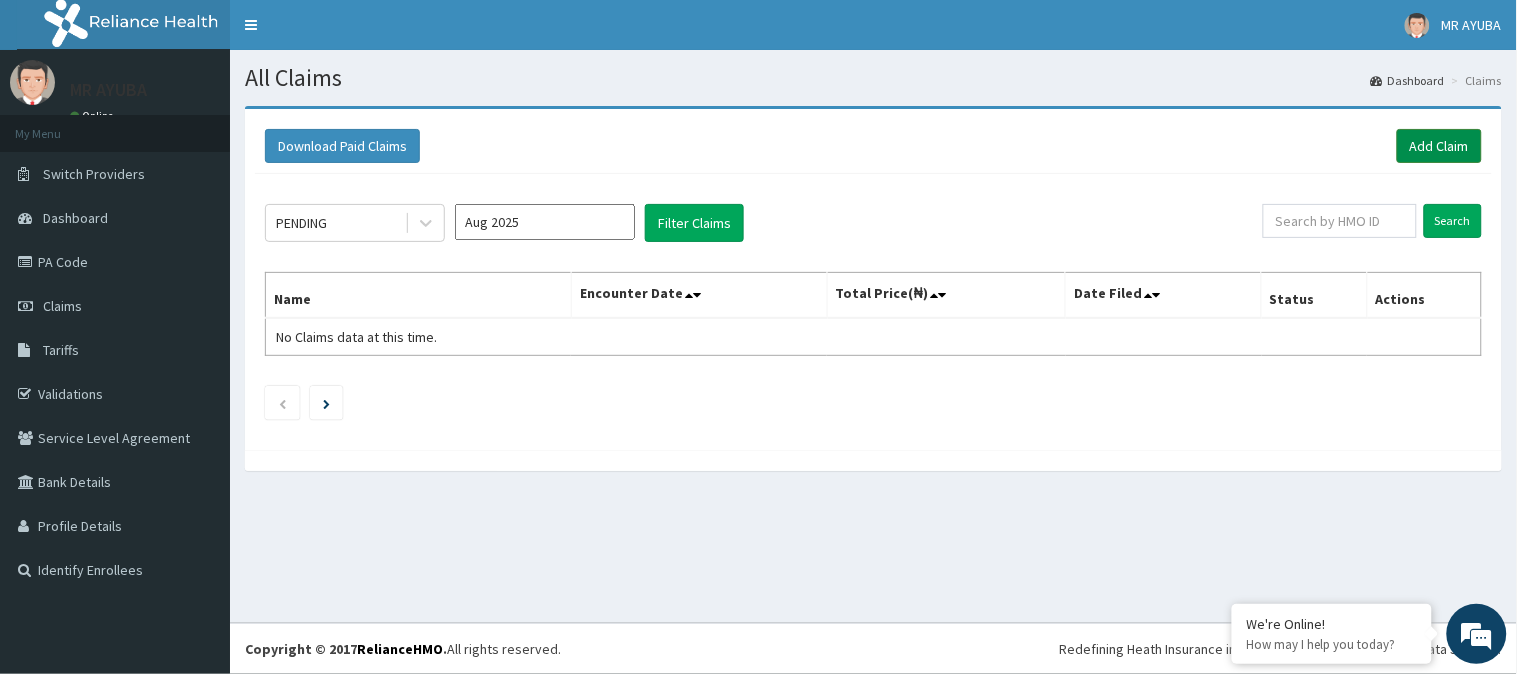 click on "Add Claim" at bounding box center [1439, 146] 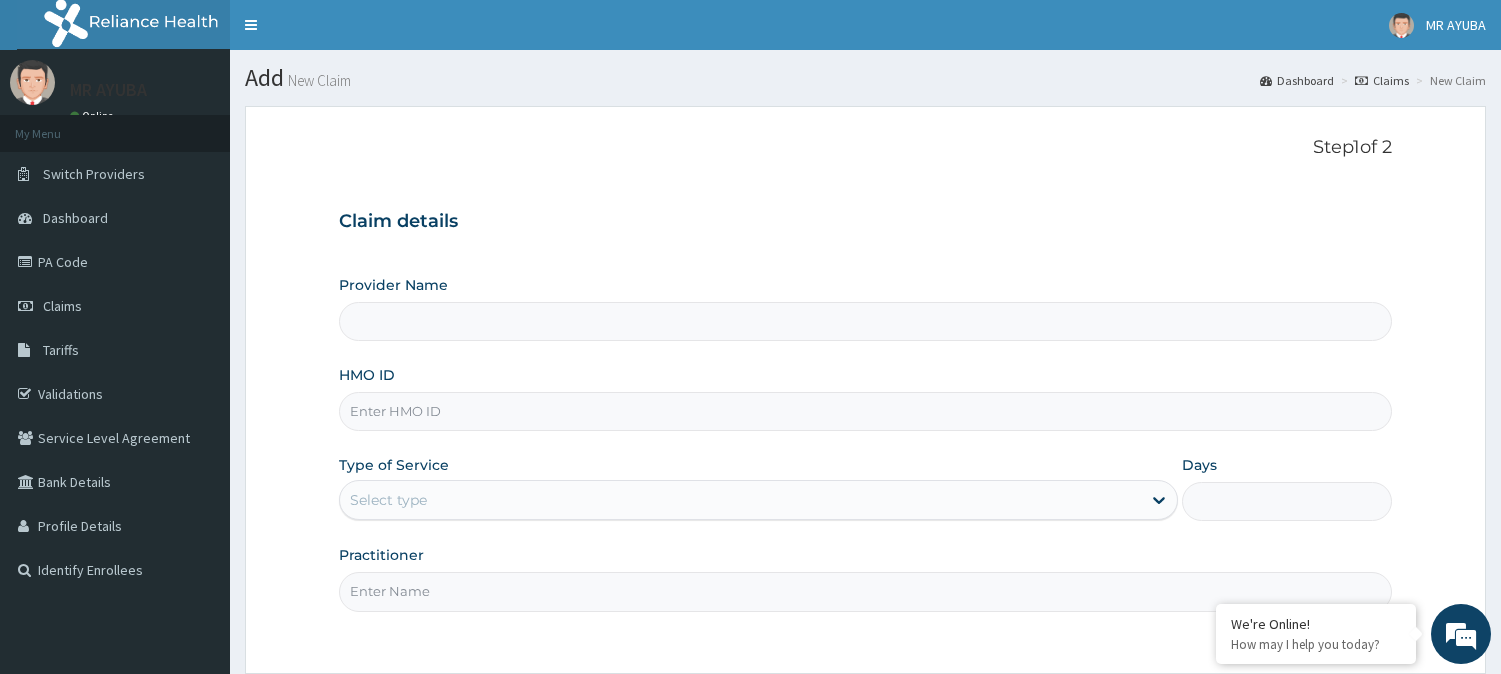 scroll, scrollTop: 0, scrollLeft: 0, axis: both 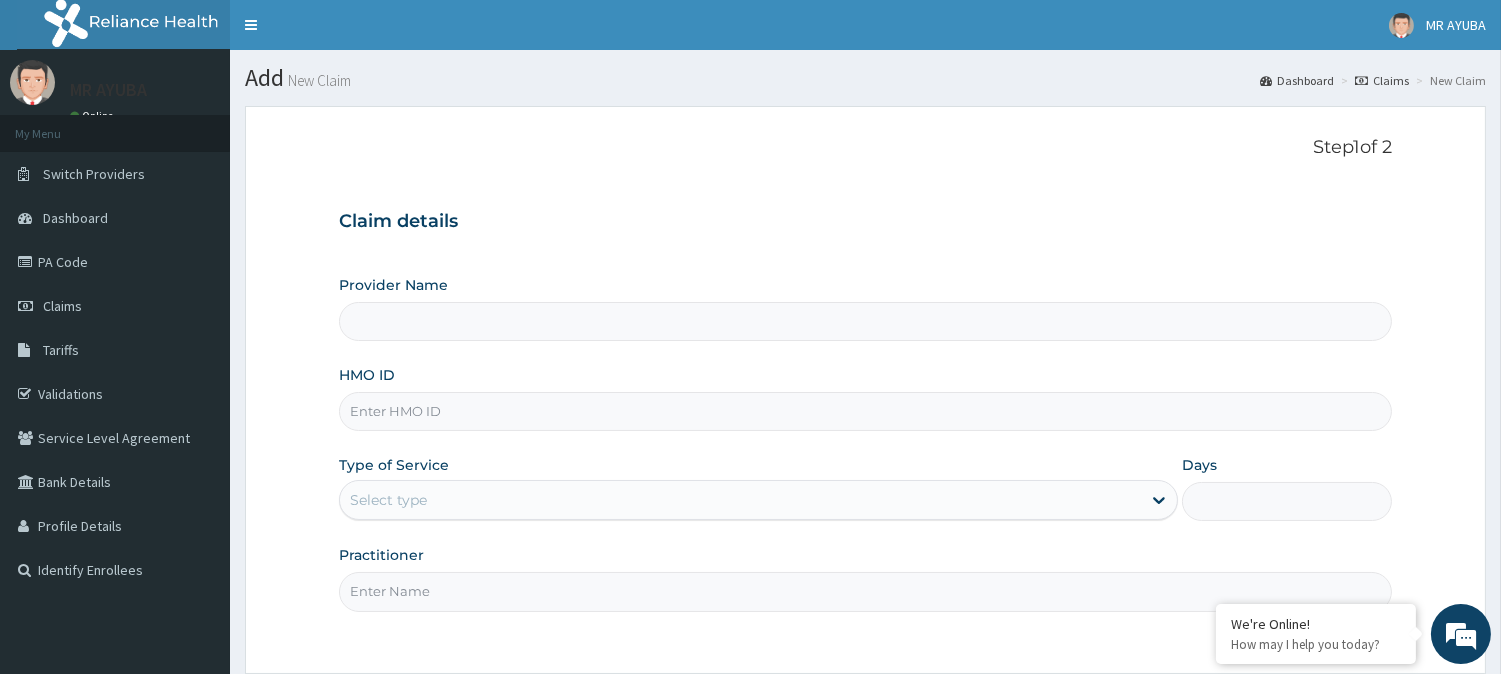 type on "POTISKUM  MEDICAL CENTRE" 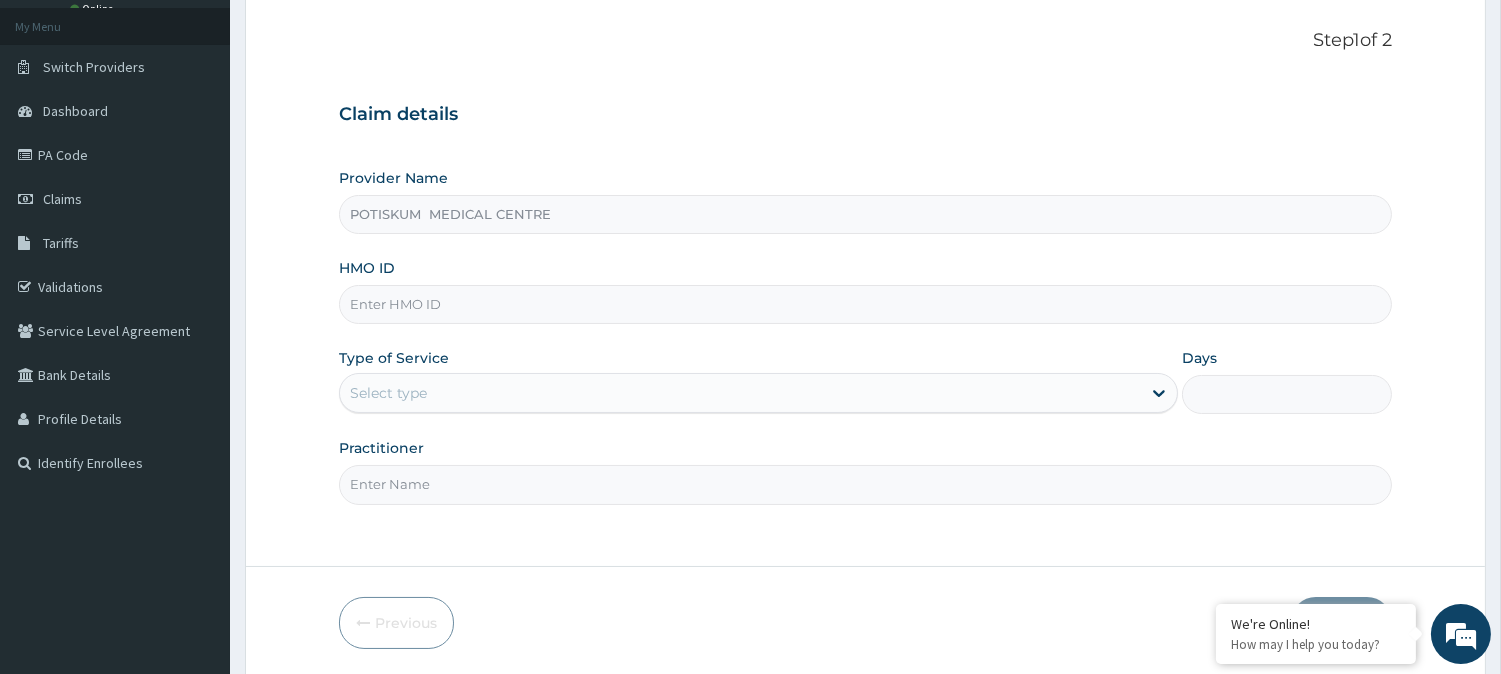 scroll, scrollTop: 157, scrollLeft: 0, axis: vertical 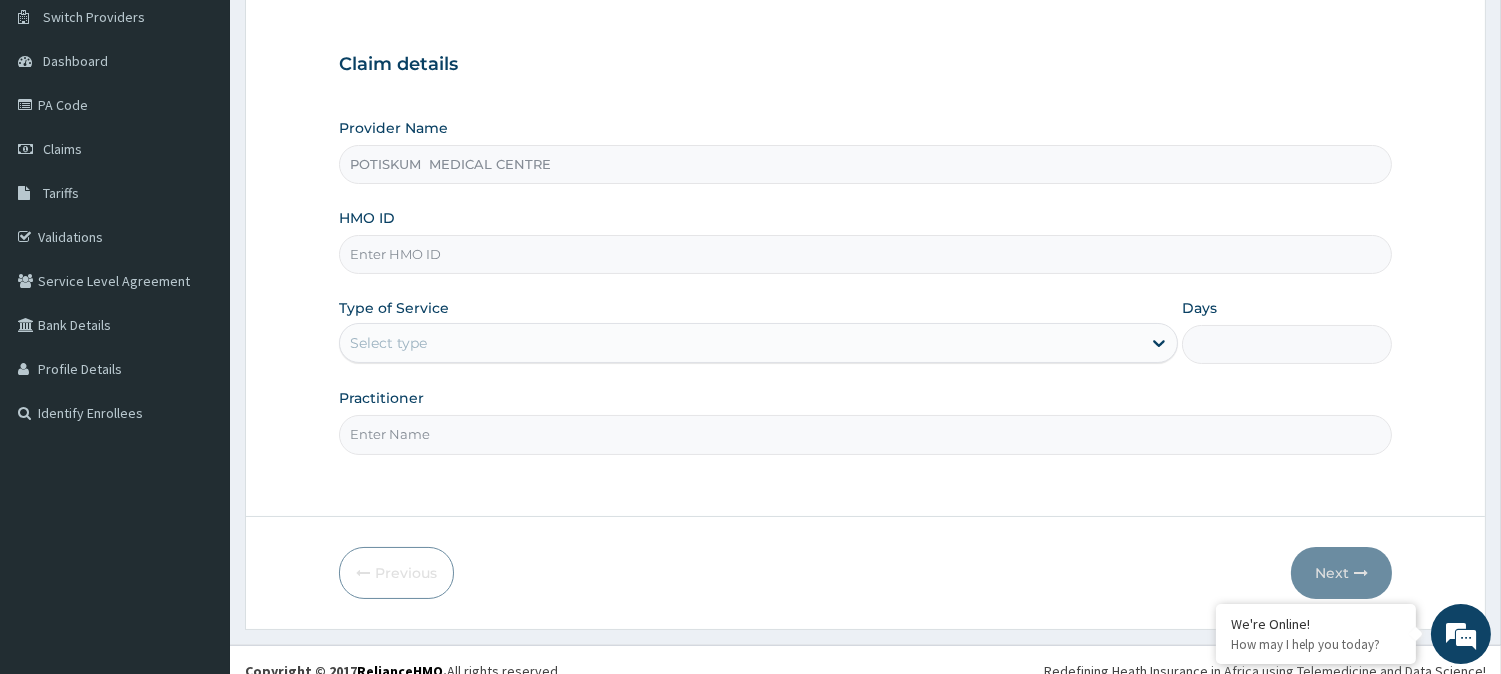 click on "HMO ID" at bounding box center (865, 254) 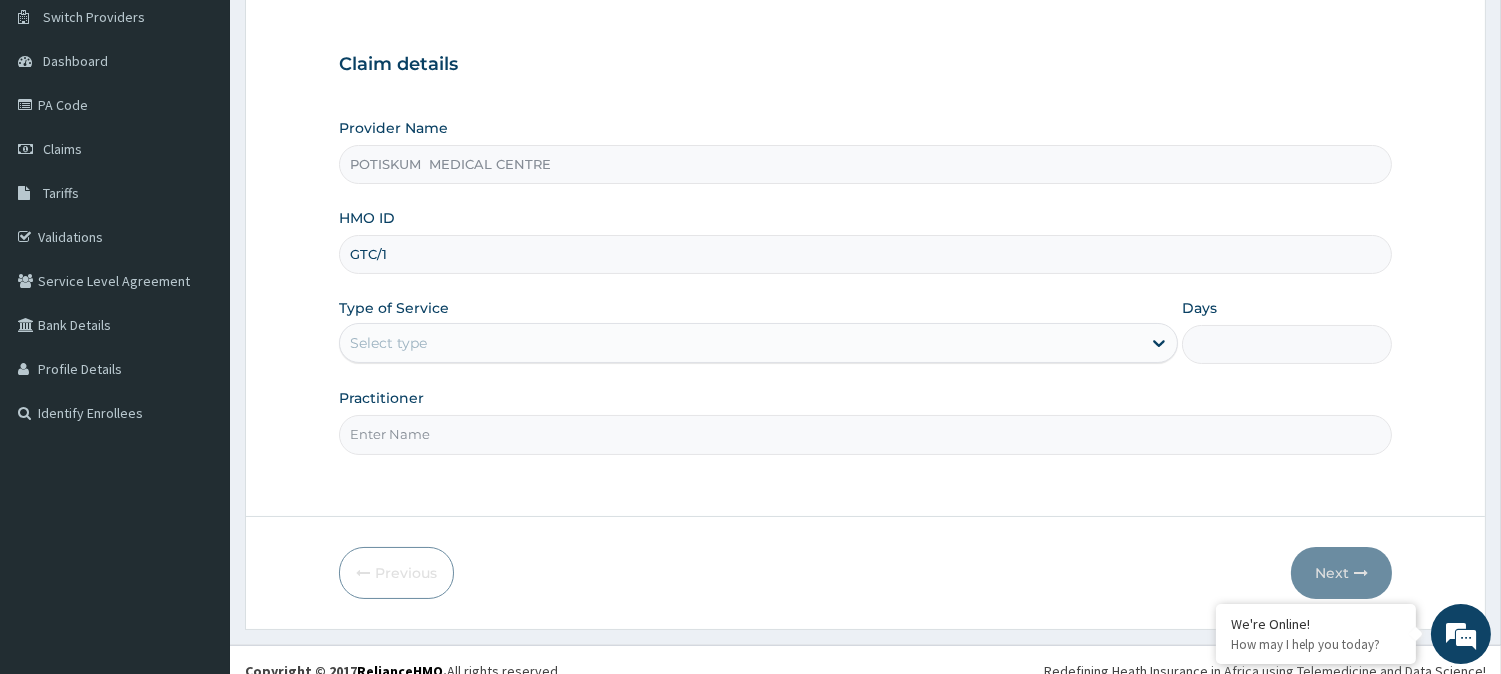 scroll, scrollTop: 0, scrollLeft: 0, axis: both 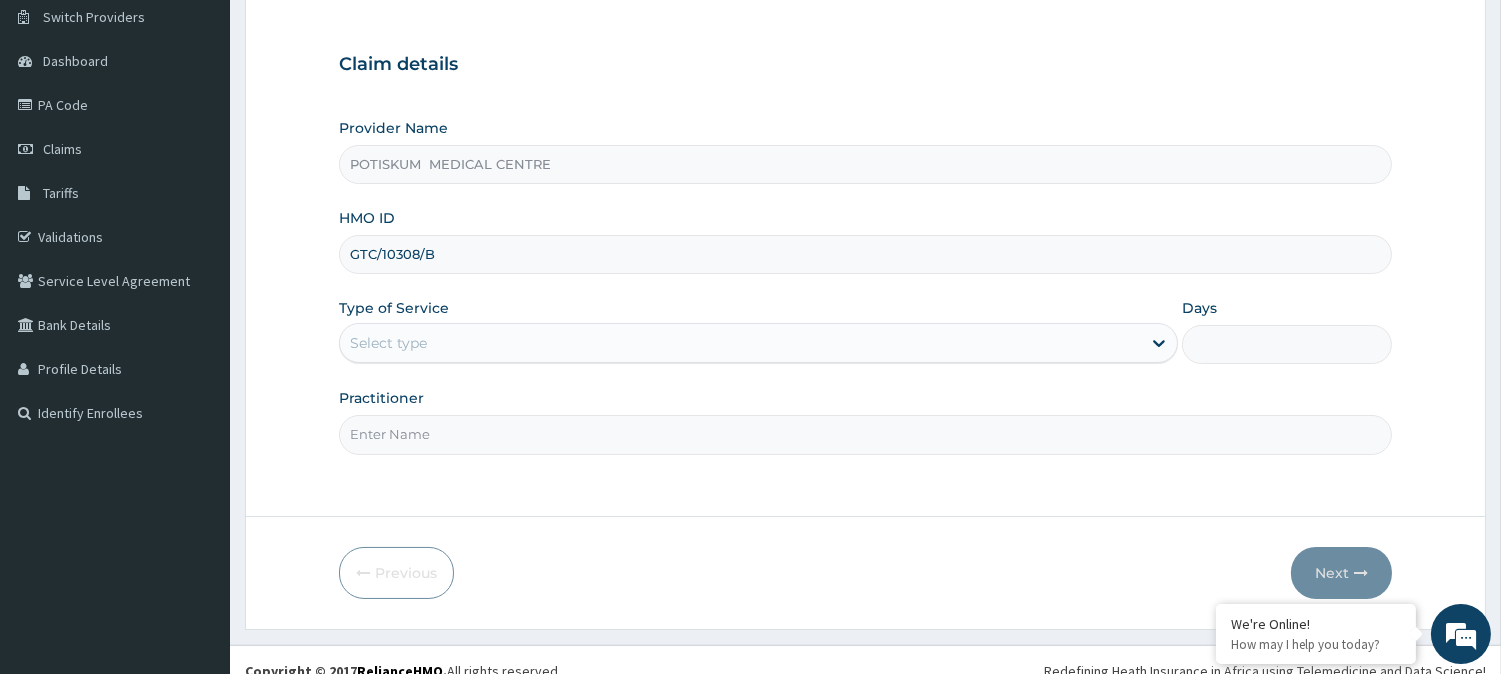type on "GTC/10308/B" 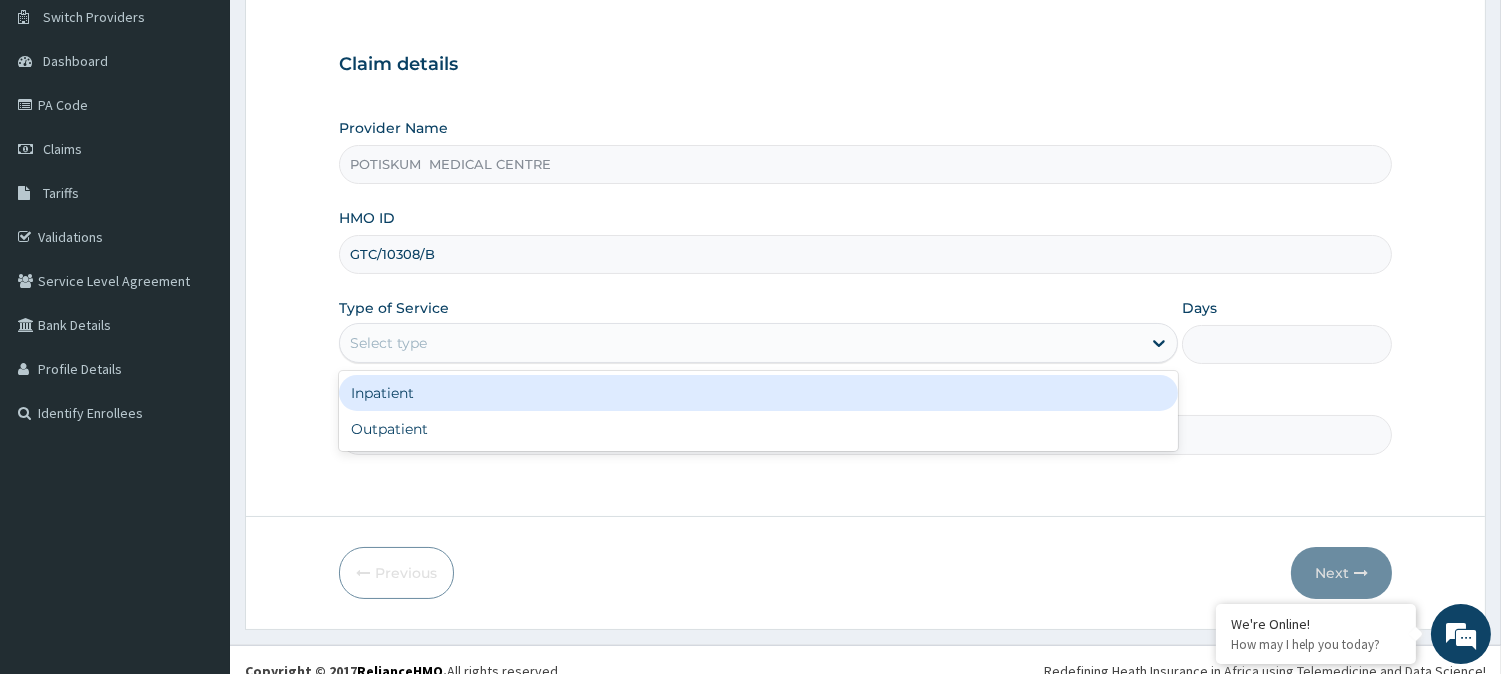 click on "Select type" at bounding box center (740, 343) 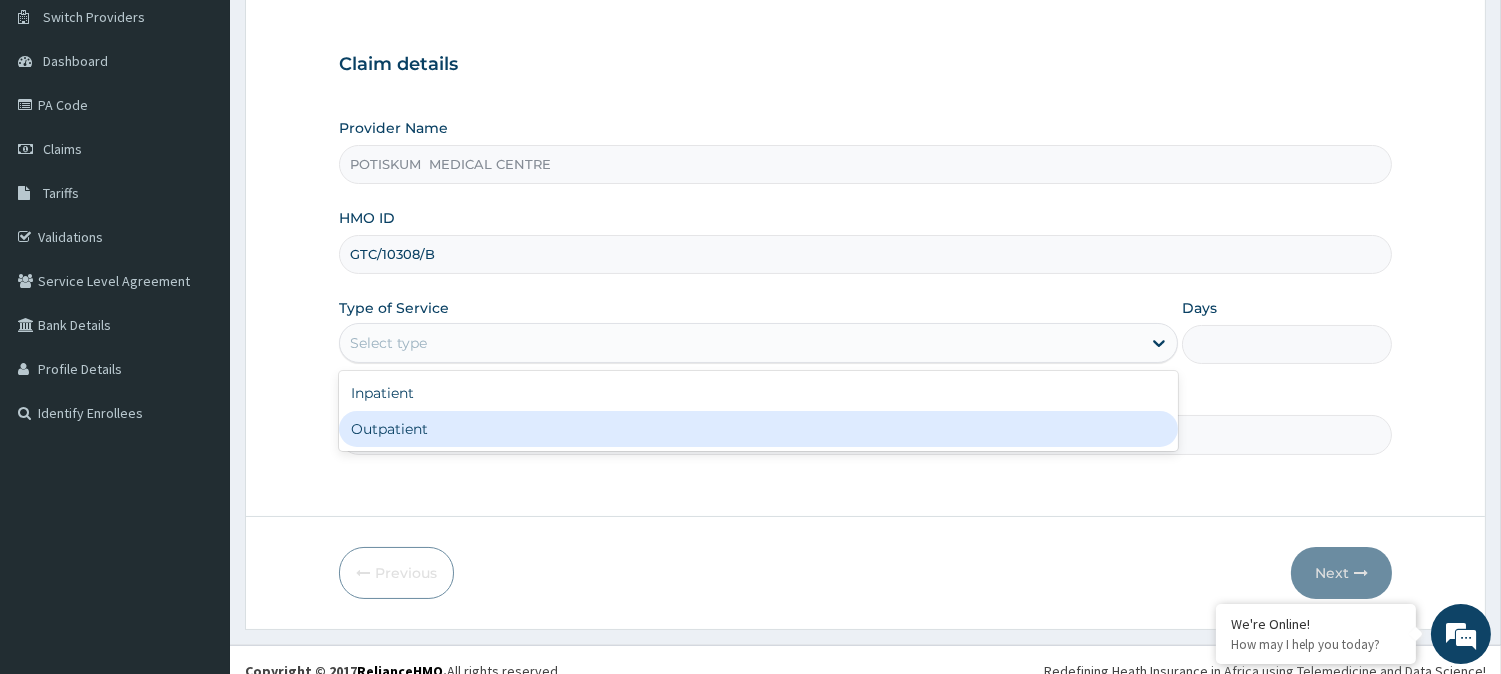 click on "Outpatient" at bounding box center [758, 429] 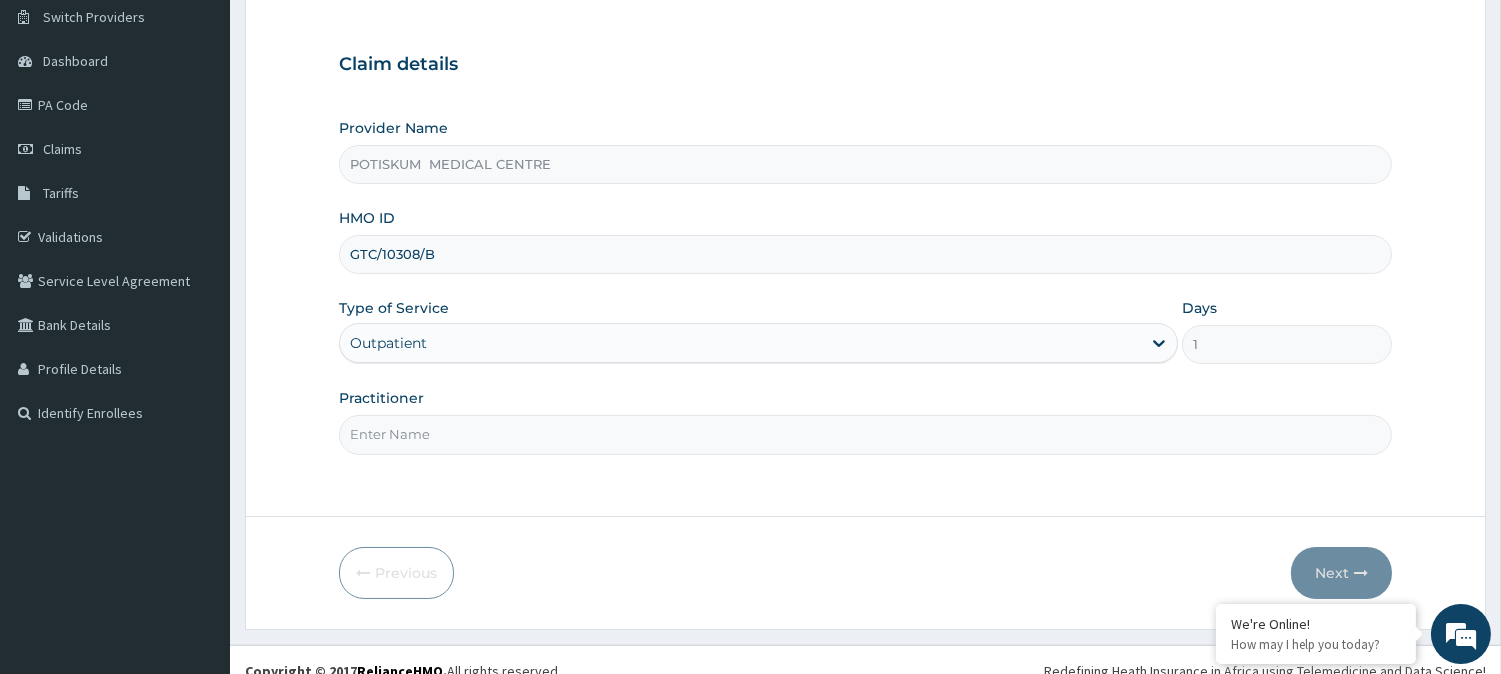 click on "Practitioner" at bounding box center [865, 434] 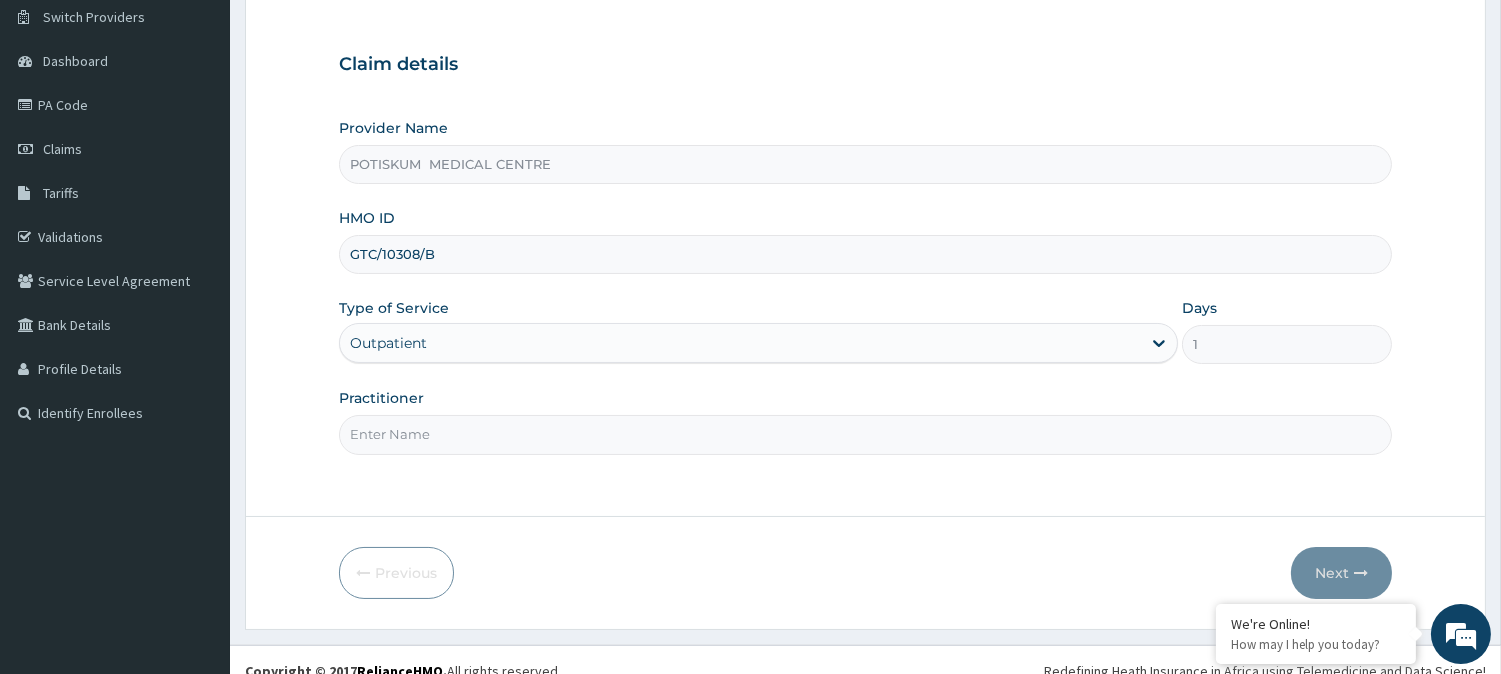 type on "Dr MOHAMMED BADEJO" 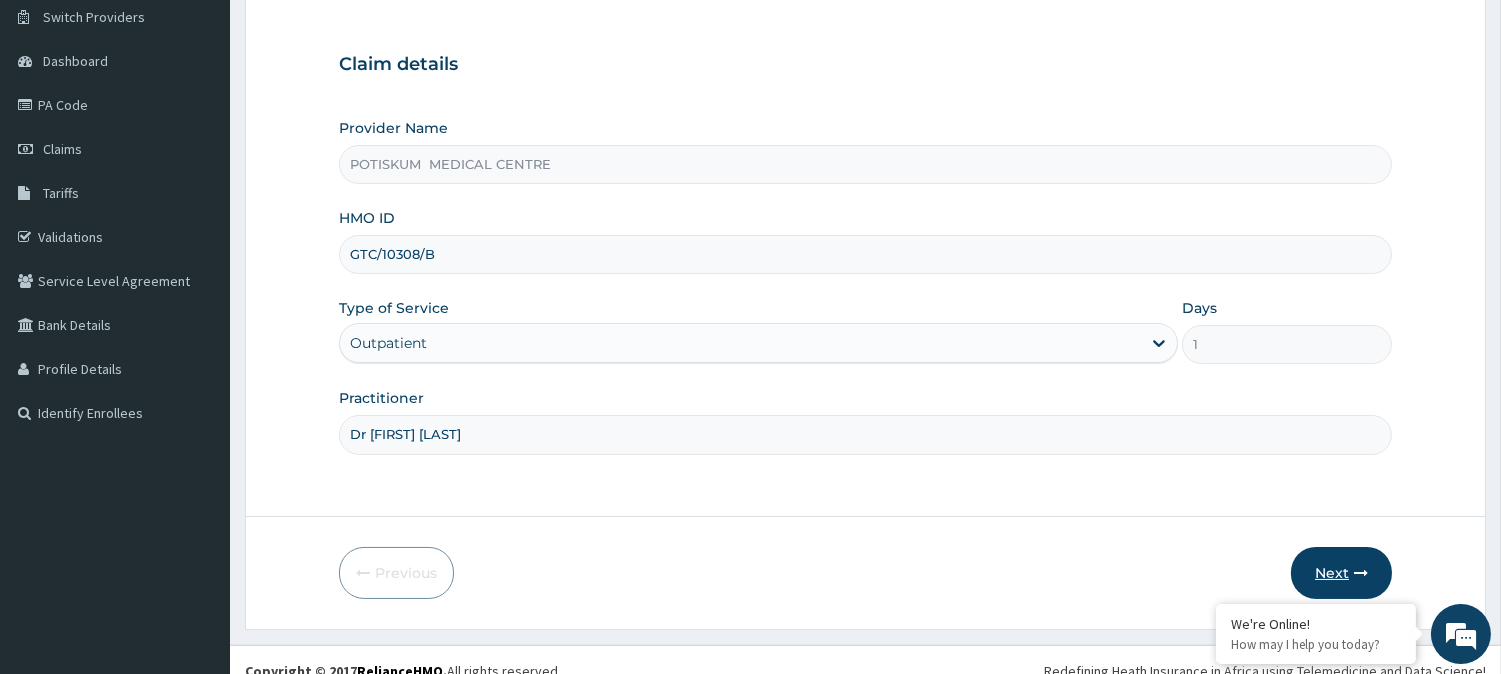 click on "Next" at bounding box center (1341, 573) 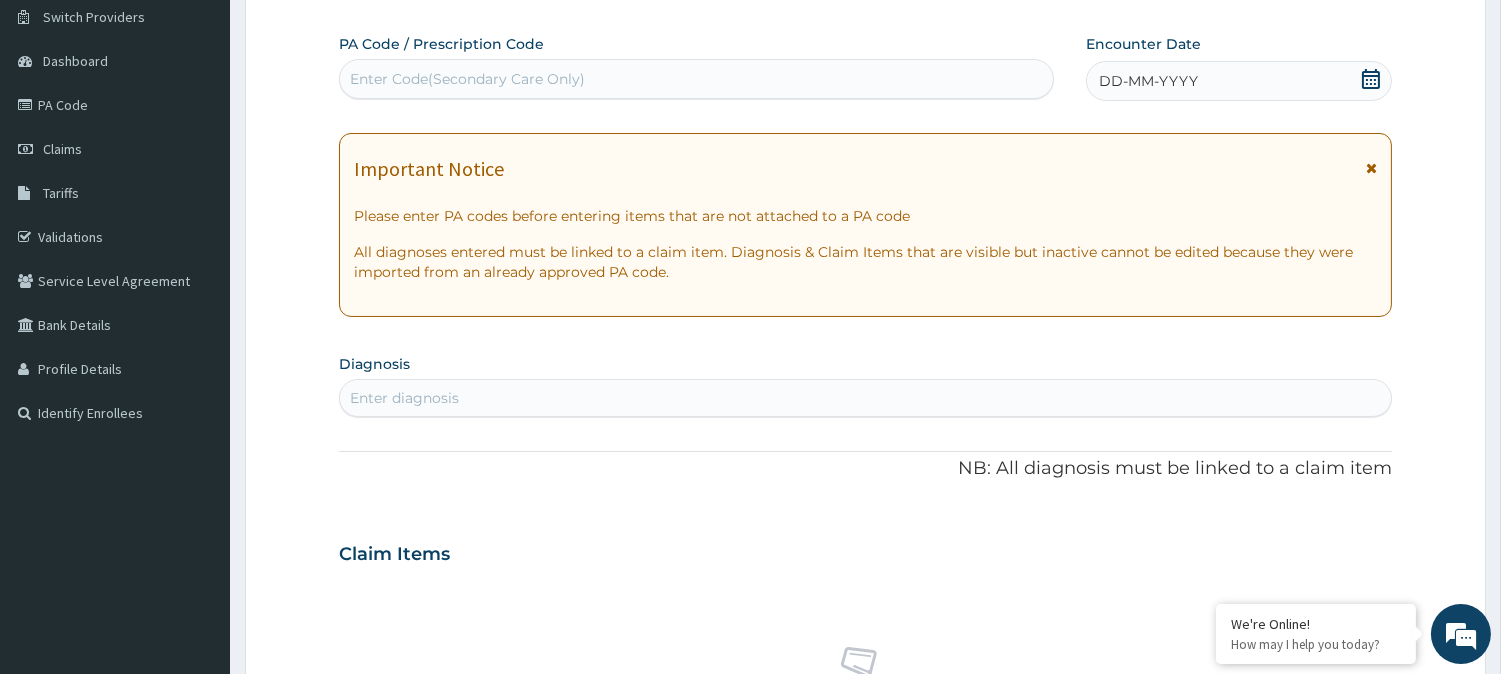 drag, startPoint x: 1366, startPoint y: 163, endPoint x: 1364, endPoint y: 153, distance: 10.198039 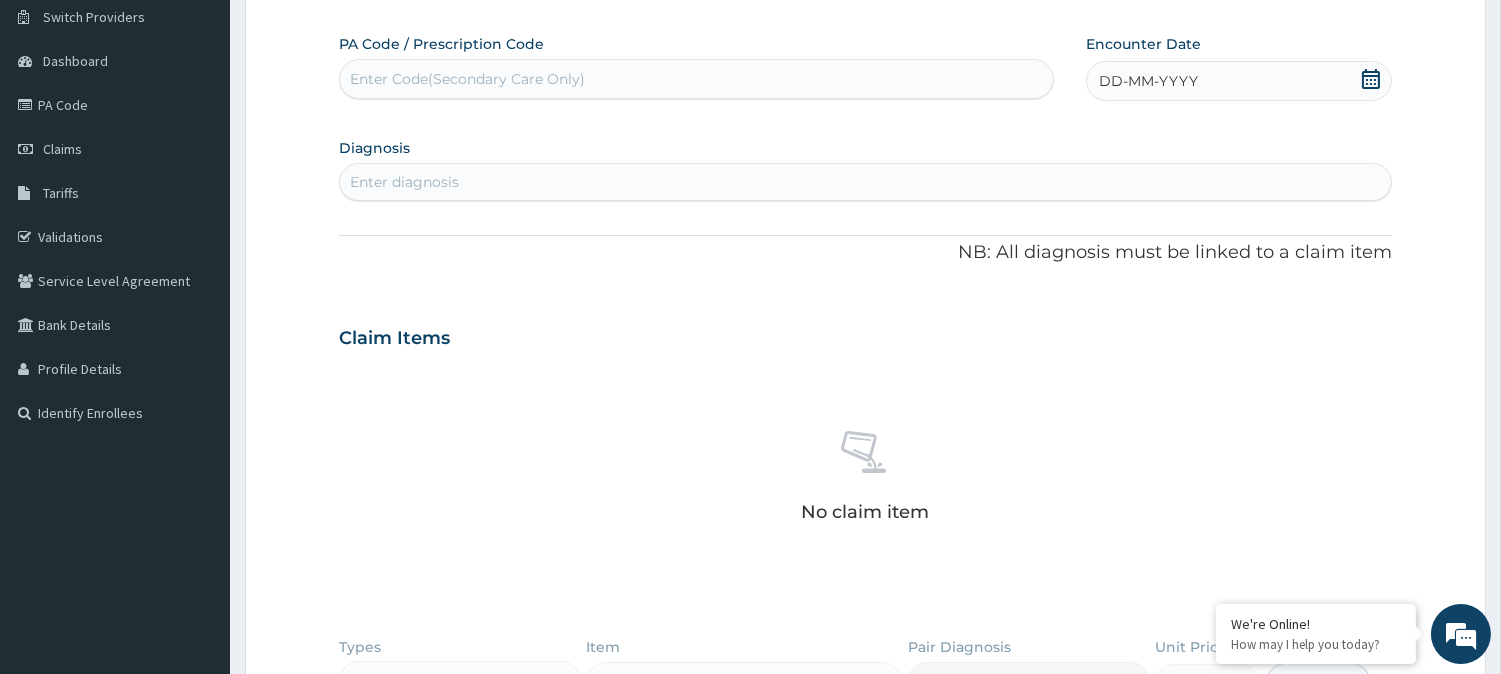 click 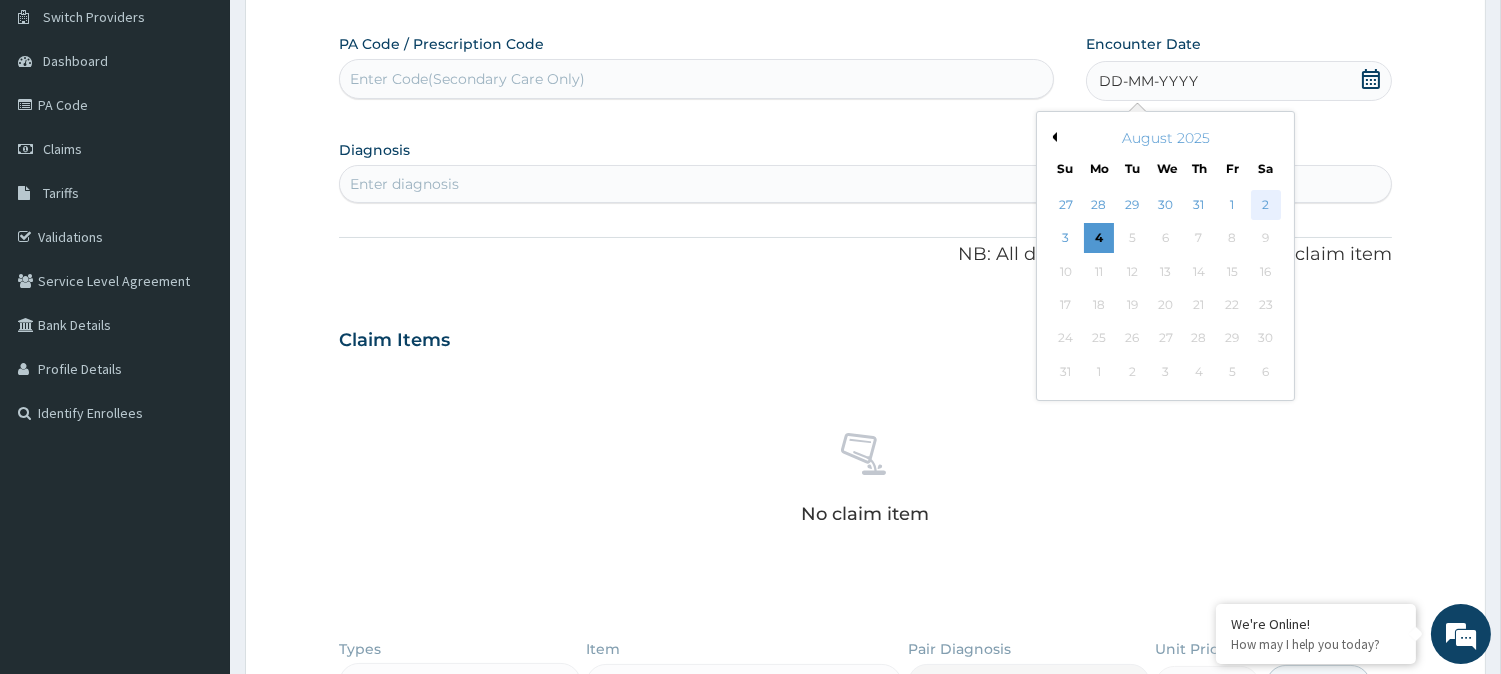 click on "2" at bounding box center [1265, 205] 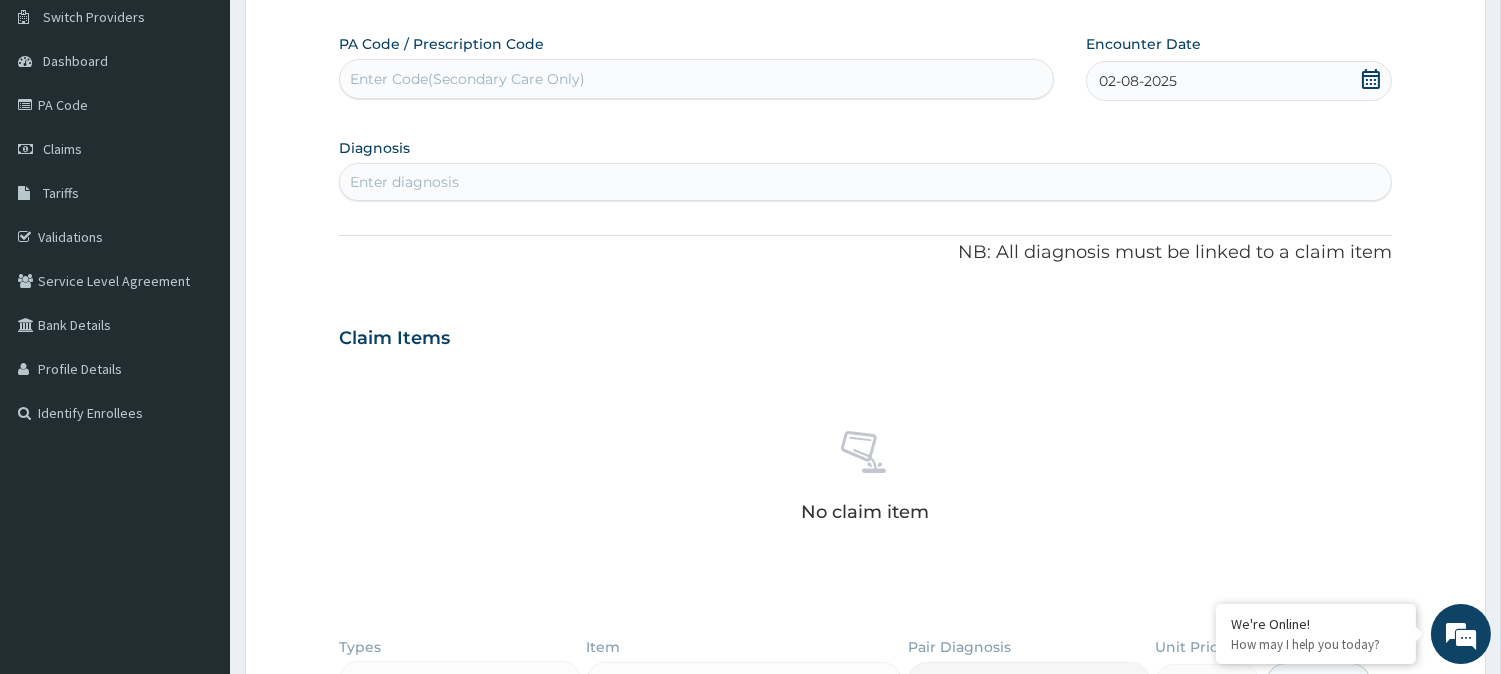 click on "Enter diagnosis" at bounding box center (865, 182) 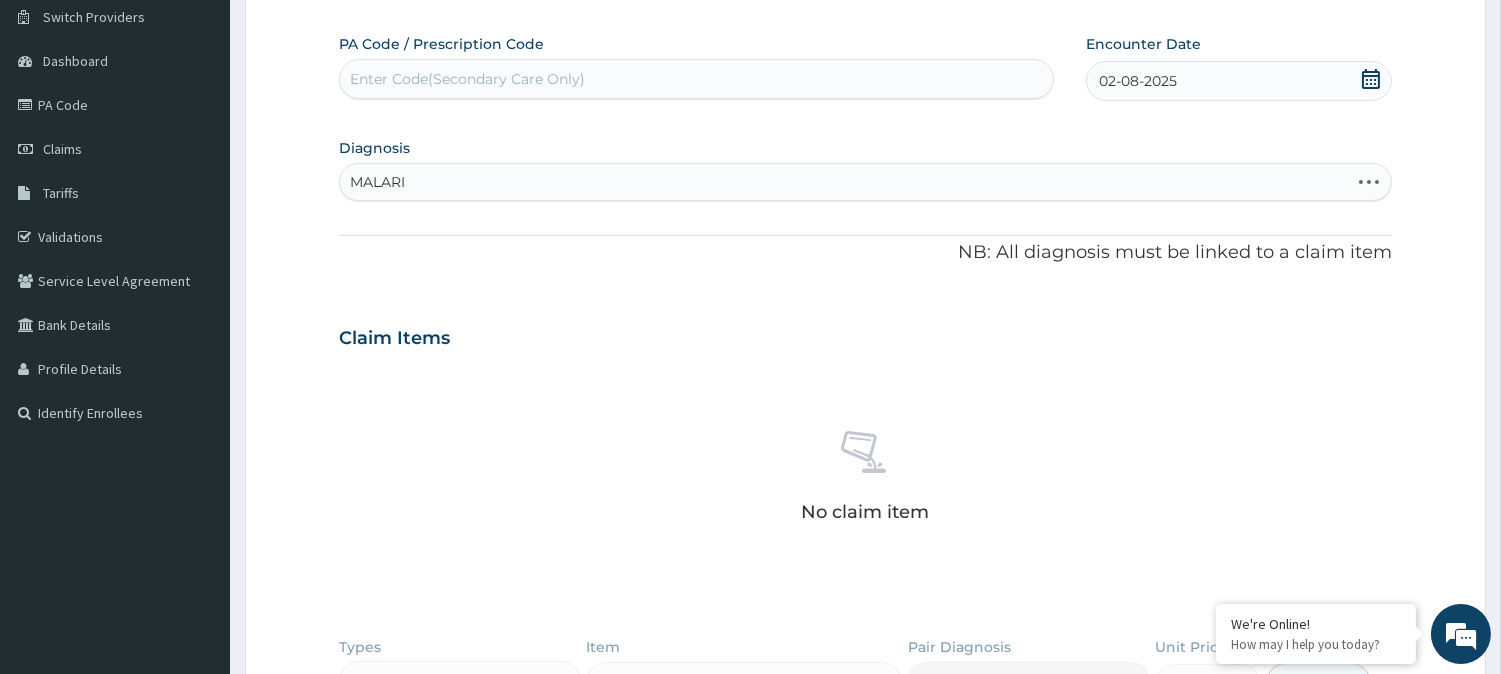 type on "MALARIA" 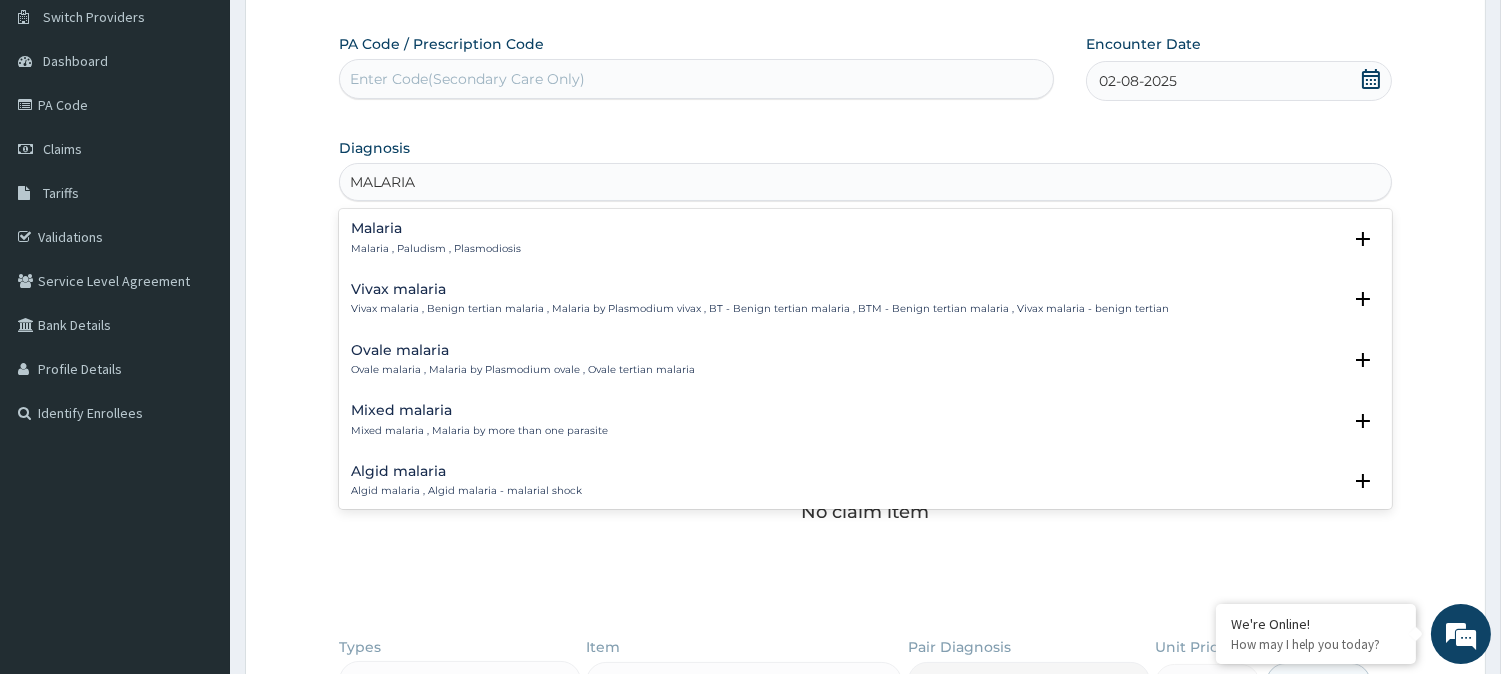 click on "Malaria" at bounding box center (436, 228) 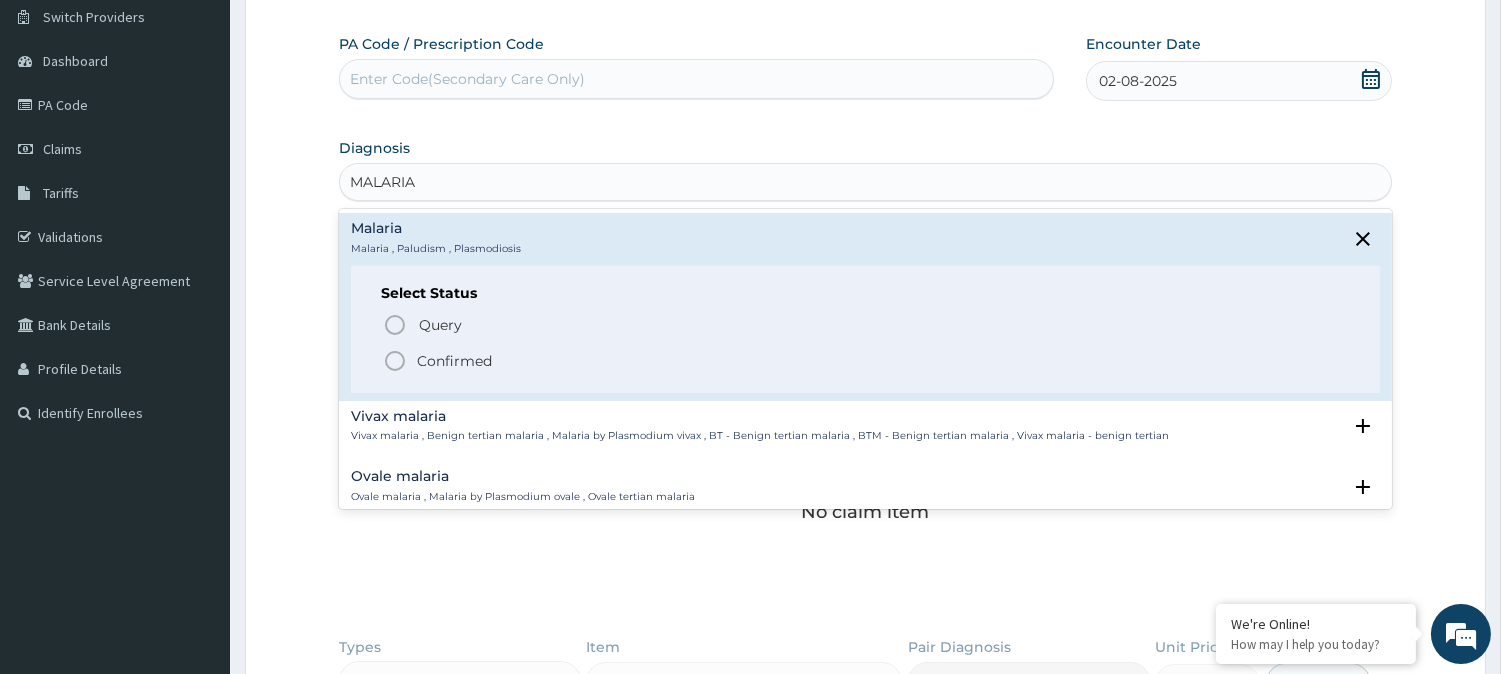 click on "Confirmed" at bounding box center [866, 361] 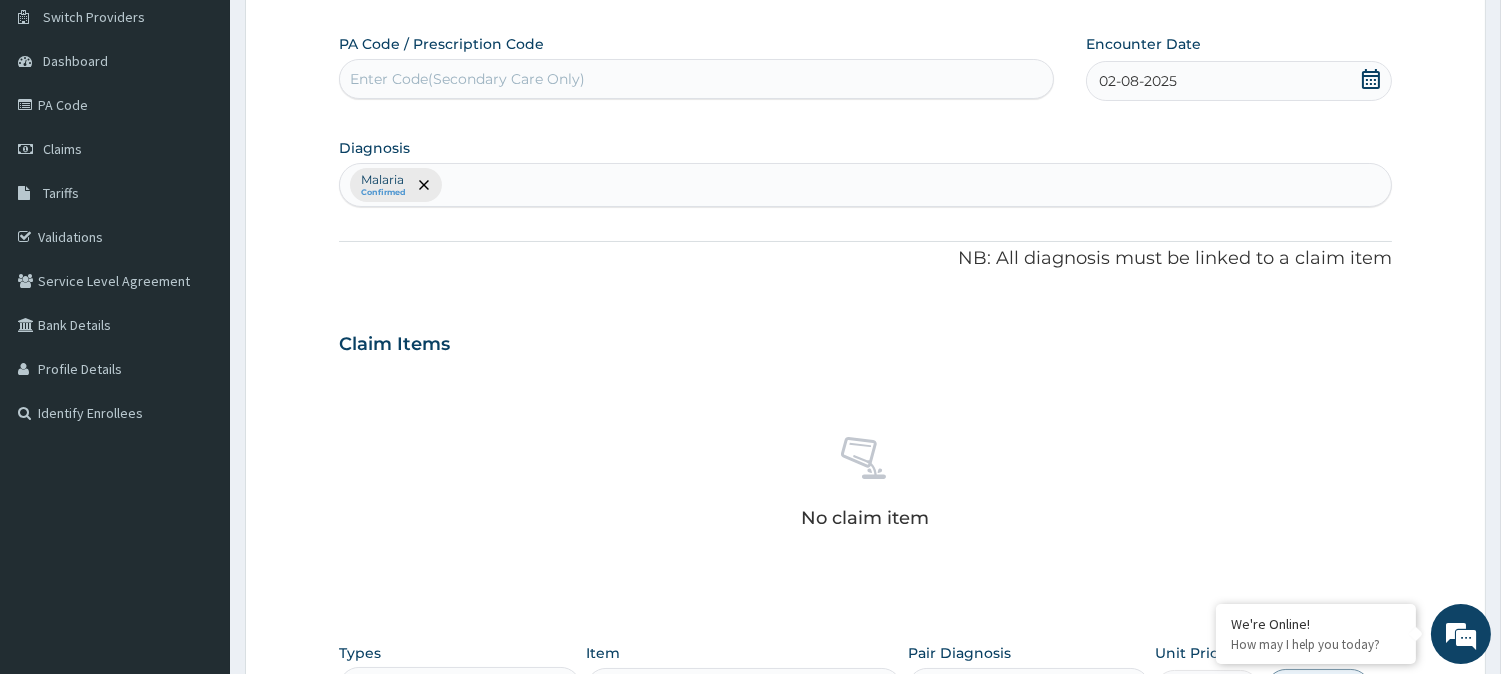click on "Malaria Confirmed" at bounding box center (865, 185) 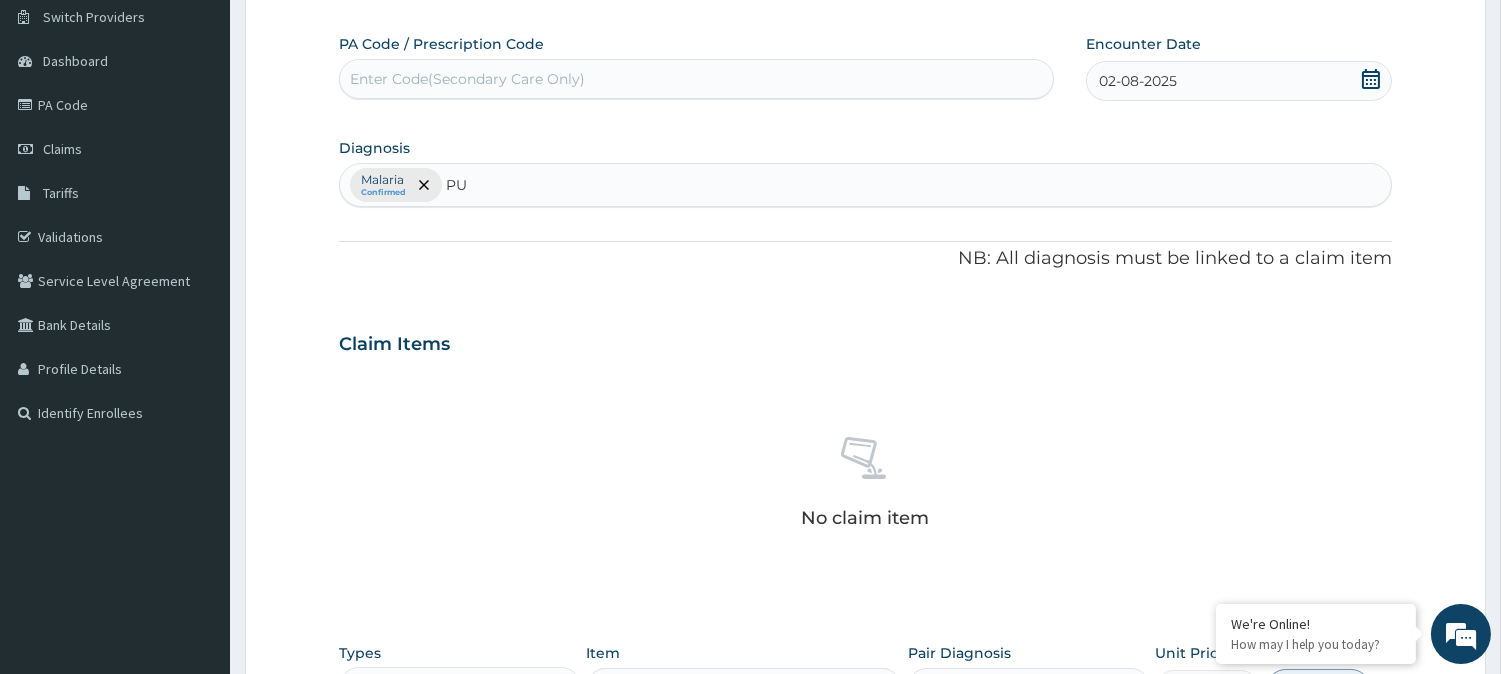 type on "PUD" 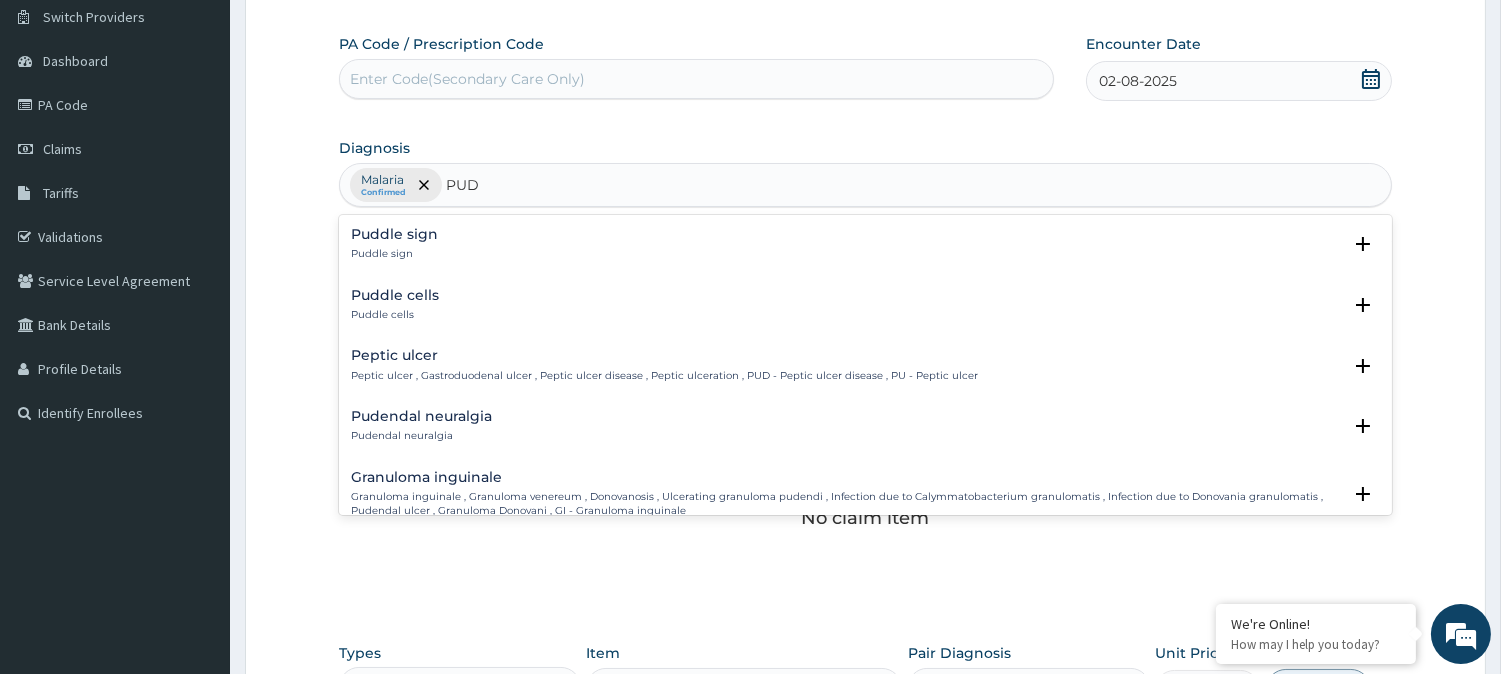 click on "Peptic ulcer , Gastroduodenal ulcer , Peptic ulcer disease , Peptic ulceration , PUD - Peptic ulcer disease , PU - Peptic ulcer" at bounding box center (664, 376) 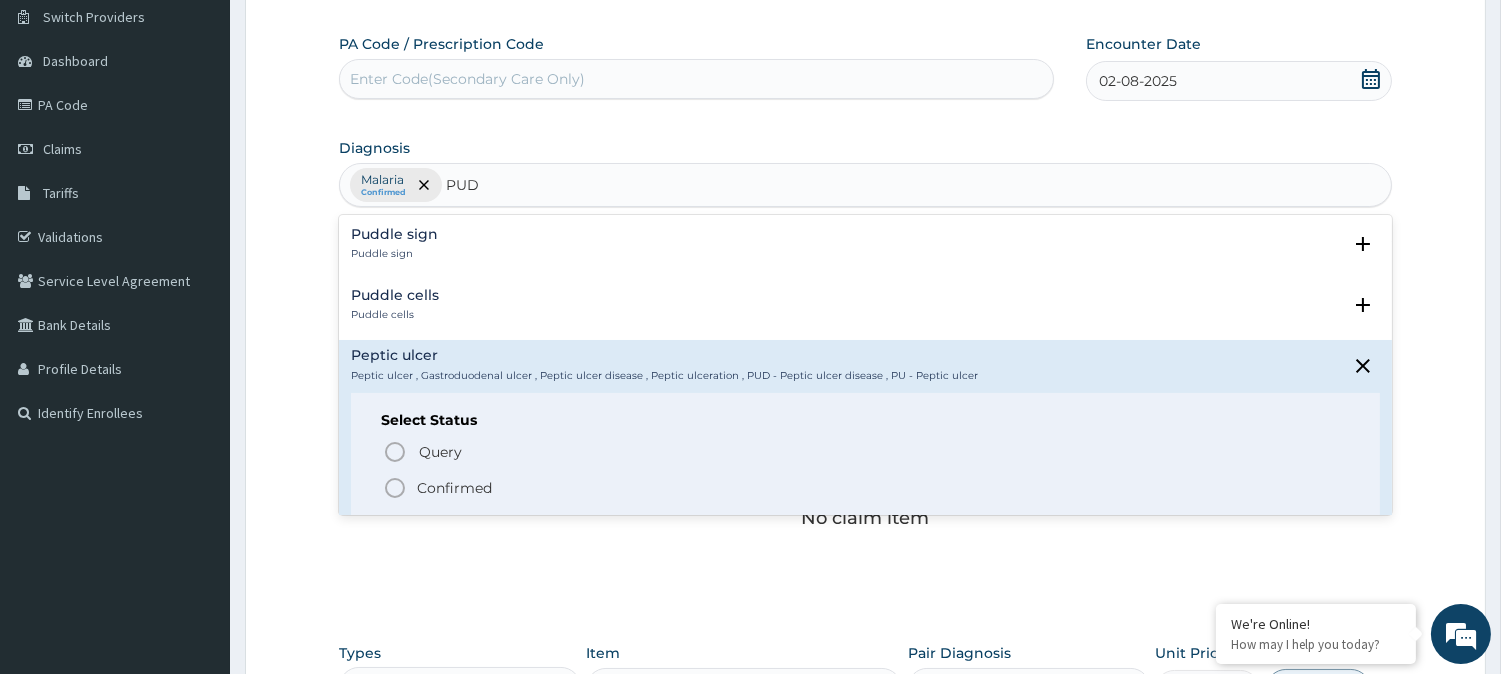click on "Confirmed" at bounding box center (454, 488) 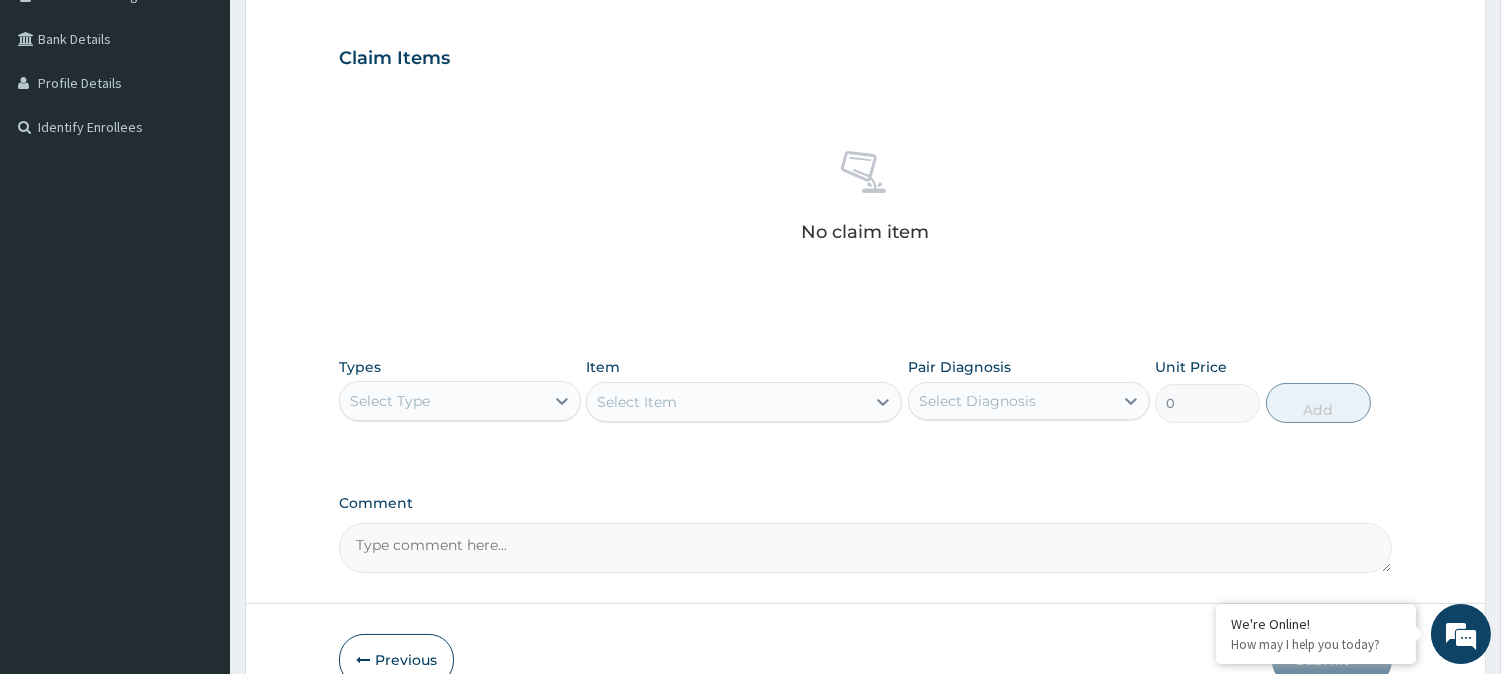 scroll, scrollTop: 552, scrollLeft: 0, axis: vertical 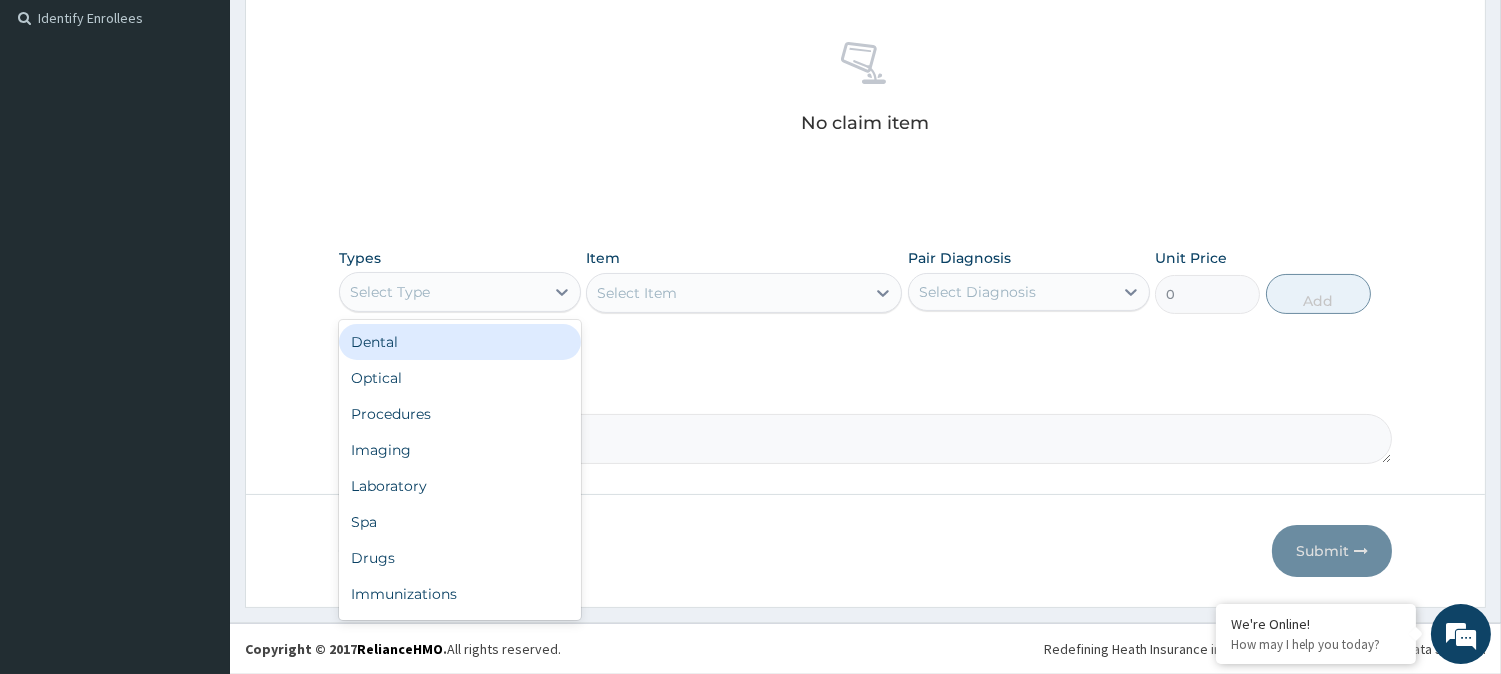 click on "Select Type" at bounding box center (442, 292) 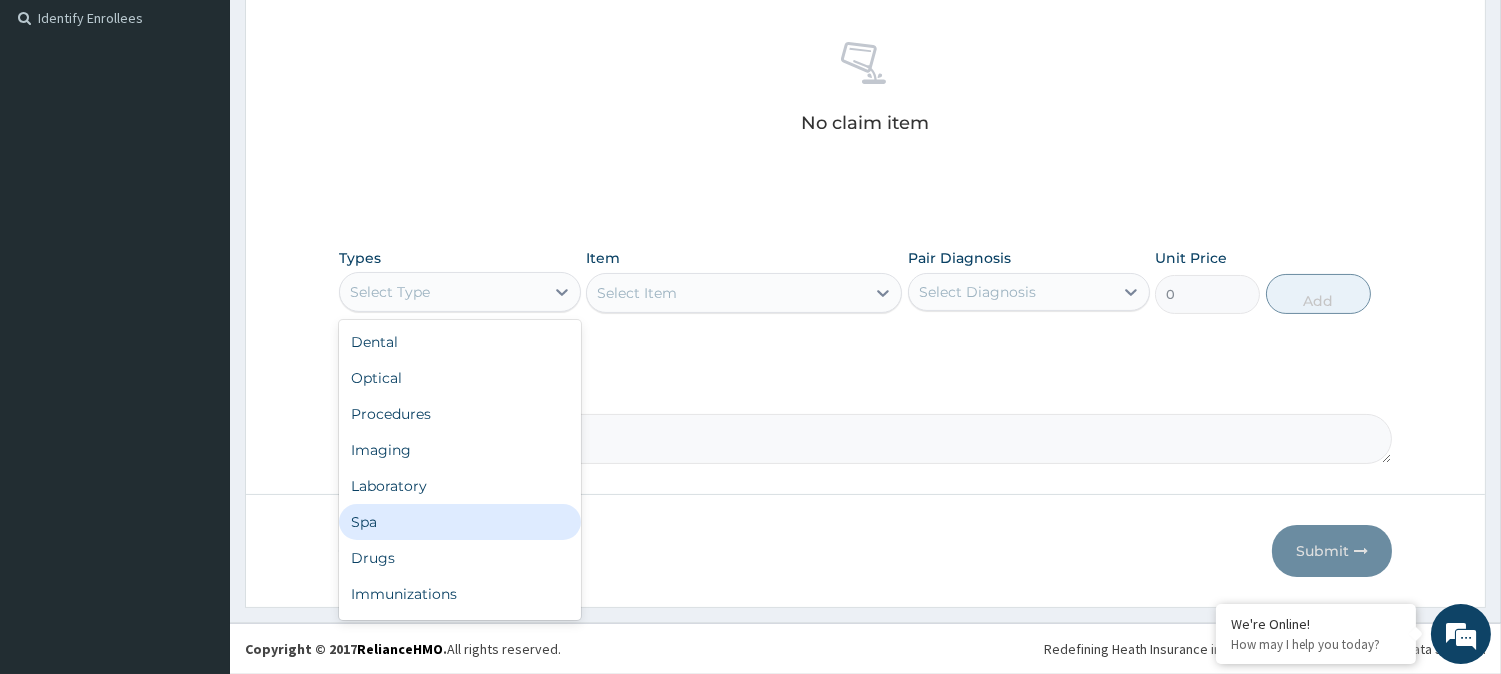 click on "Spa" at bounding box center [460, 522] 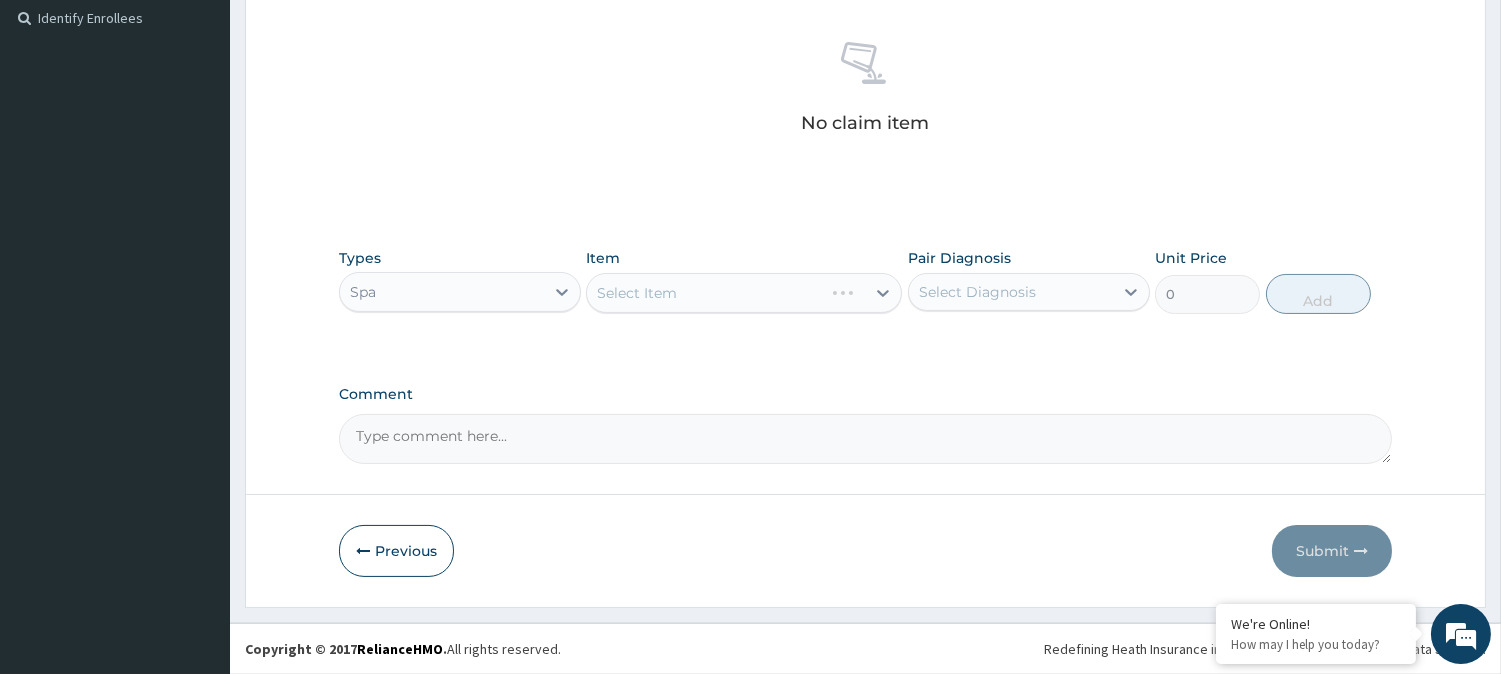 click on "Types option Spa, selected.   Select is focused ,type to refine list, press Down to open the menu,  Spa" at bounding box center [460, 281] 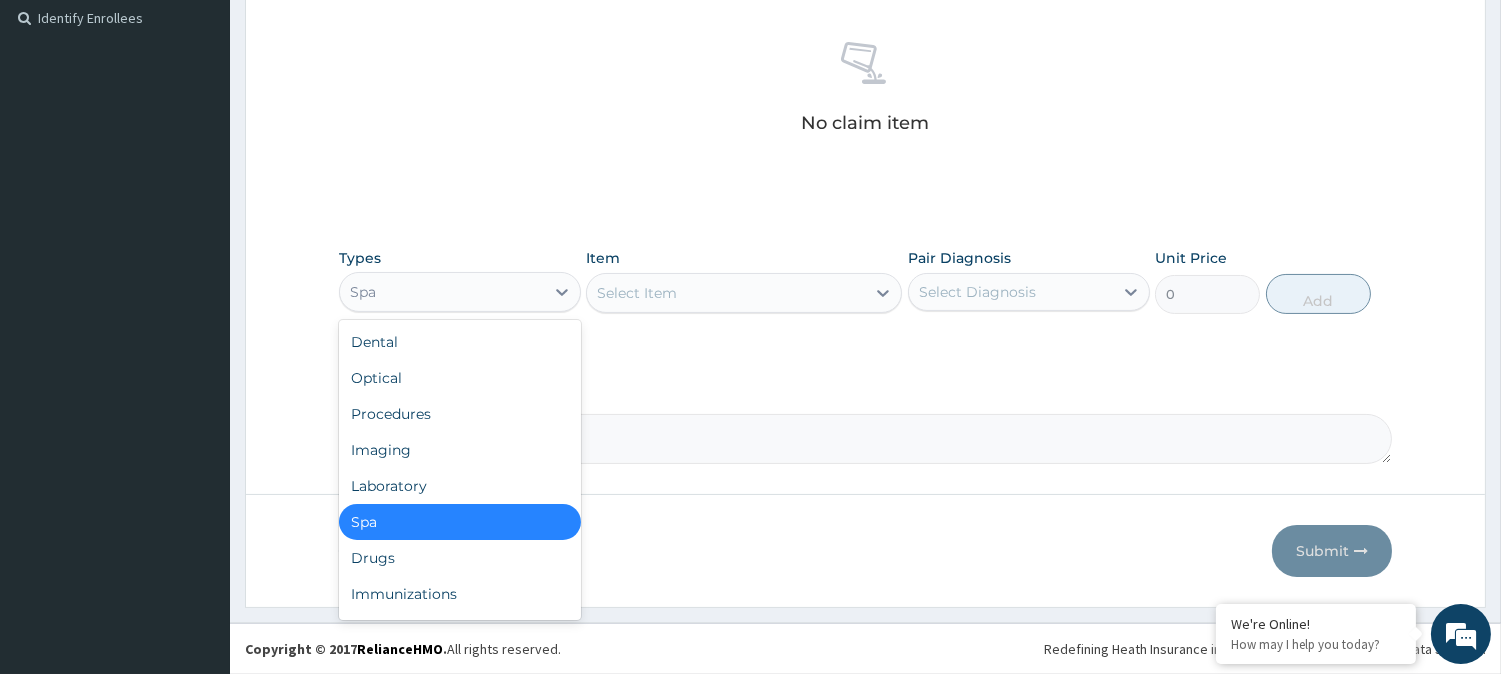 click on "Spa" at bounding box center (442, 292) 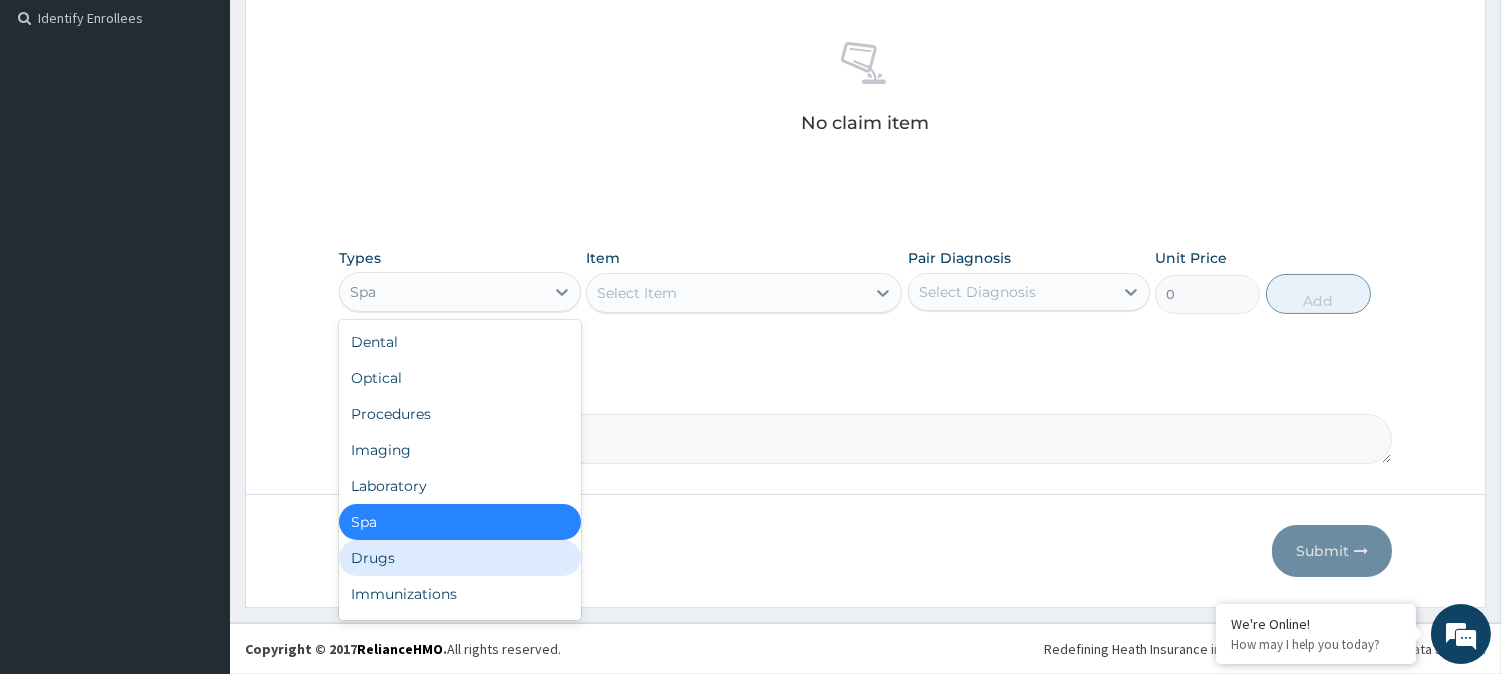 click on "Drugs" at bounding box center (460, 558) 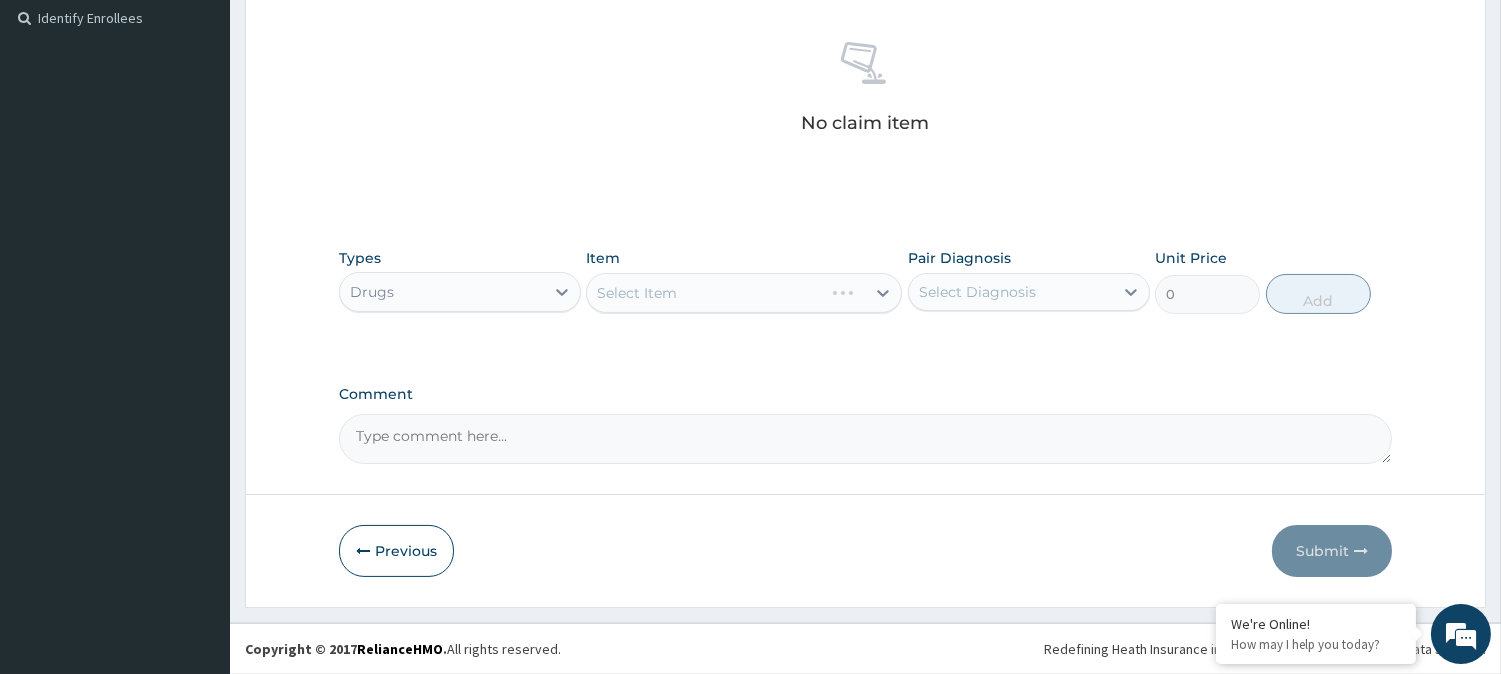 click on "Select Item" at bounding box center [744, 293] 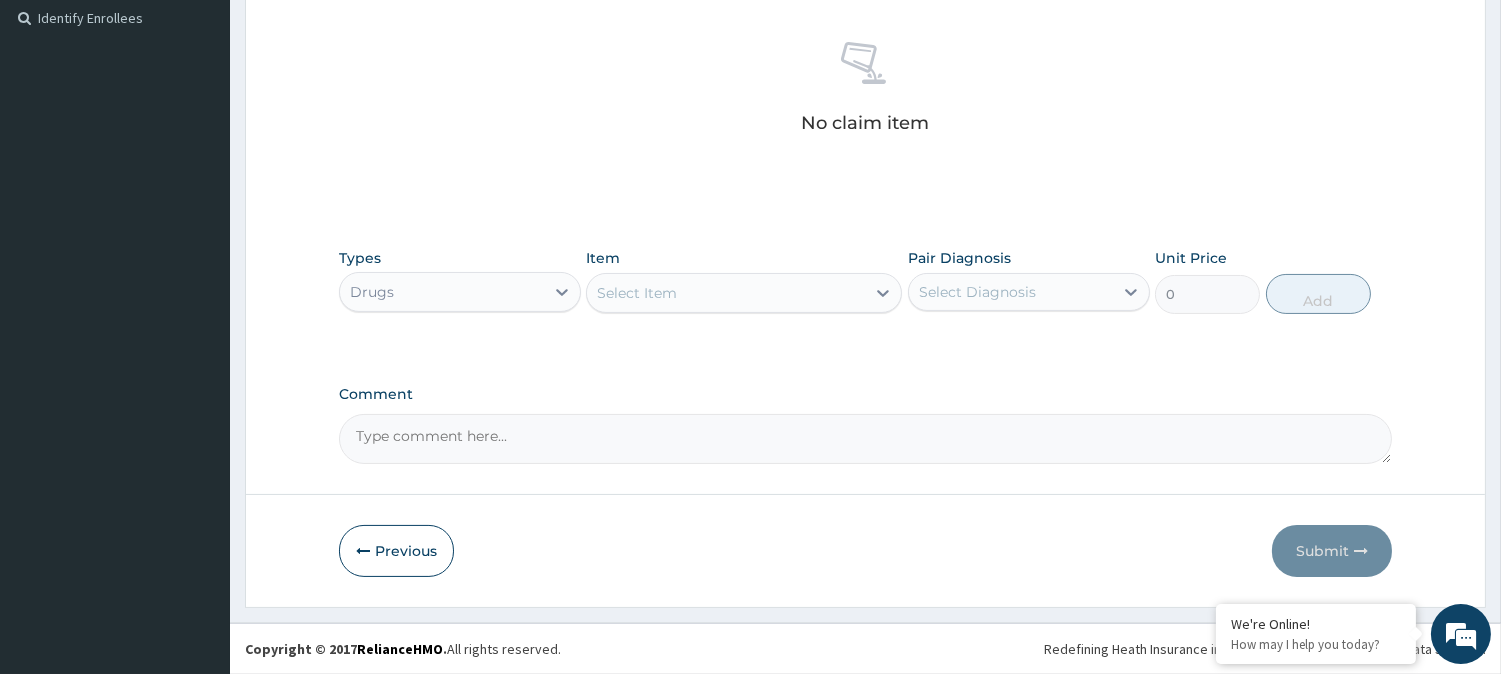click on "Select Item" at bounding box center [637, 293] 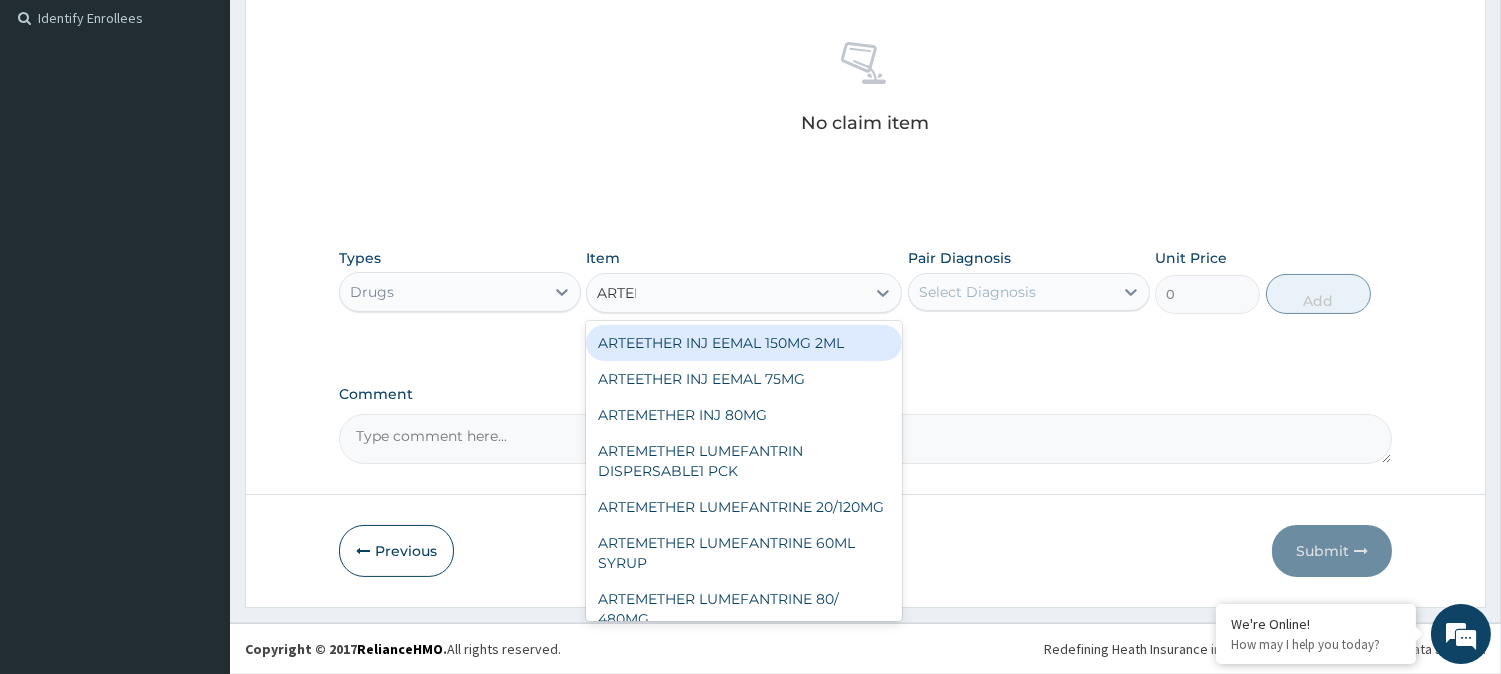 type on "ARTEME" 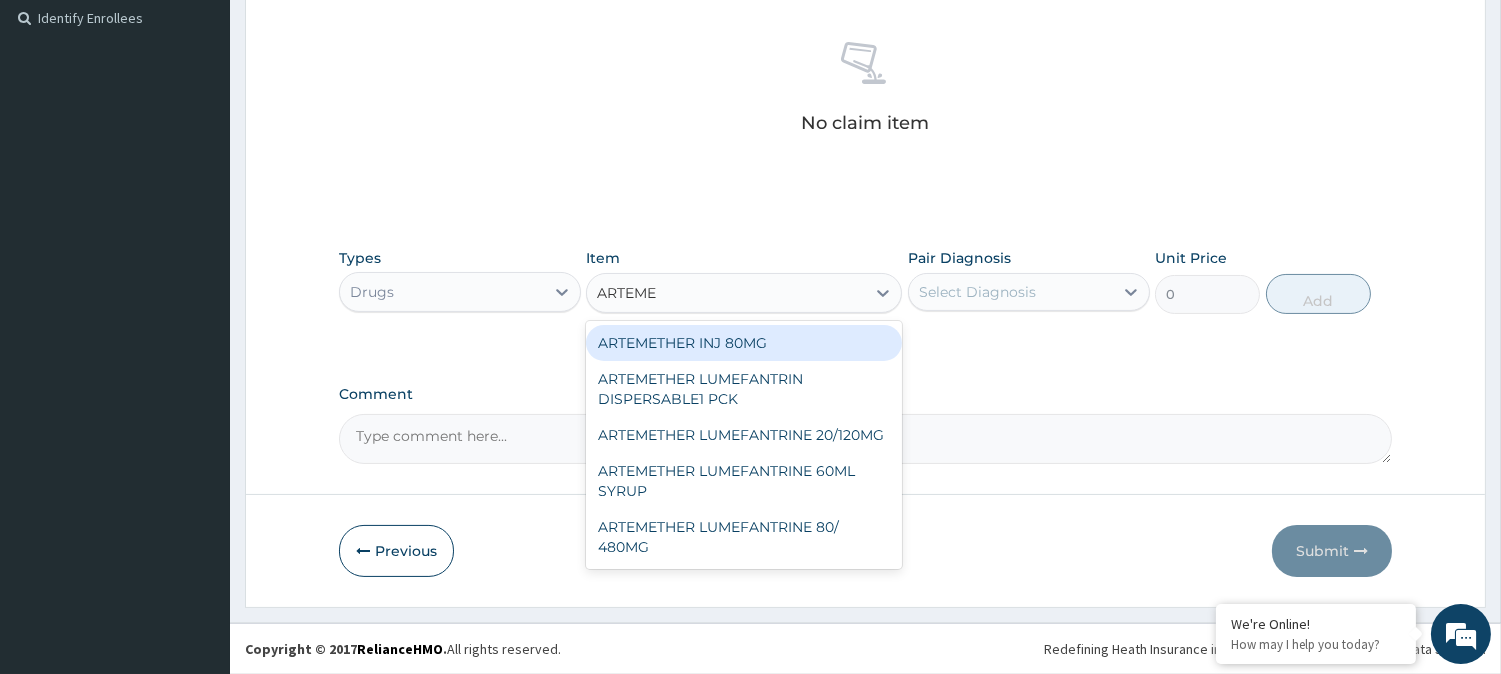 click on "ARTEMETHER INJ 80MG ARTEMETHER LUMEFANTRIN DISPERSABLE1 PCK ARTEMETHER LUMEFANTRINE 20/120MG ARTEMETHER LUMEFANTRINE 60ML SYRUP ARTEMETHER LUMEFANTRINE 80/ 480MG" at bounding box center [744, 445] 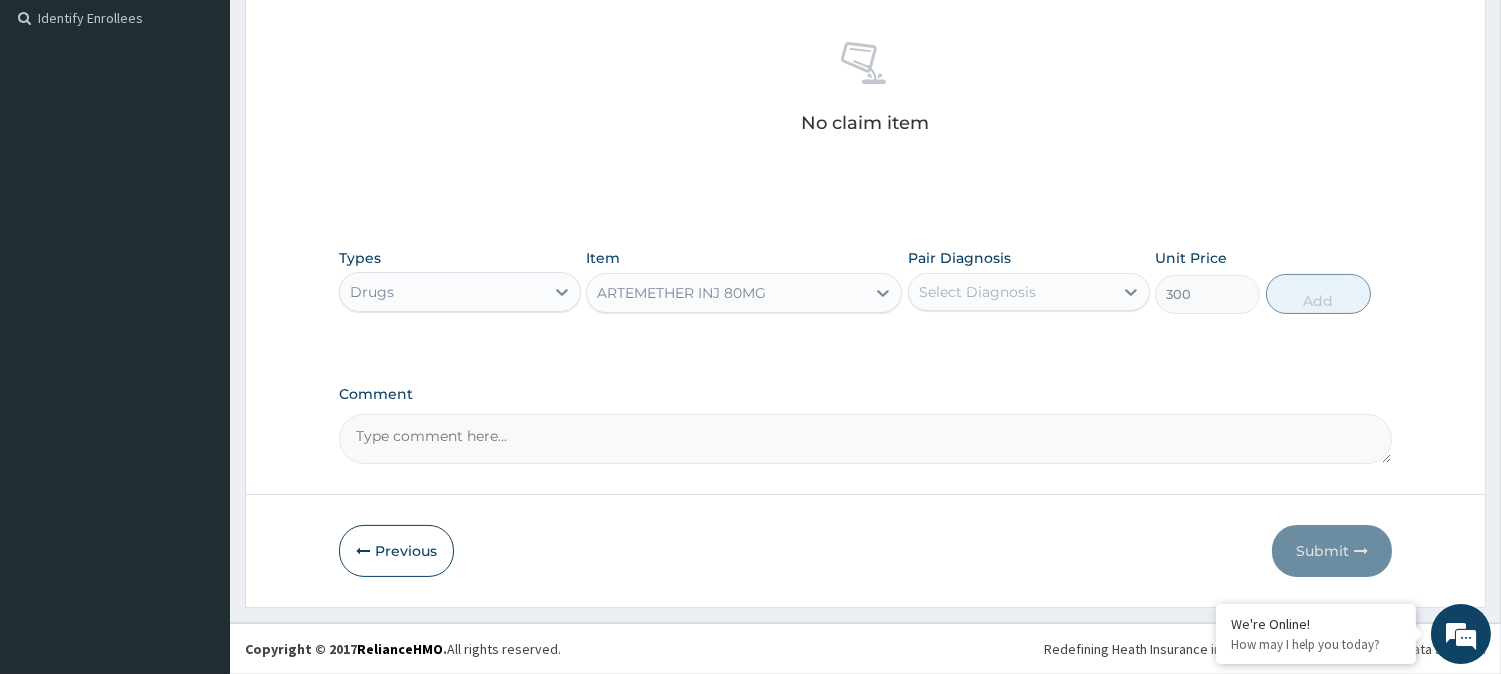 click on "Select Diagnosis" at bounding box center [977, 292] 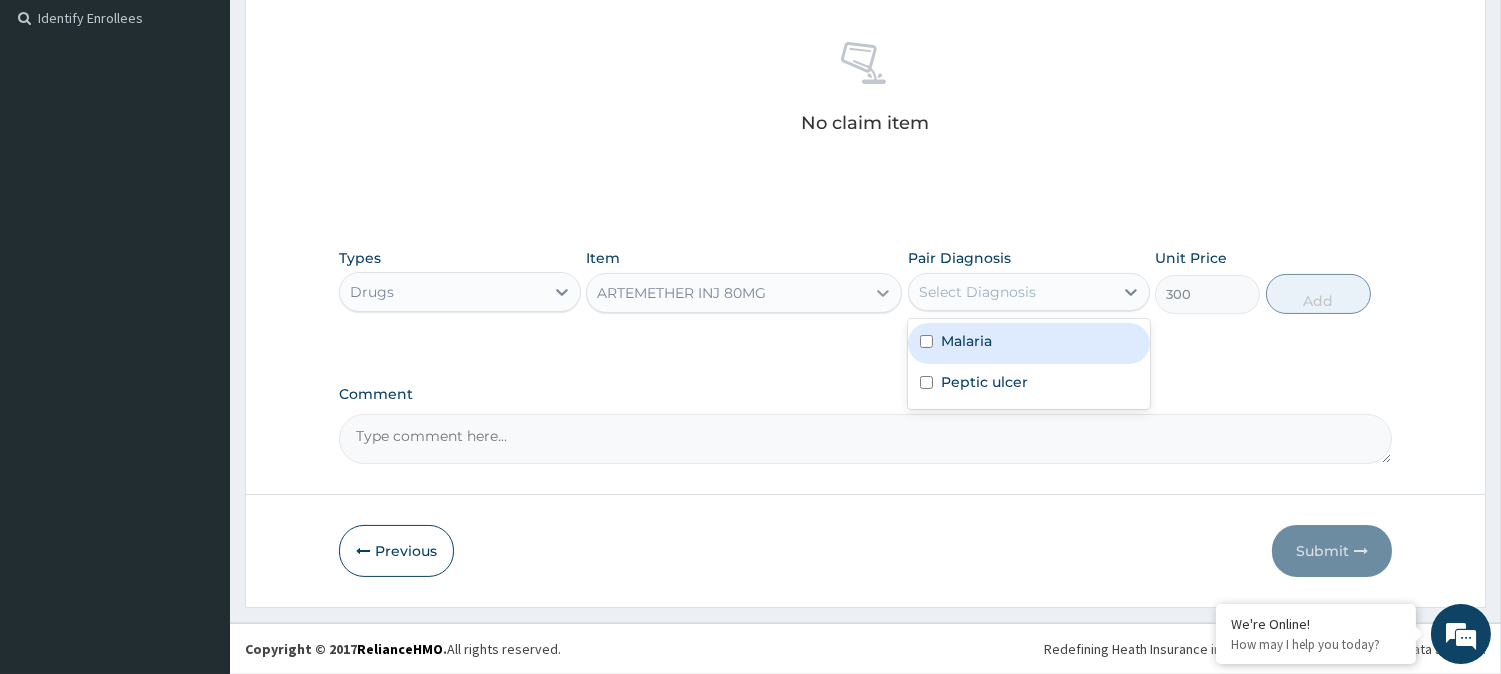 click at bounding box center (883, 293) 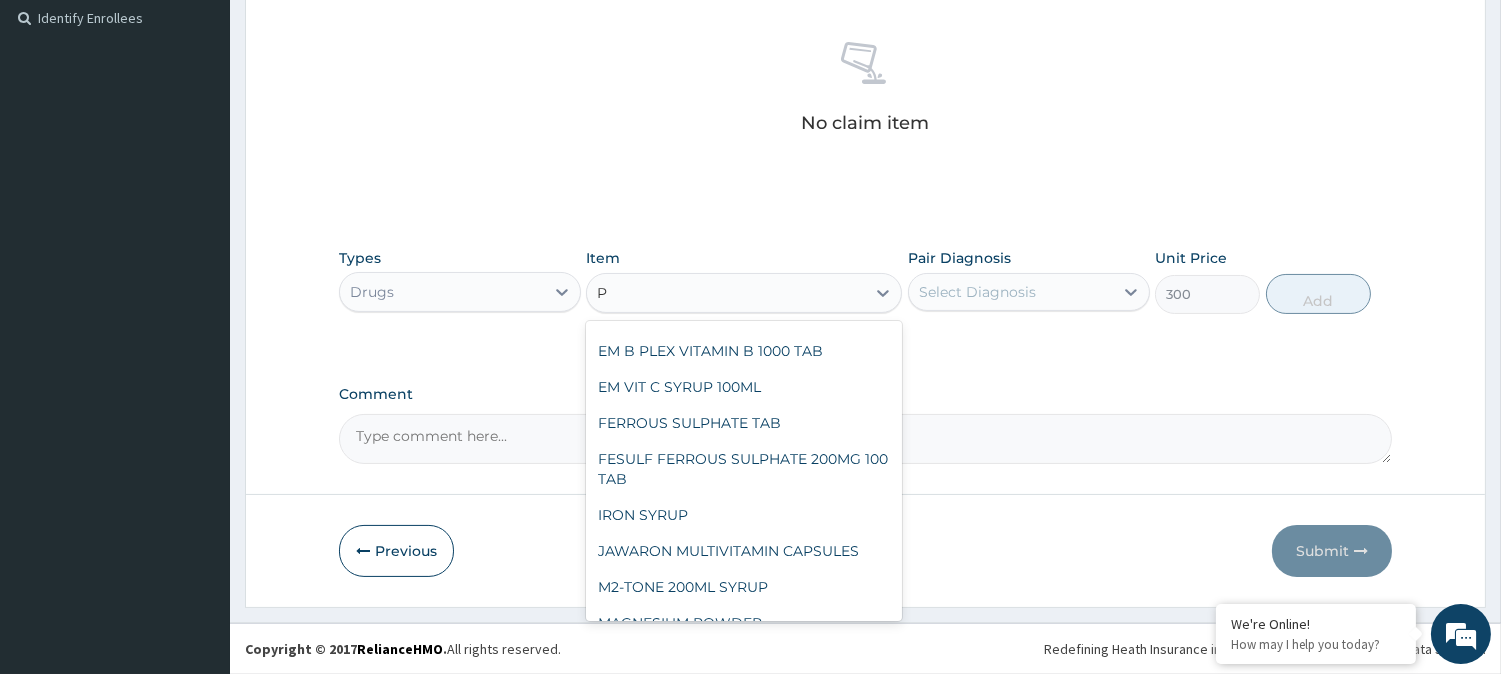 scroll, scrollTop: 9587, scrollLeft: 0, axis: vertical 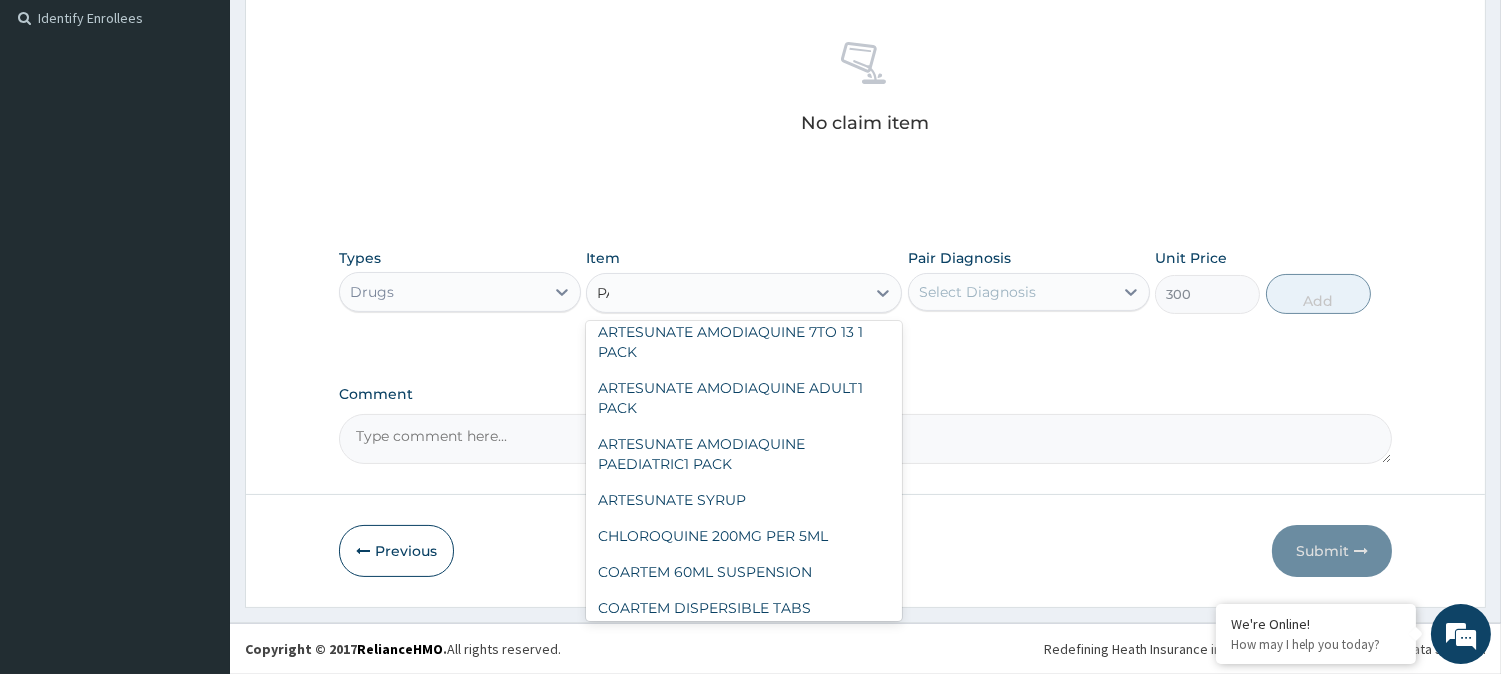 type on "PAL" 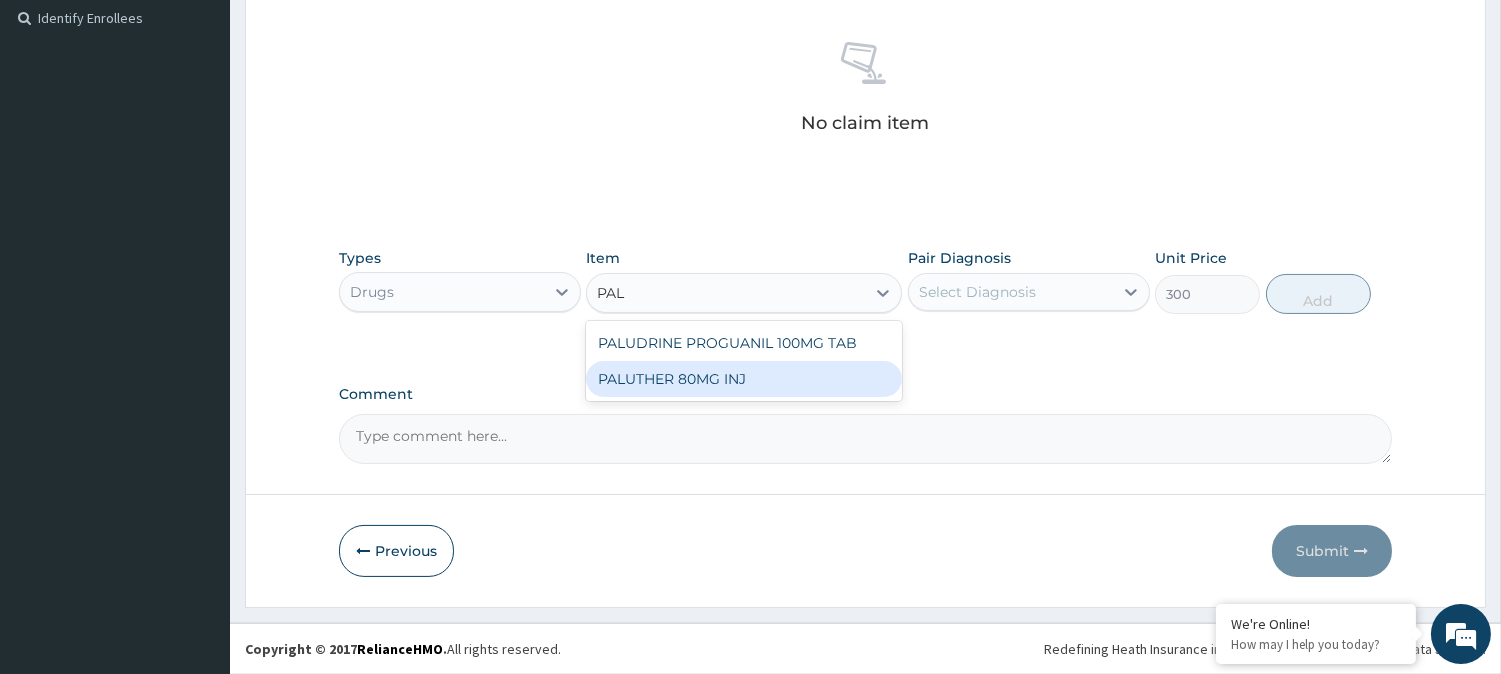 click on "PALUTHER 80MG INJ" at bounding box center (744, 379) 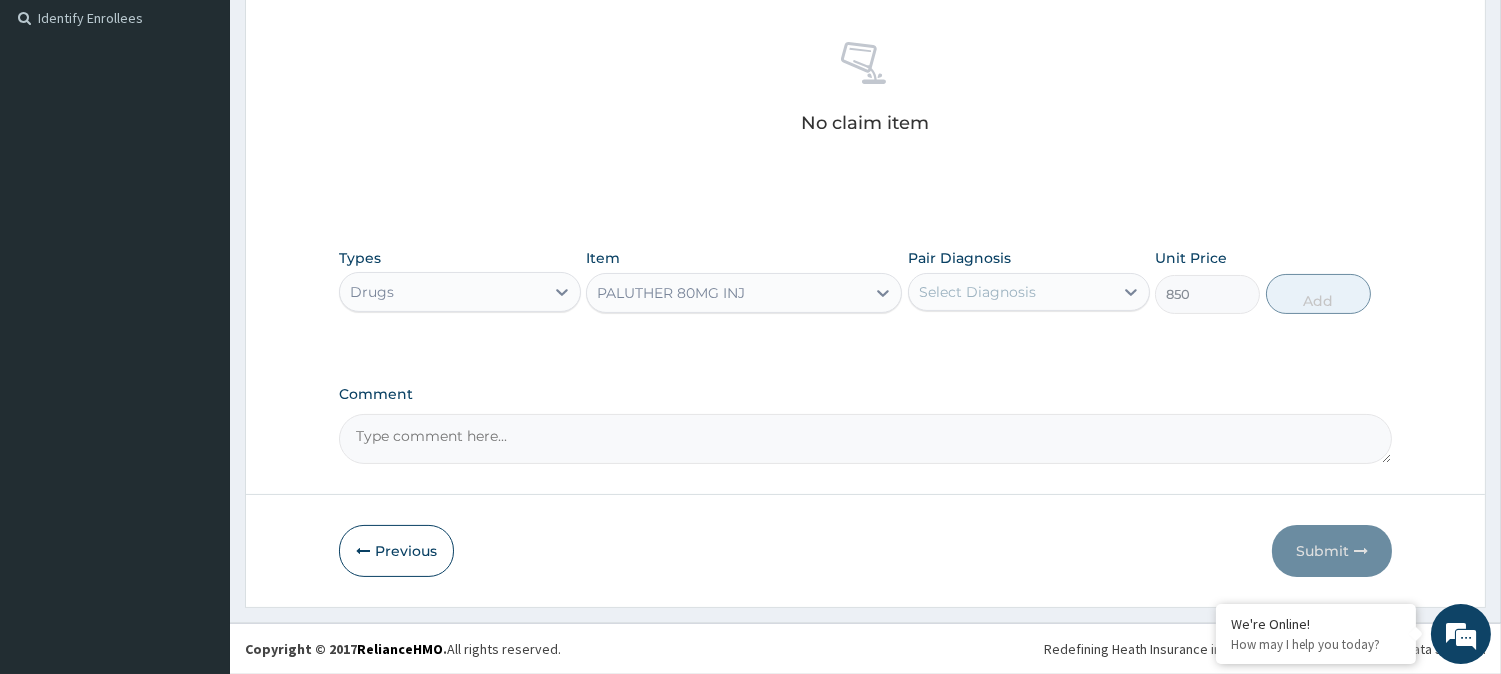 click on "Select Diagnosis" at bounding box center [977, 292] 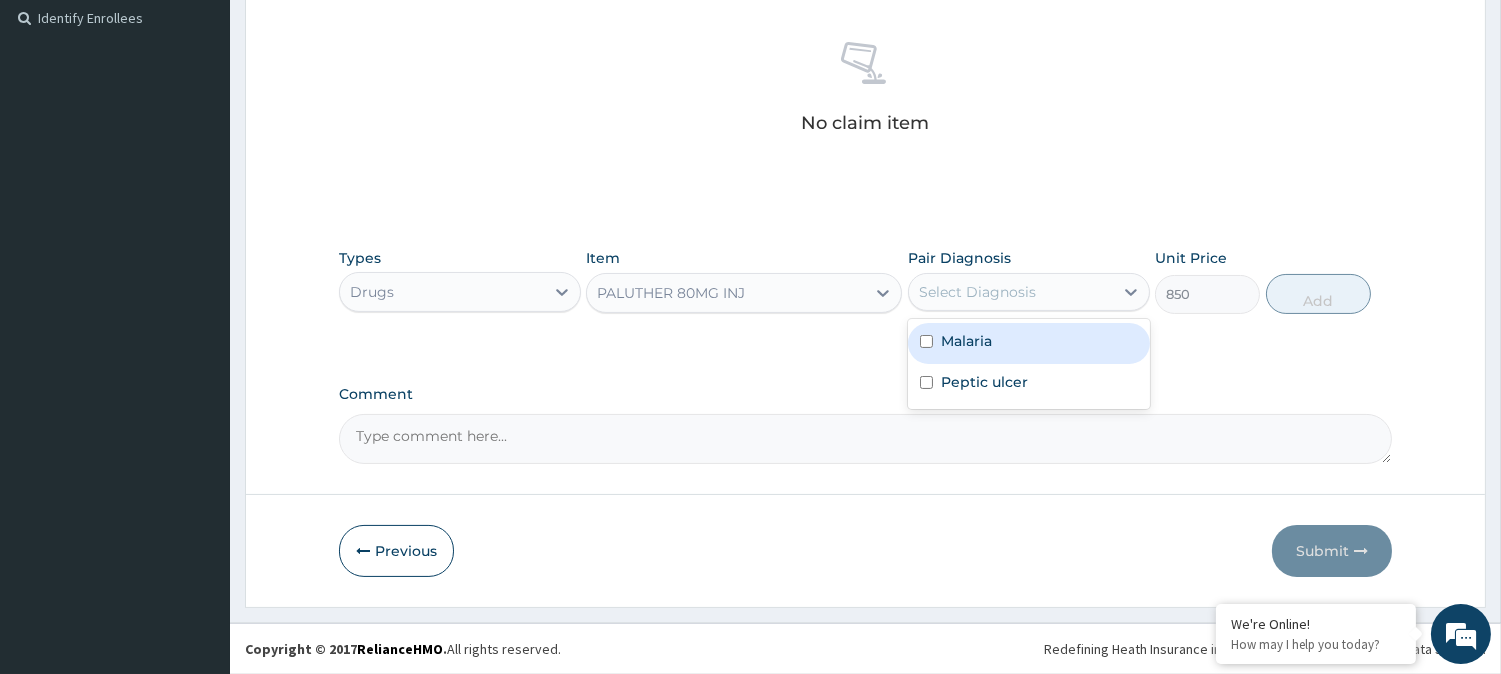 click on "Malaria" at bounding box center (1029, 343) 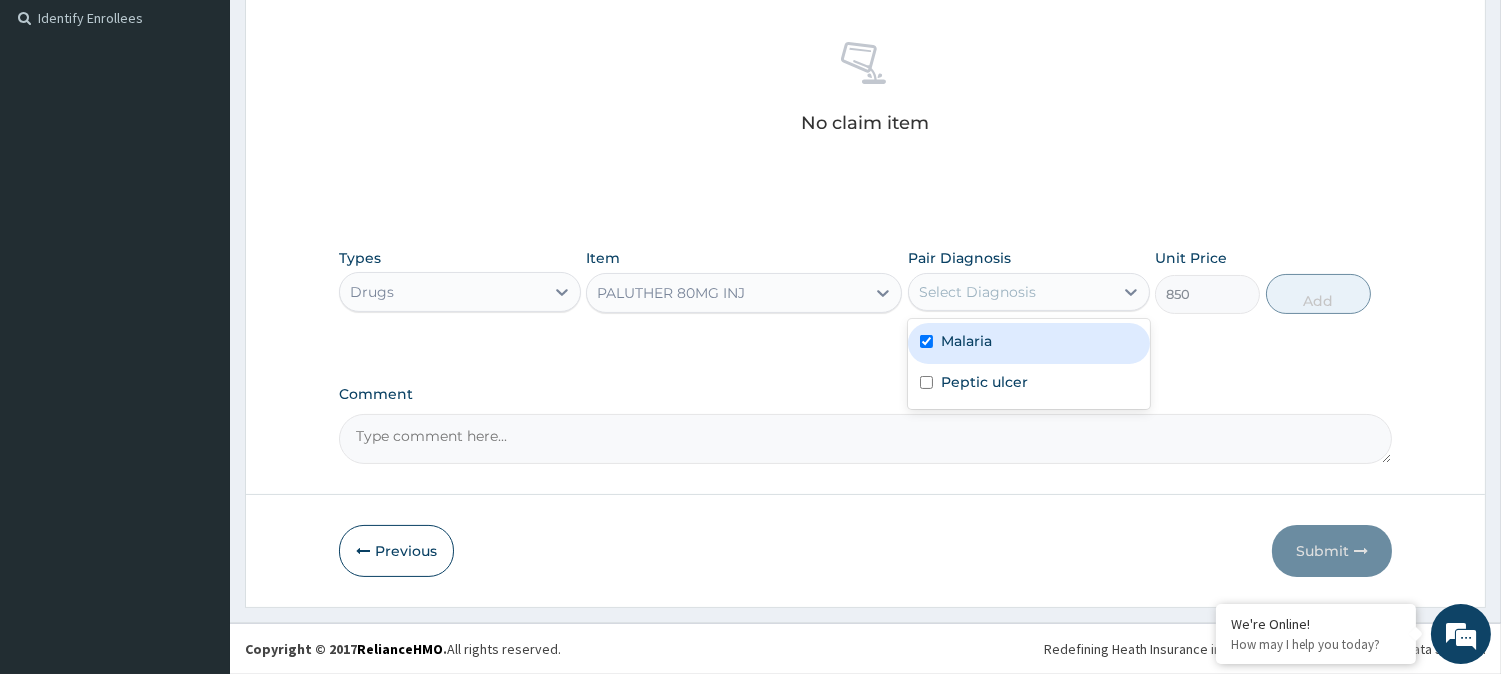 checkbox on "true" 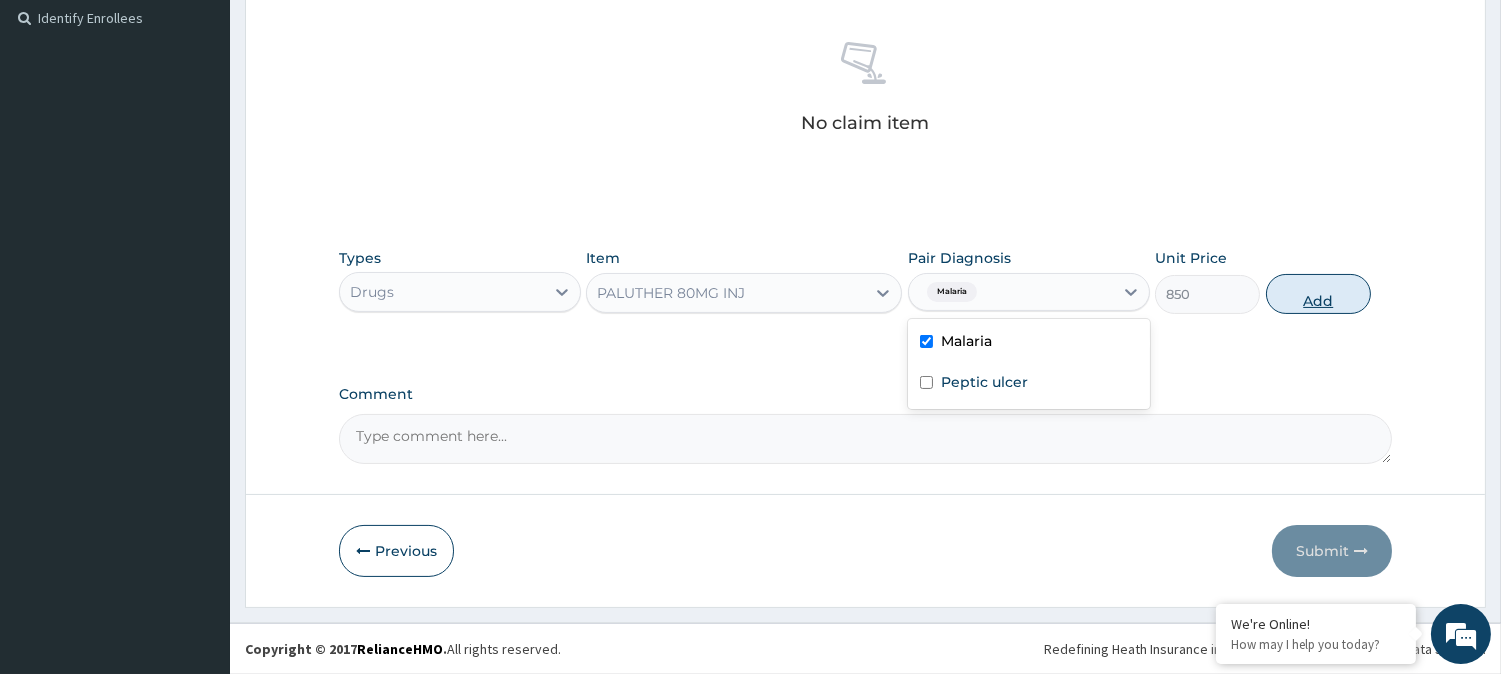 click on "Add" at bounding box center [1318, 294] 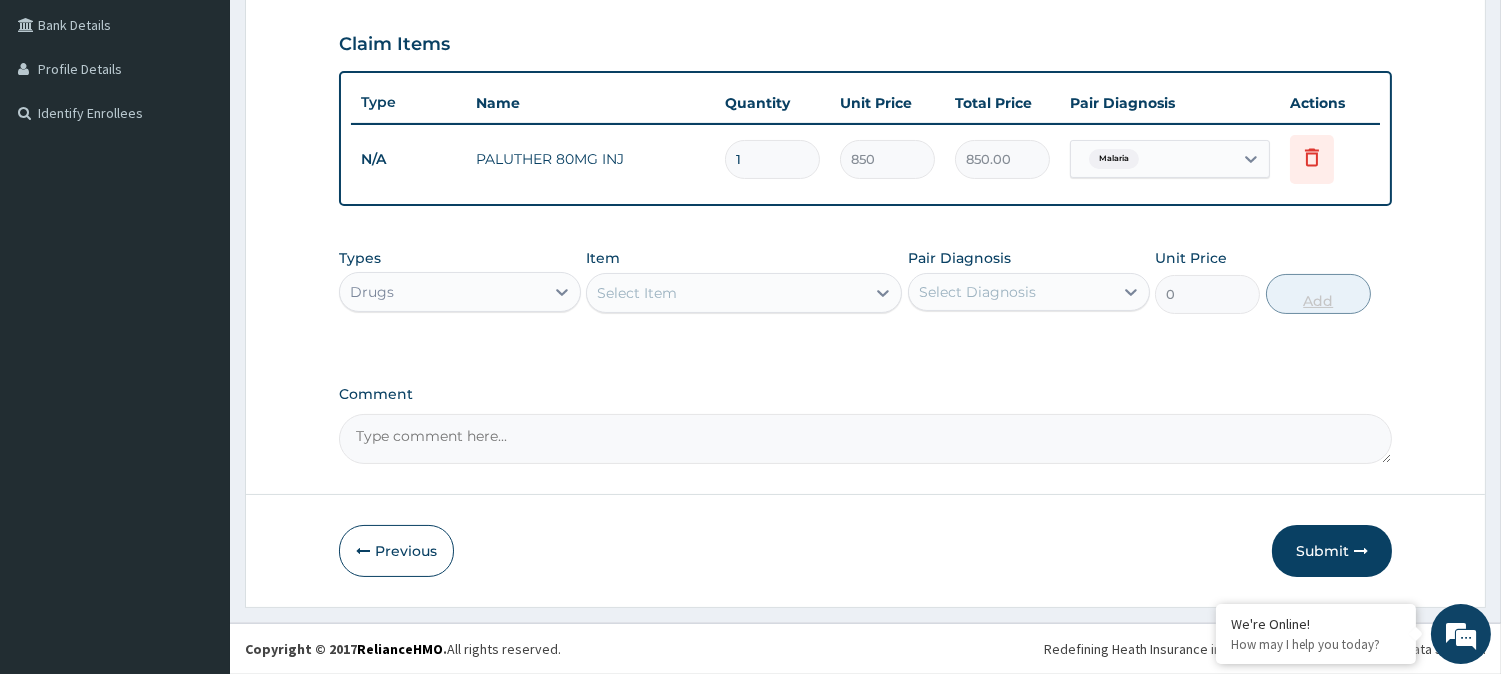 scroll, scrollTop: 454, scrollLeft: 0, axis: vertical 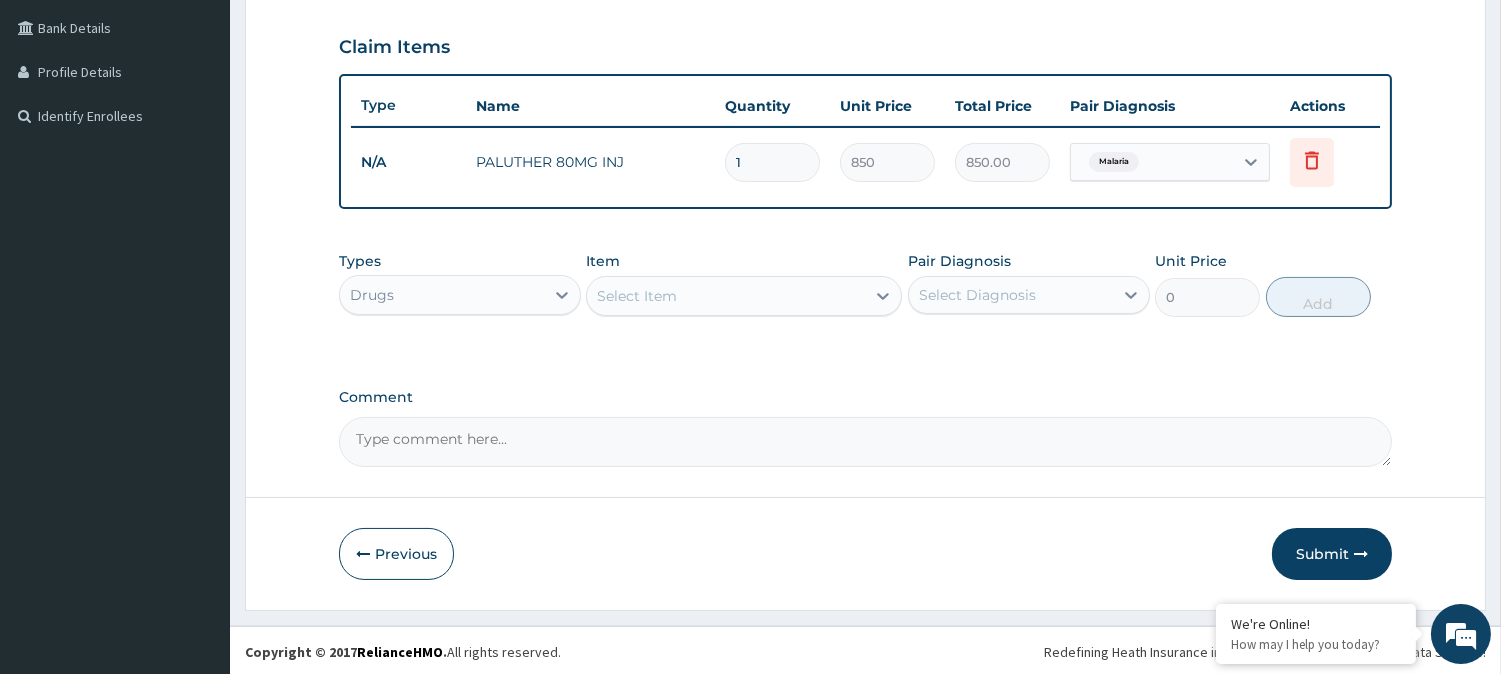 type 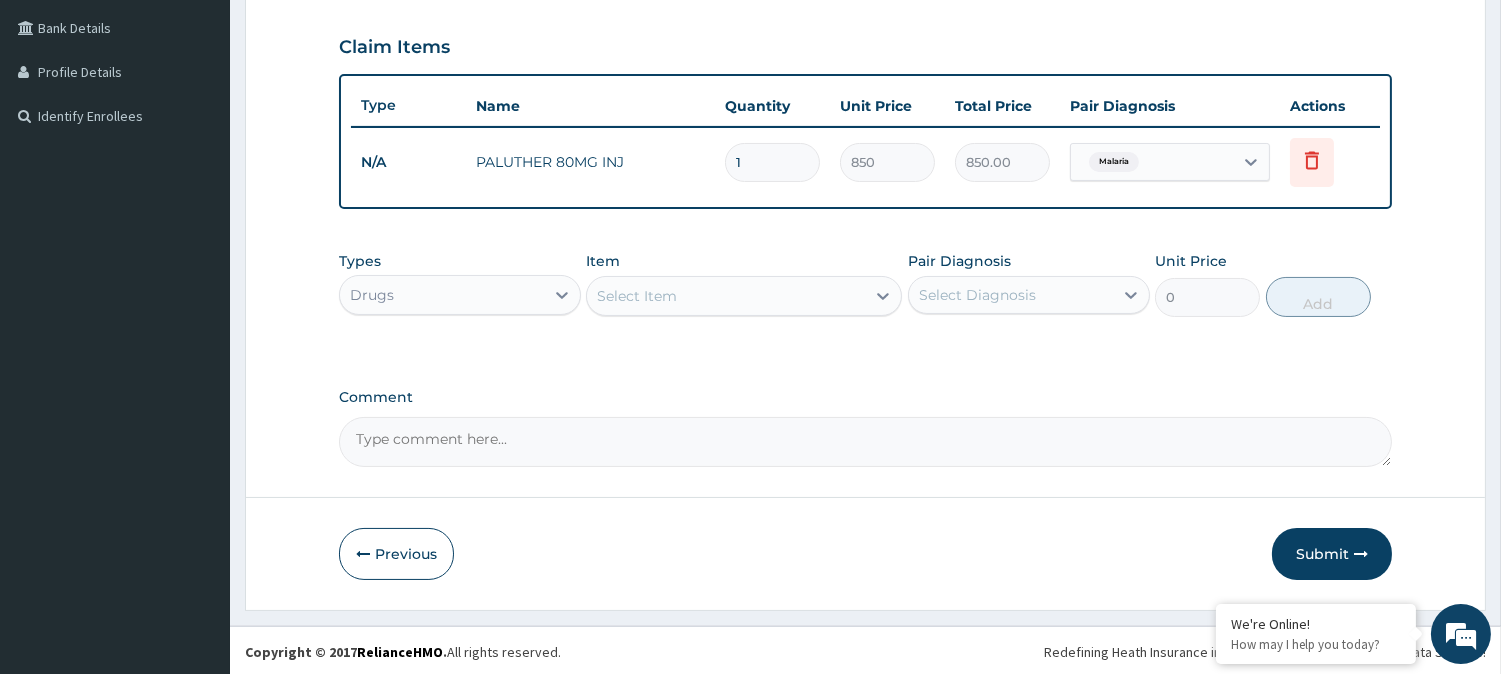 type on "0.00" 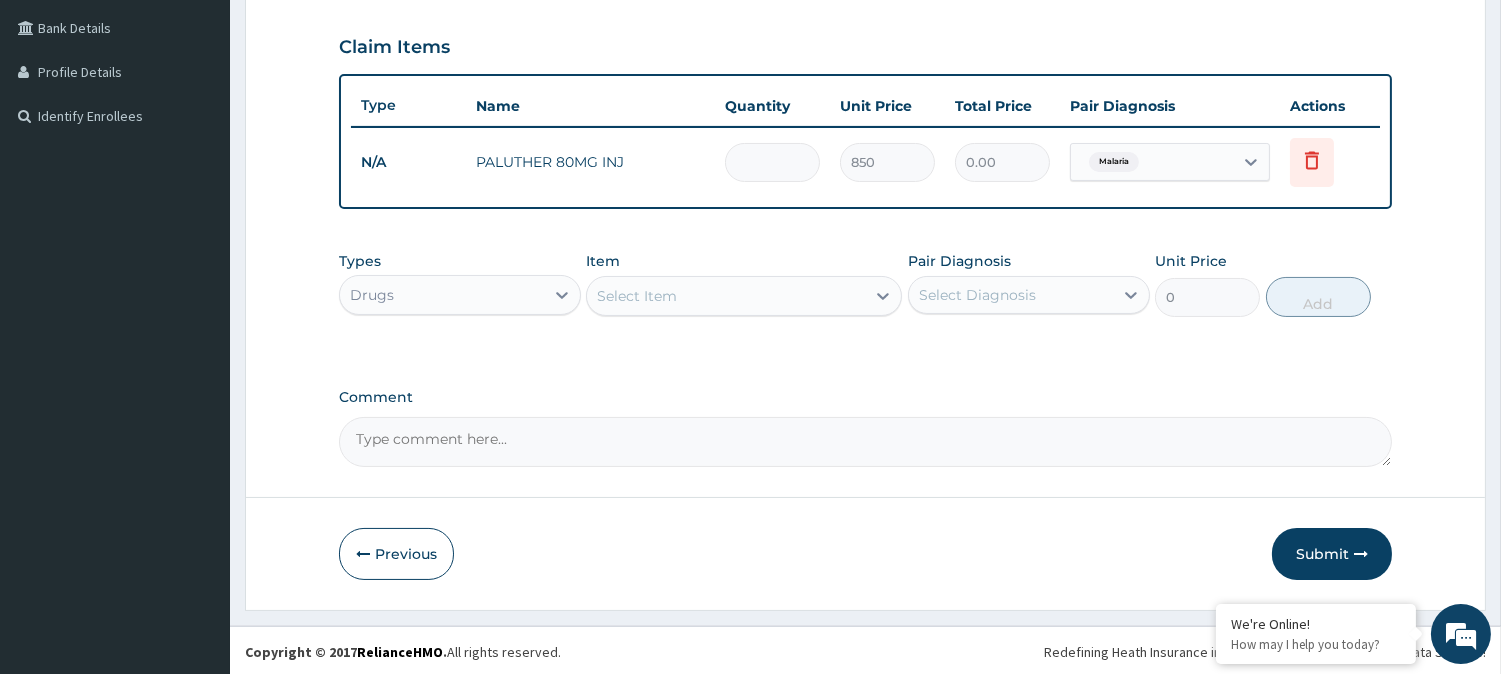 type on "6" 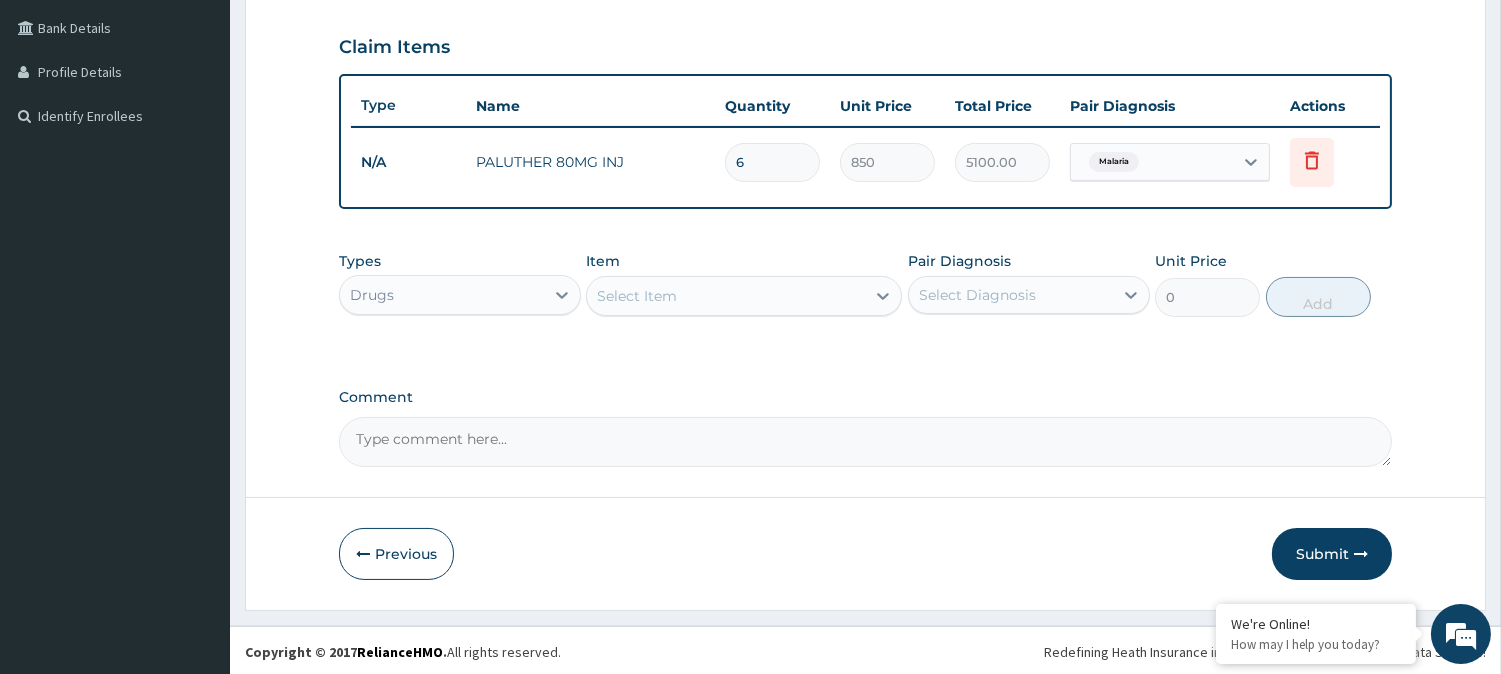 type on "6" 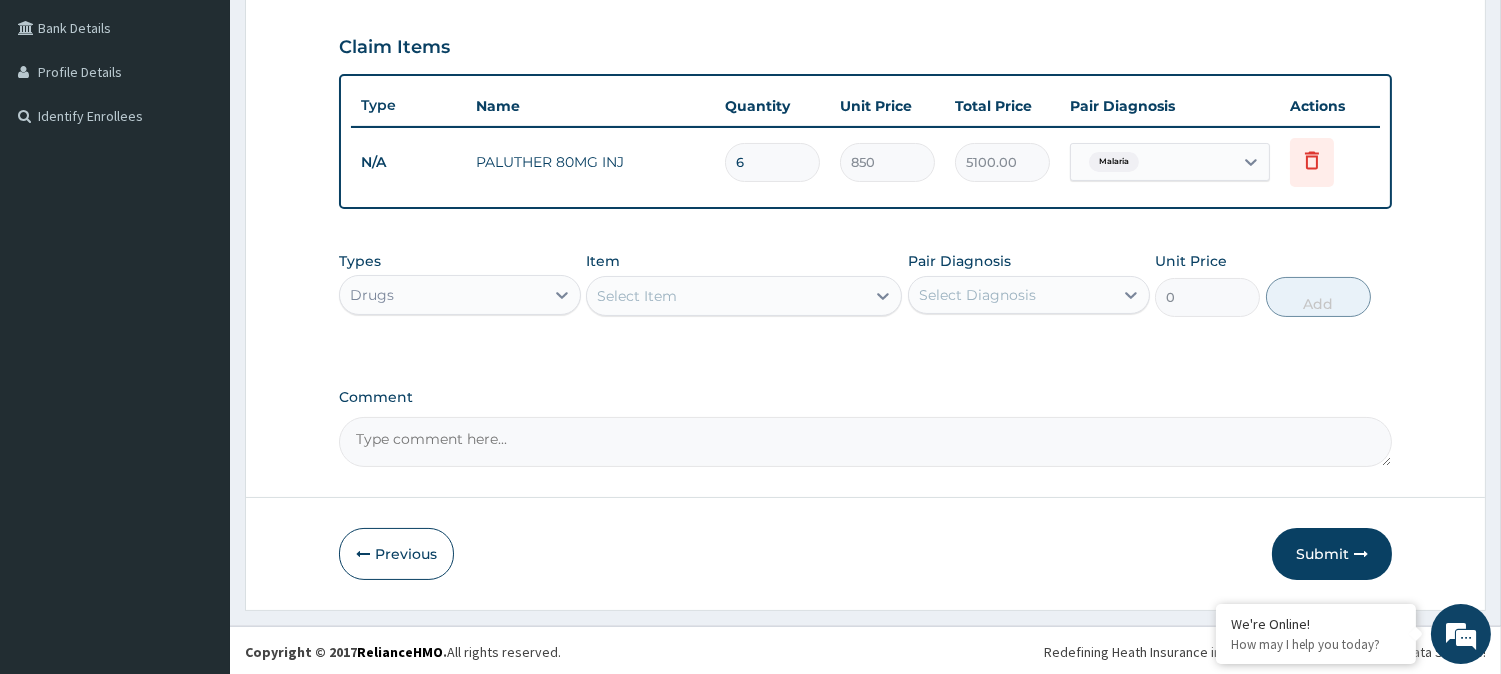 click on "Select Item" at bounding box center (726, 296) 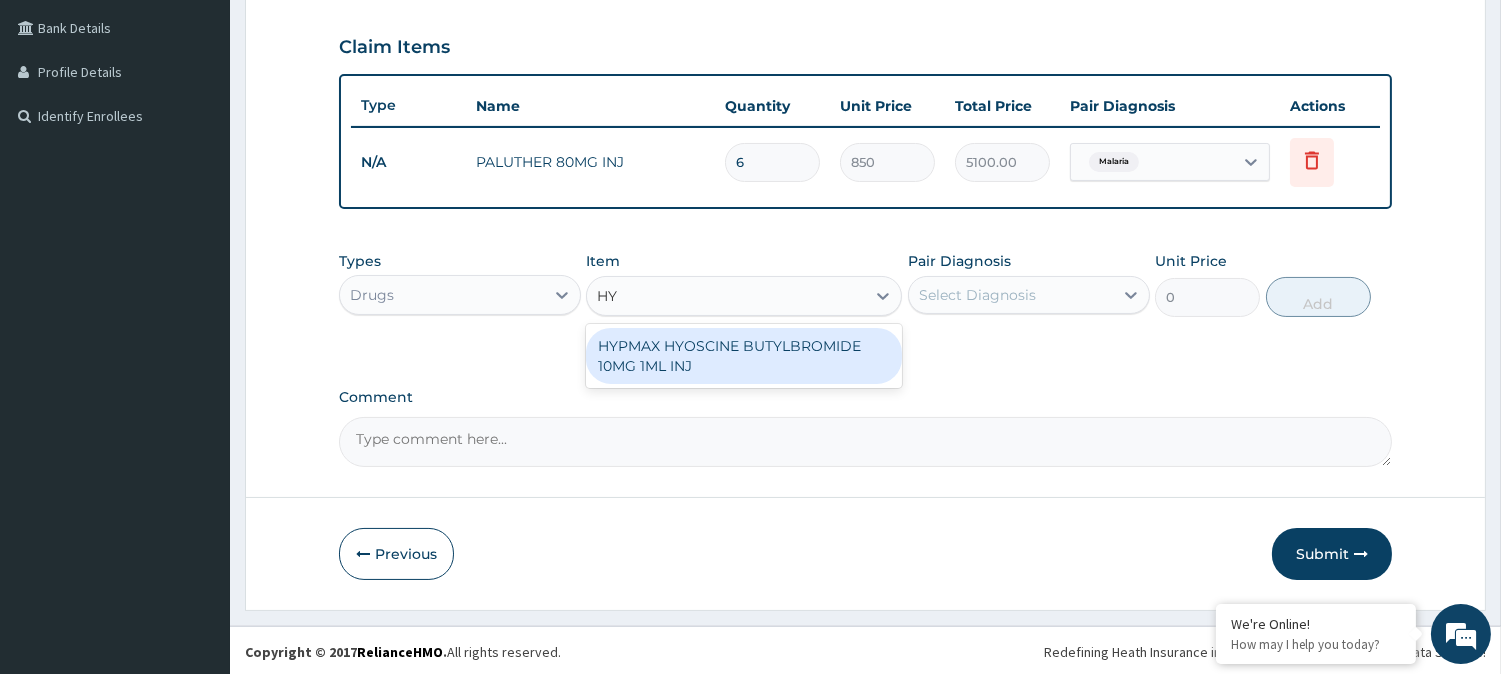 type on "H" 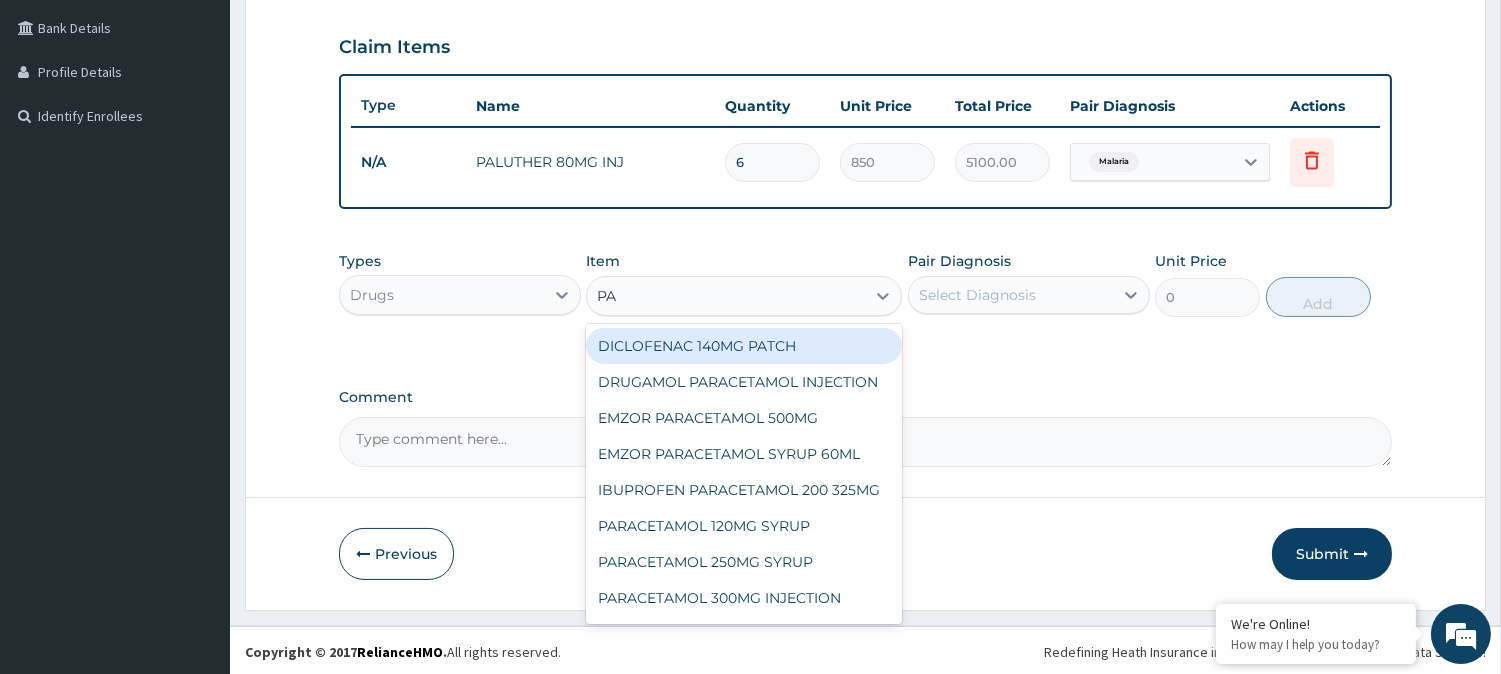 type on "P" 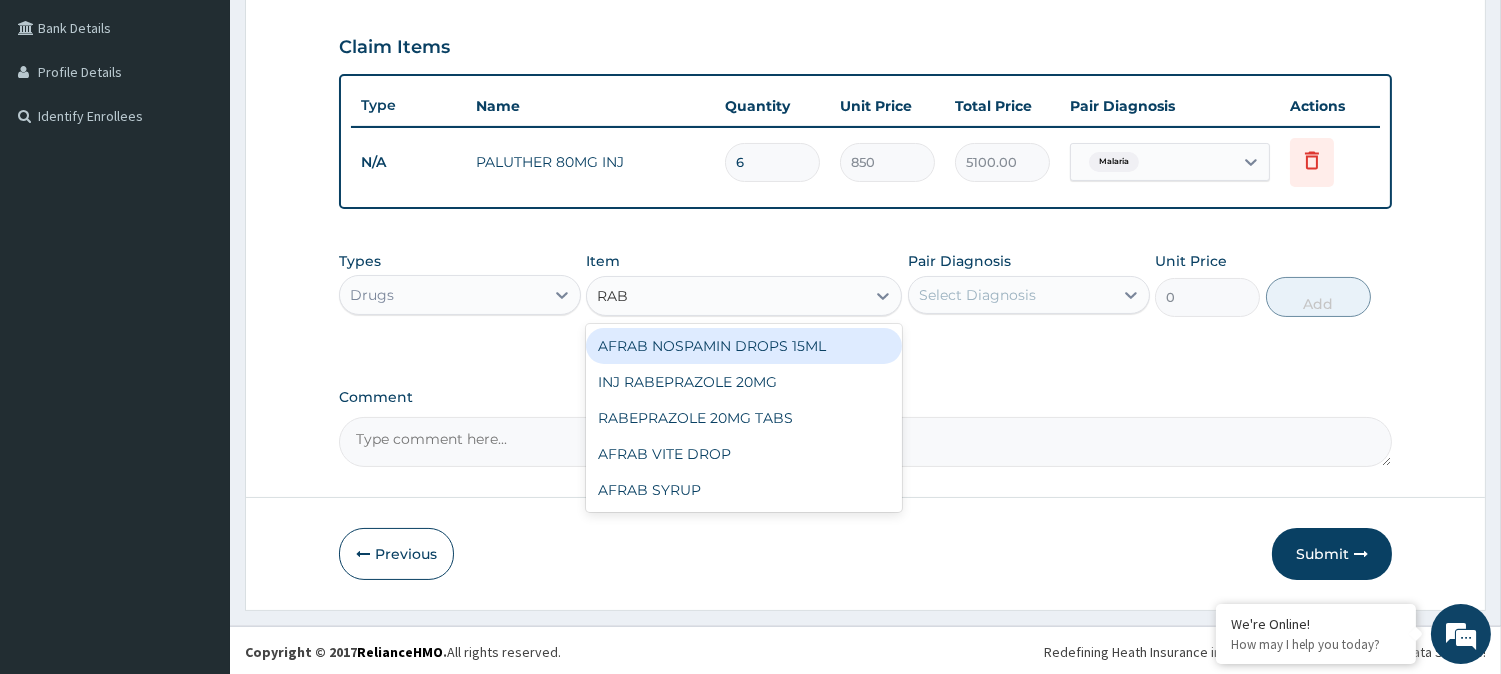 type on "RABE" 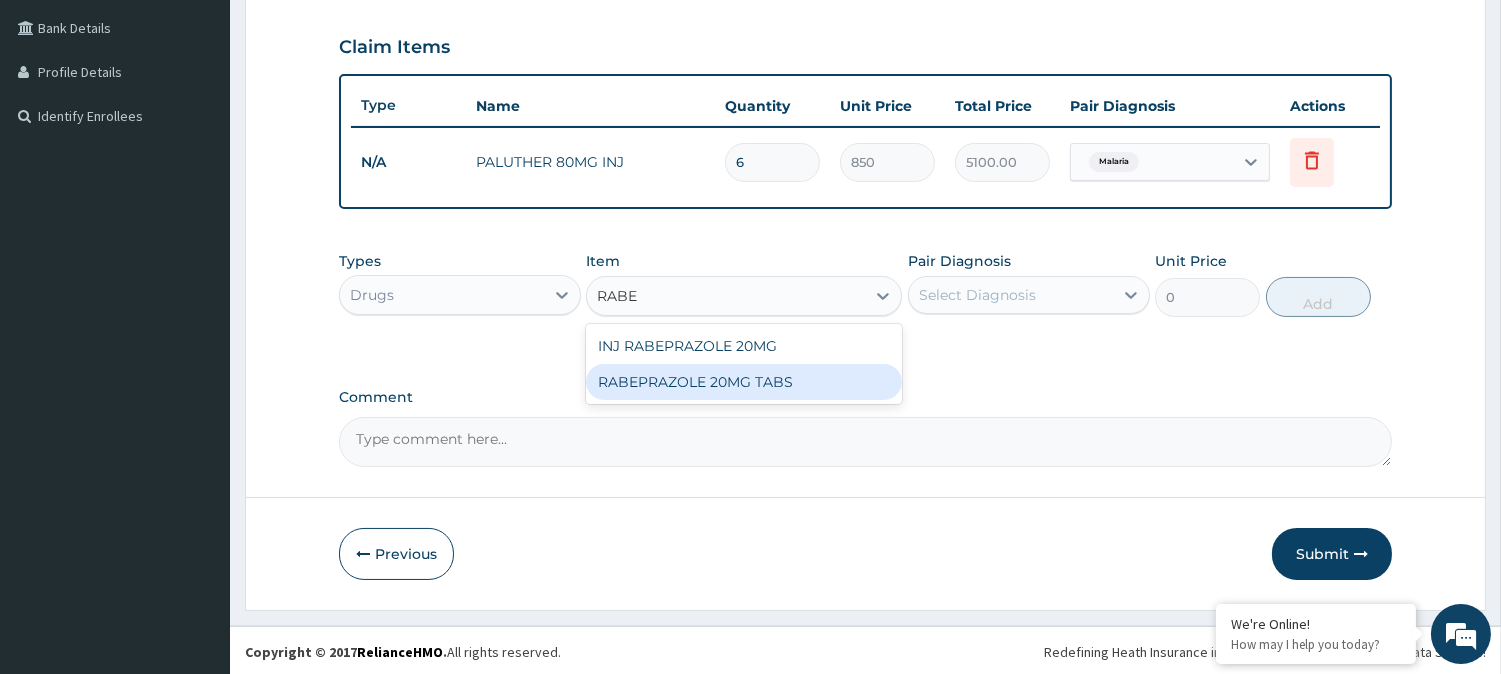 drag, startPoint x: 644, startPoint y: 396, endPoint x: 667, endPoint y: 376, distance: 30.479502 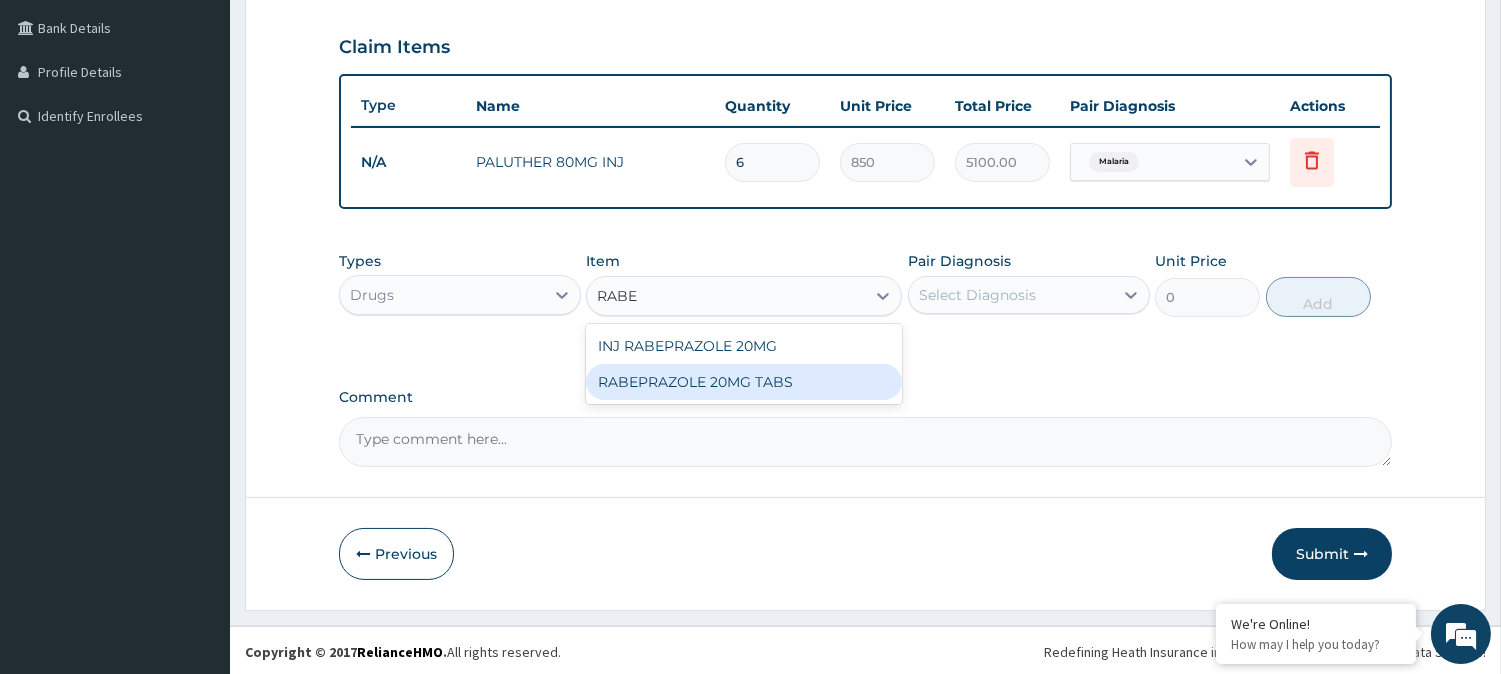 click on "RABEPRAZOLE 20MG TABS" at bounding box center (744, 382) 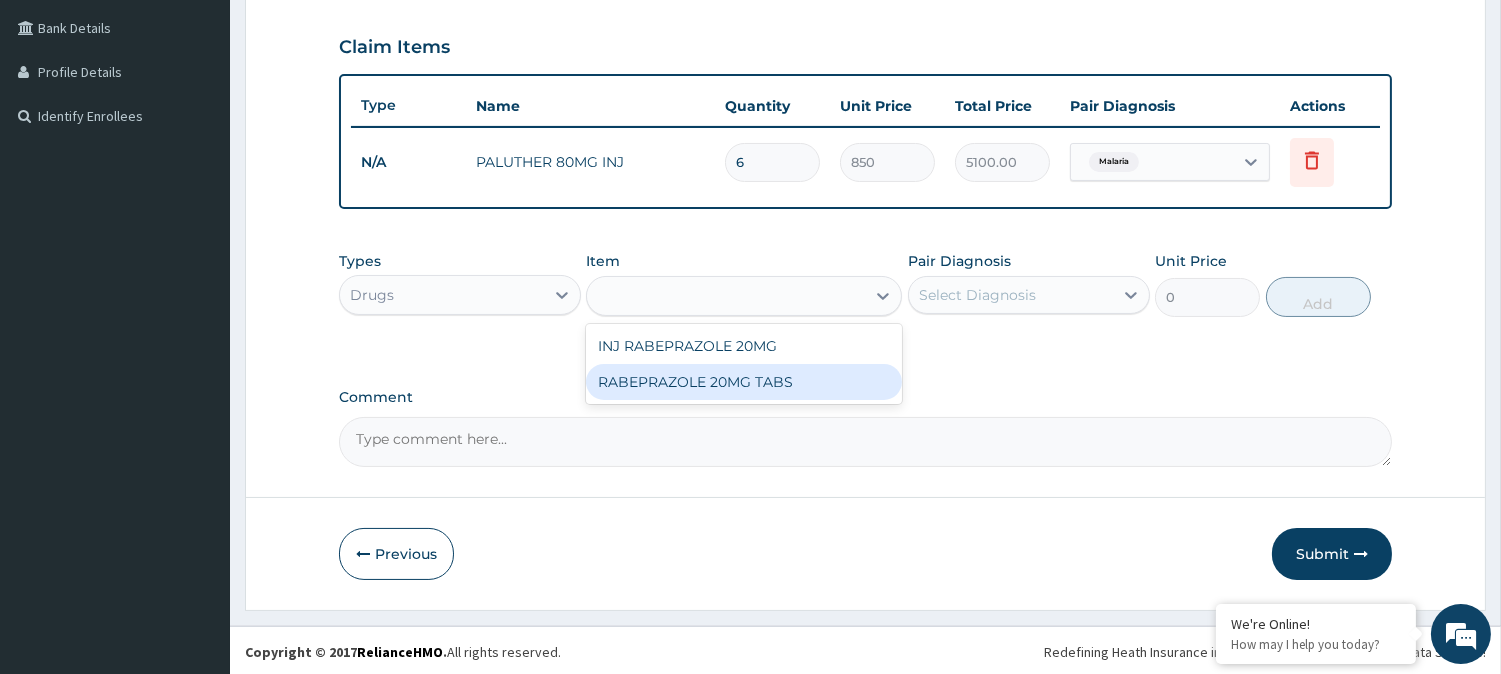 type on "120" 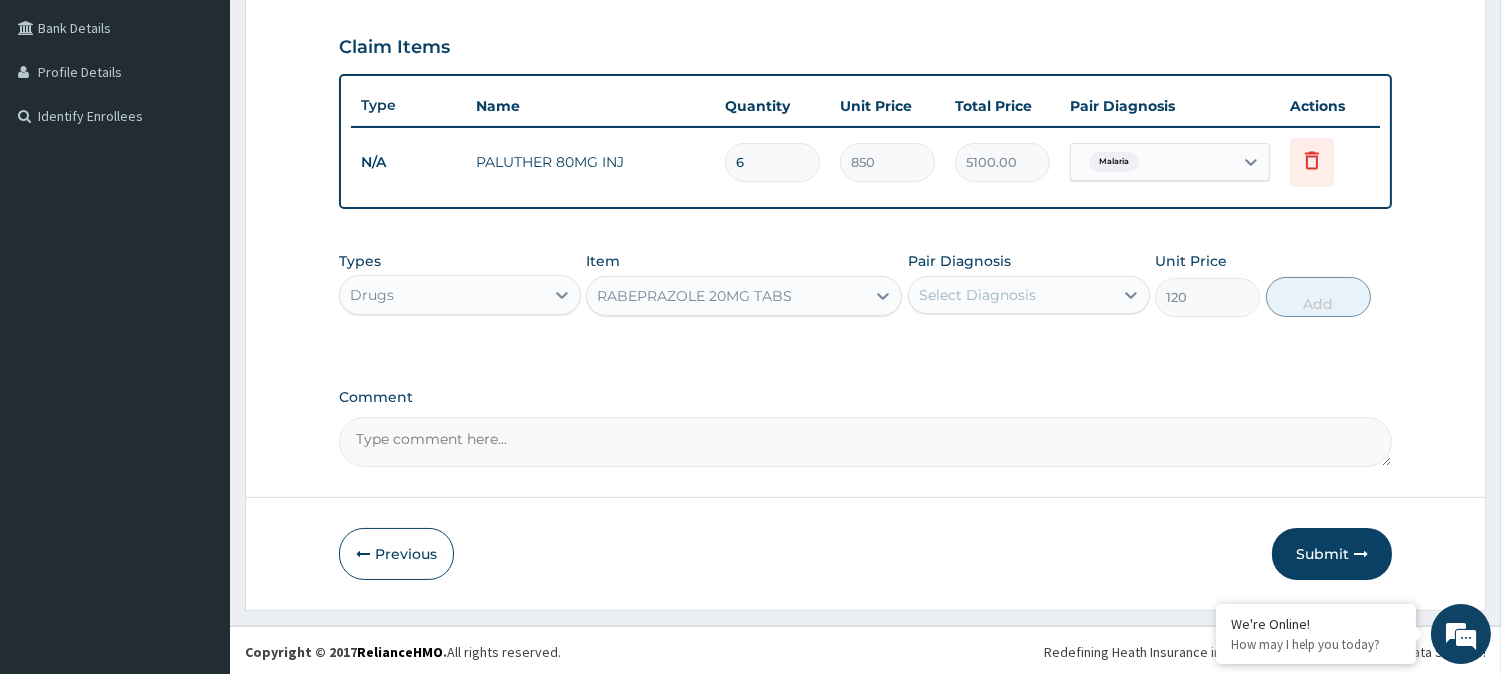 click on "Select Diagnosis" at bounding box center [977, 295] 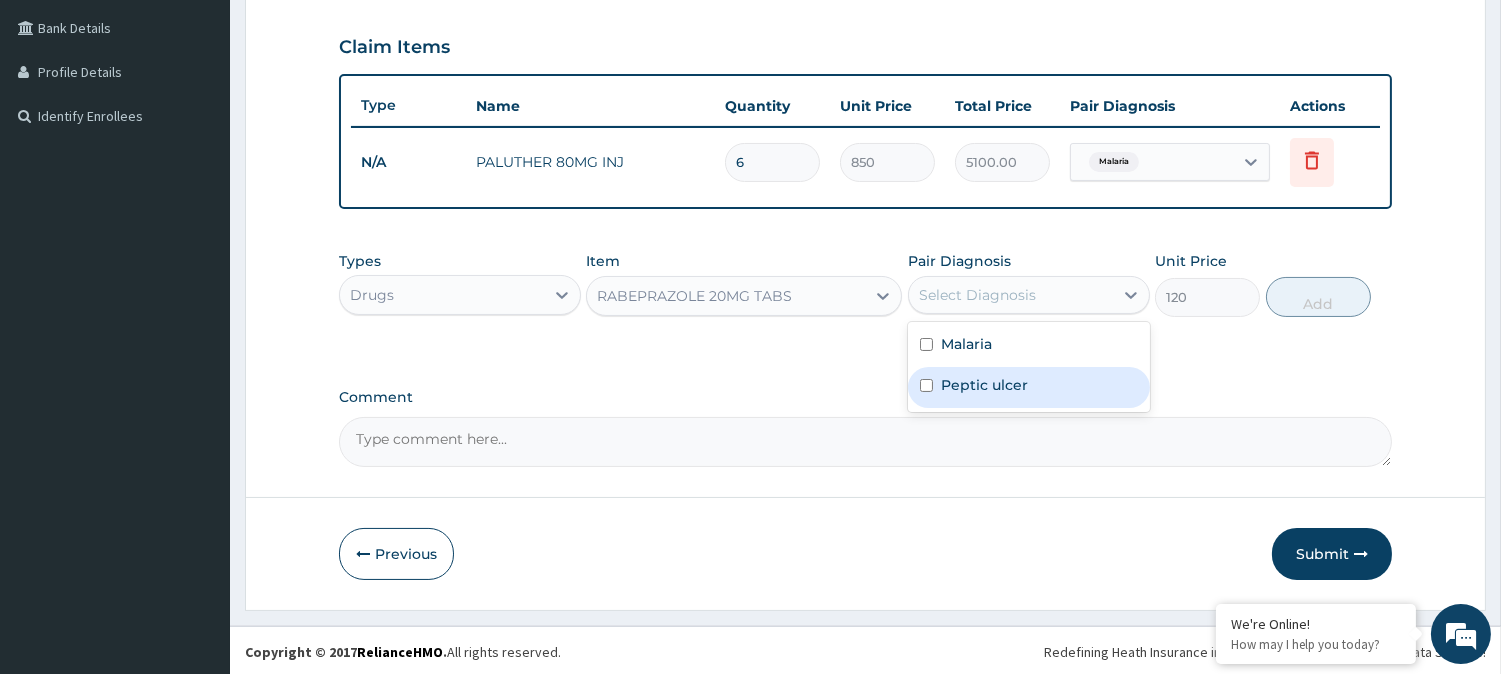 click at bounding box center (926, 385) 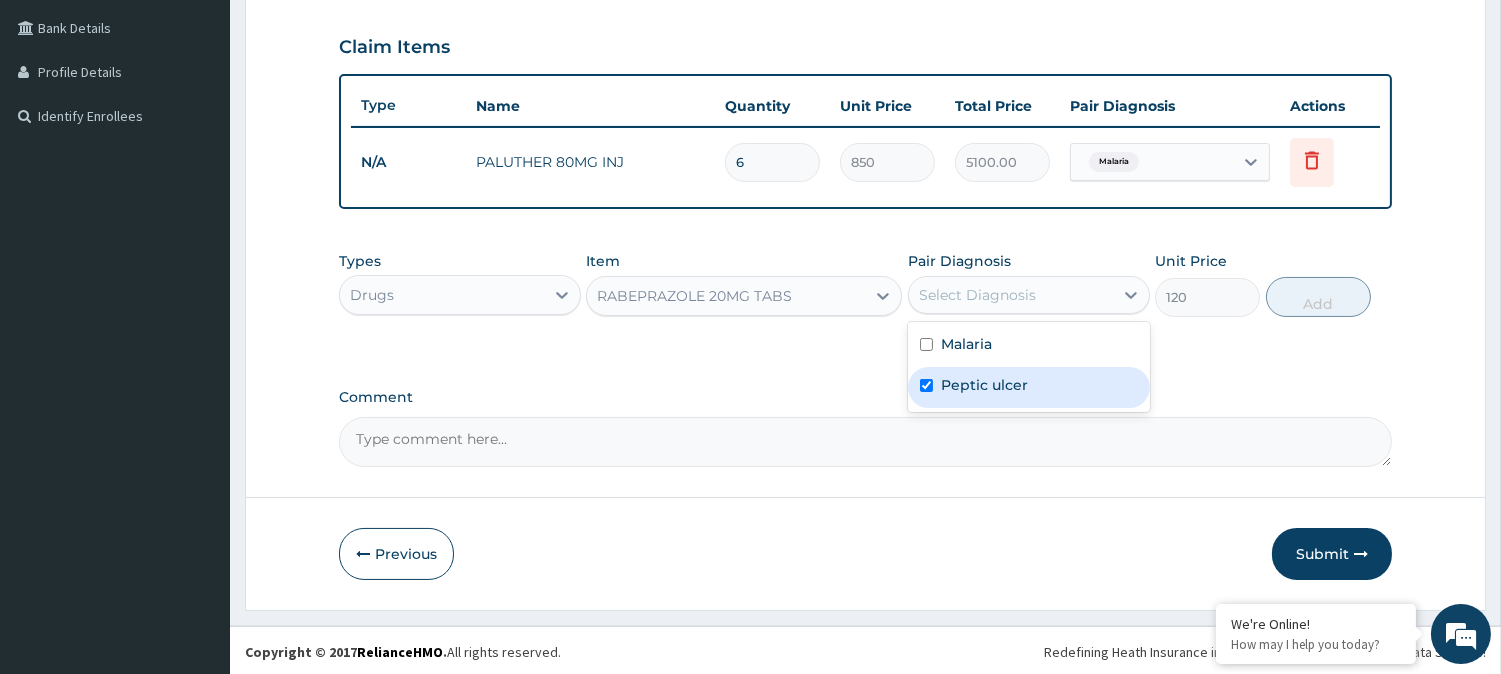 checkbox on "true" 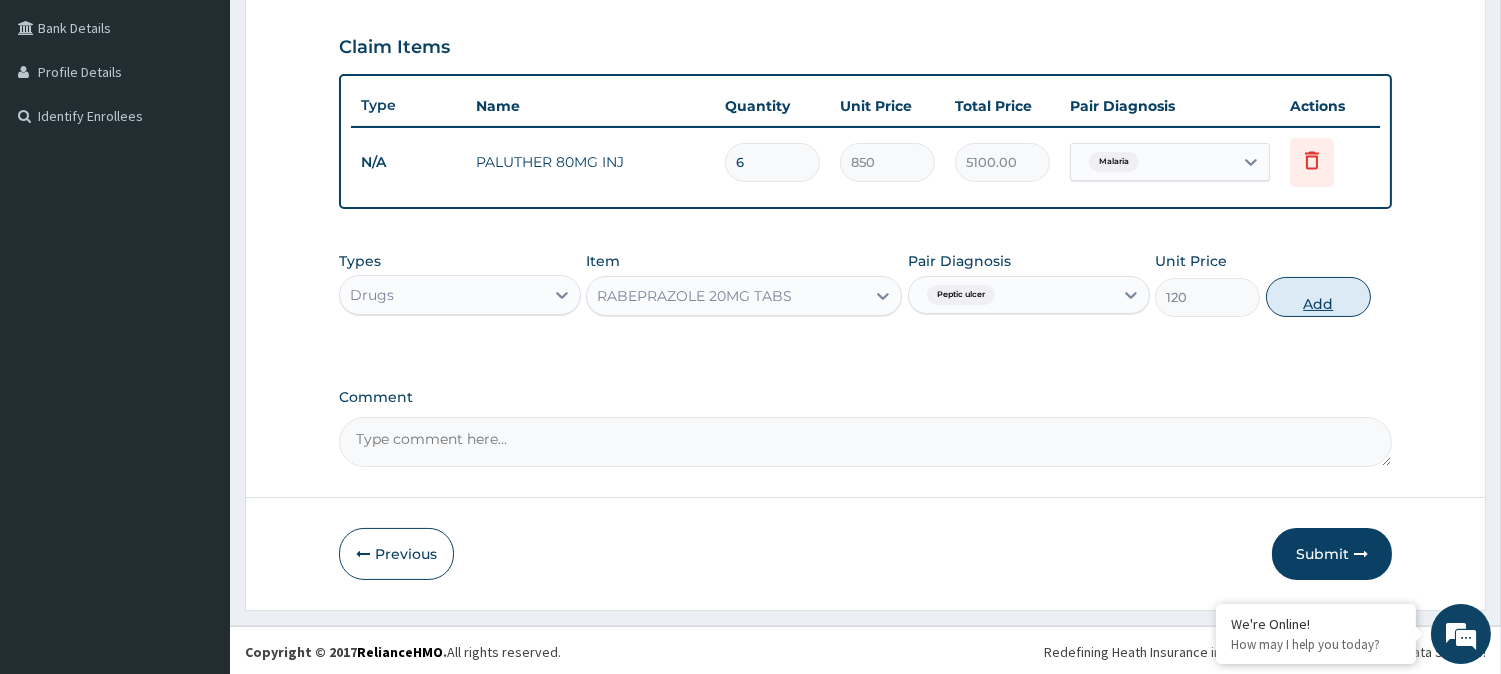 click on "Add" at bounding box center [1318, 297] 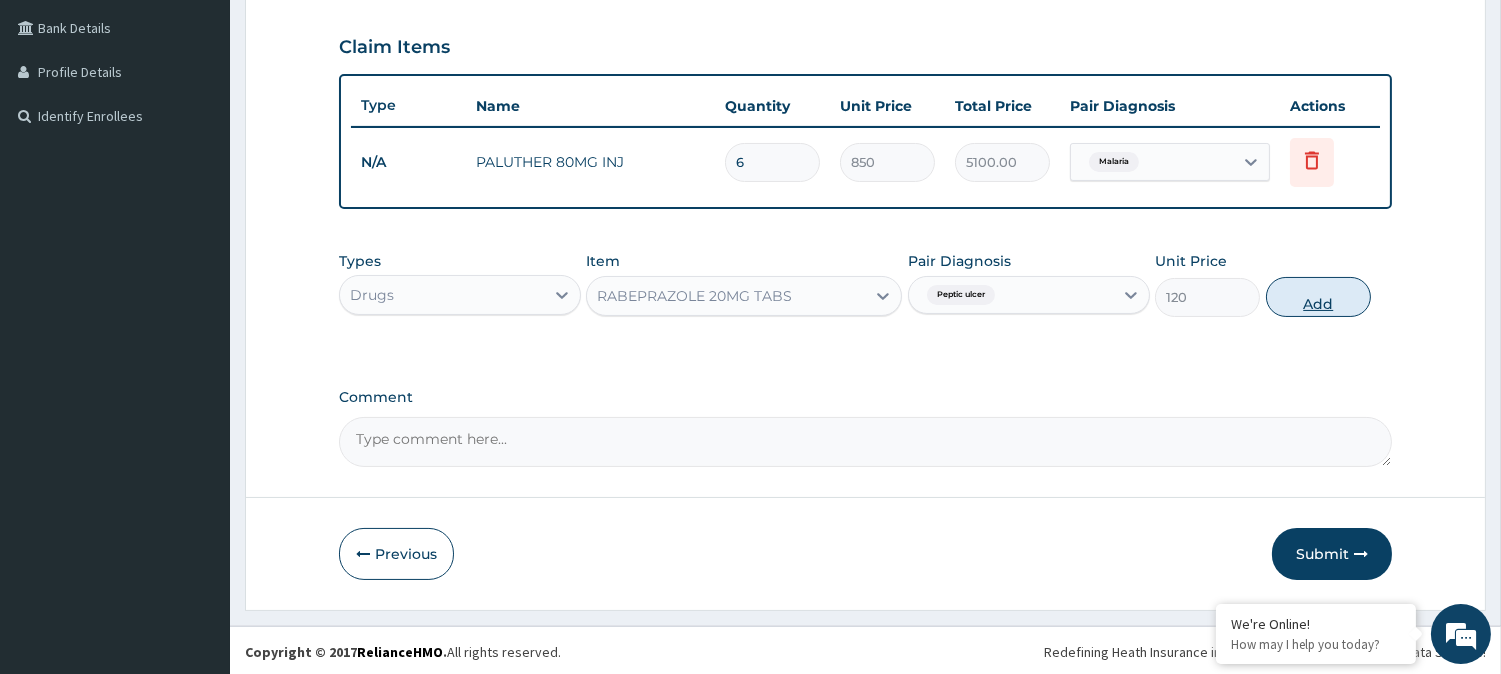 type on "0" 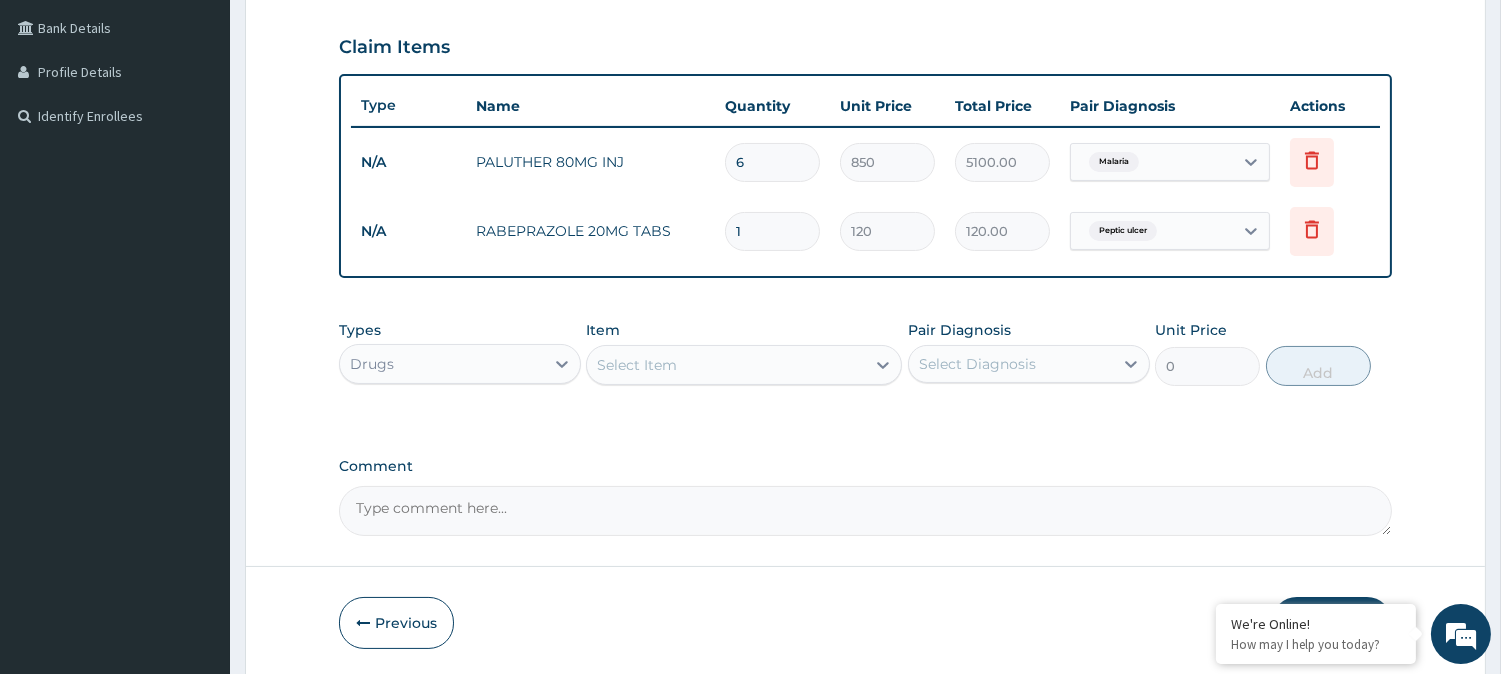 type on "10" 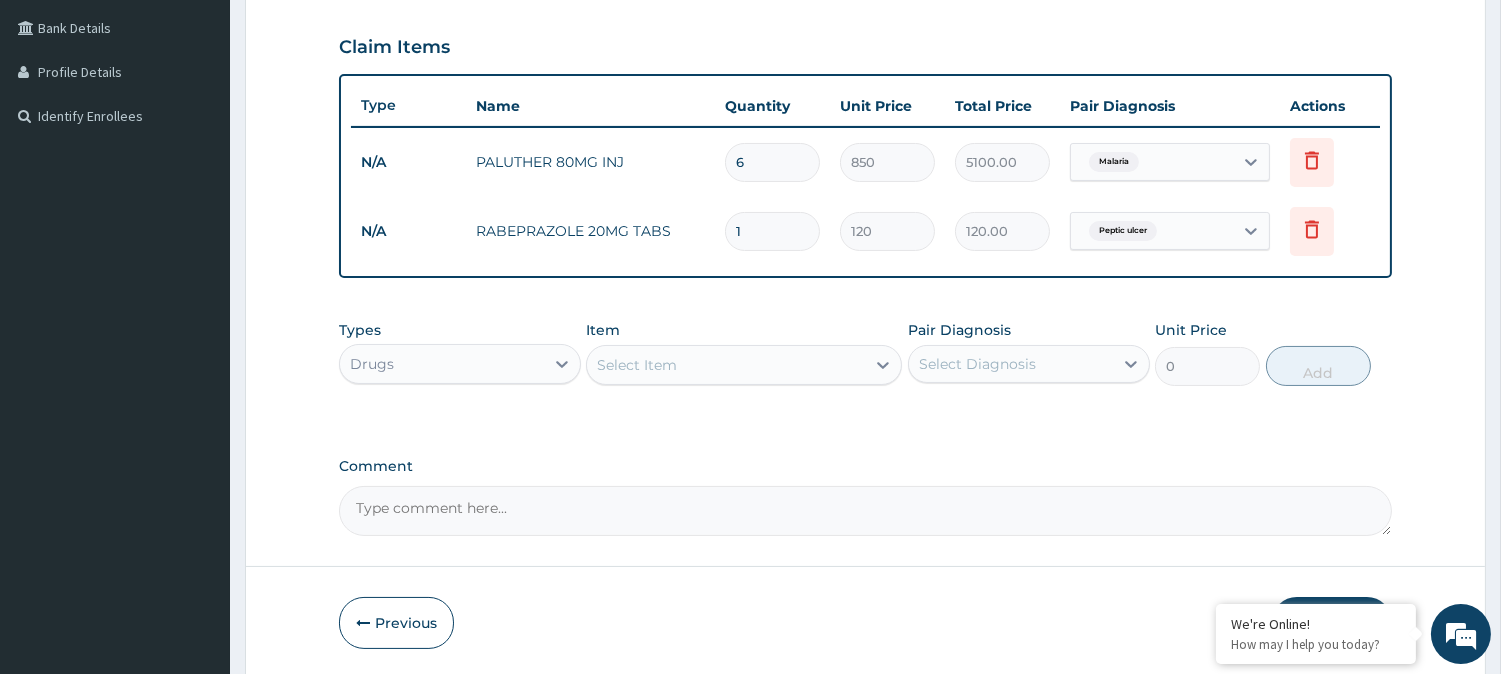 type on "1200.00" 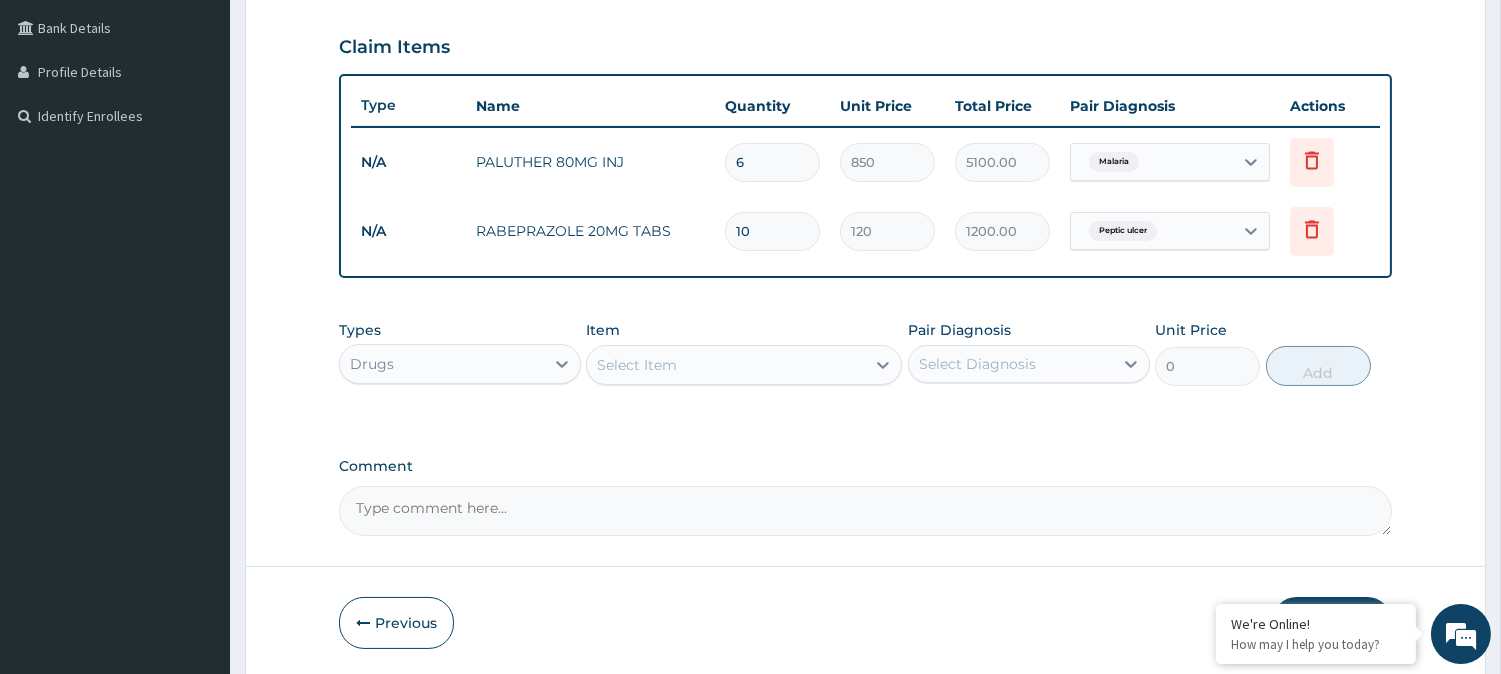 type on "10" 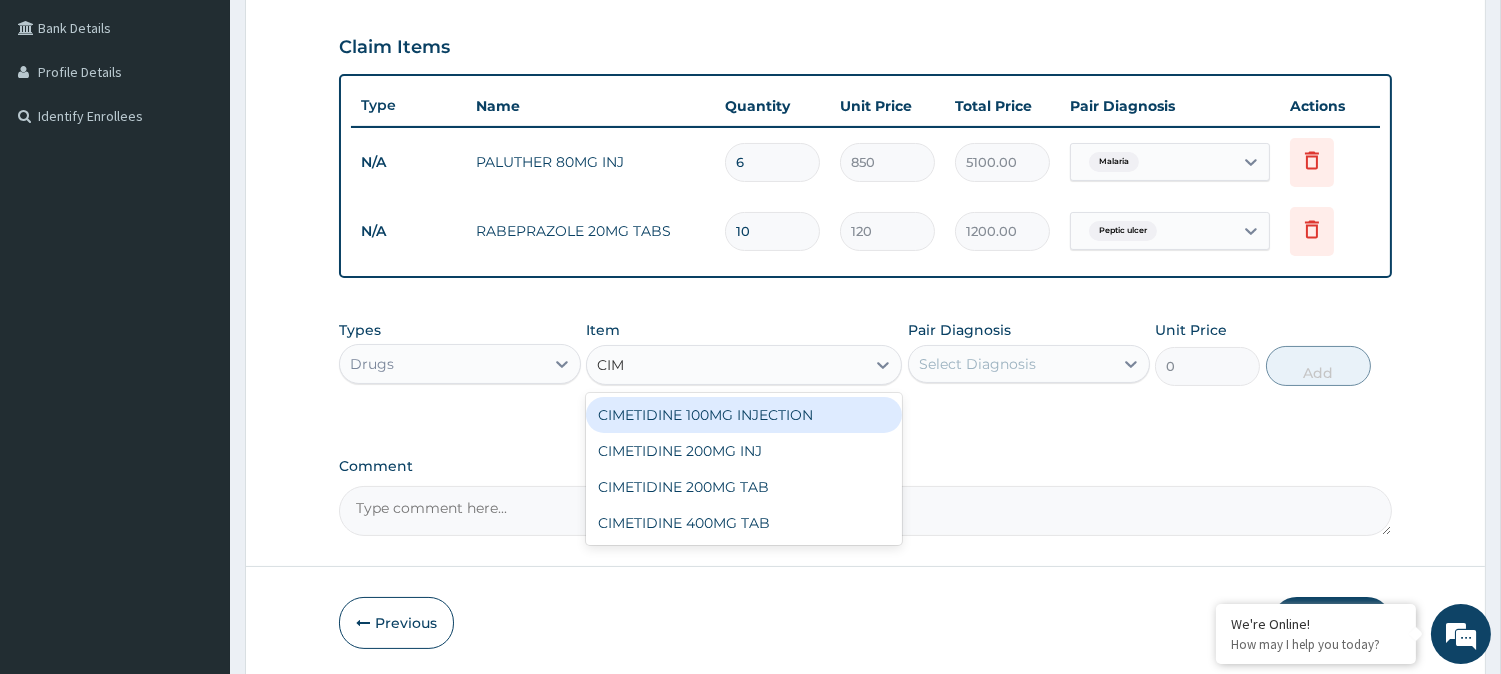 type on "CIME" 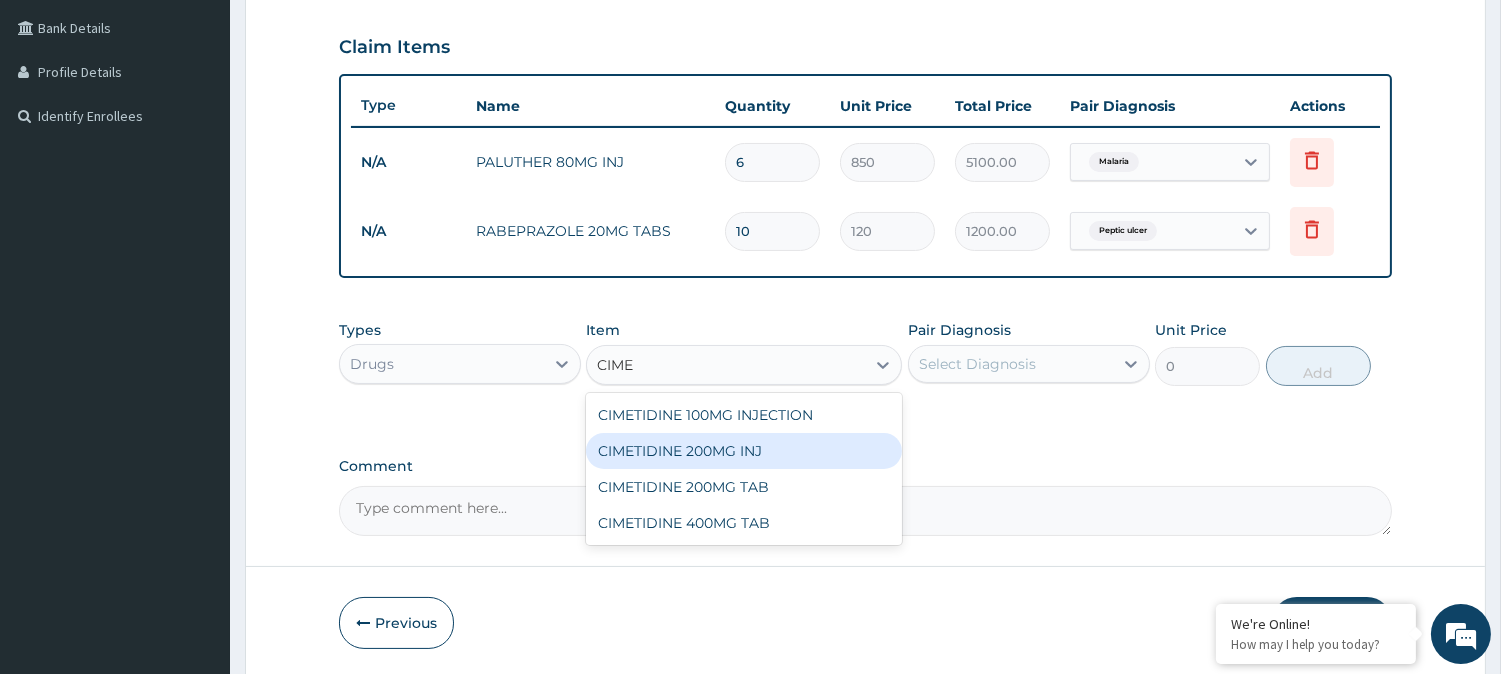 click on "CIMETIDINE 200MG INJ" at bounding box center (744, 451) 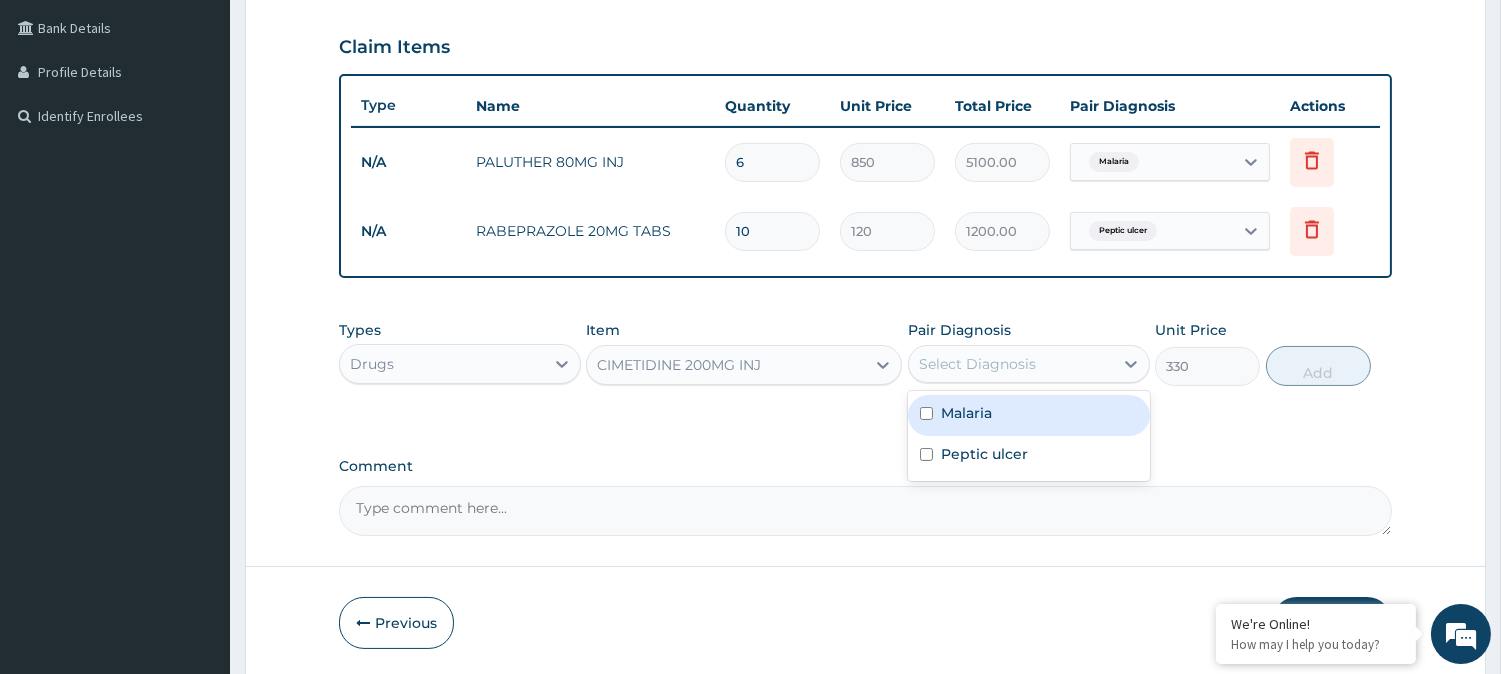 click on "Select Diagnosis" at bounding box center [977, 364] 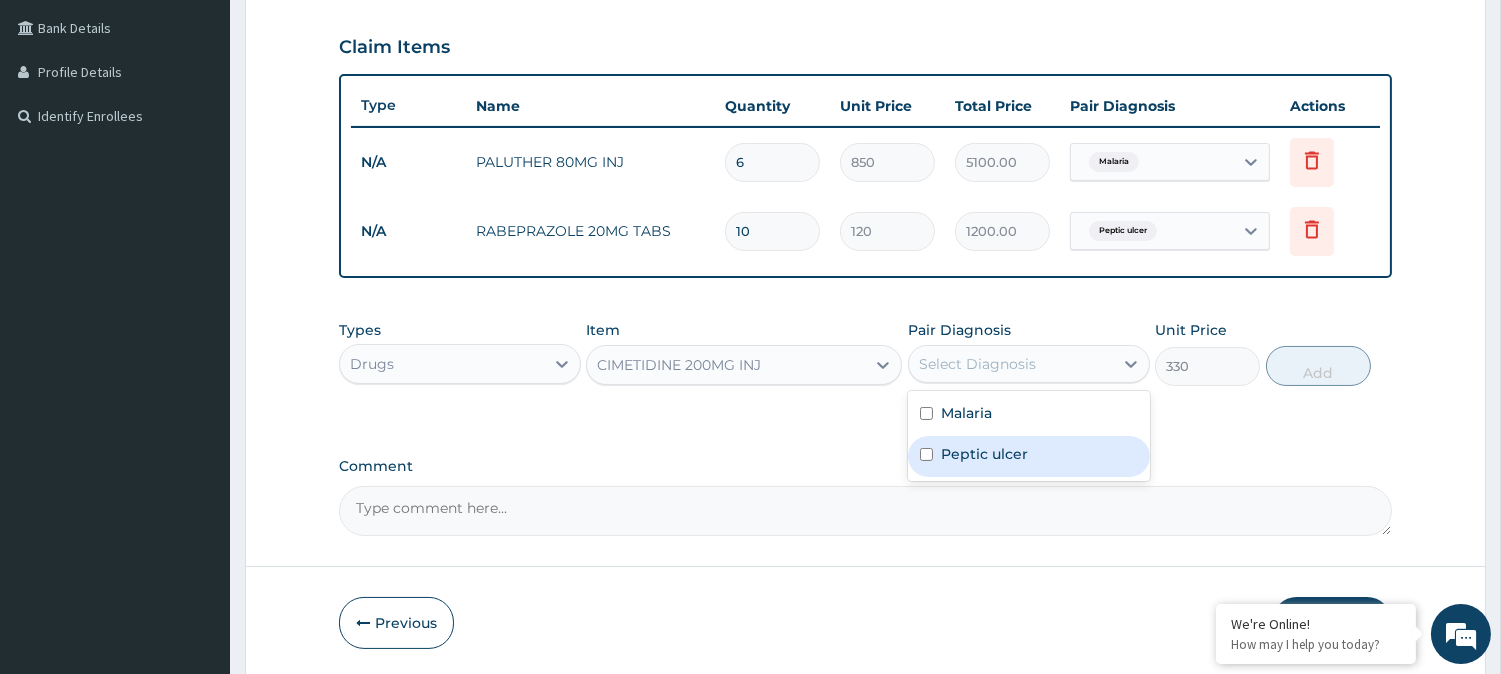 click on "Peptic ulcer" at bounding box center [984, 454] 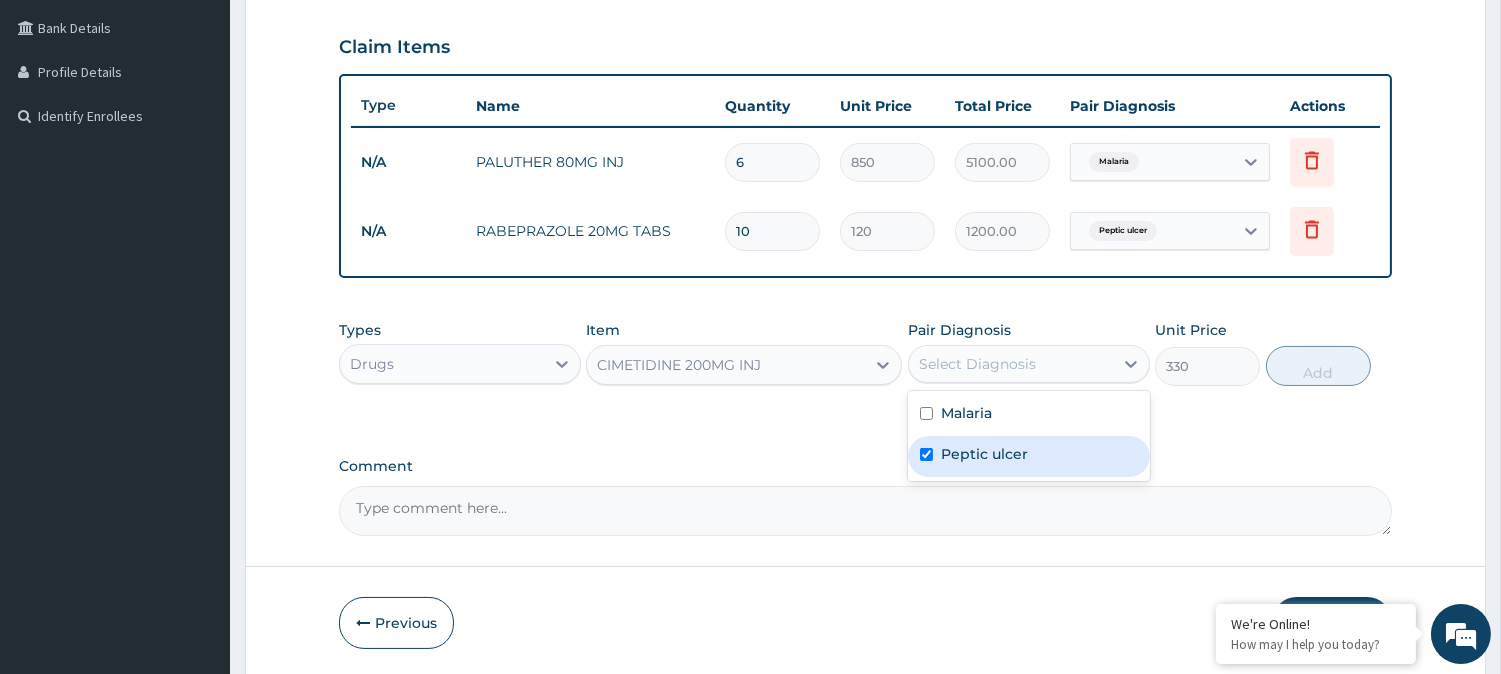 checkbox on "true" 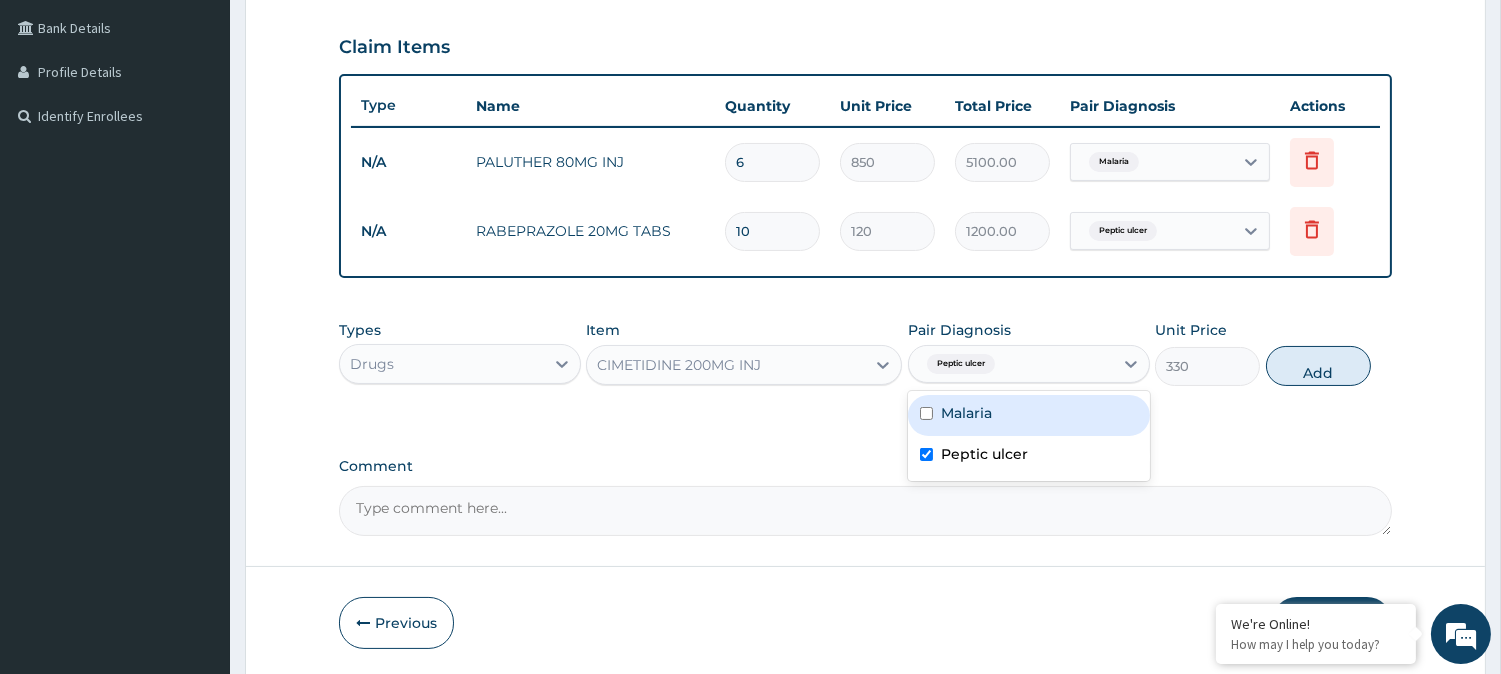 click on "Types Drugs Item CIMETIDINE 200MG INJ Pair Diagnosis option Peptic ulcer, selected. option Malaria focused, 1 of 2. 2 results available. Use Up and Down to choose options, press Enter to select the currently focused option, press Escape to exit the menu, press Tab to select the option and exit the menu. Peptic ulcer Malaria Peptic ulcer Unit Price 330 Add" at bounding box center [865, 353] 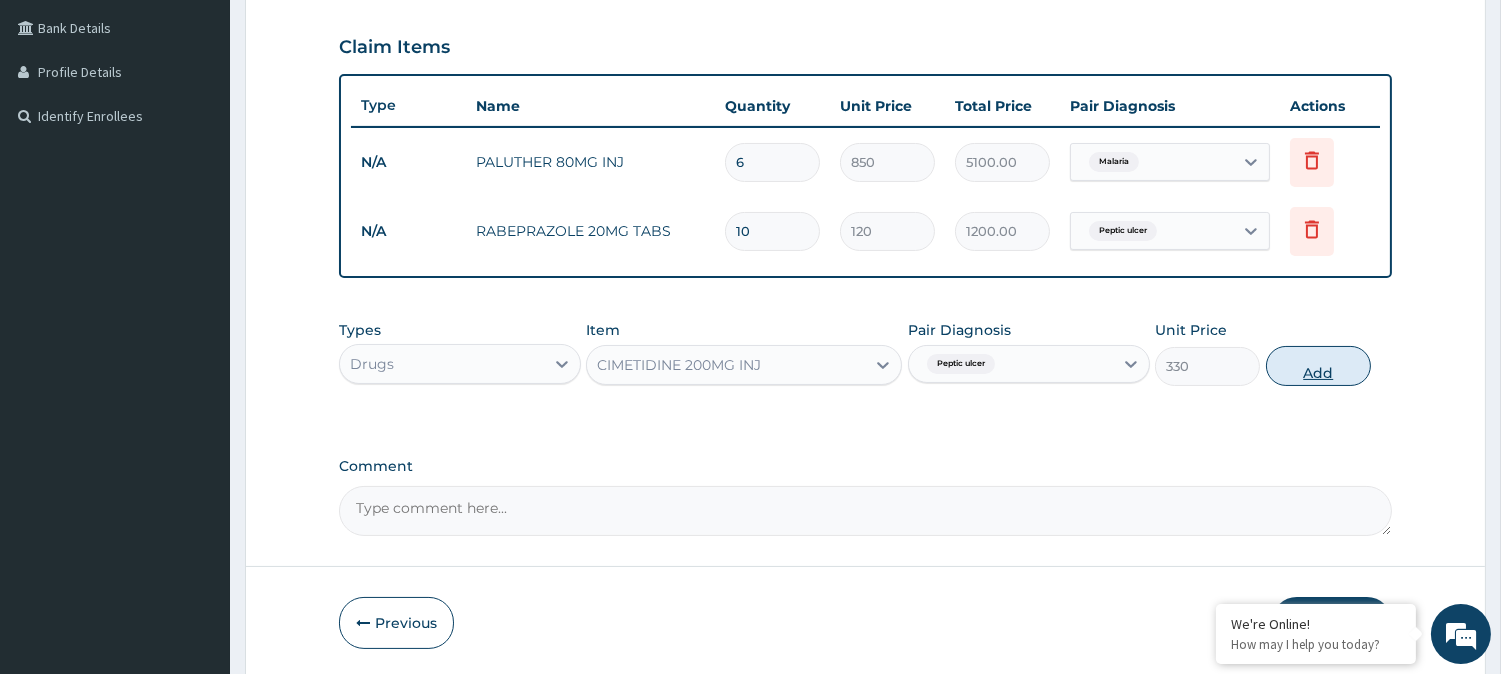 click on "Add" at bounding box center (1318, 366) 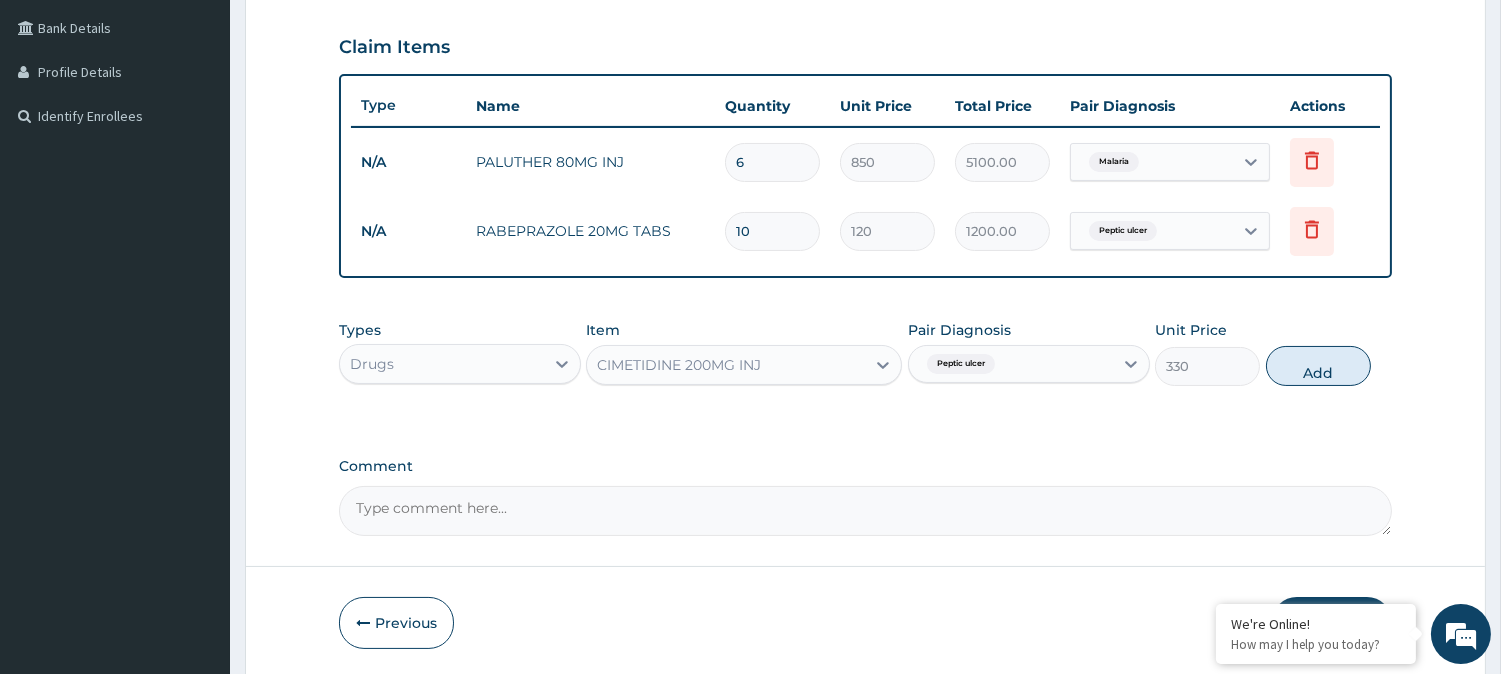 type on "0" 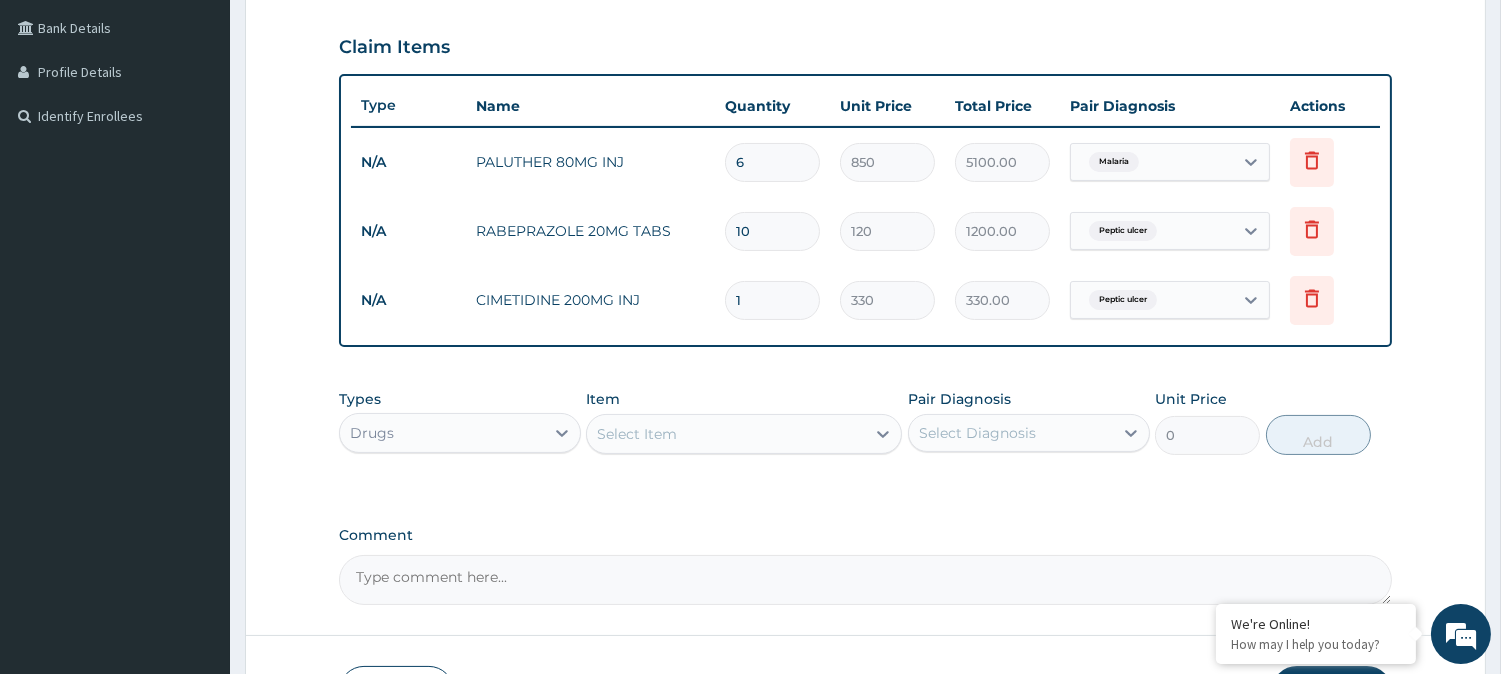 click on "1" at bounding box center [772, 300] 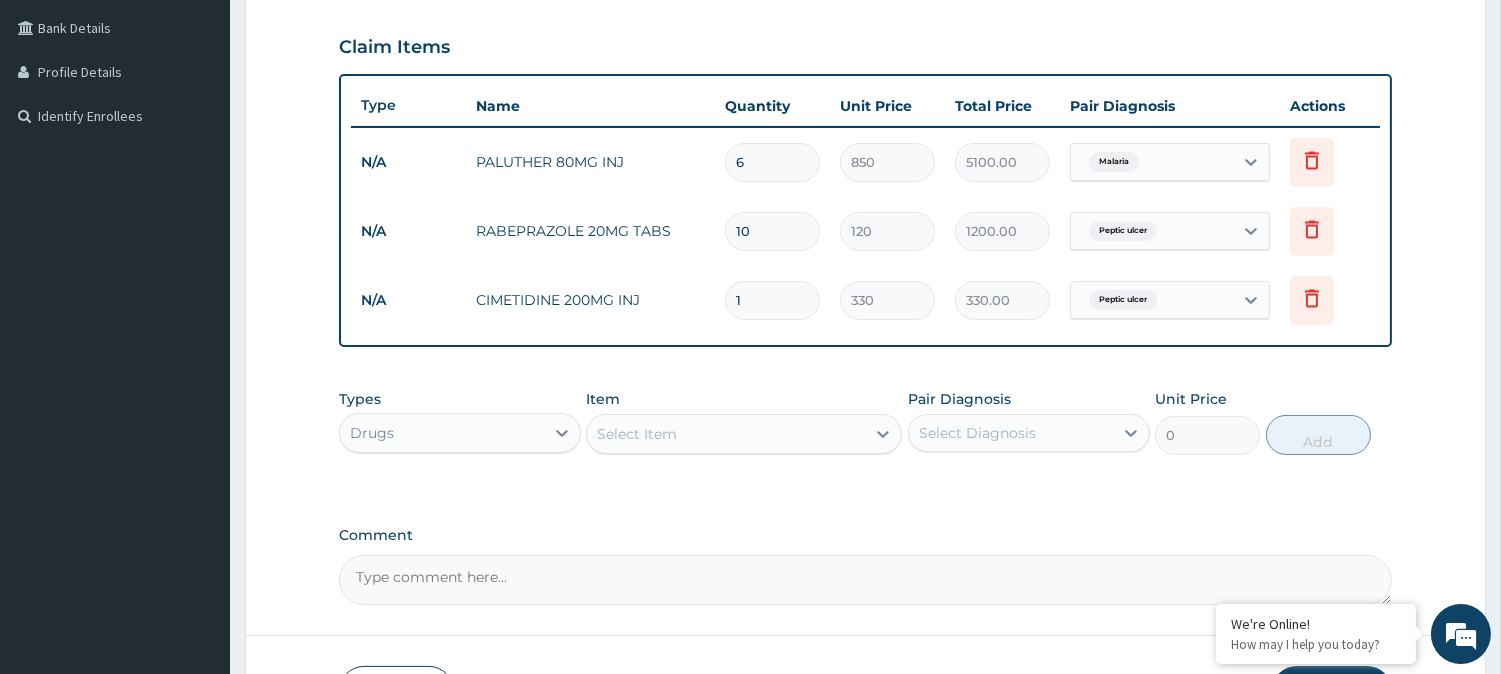 type 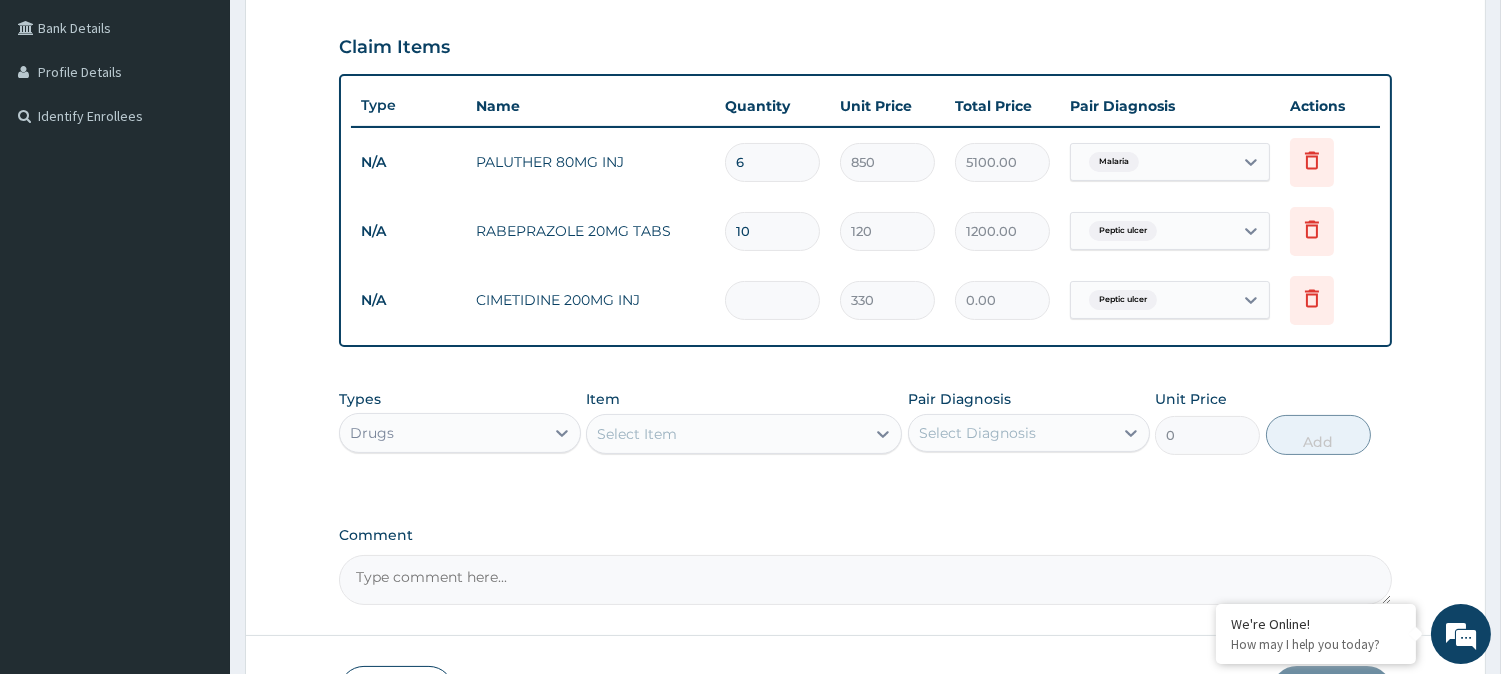 type on "2" 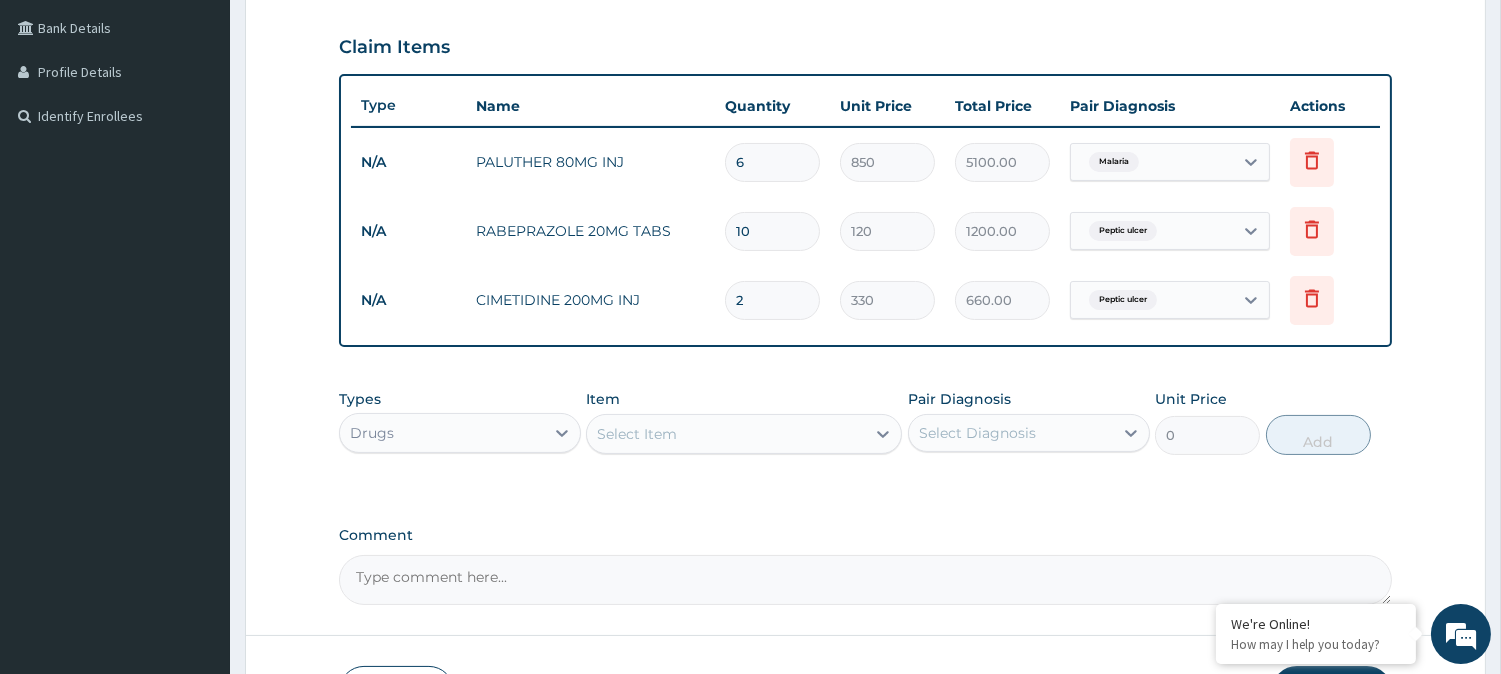 type on "2" 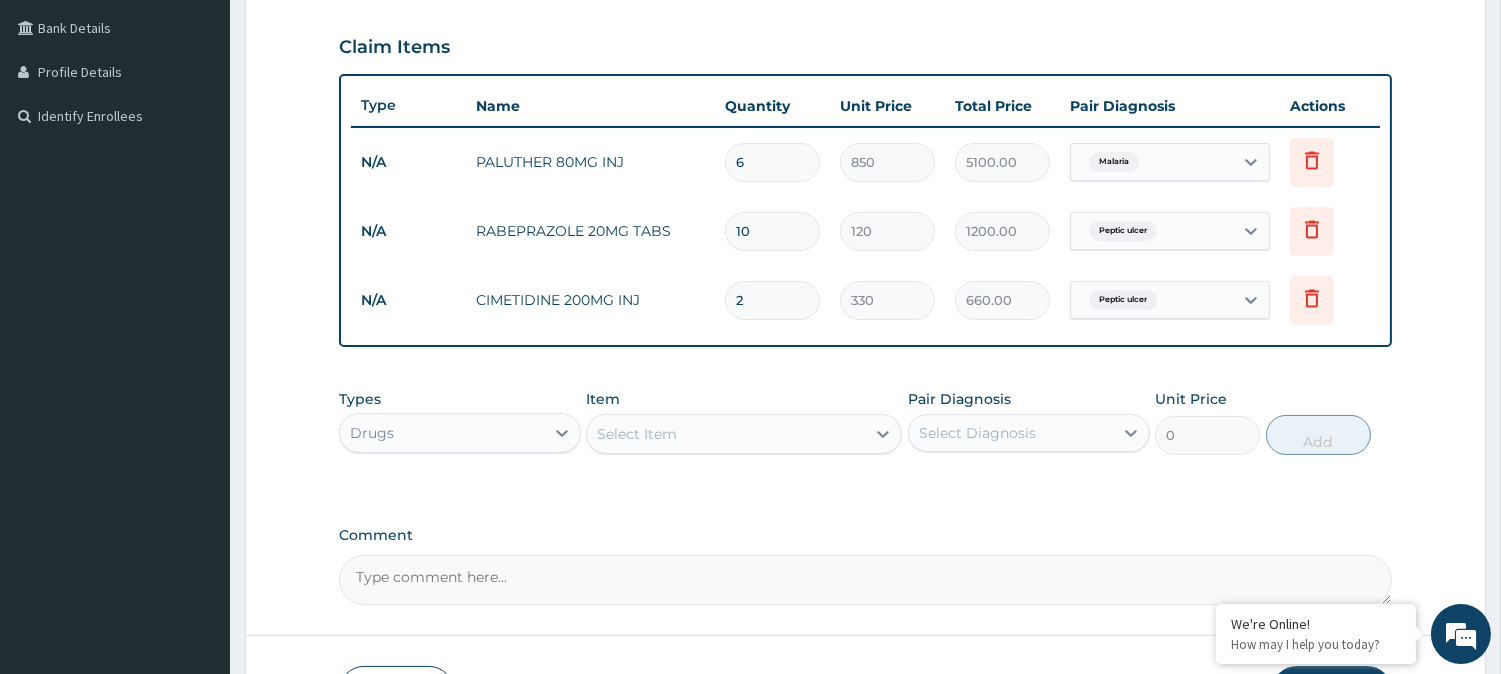 click on "Select Item" at bounding box center (726, 434) 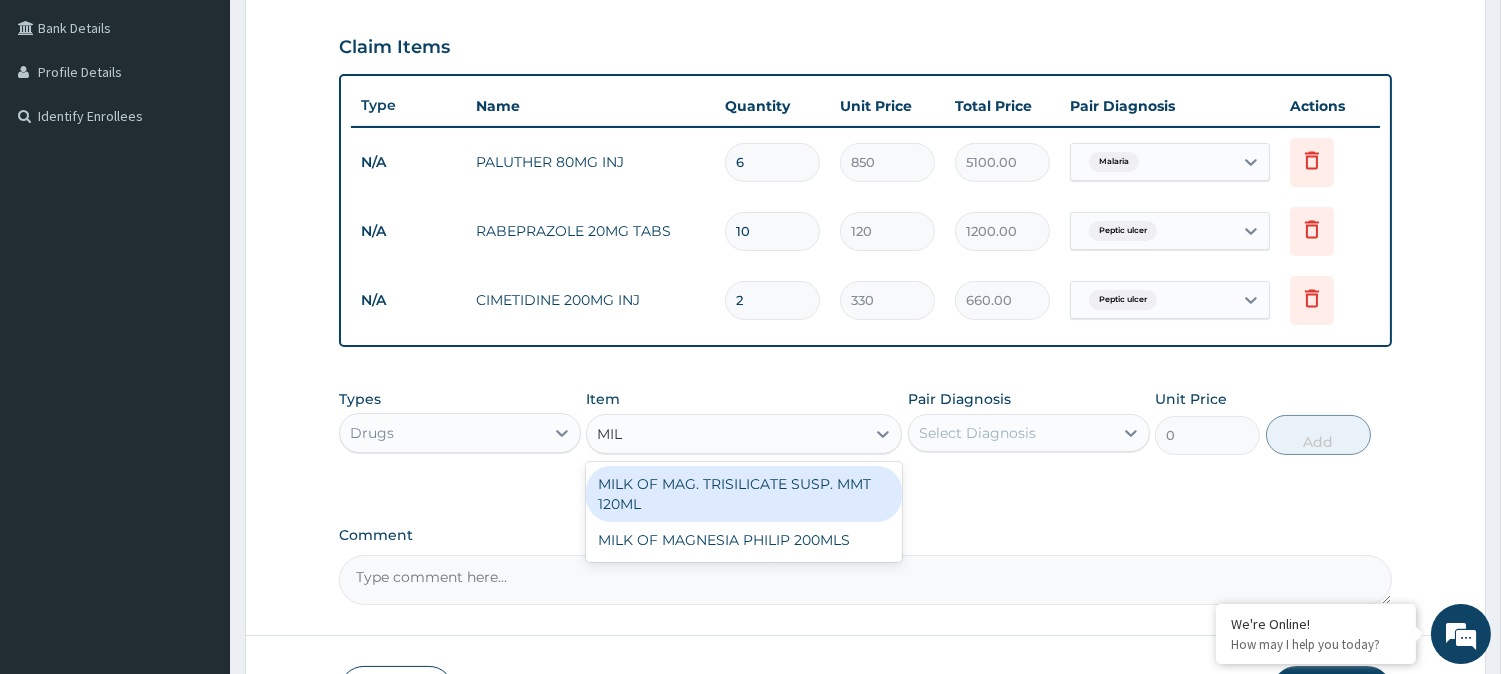 type on "MILK" 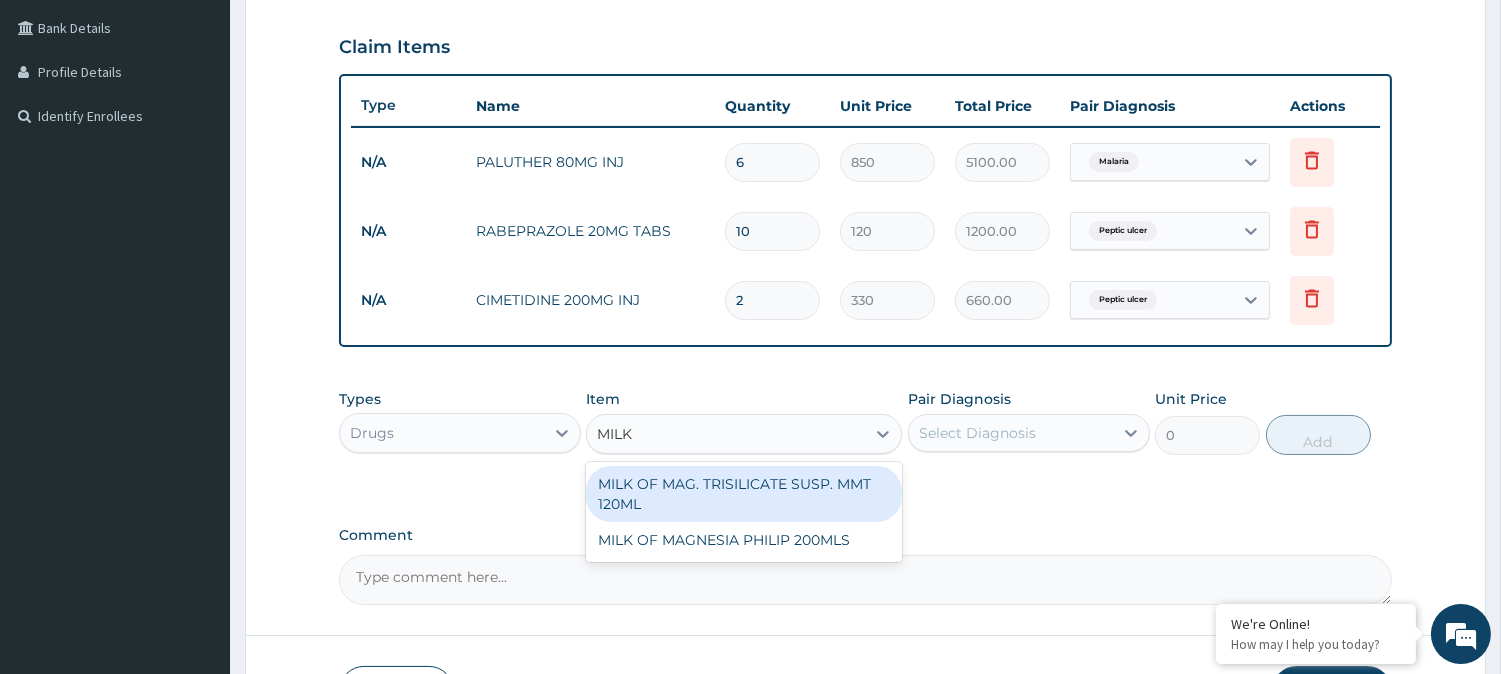 click on "MILK OF MAG. TRISILICATE SUSP. MMT 120ML" at bounding box center (744, 494) 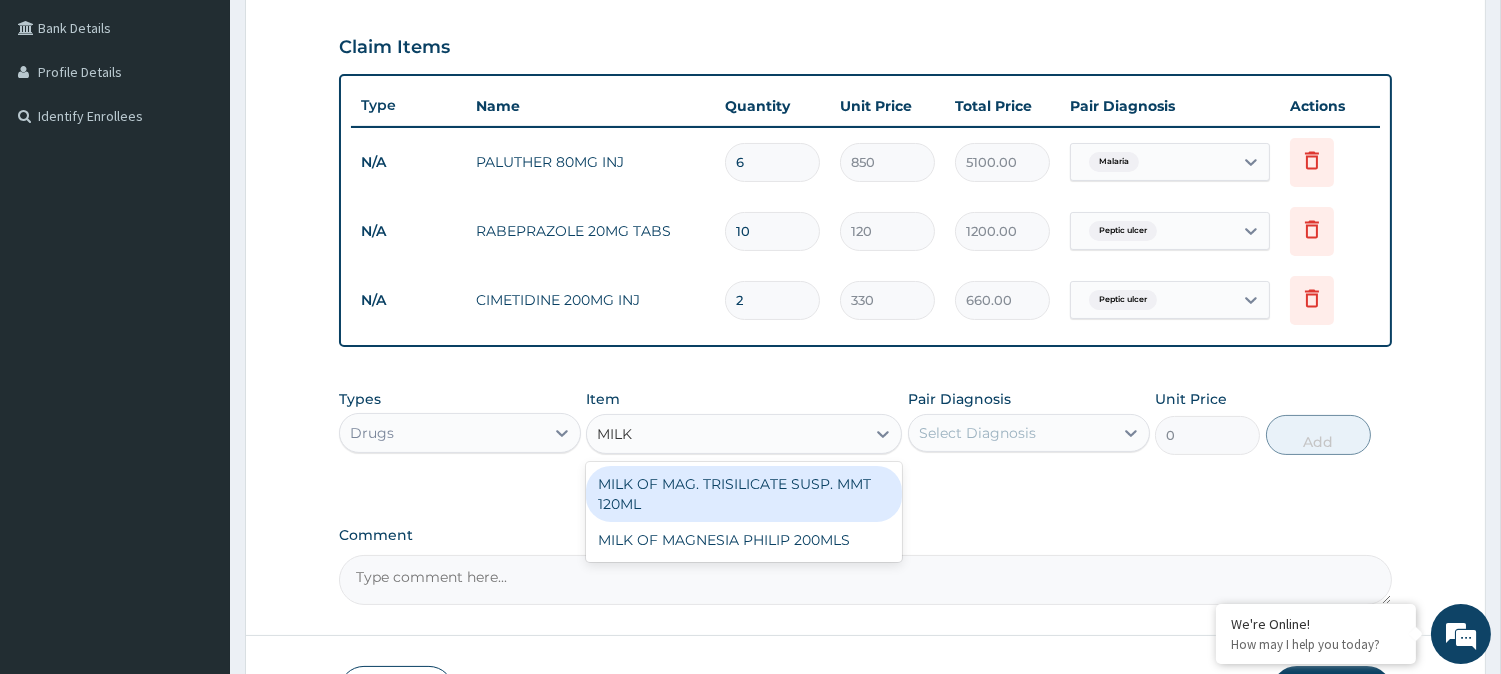 type 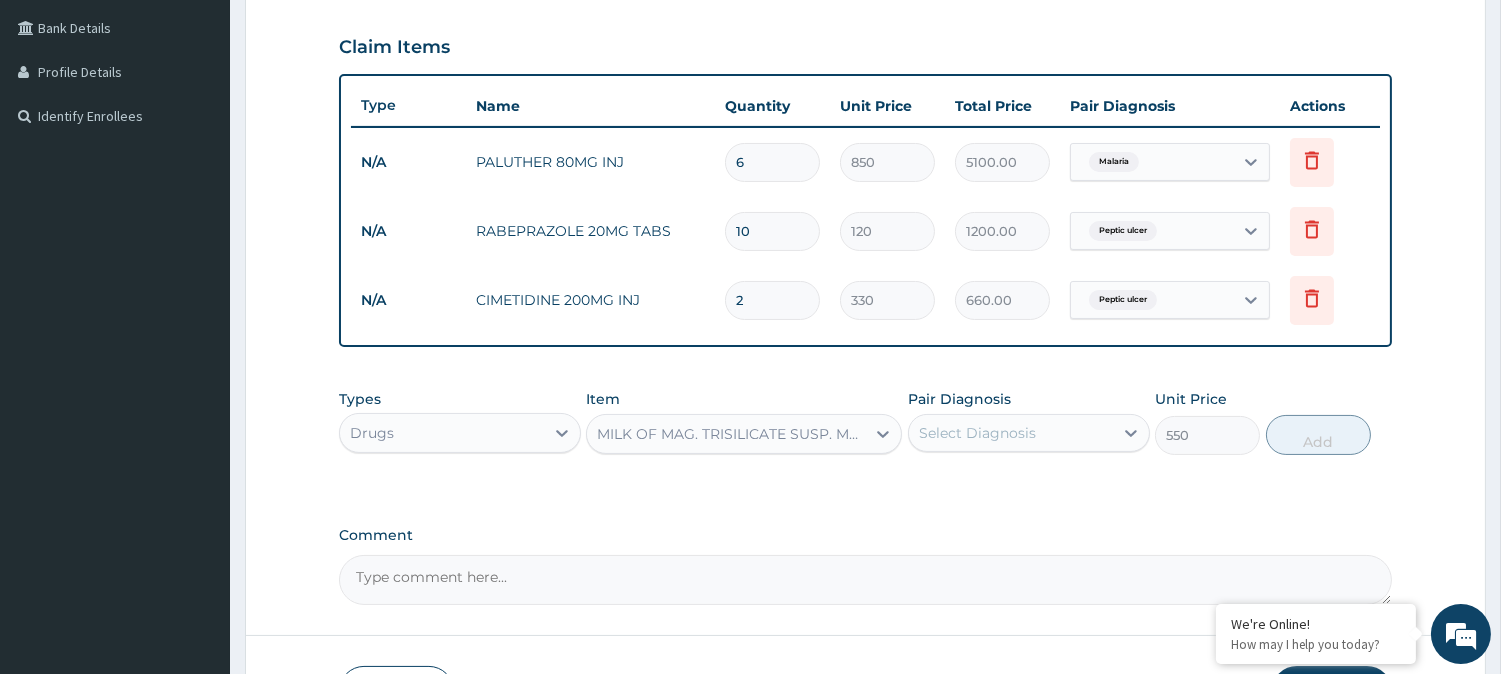 click on "MILK OF MAG. TRISILICATE SUSP. MMT 120ML" at bounding box center (744, 434) 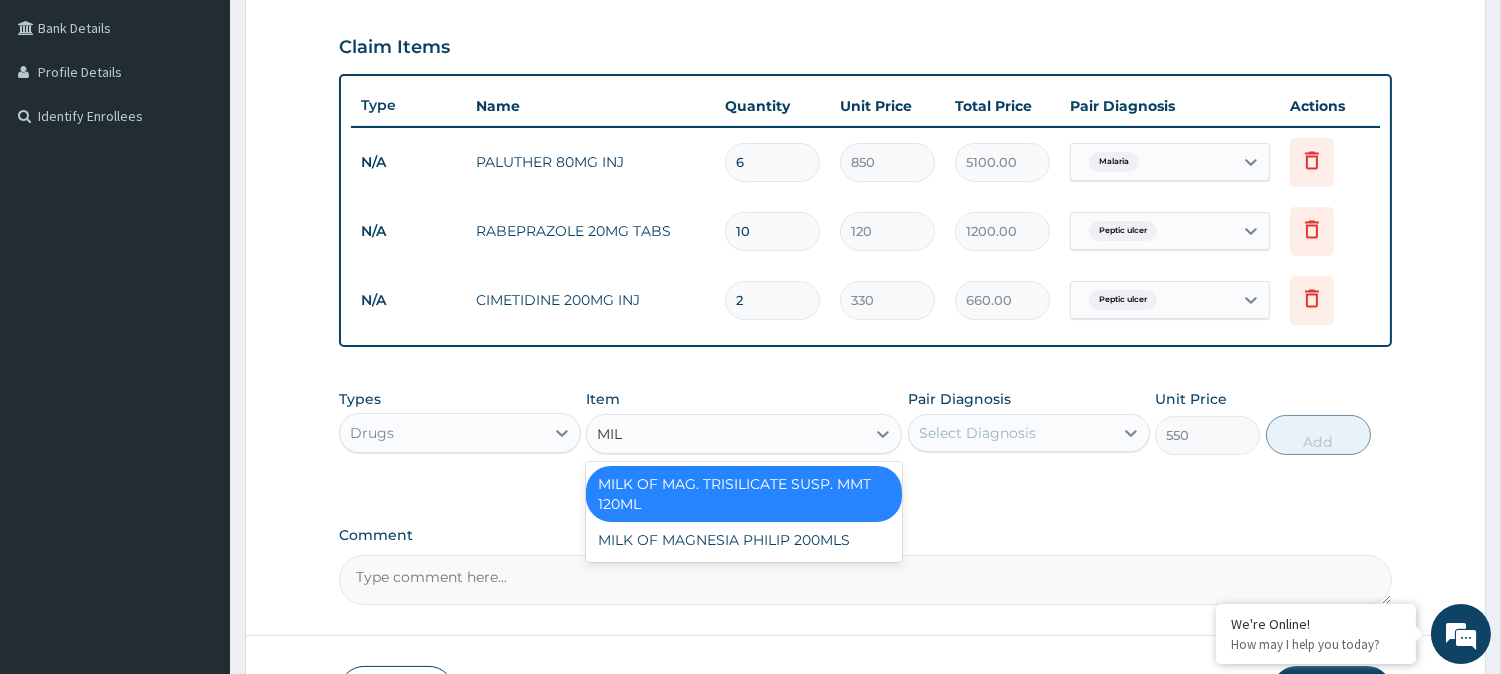 scroll, scrollTop: 0, scrollLeft: 0, axis: both 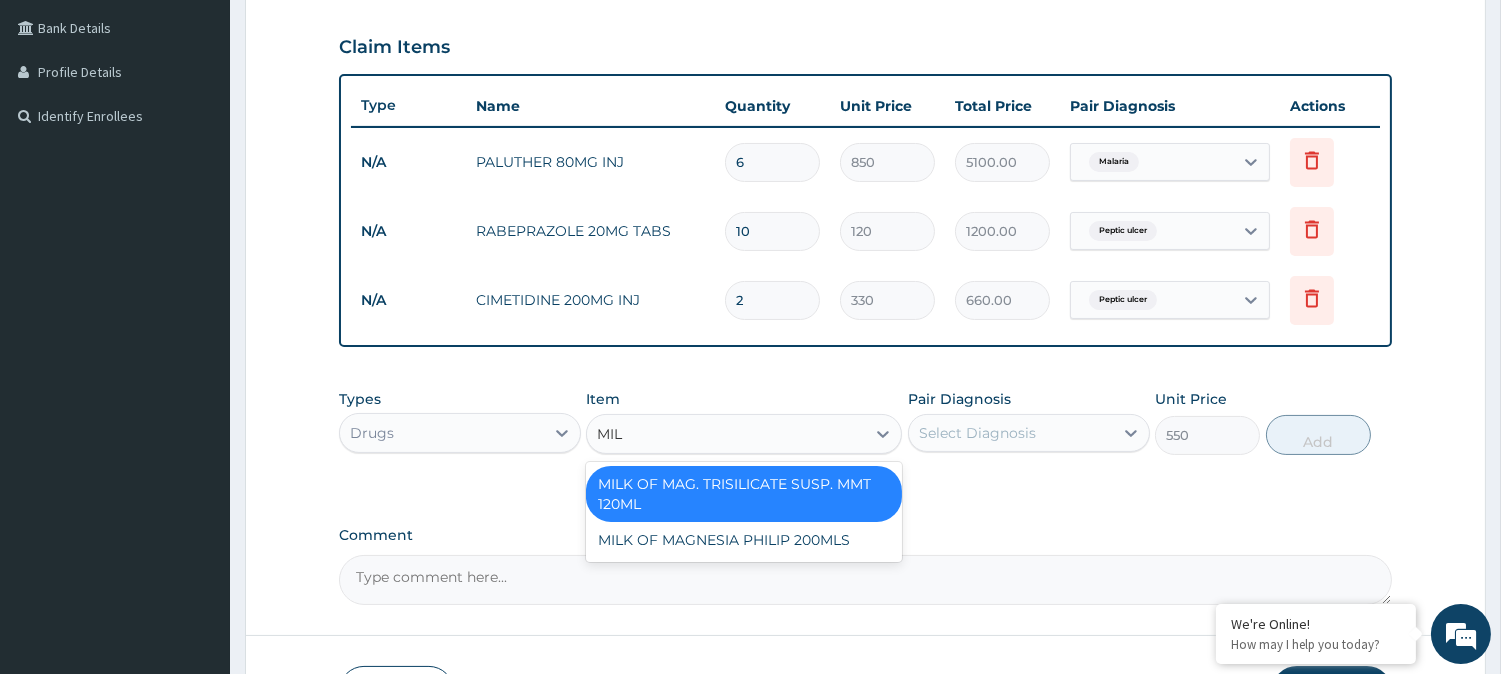 type on "MILK" 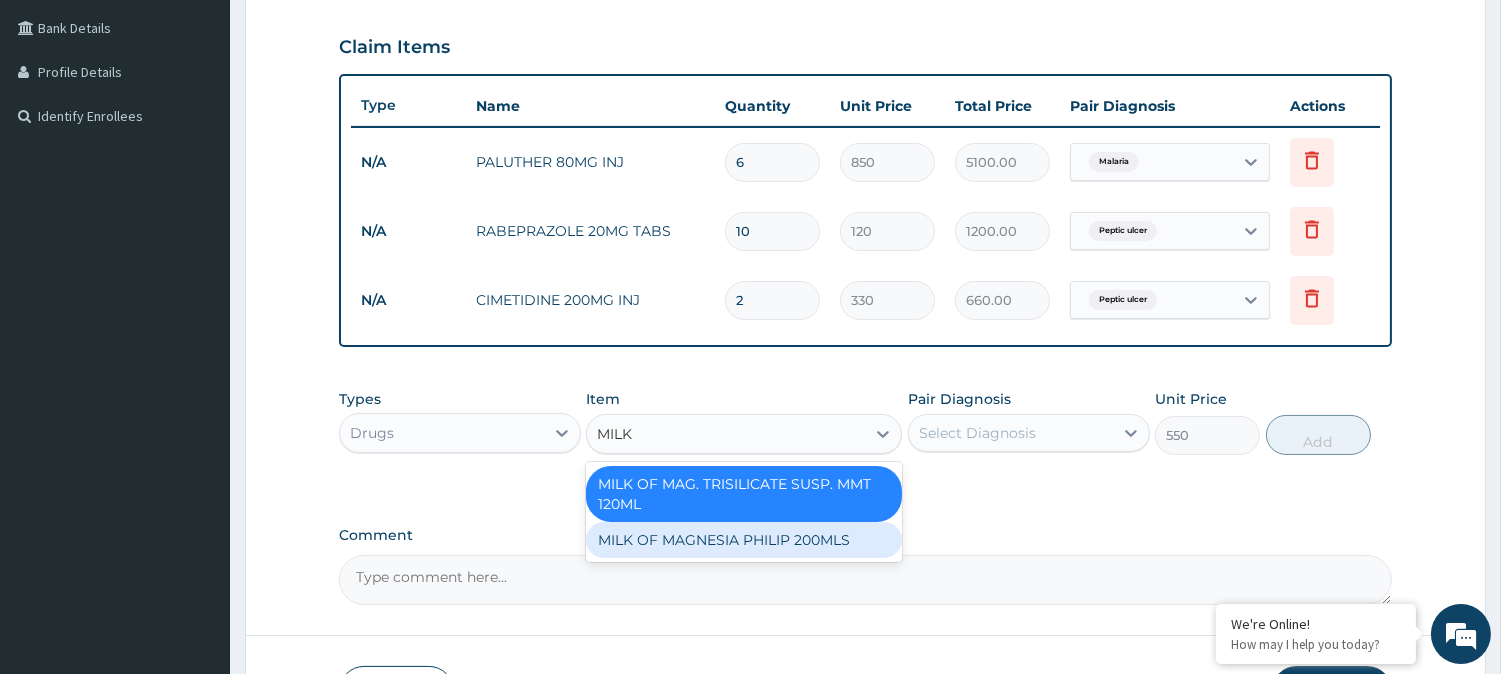 click on "MILK OF MAGNESIA PHILIP 200MLS" at bounding box center [744, 540] 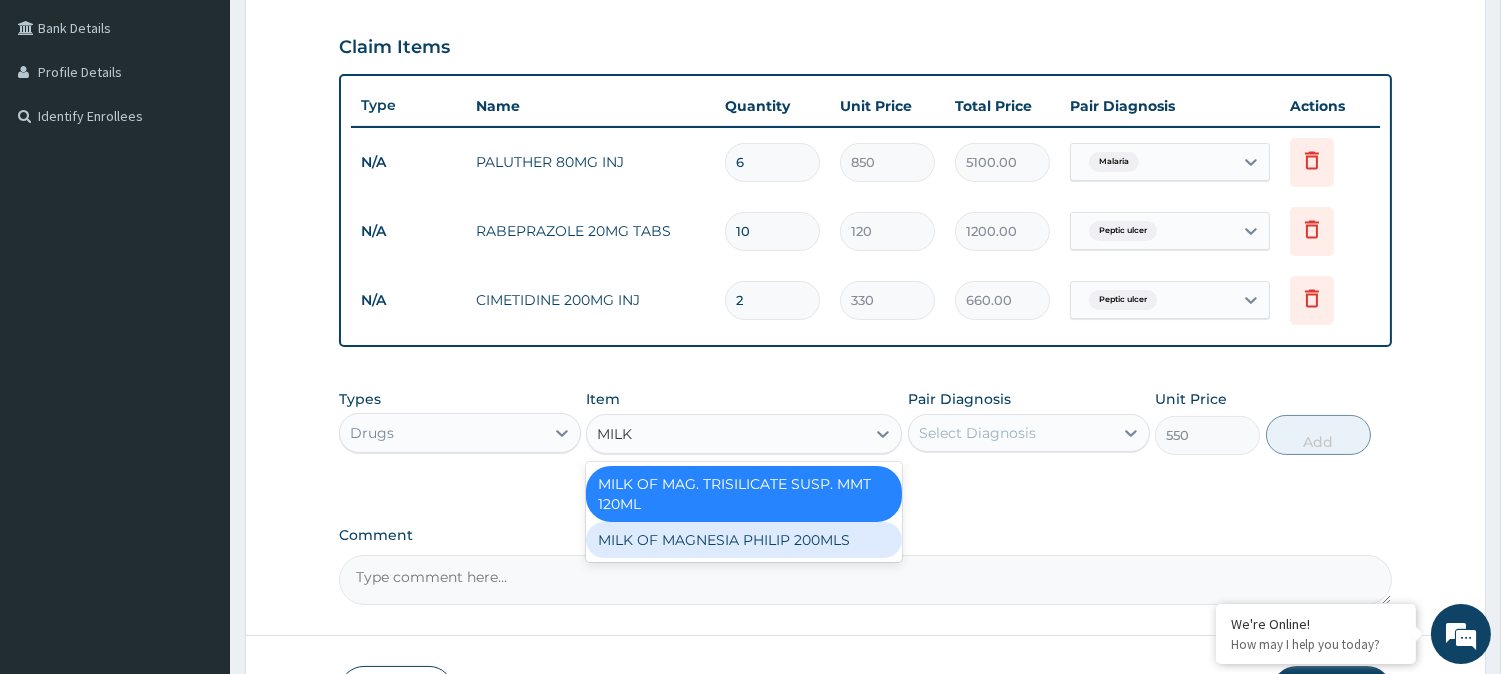 type 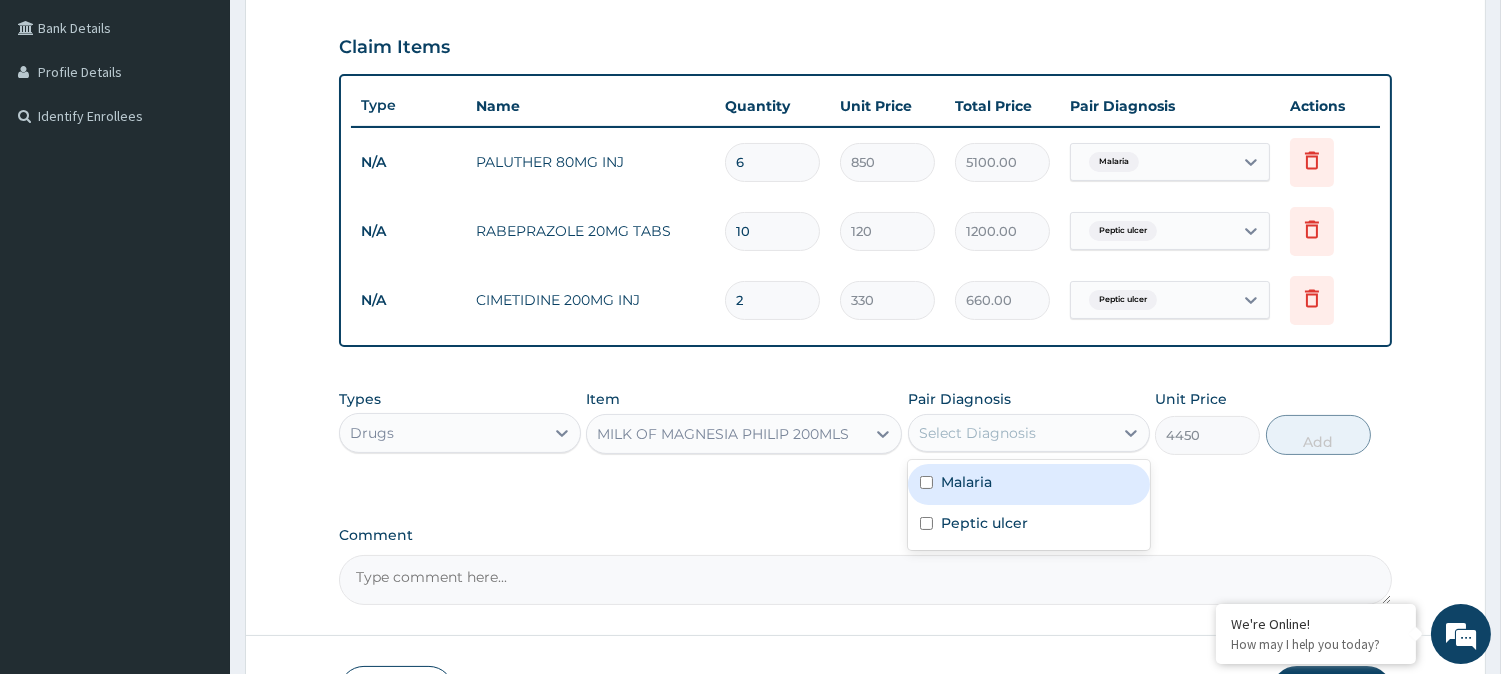 click on "Select Diagnosis" at bounding box center [1011, 433] 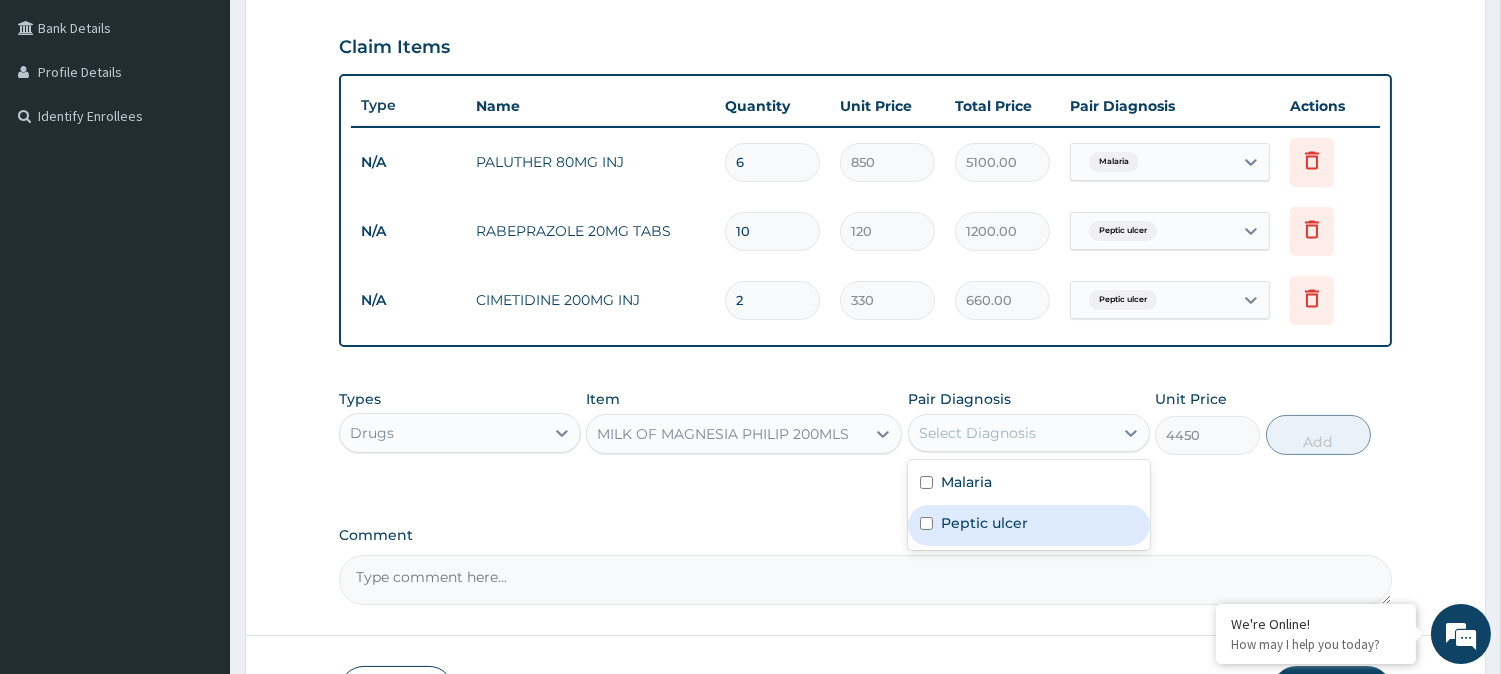 click on "Peptic ulcer" at bounding box center [1029, 525] 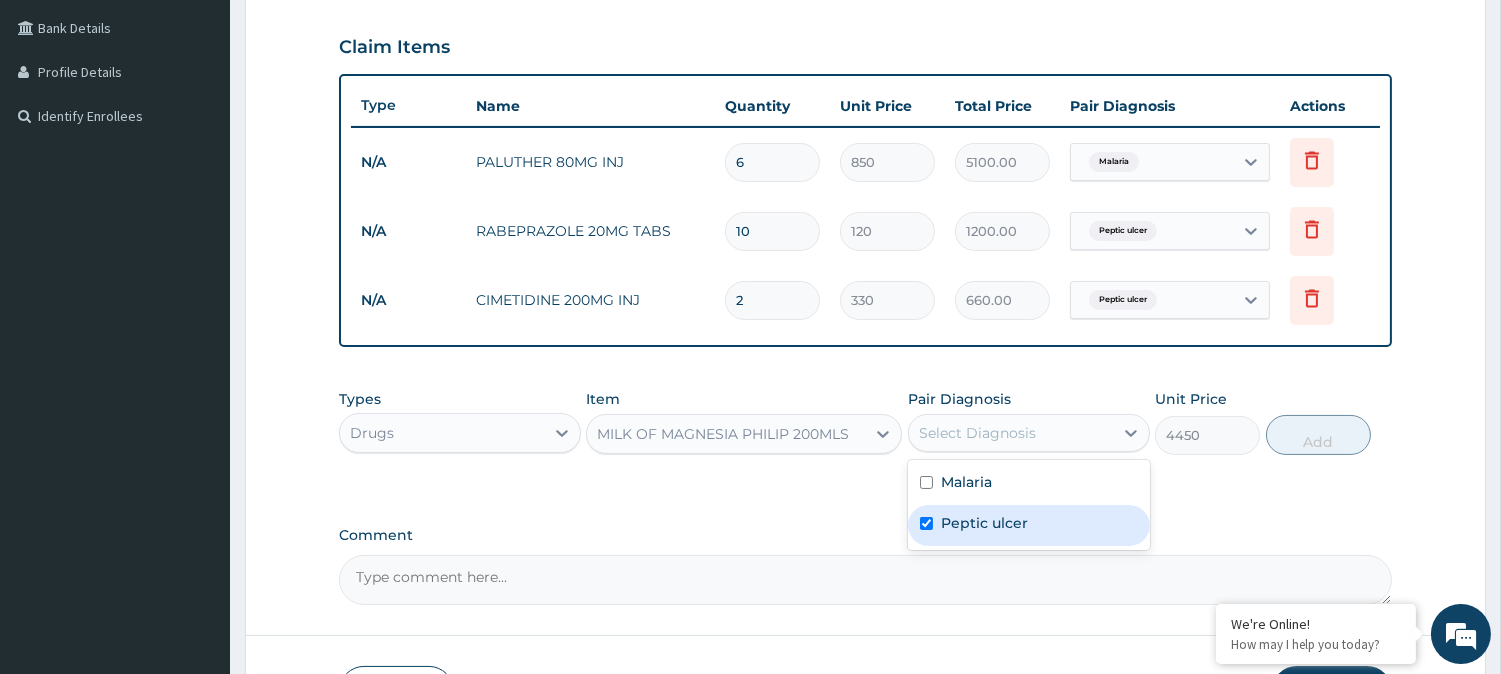 checkbox on "true" 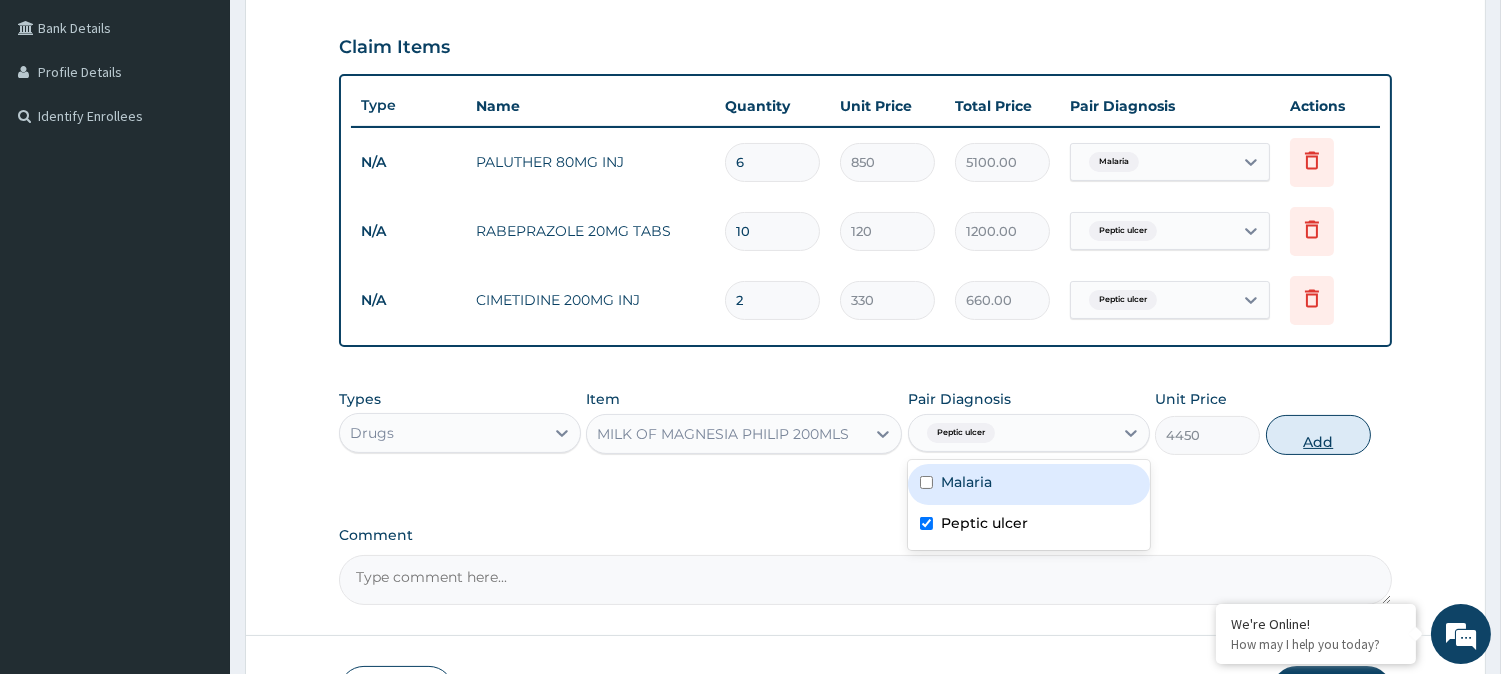 click on "Add" at bounding box center (1318, 435) 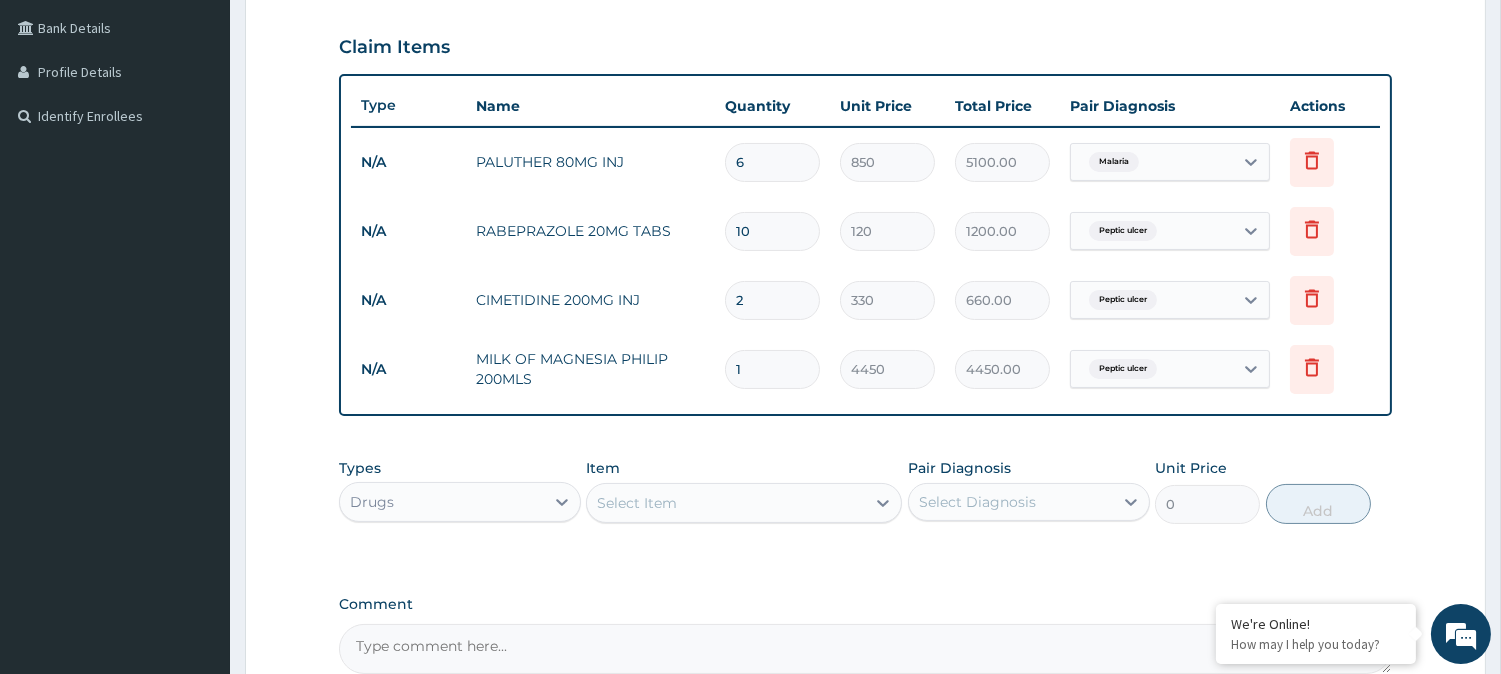 click on "Select Item" at bounding box center (726, 503) 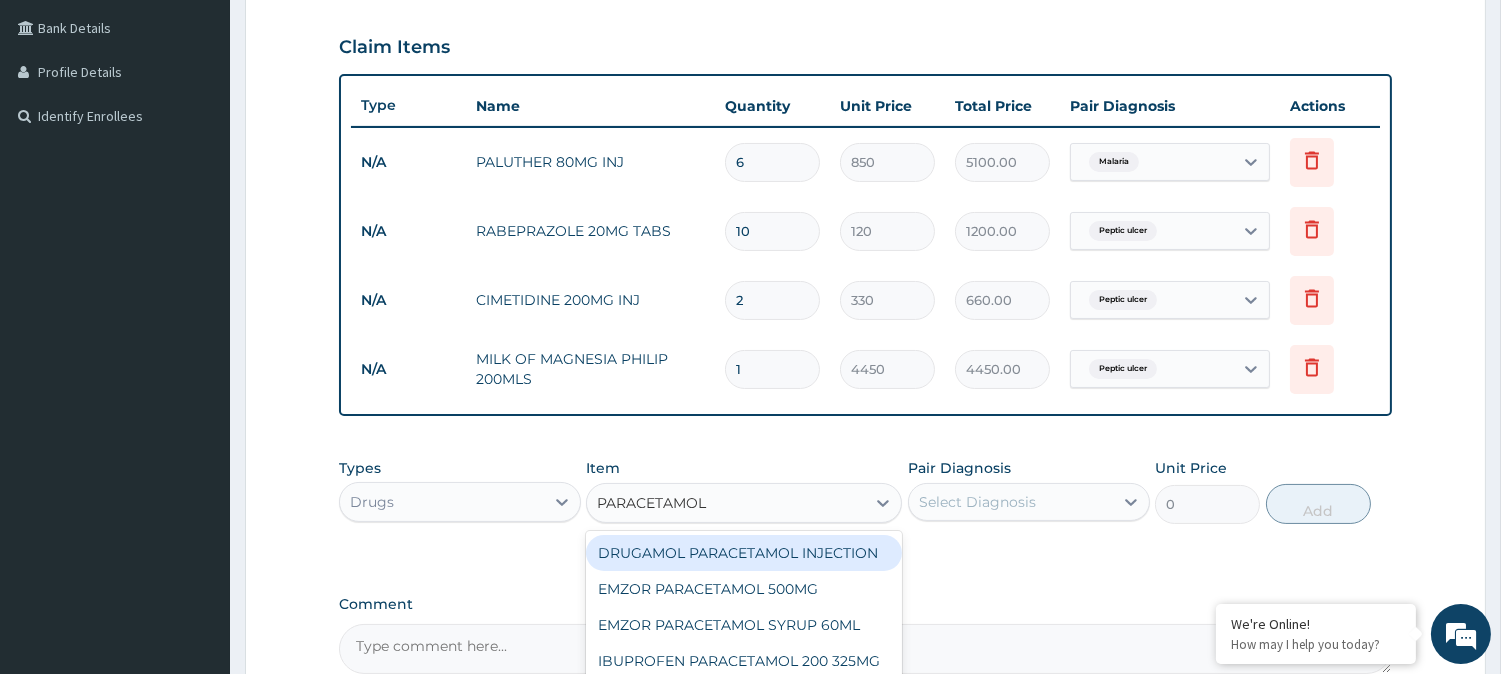 type on "PARACETAMOL 5" 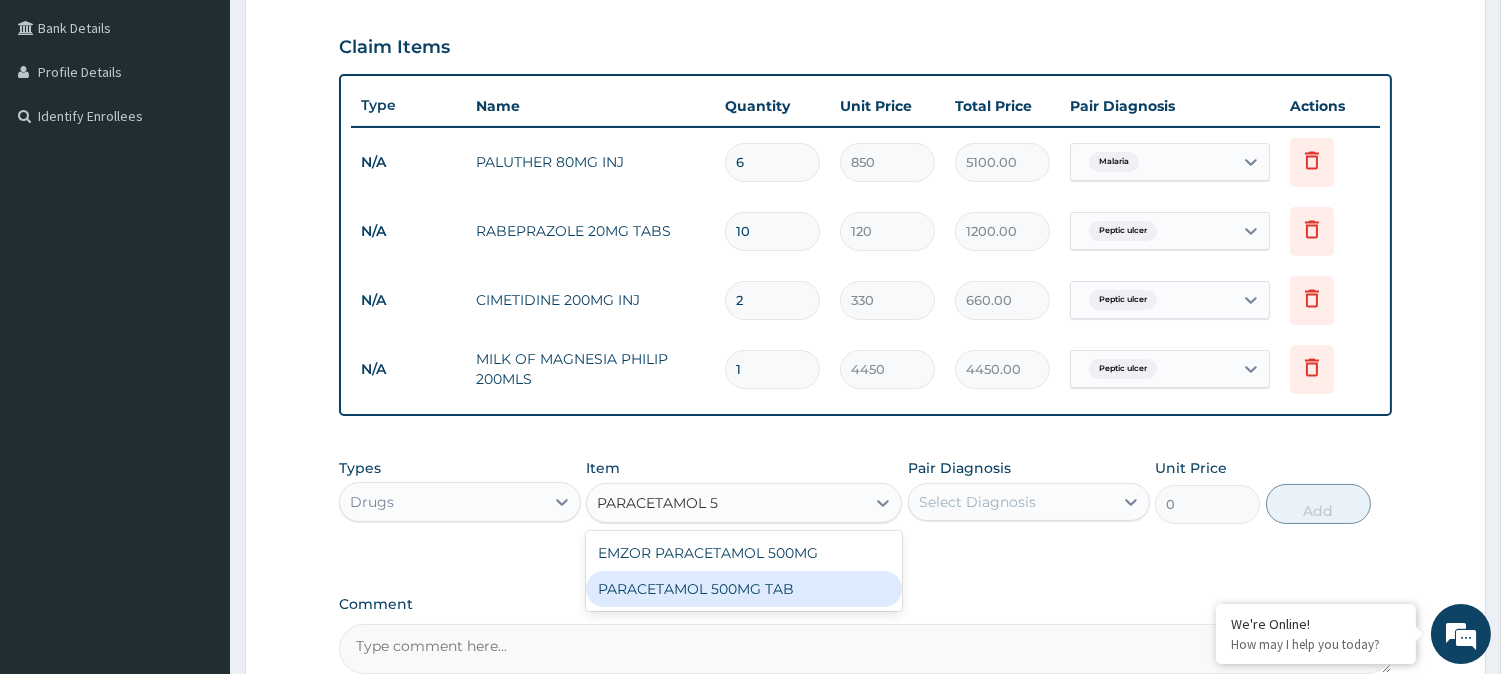 drag, startPoint x: 801, startPoint y: 600, endPoint x: 905, endPoint y: 558, distance: 112.1606 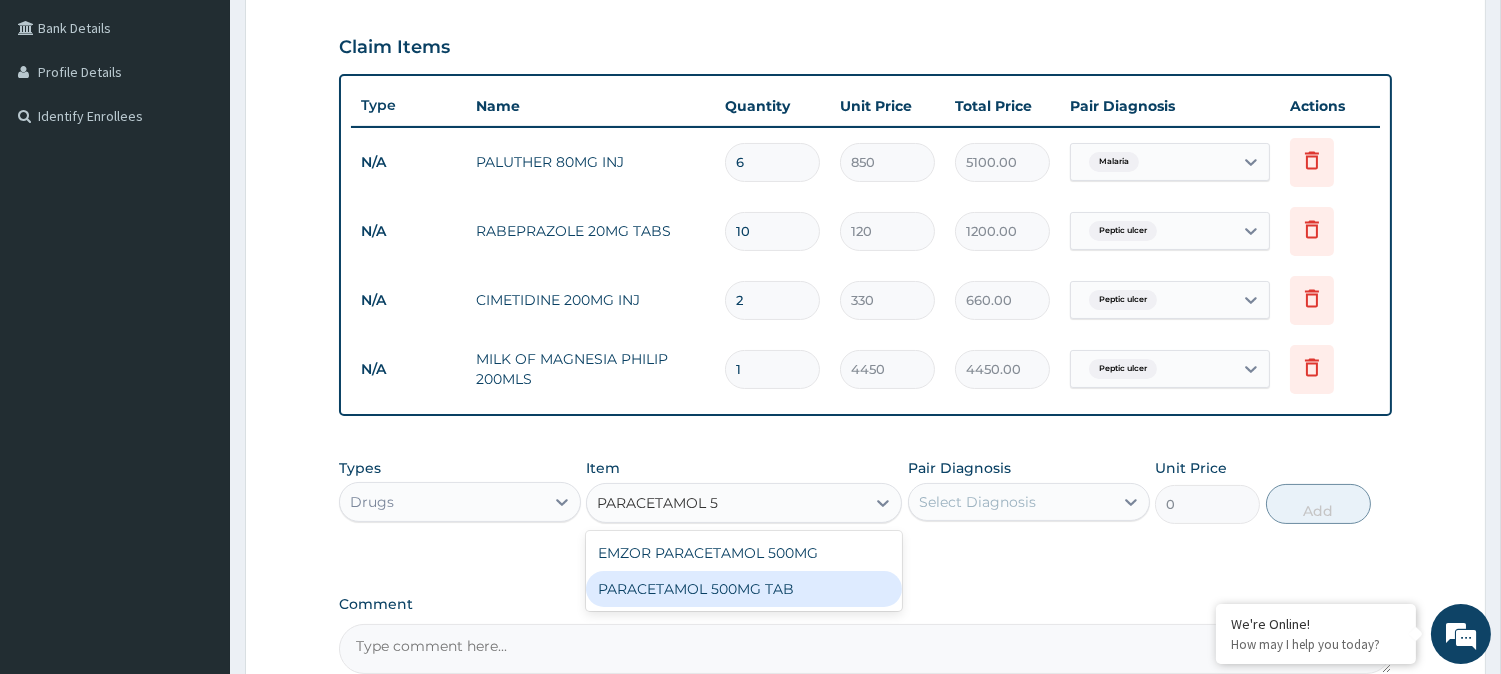 click on "PARACETAMOL 500MG TAB" at bounding box center (744, 589) 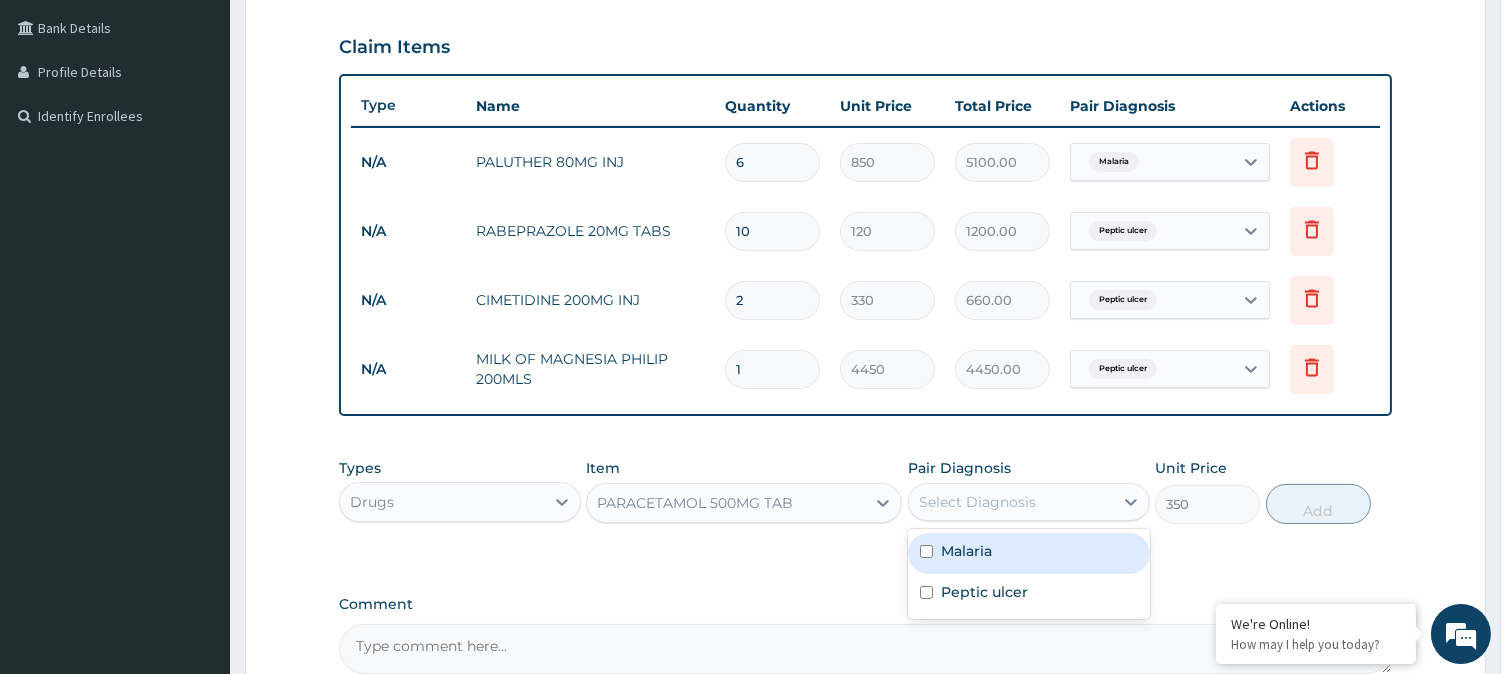 click on "Select Diagnosis" at bounding box center [977, 502] 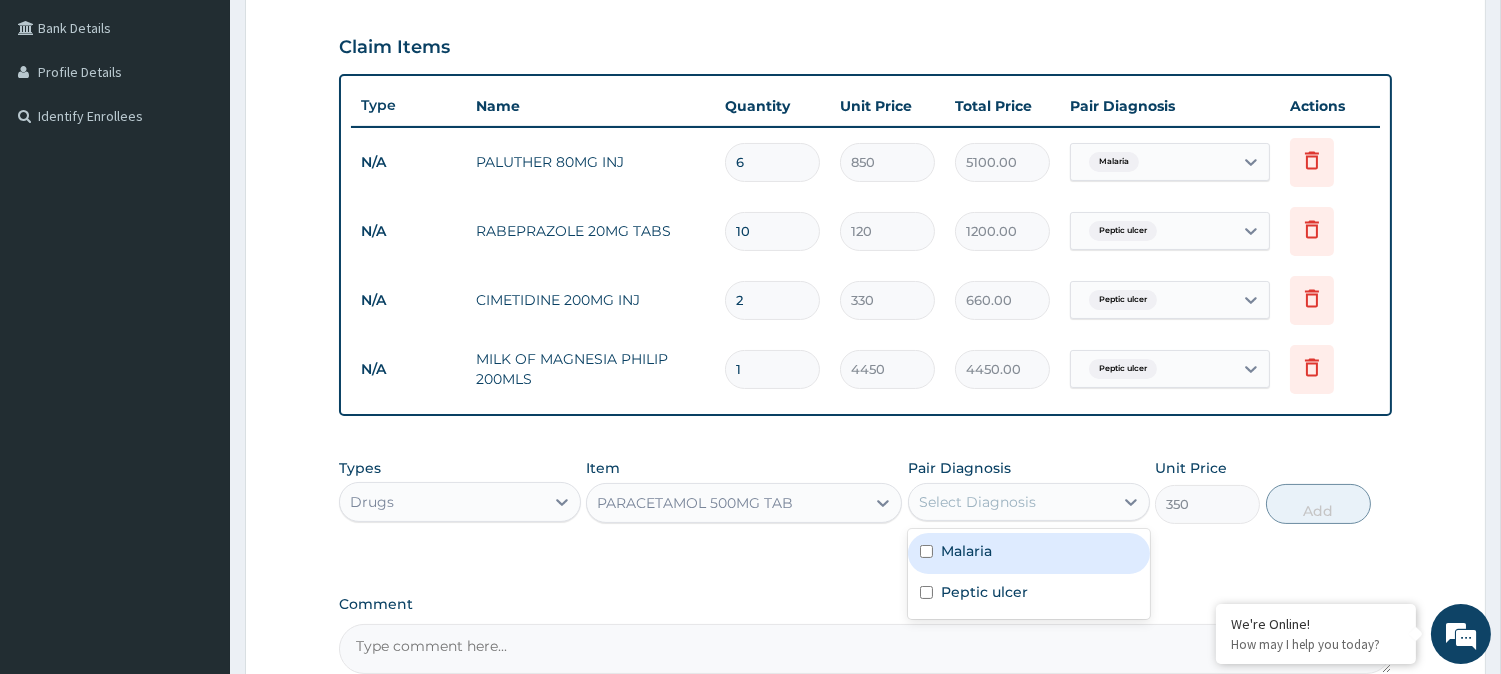 click on "Malaria" at bounding box center (966, 551) 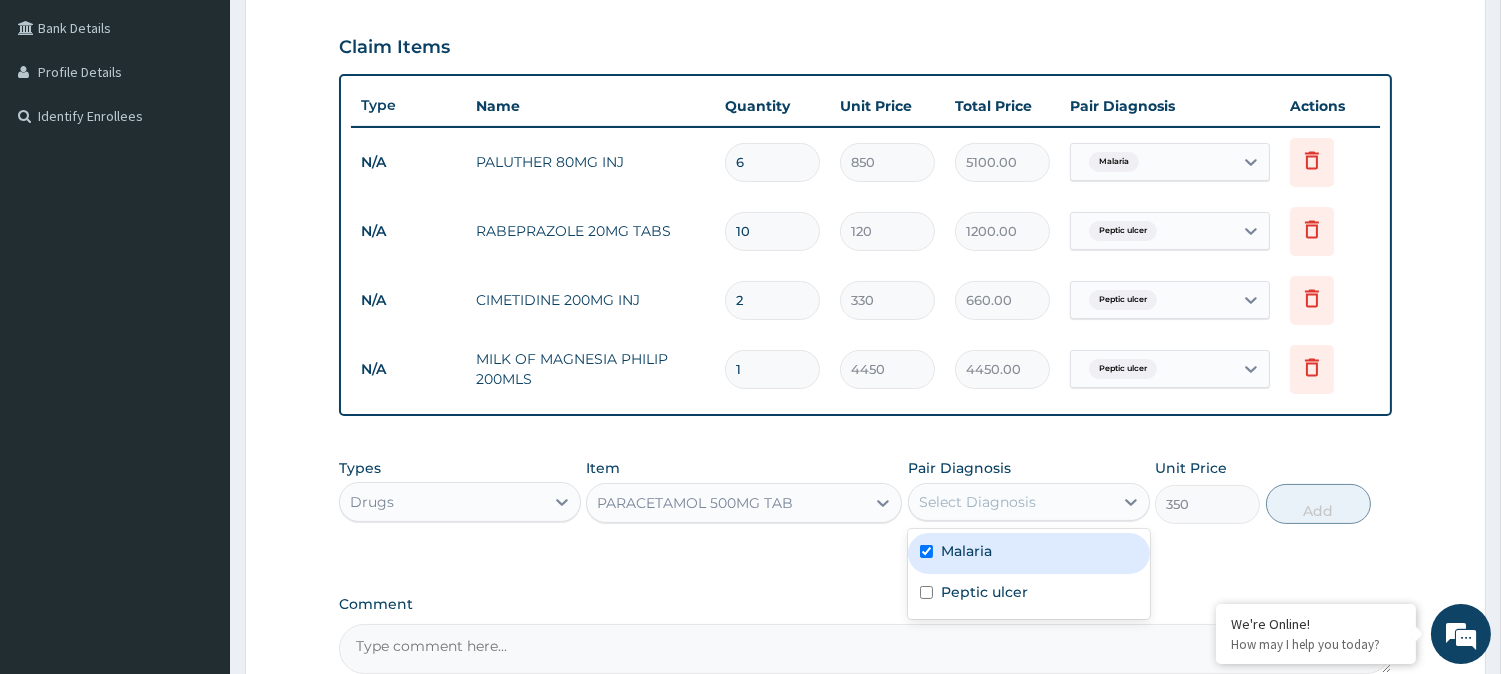 checkbox on "true" 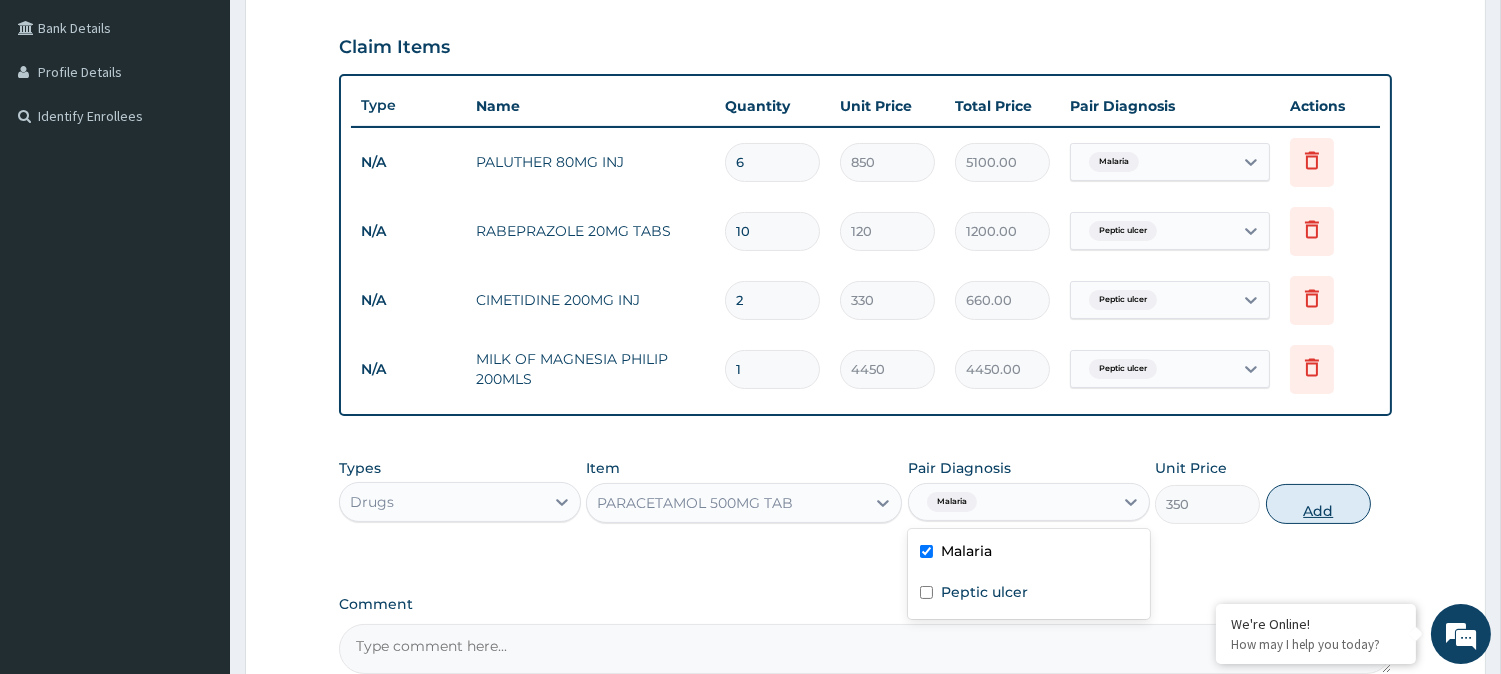 click on "Add" at bounding box center [1318, 504] 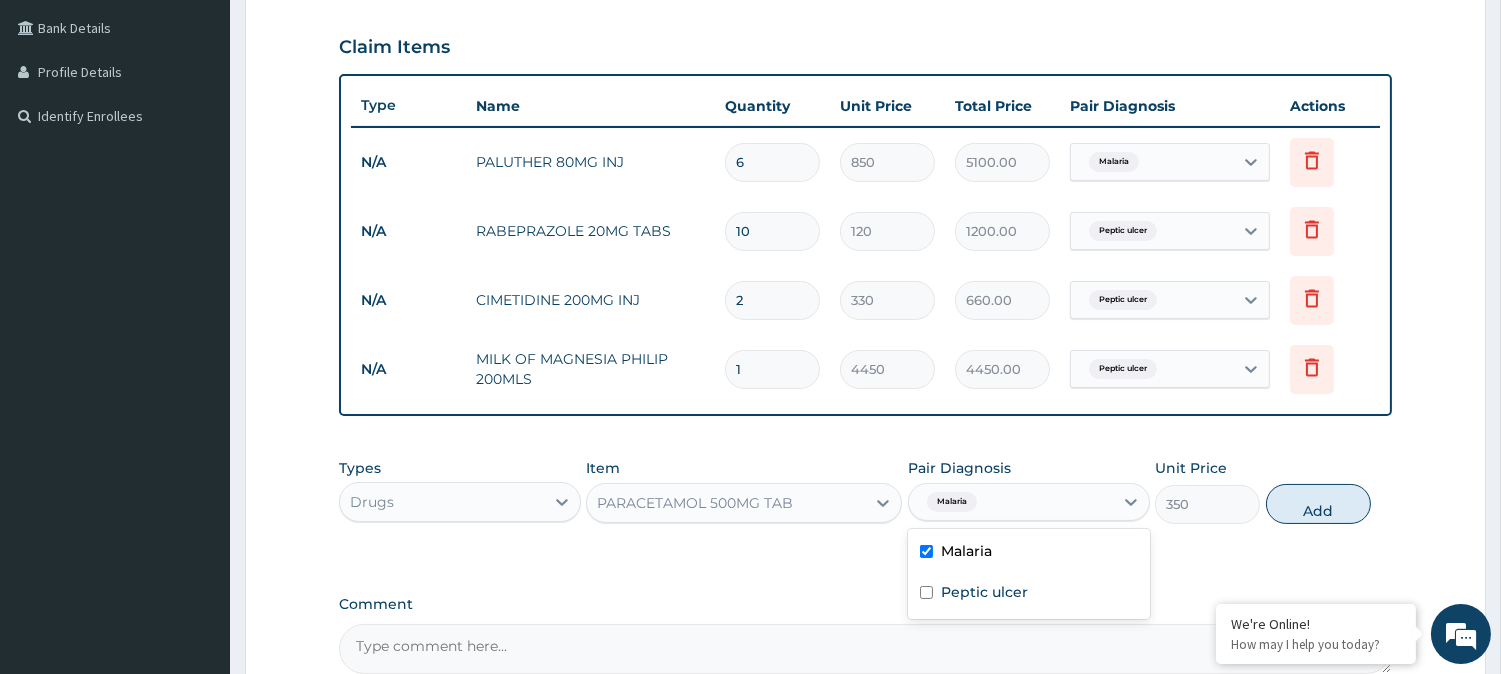 type on "0" 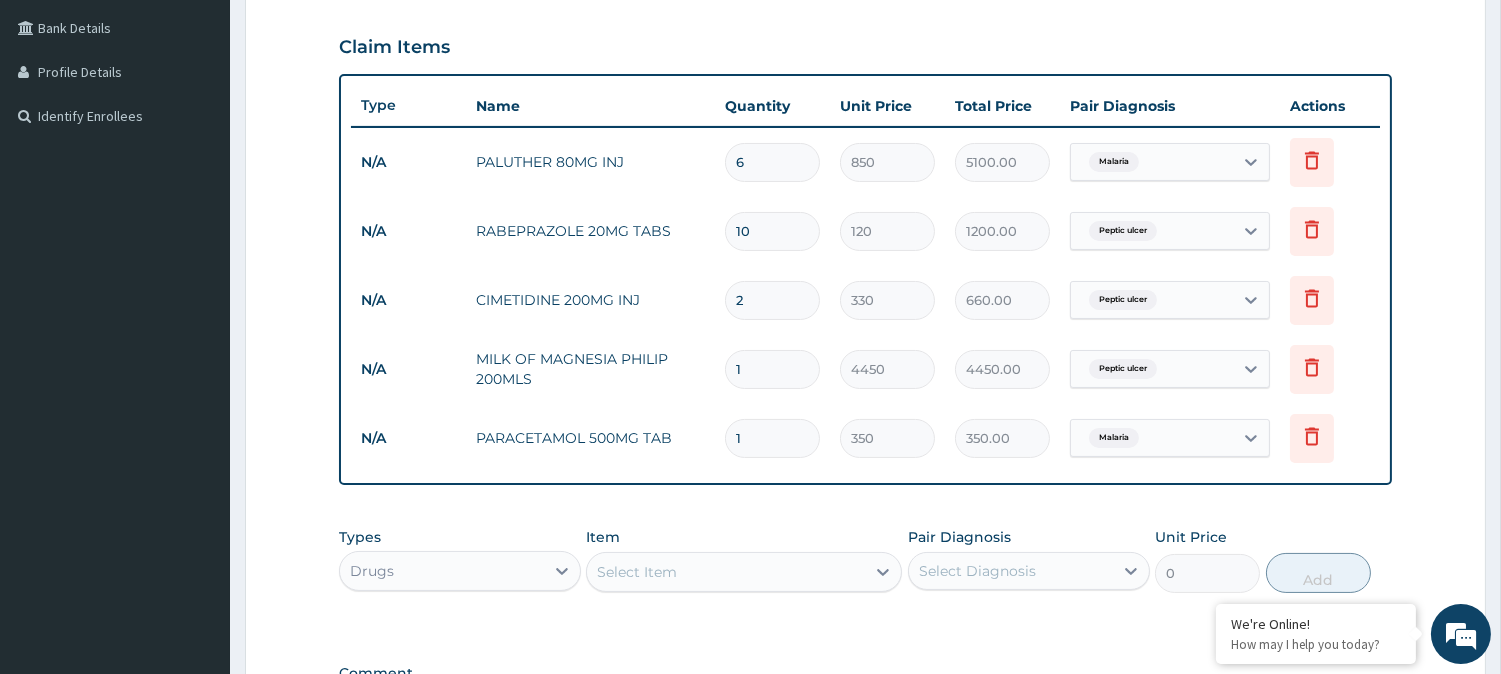 type on "18" 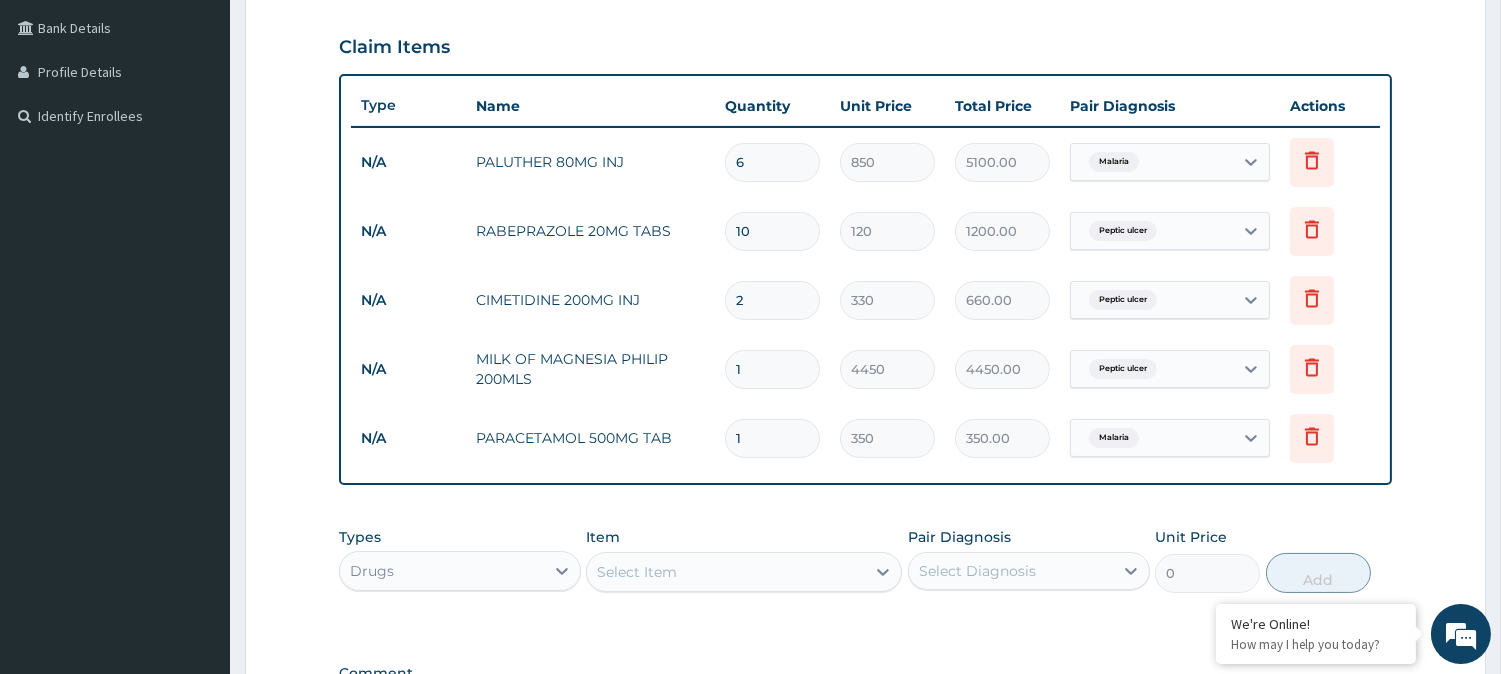 type on "6300.00" 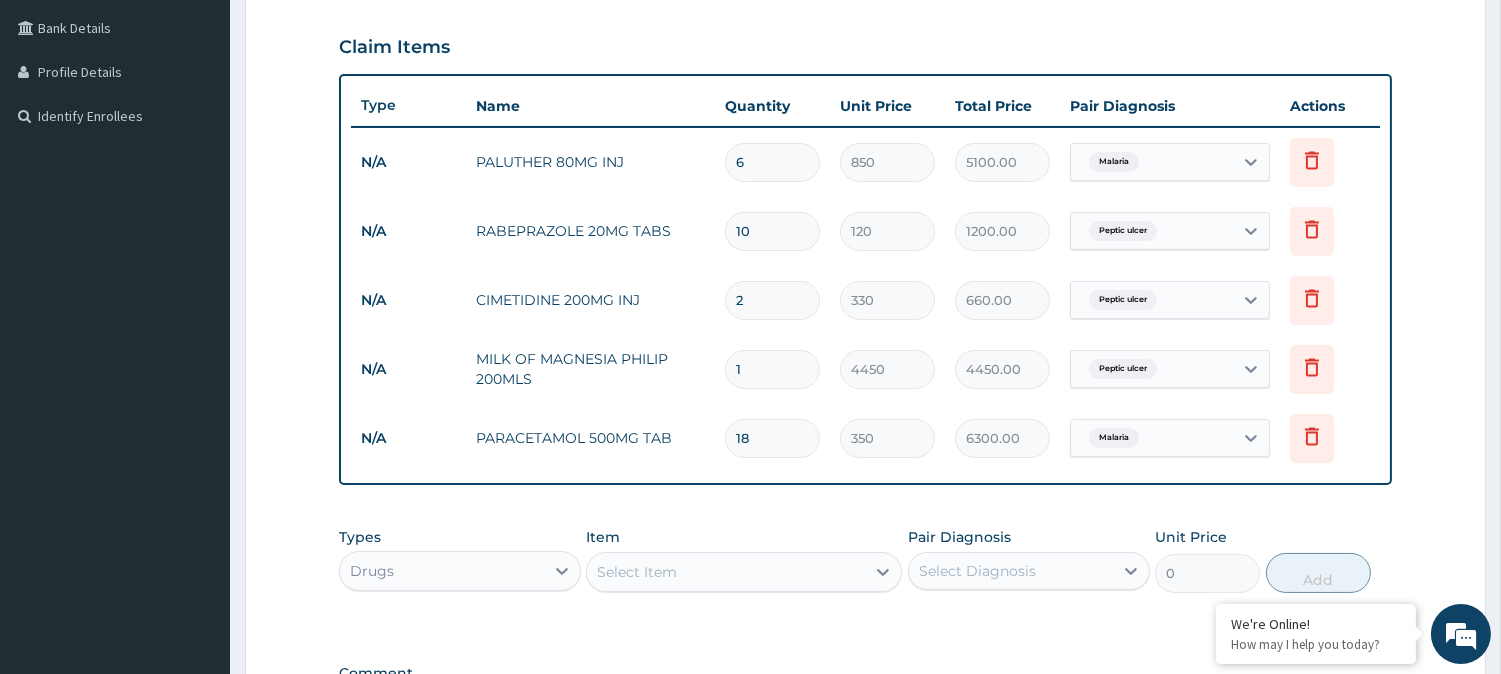 type on "18" 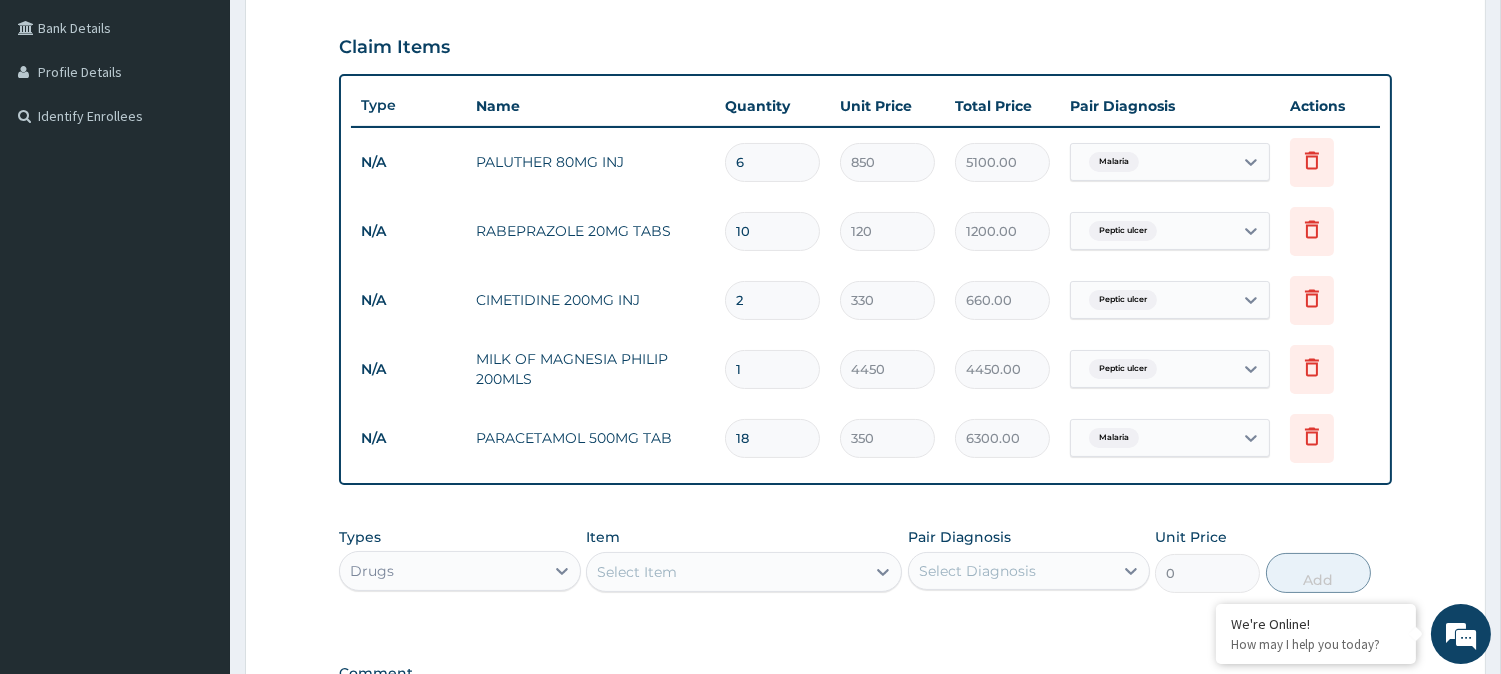 click on "Drugs" at bounding box center (442, 571) 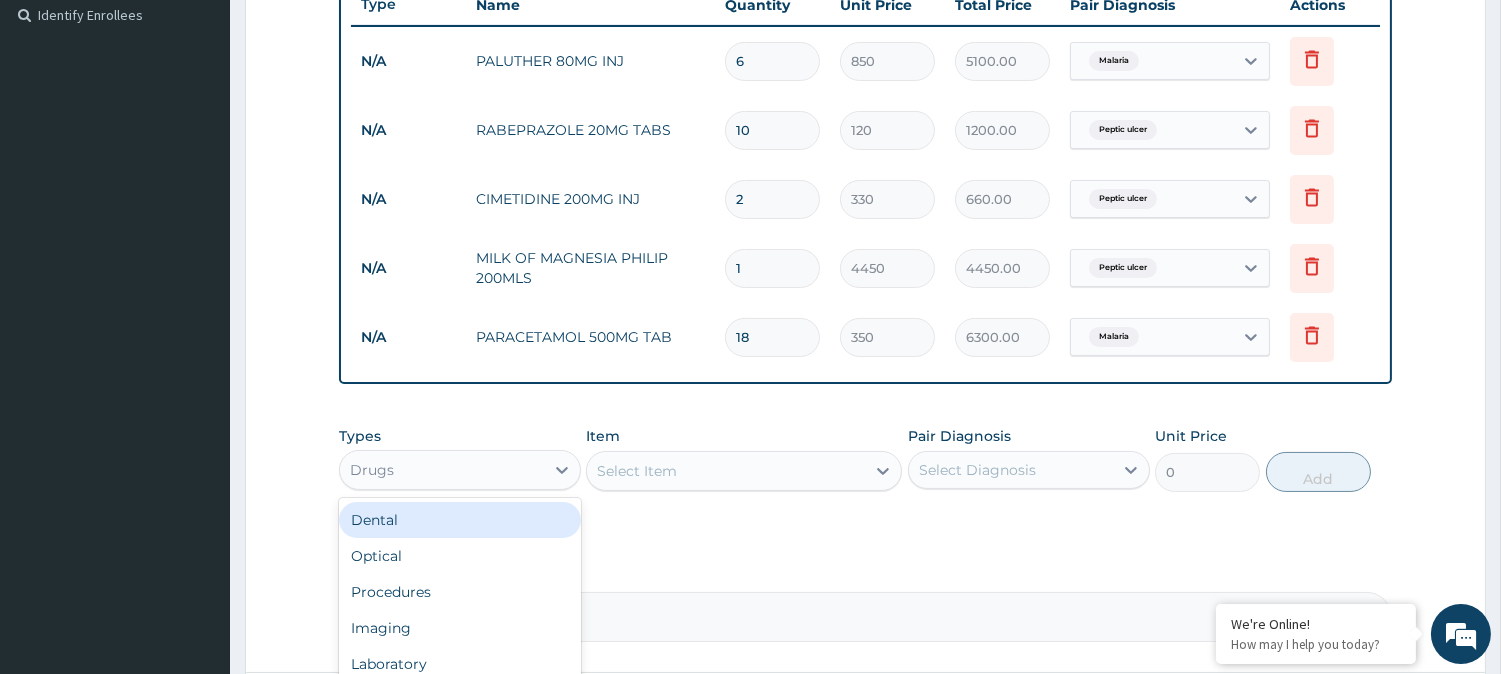 scroll, scrollTop: 733, scrollLeft: 0, axis: vertical 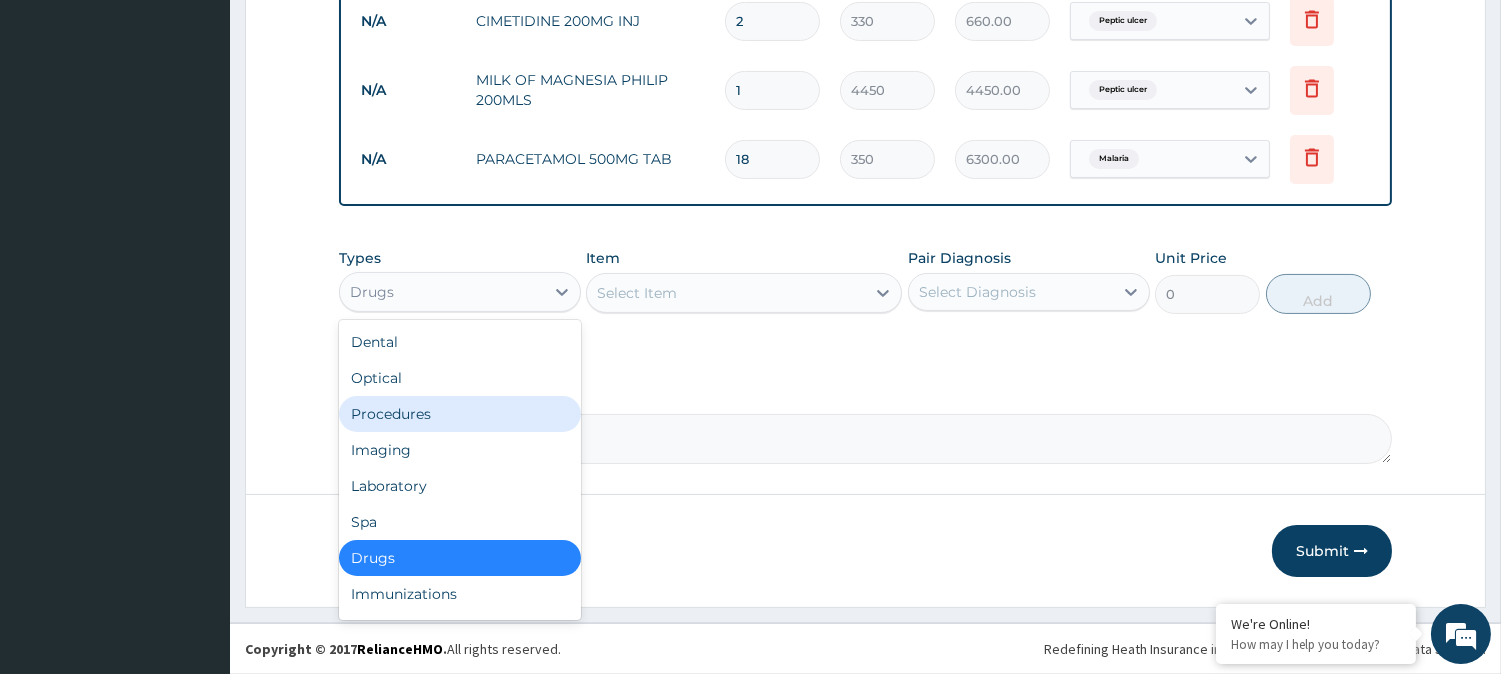 click on "Procedures" at bounding box center [460, 414] 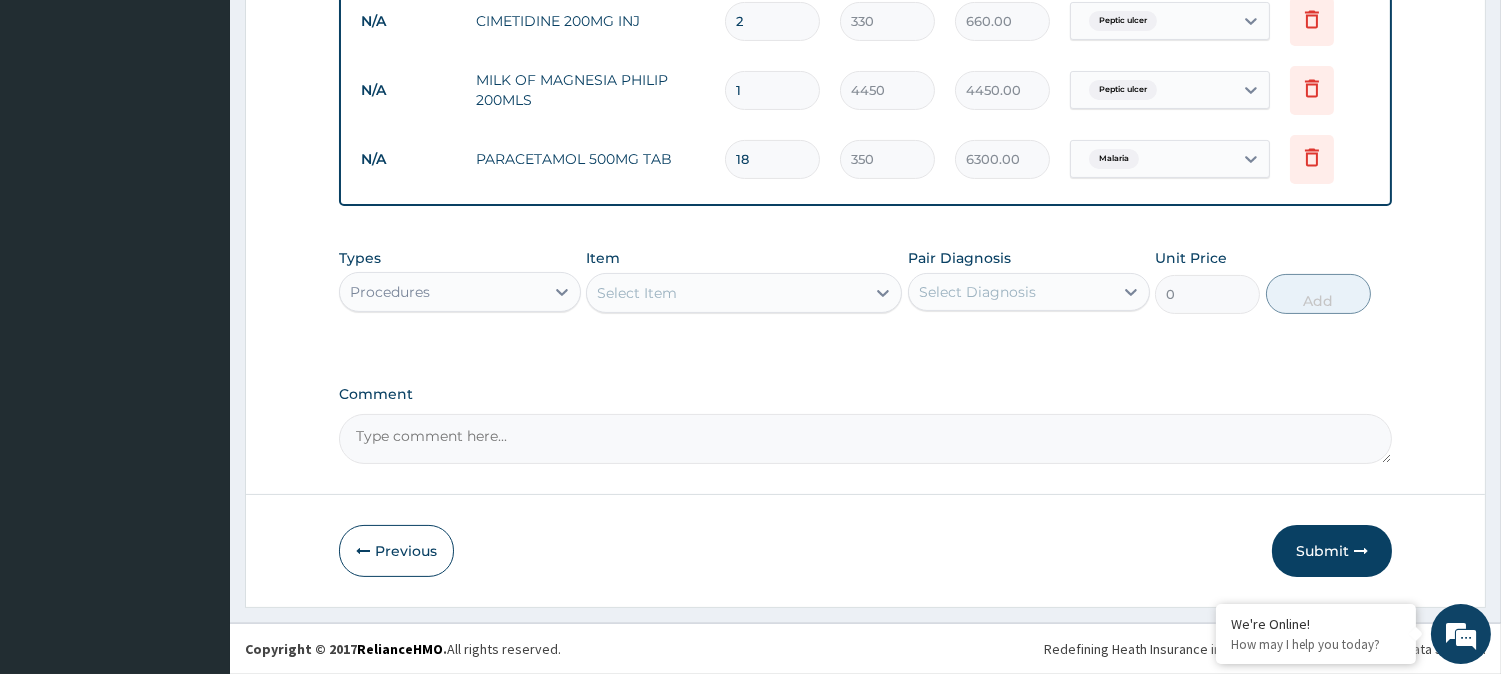 click on "Select Item" at bounding box center (726, 293) 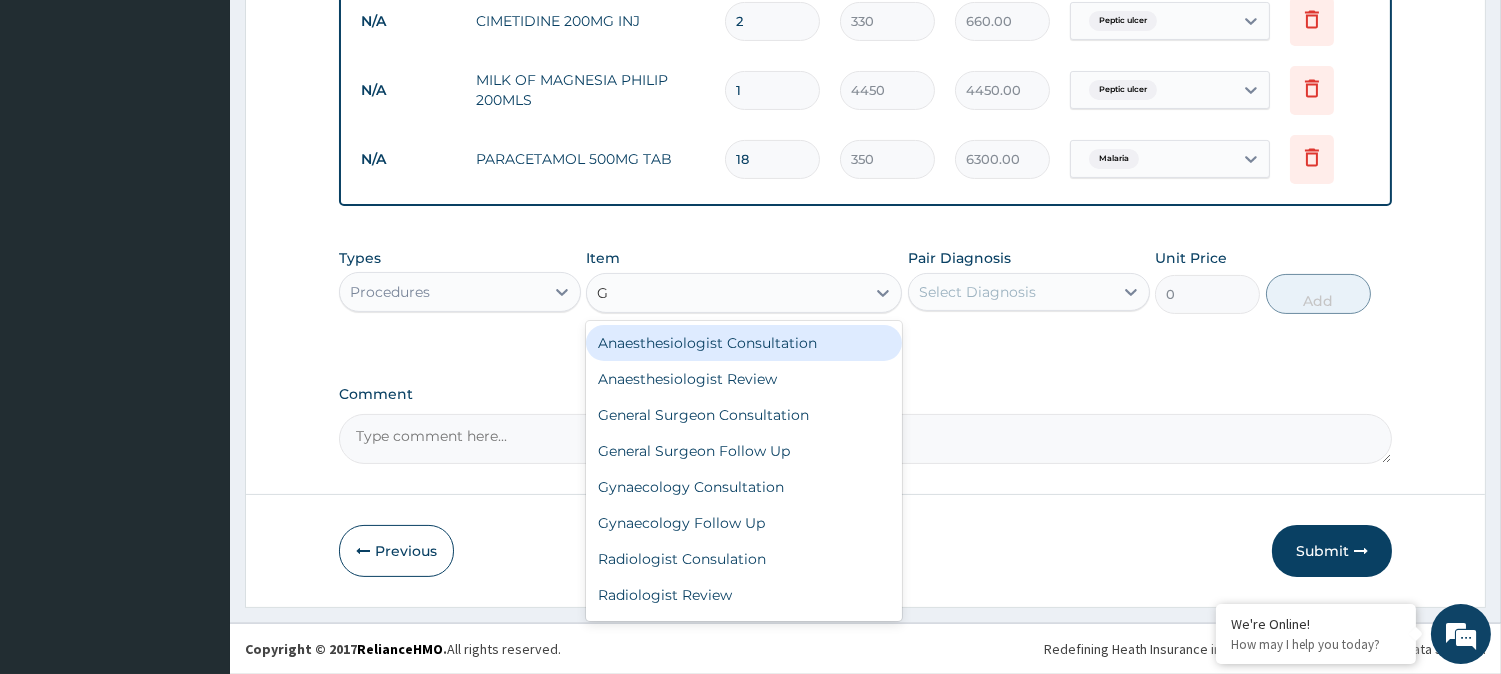 type on "GP" 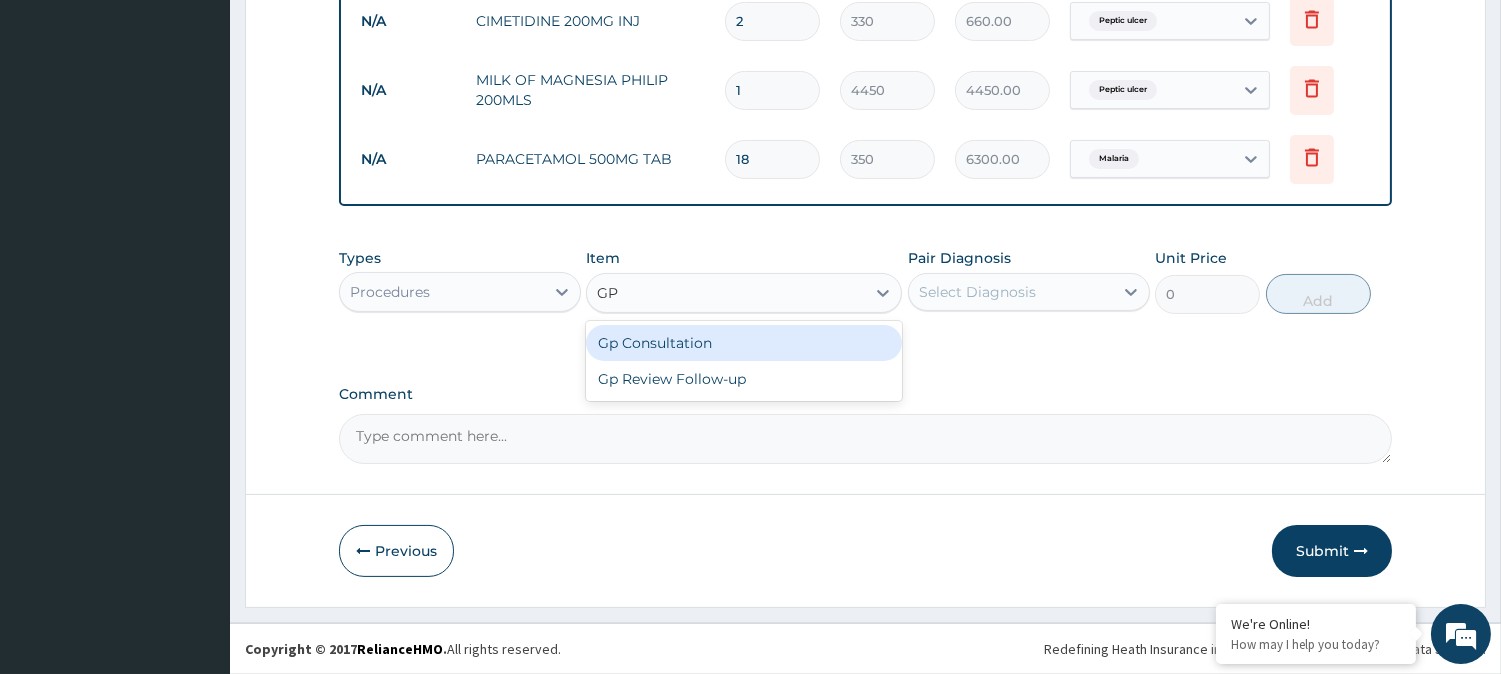 drag, startPoint x: 720, startPoint y: 343, endPoint x: 735, endPoint y: 344, distance: 15.033297 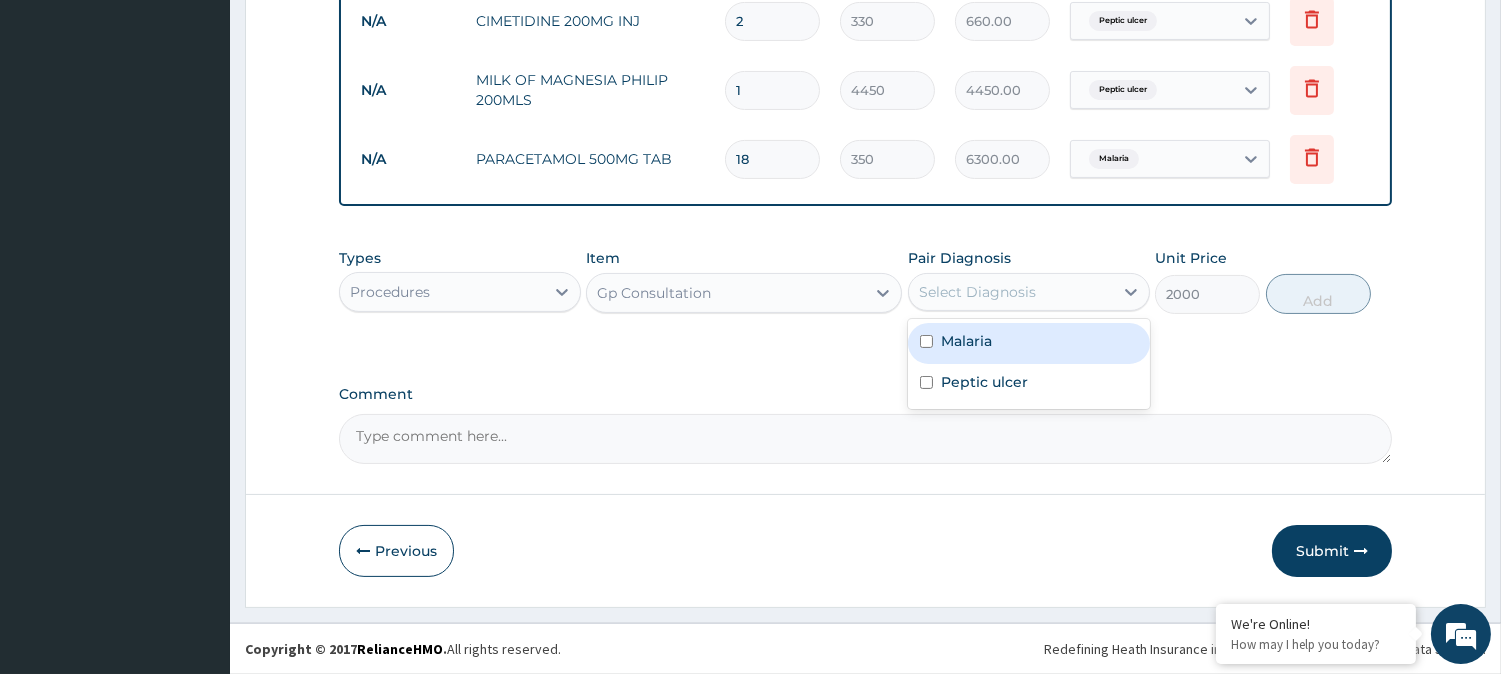 click on "Select Diagnosis" at bounding box center [1011, 292] 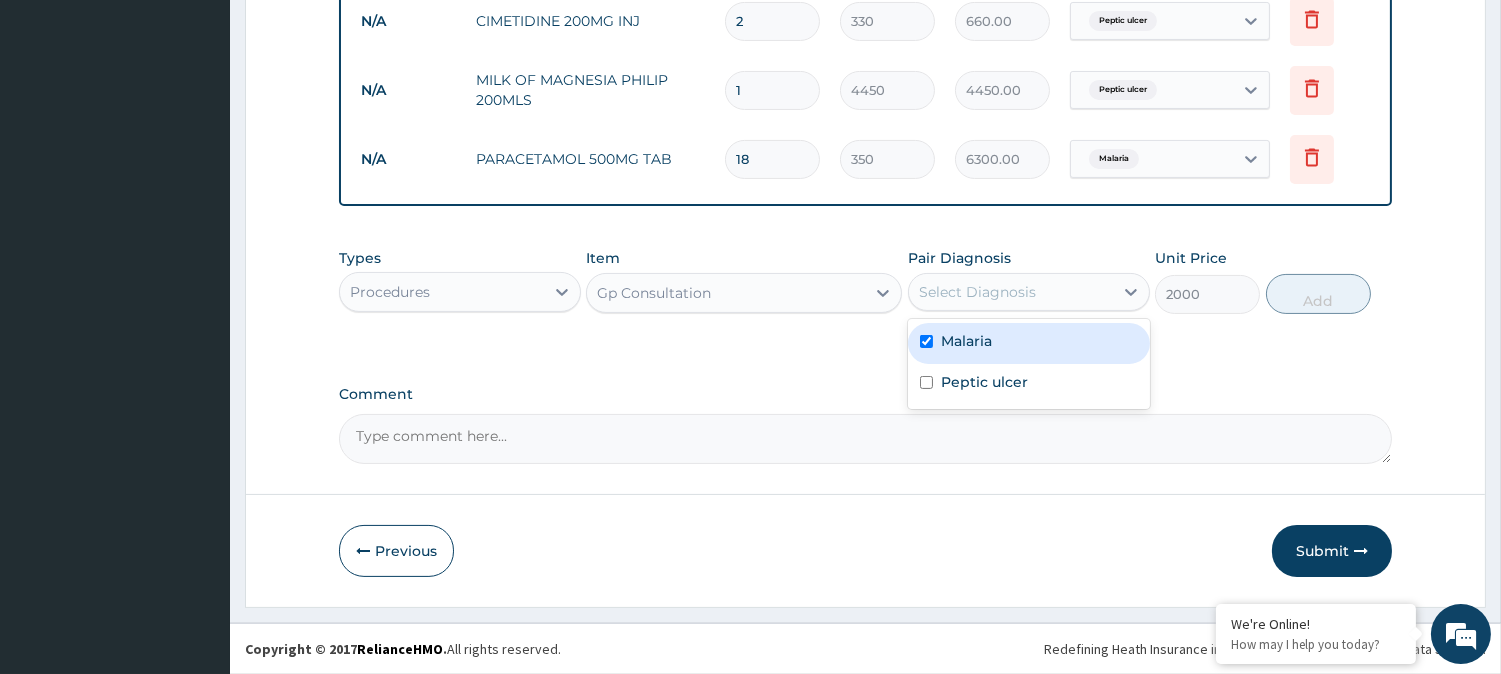checkbox on "true" 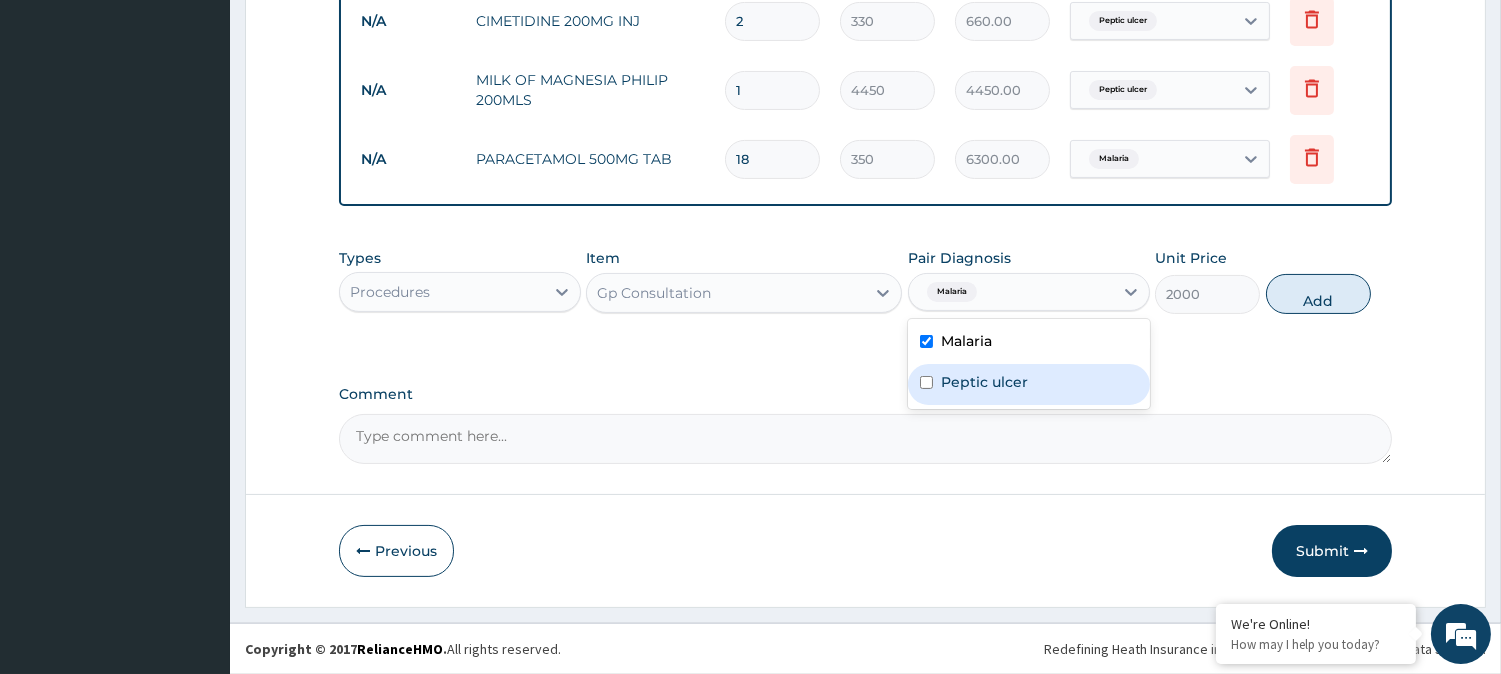 drag, startPoint x: 983, startPoint y: 383, endPoint x: 1008, endPoint y: 375, distance: 26.24881 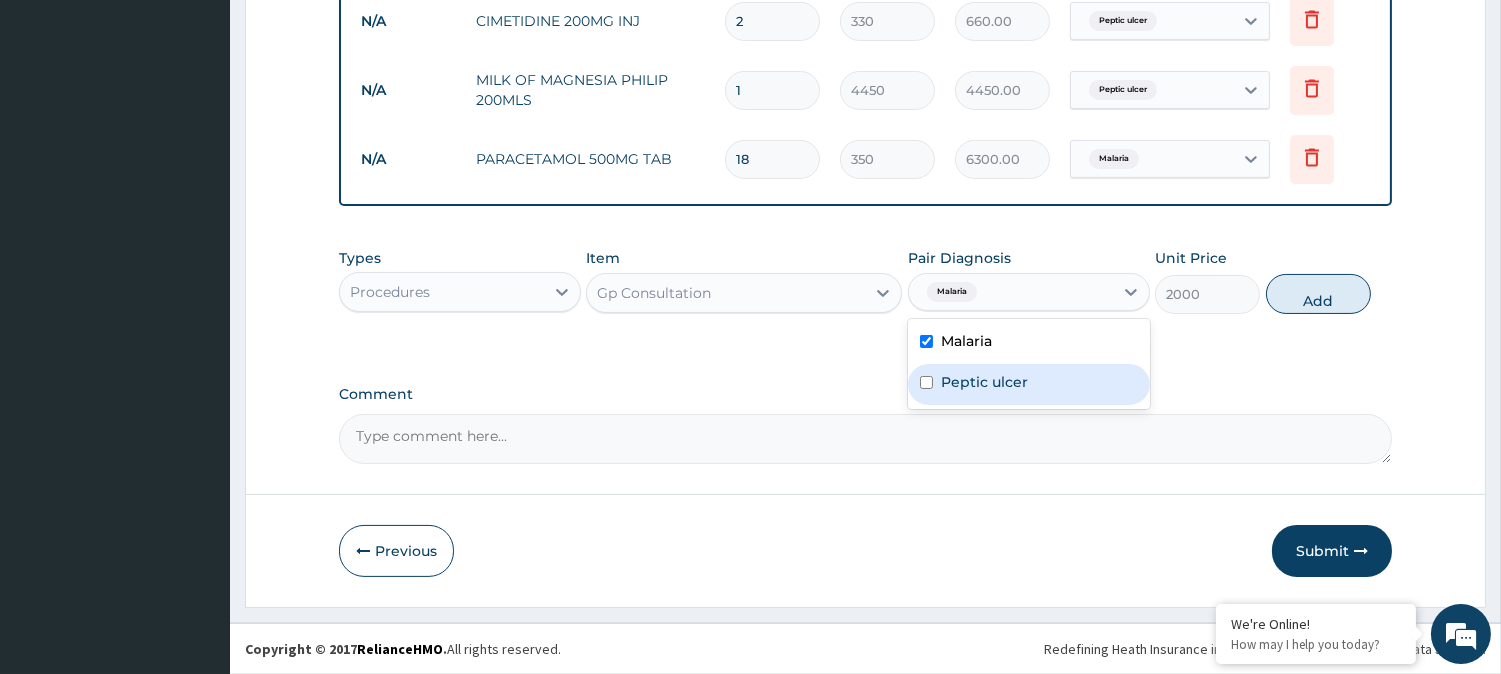 click on "Peptic ulcer" at bounding box center [984, 382] 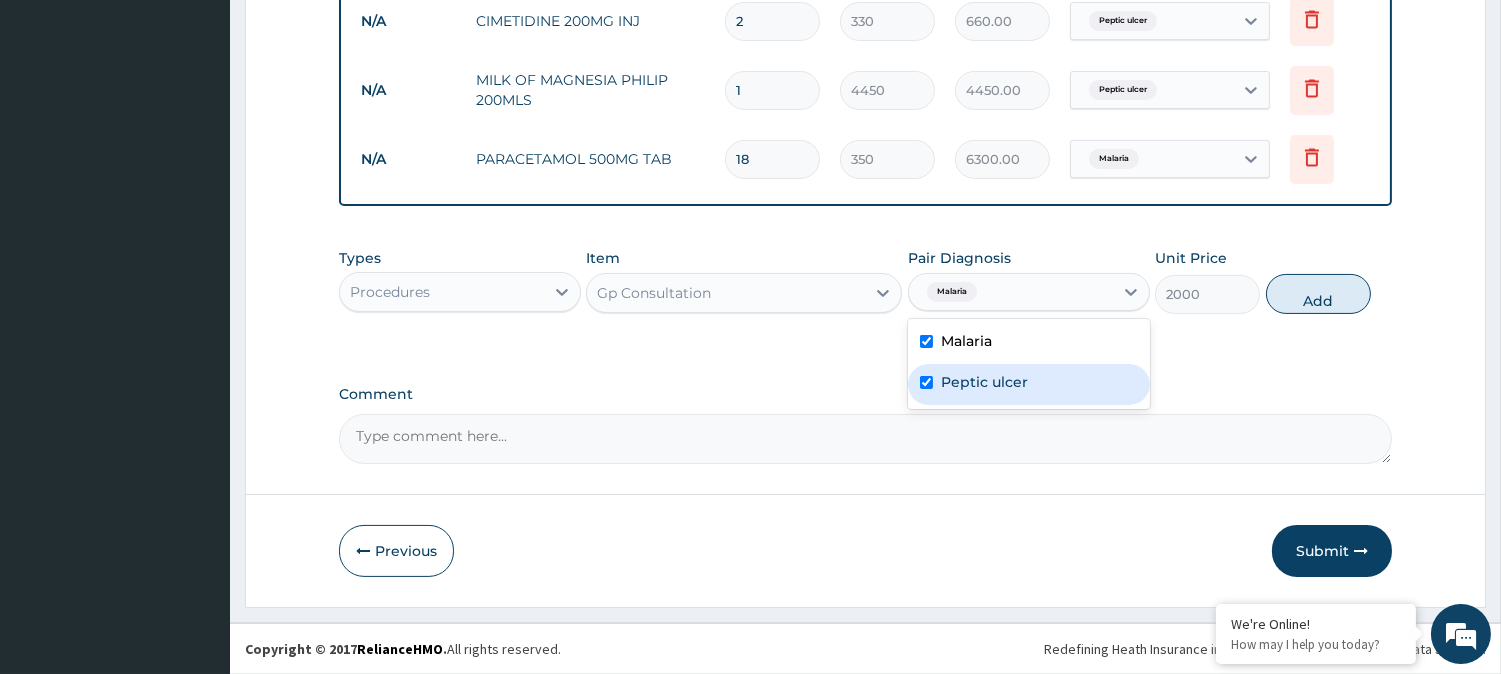 checkbox on "true" 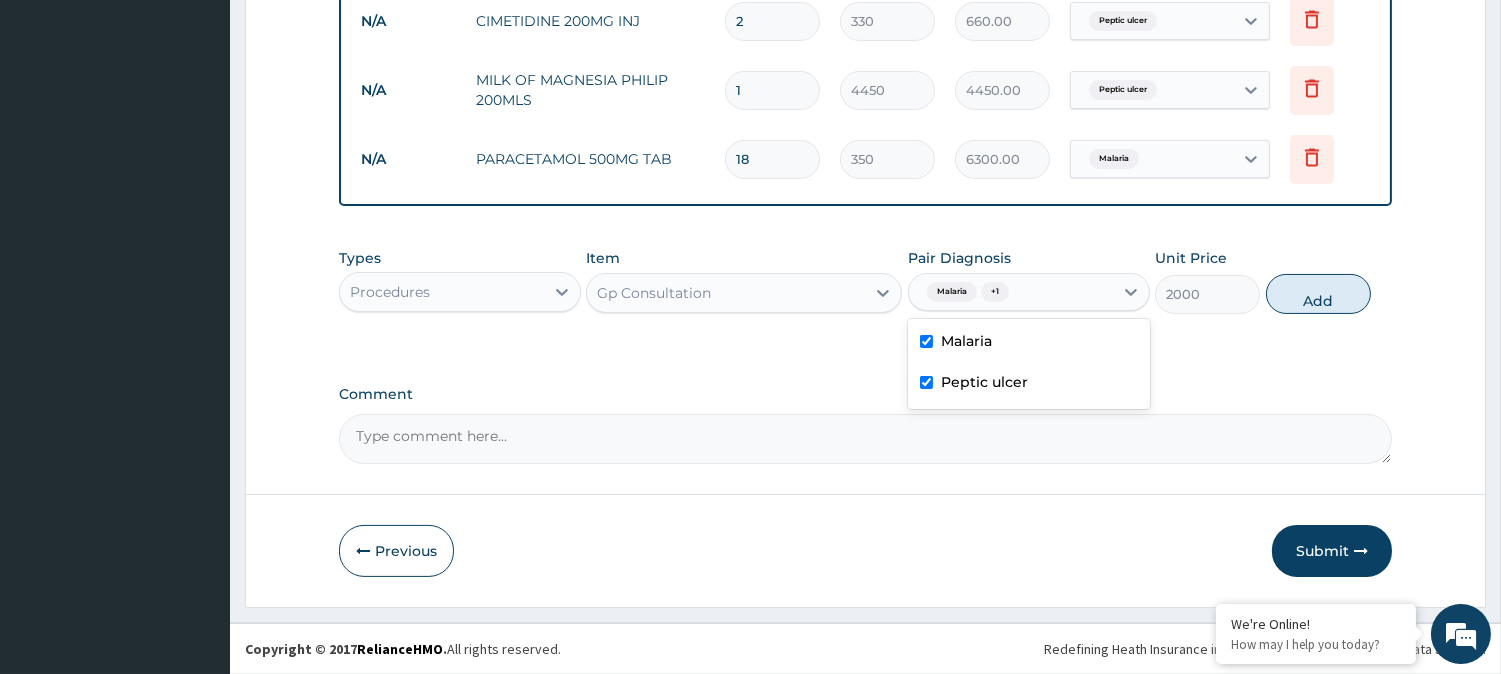 click on "Add" at bounding box center (1318, 294) 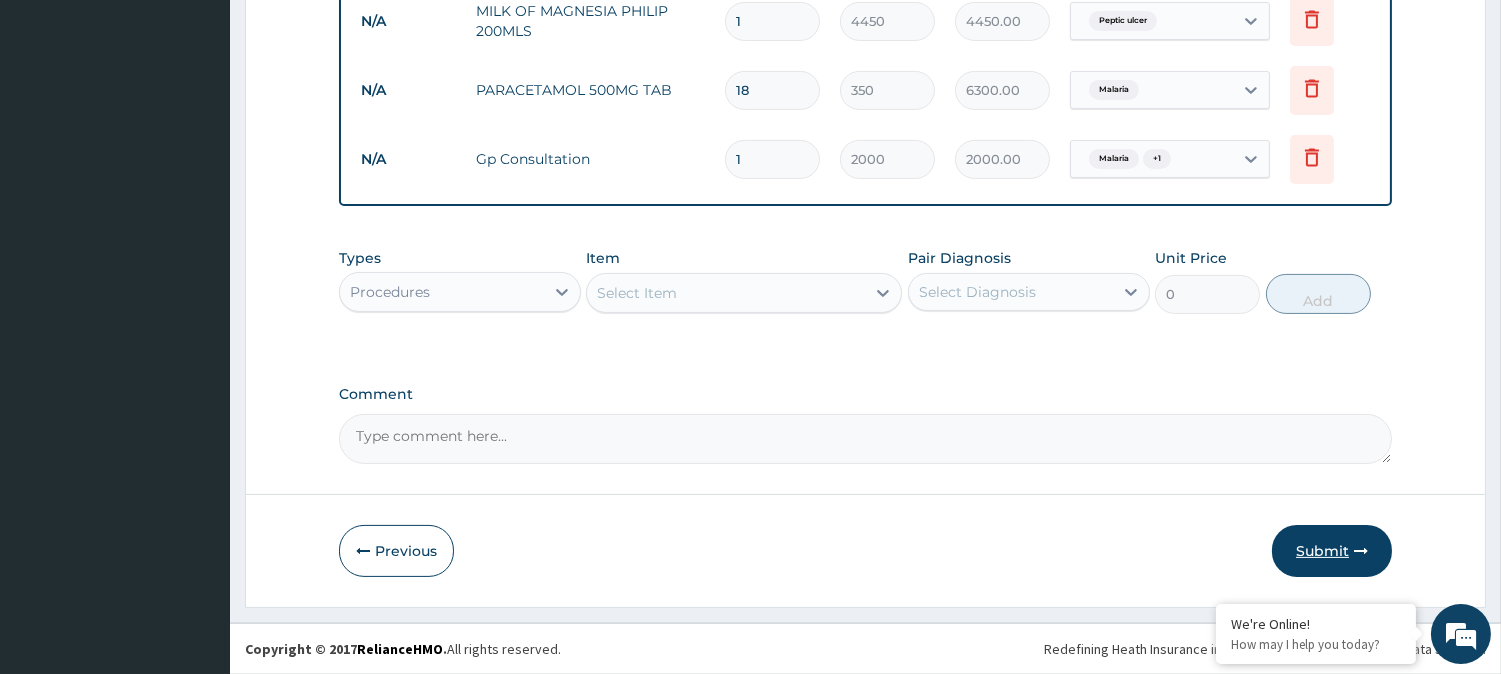 click on "Submit" at bounding box center (1332, 551) 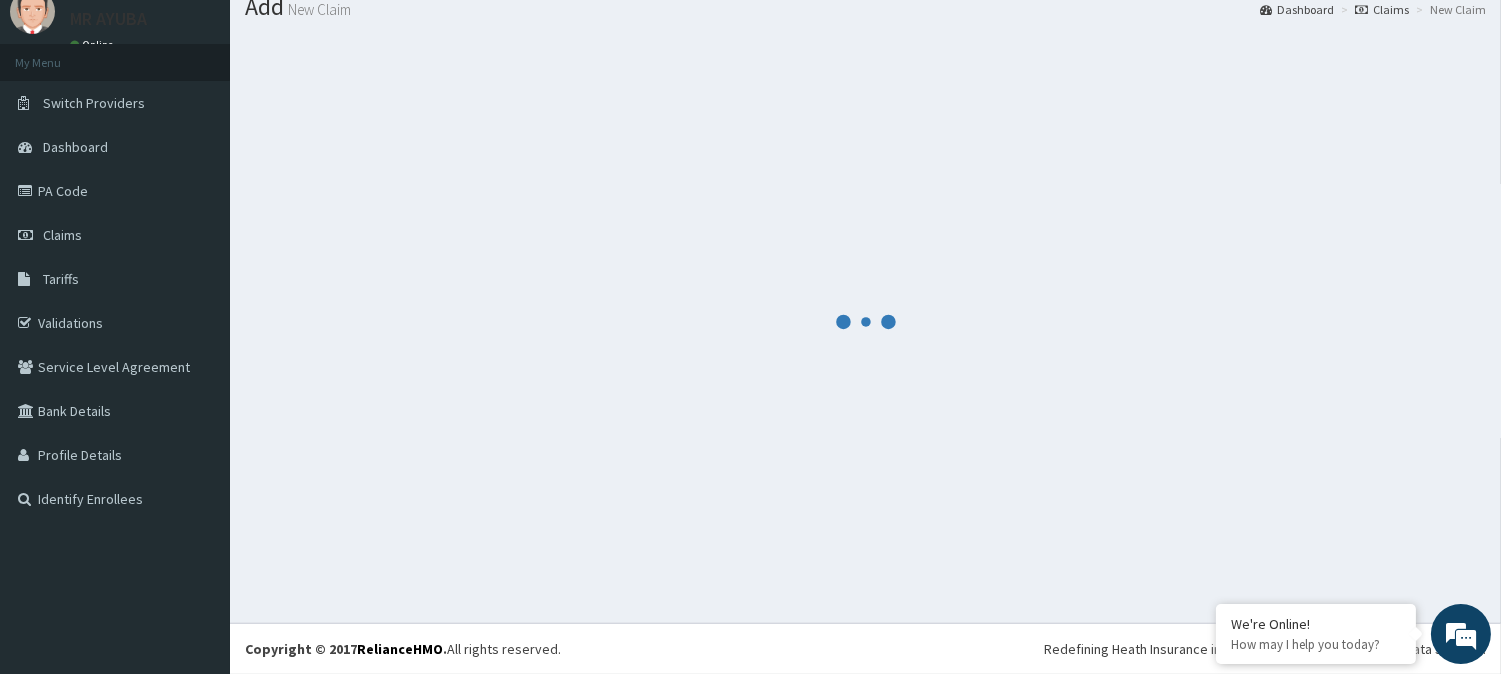 scroll, scrollTop: 802, scrollLeft: 0, axis: vertical 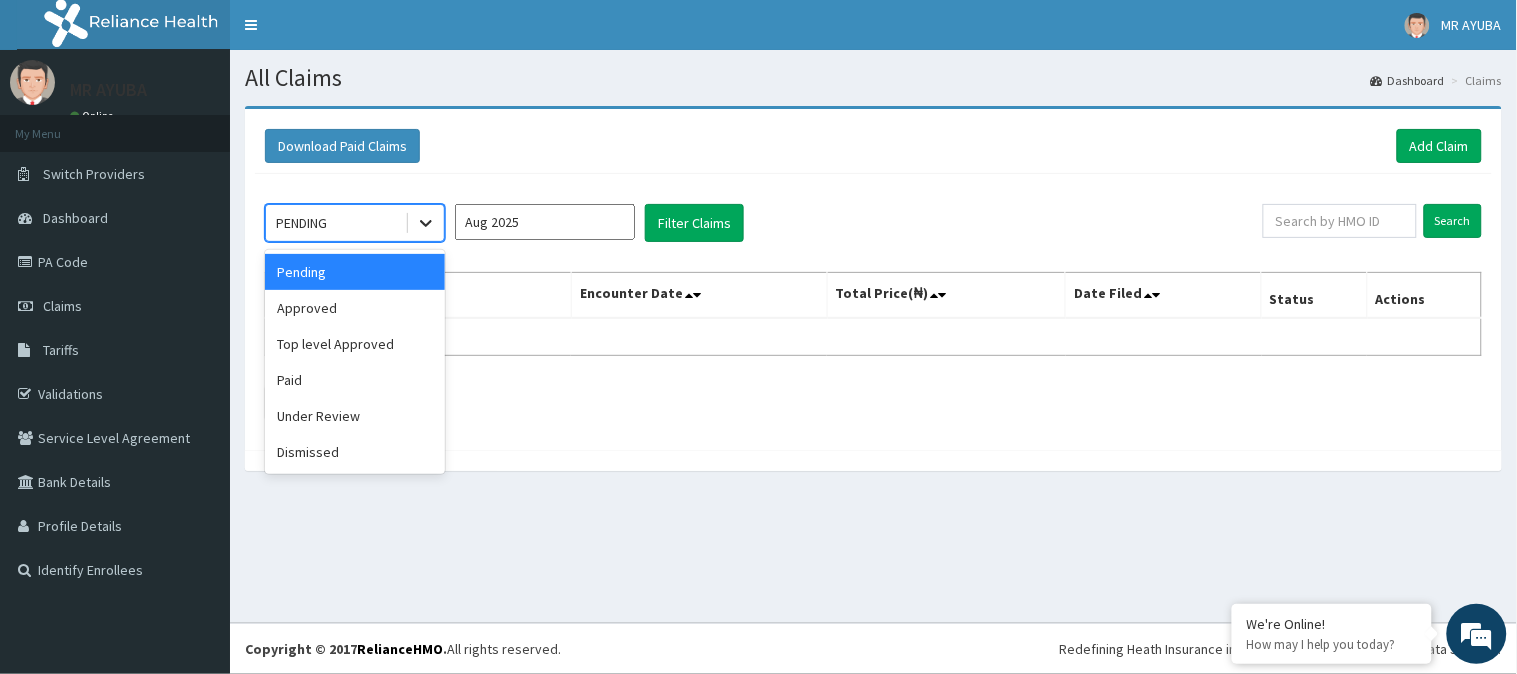 click 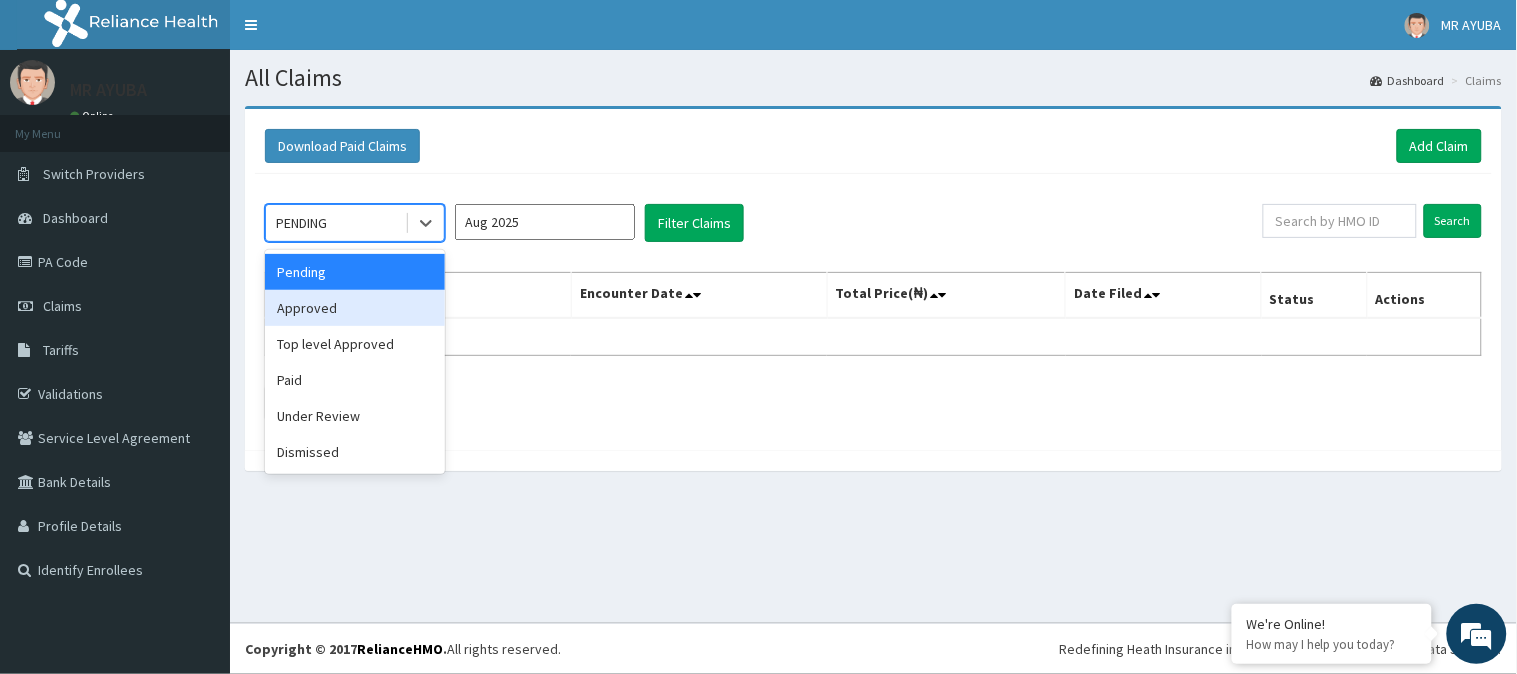 click on "Approved" at bounding box center [355, 308] 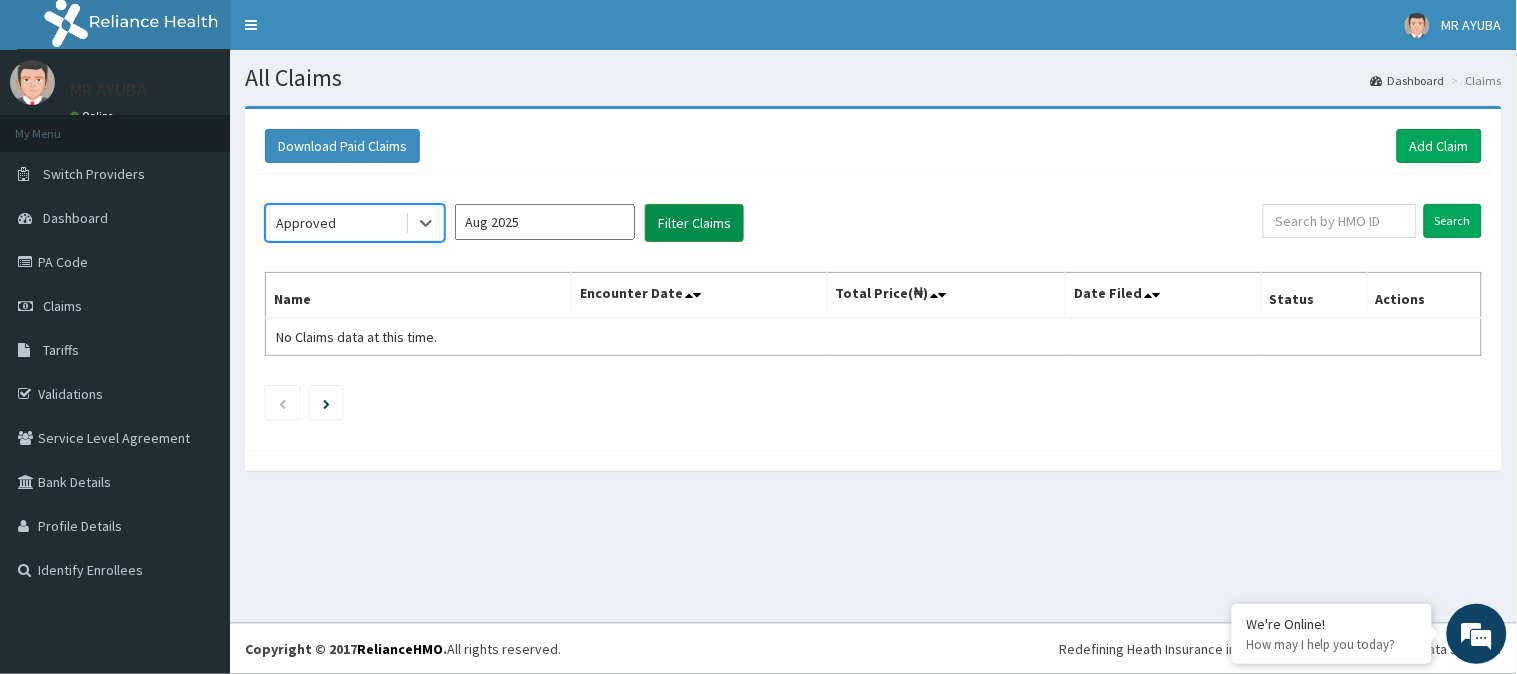 click on "Filter Claims" at bounding box center (694, 223) 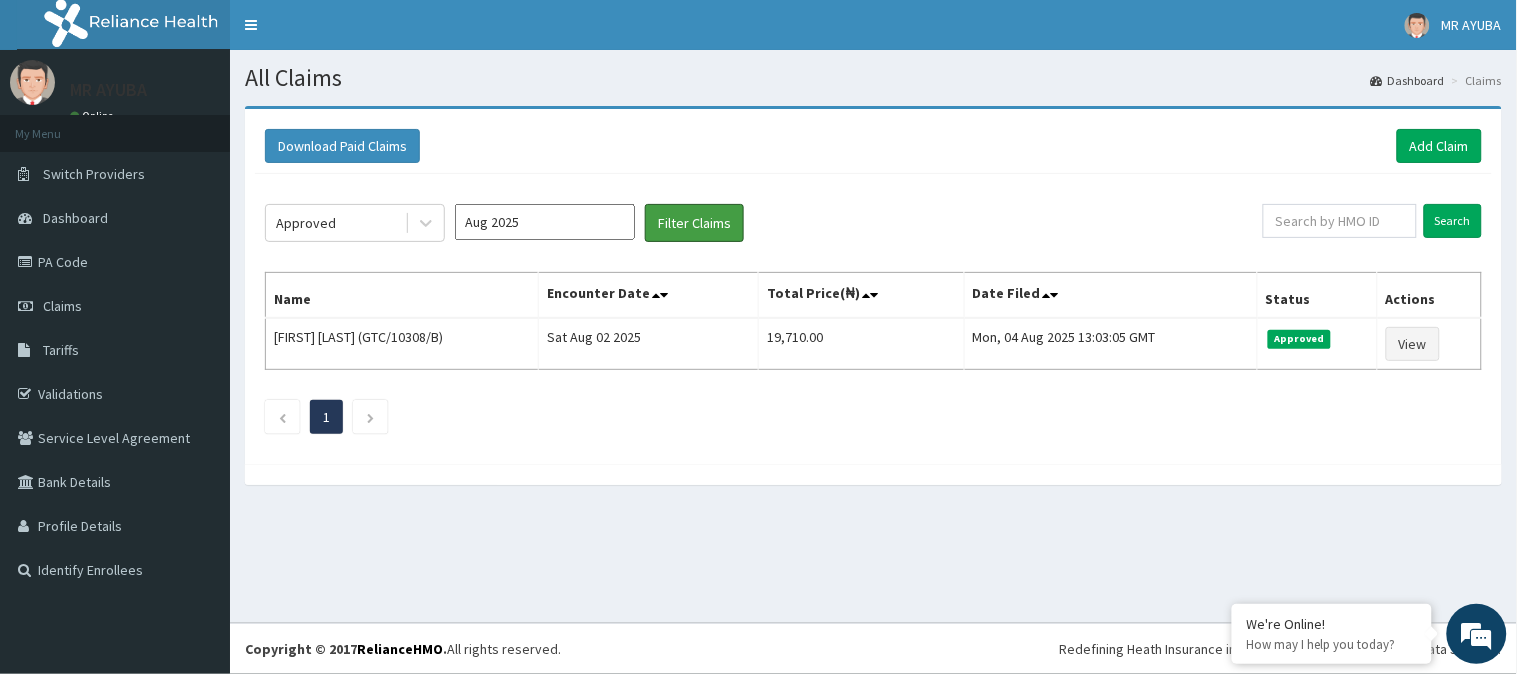 scroll, scrollTop: 0, scrollLeft: 0, axis: both 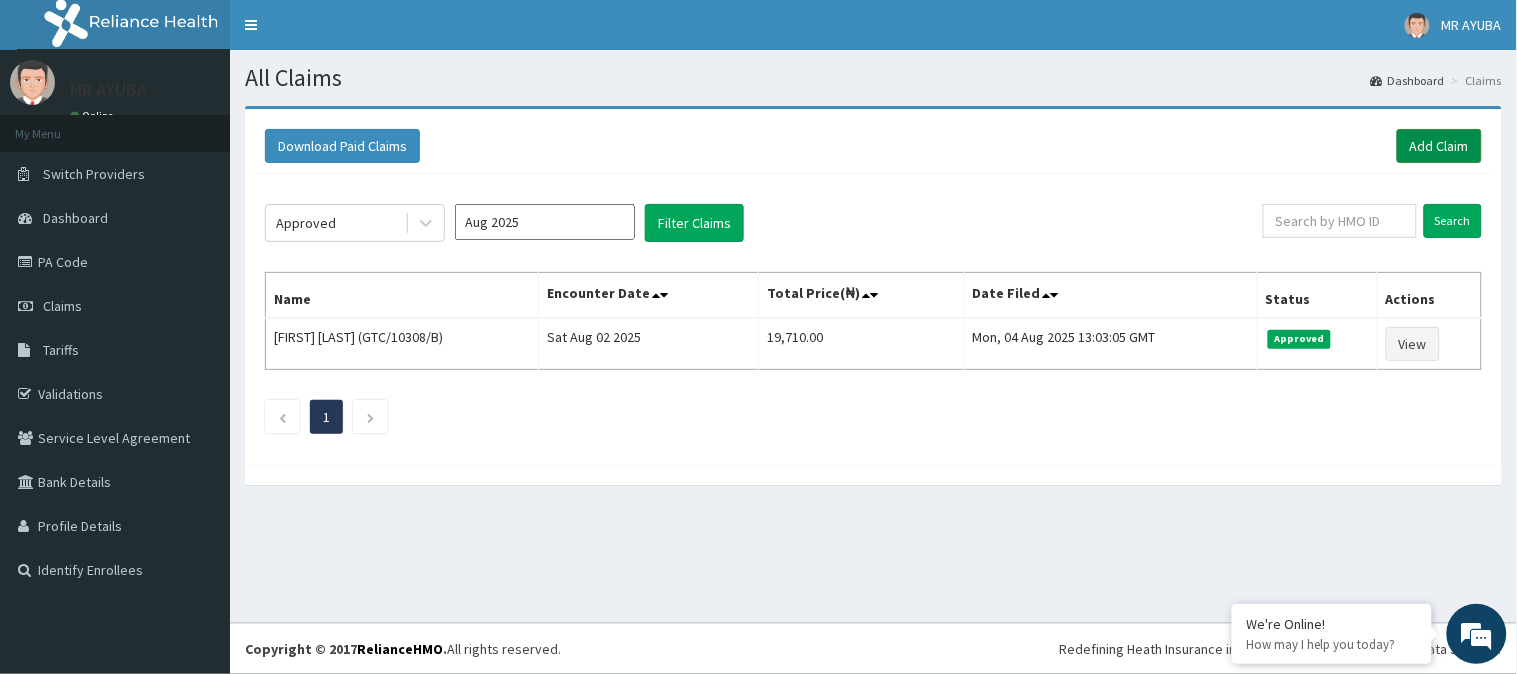 click on "Add Claim" at bounding box center (1439, 146) 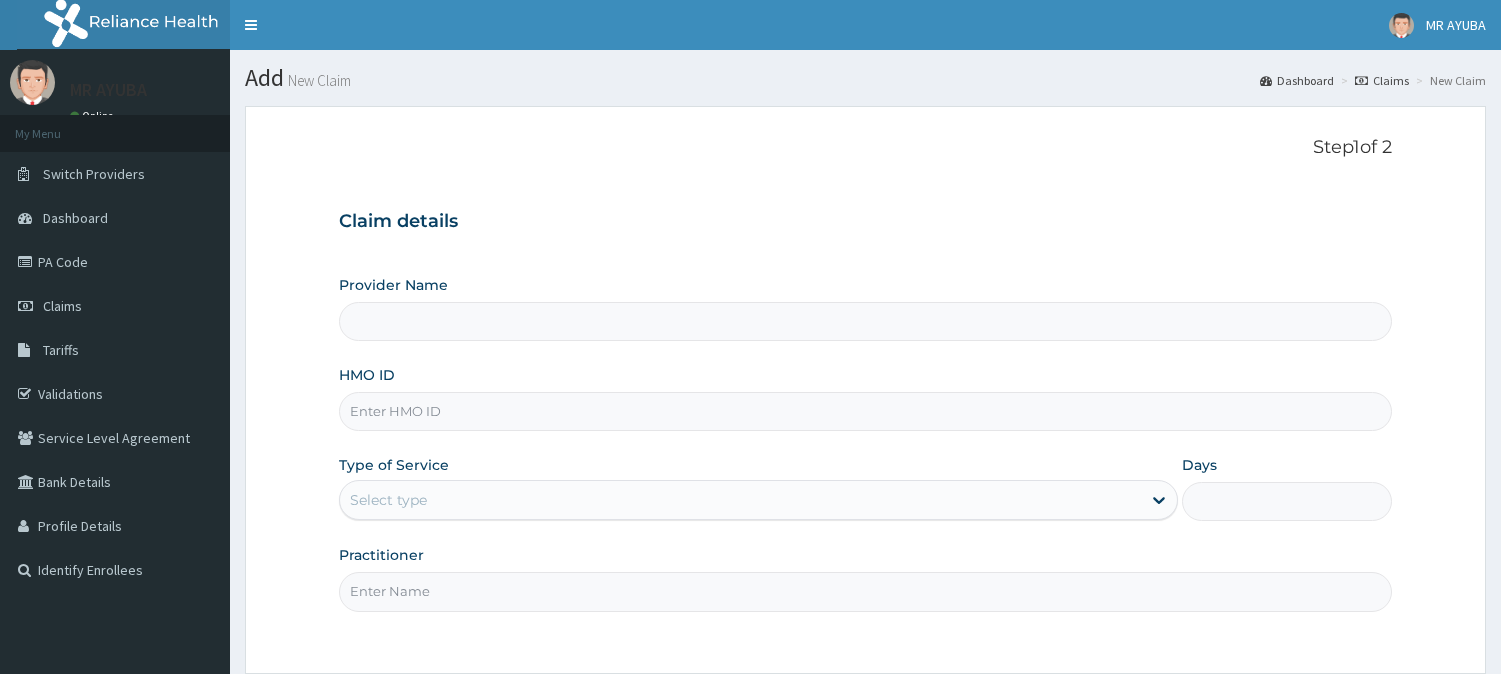 scroll, scrollTop: 0, scrollLeft: 0, axis: both 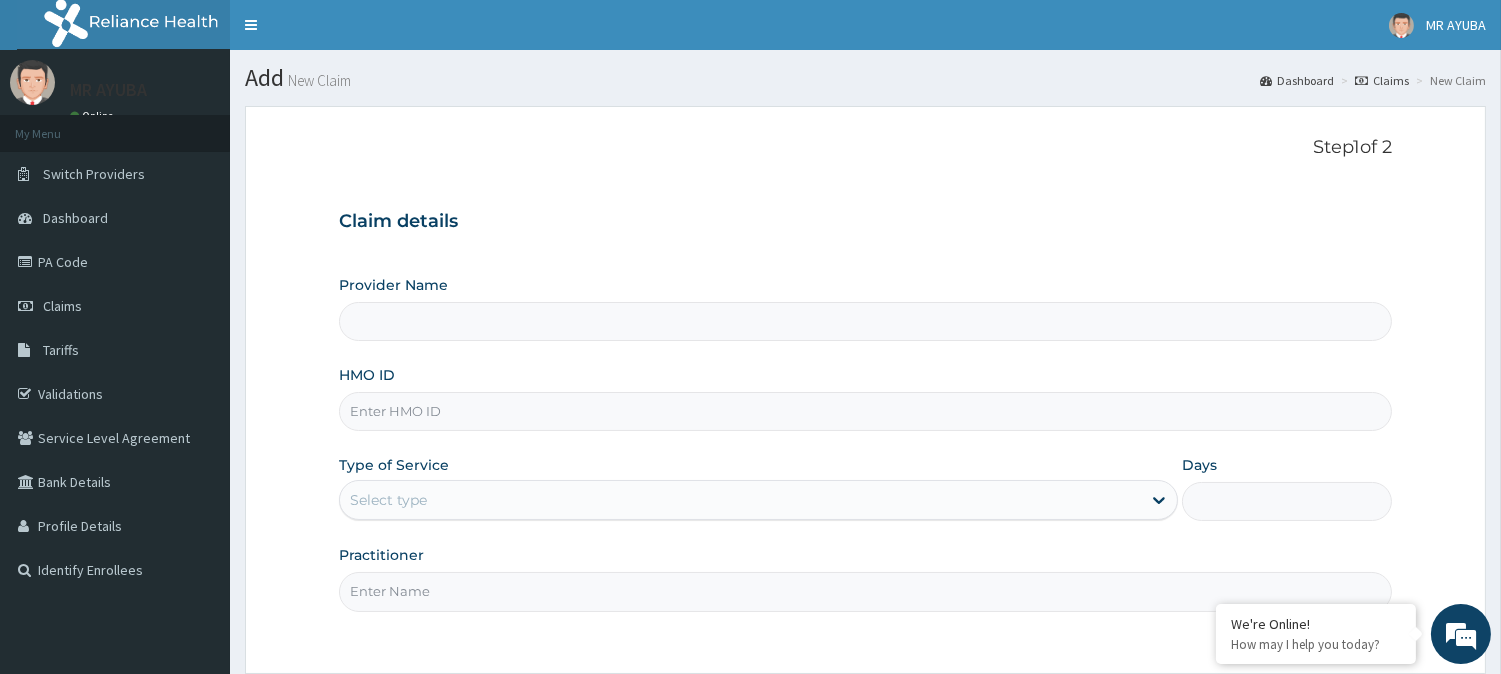 type on "POTISKUM  MEDICAL CENTRE" 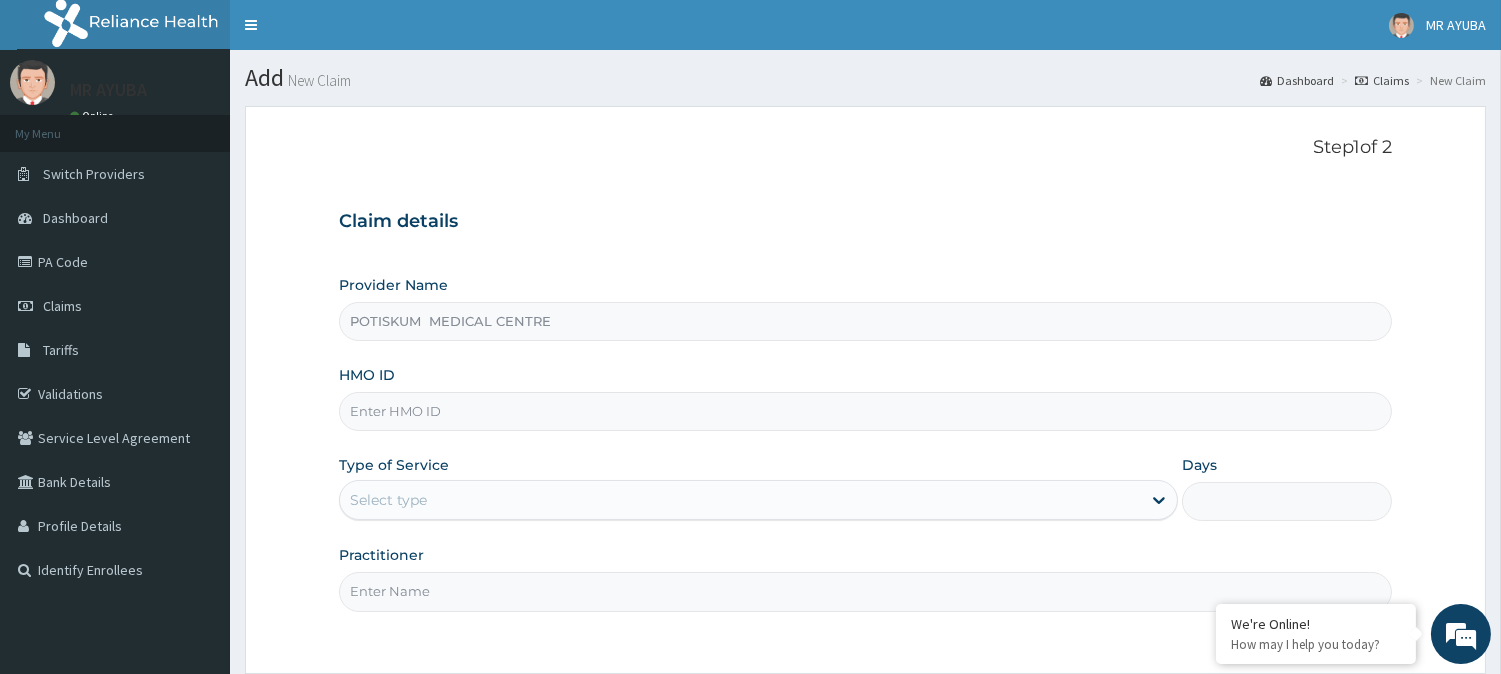 scroll, scrollTop: 0, scrollLeft: 0, axis: both 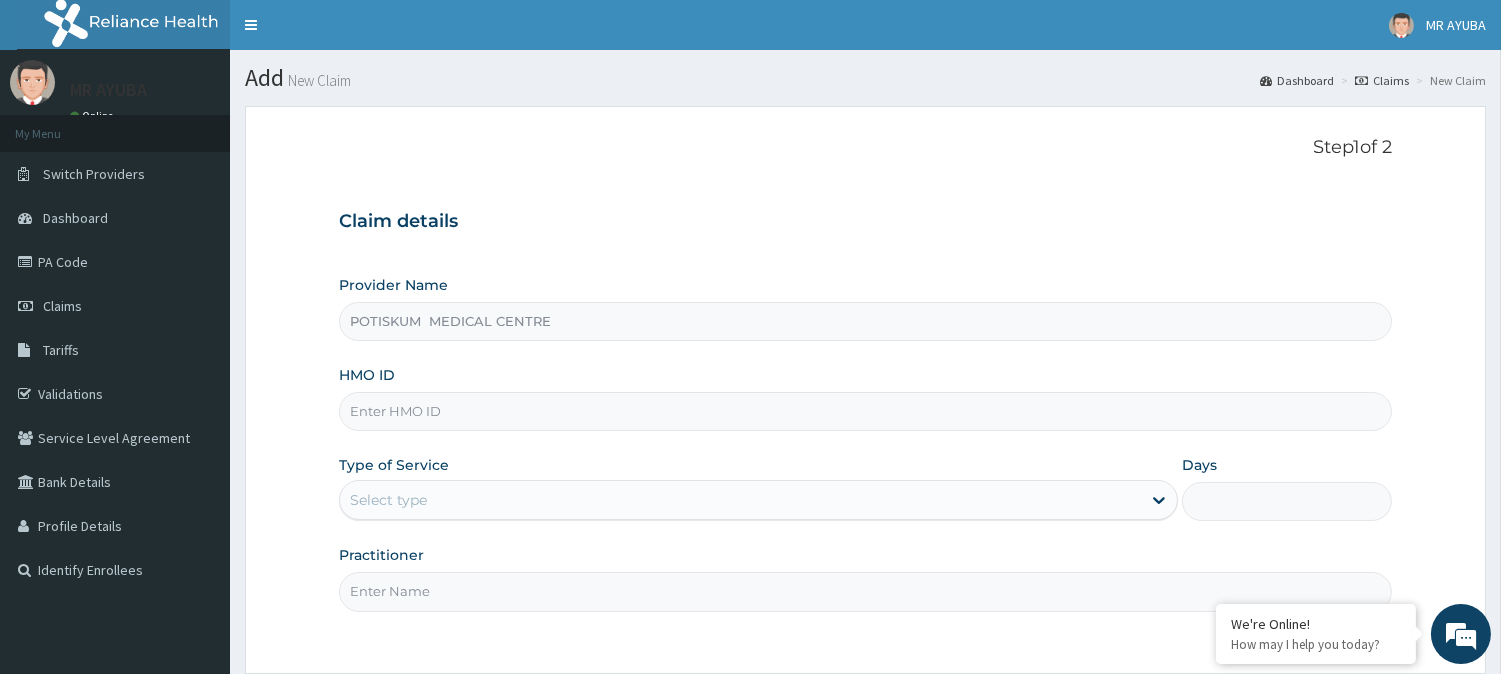 click on "HMO ID" at bounding box center [865, 398] 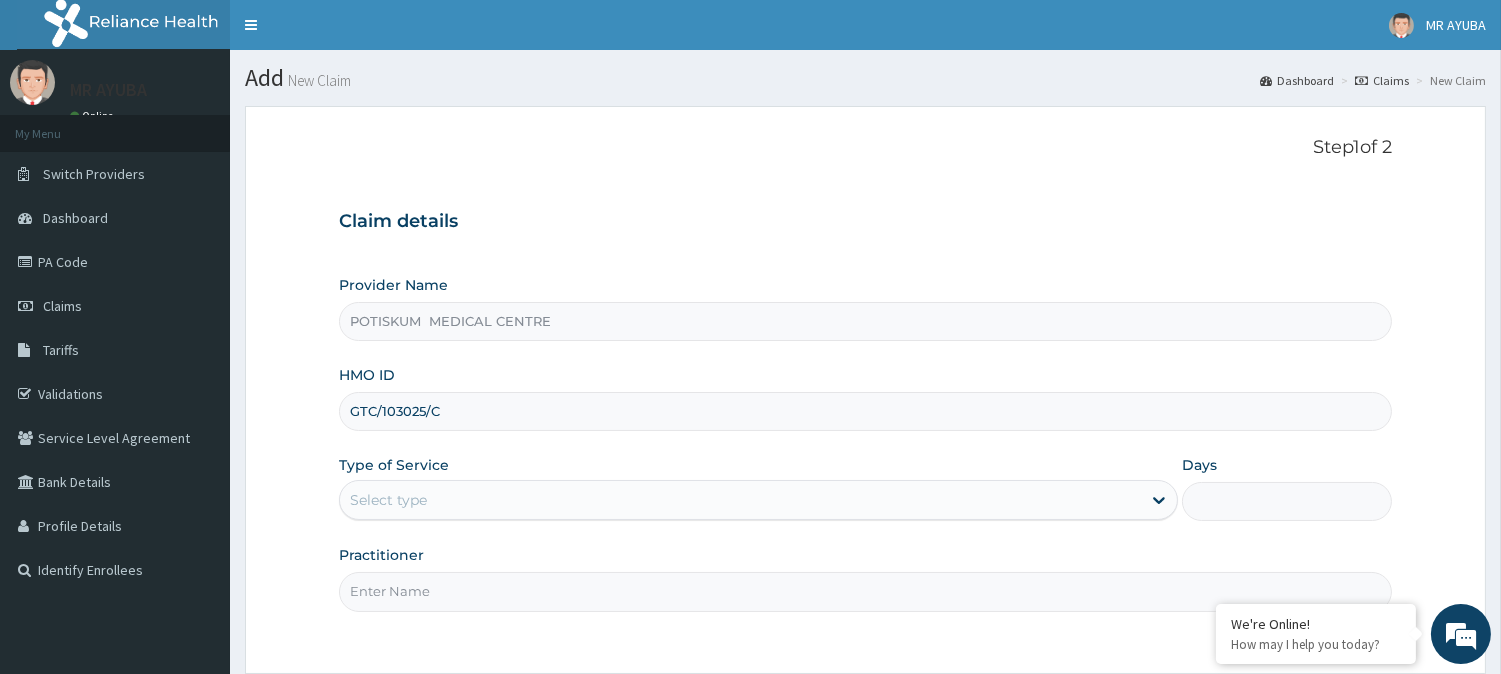 type on "GTC/103025/C" 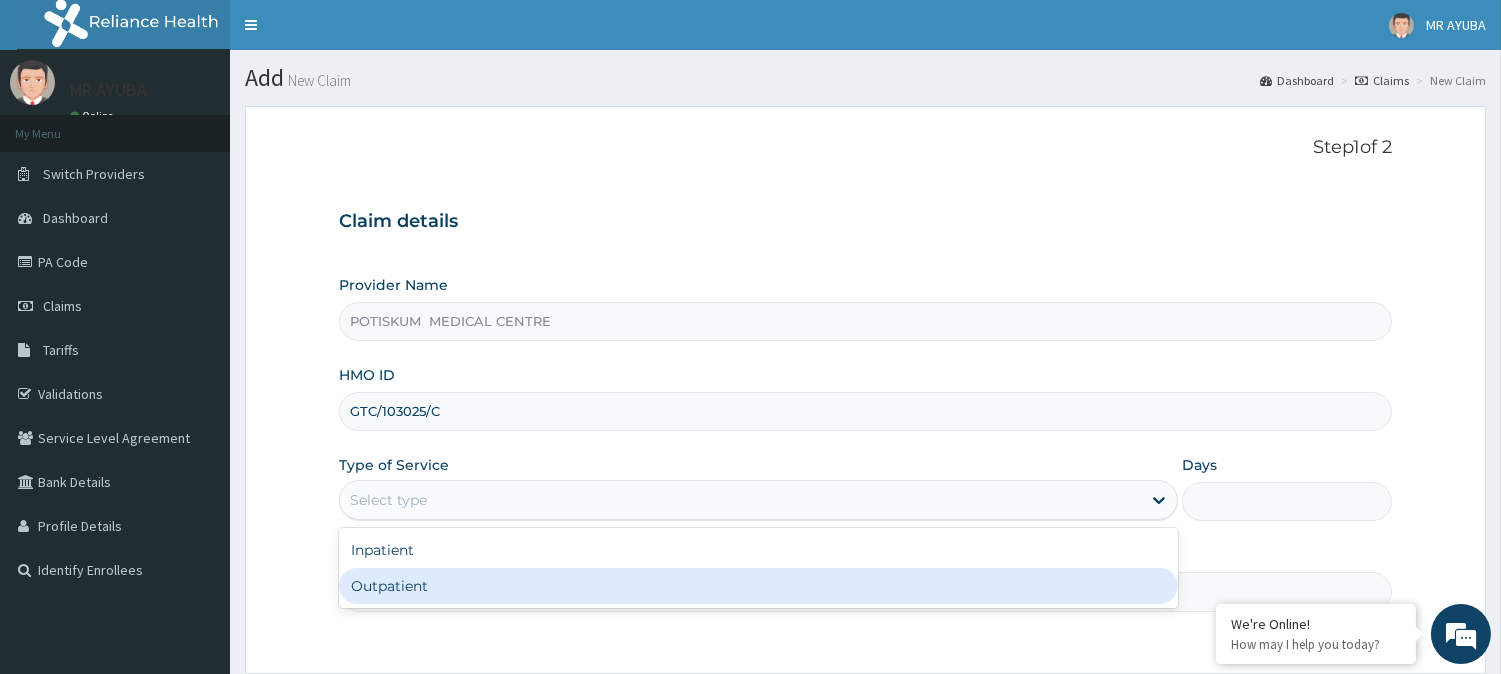 click on "Outpatient" at bounding box center (758, 586) 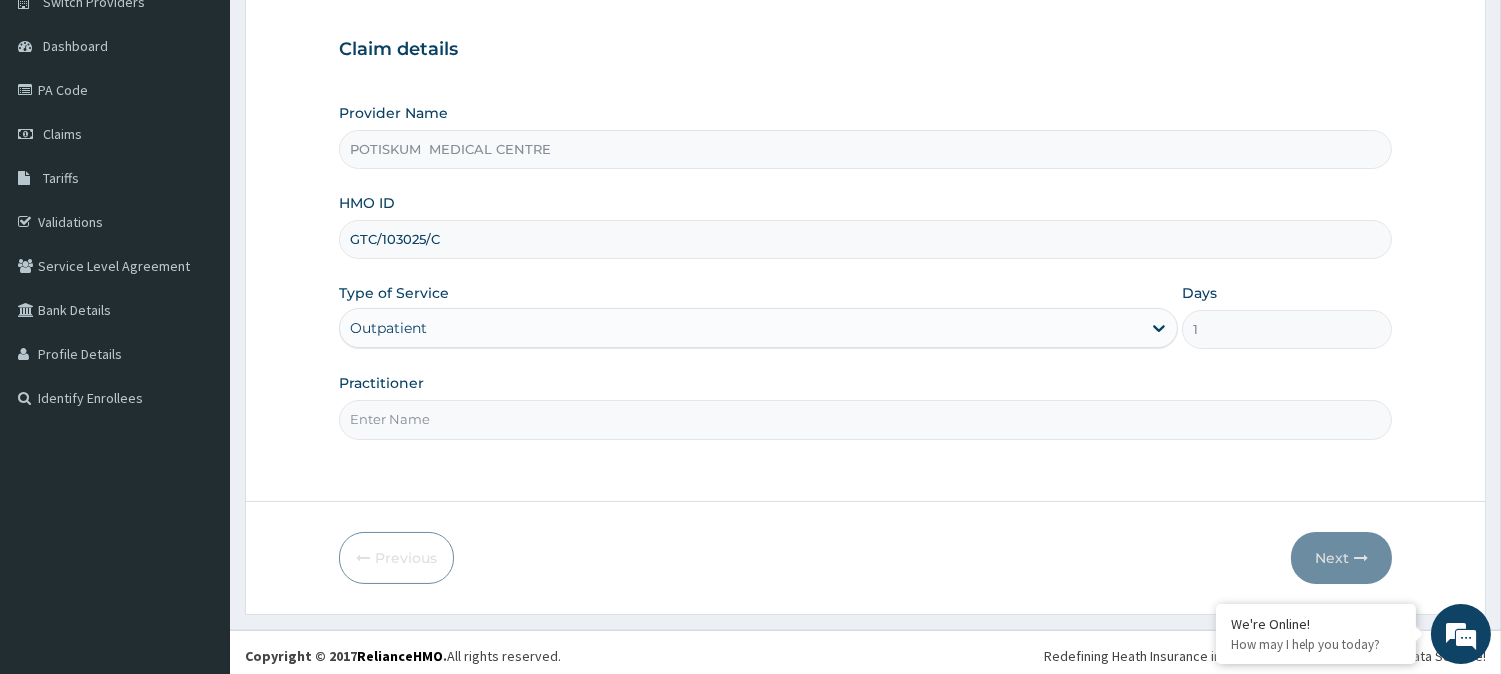 scroll, scrollTop: 178, scrollLeft: 0, axis: vertical 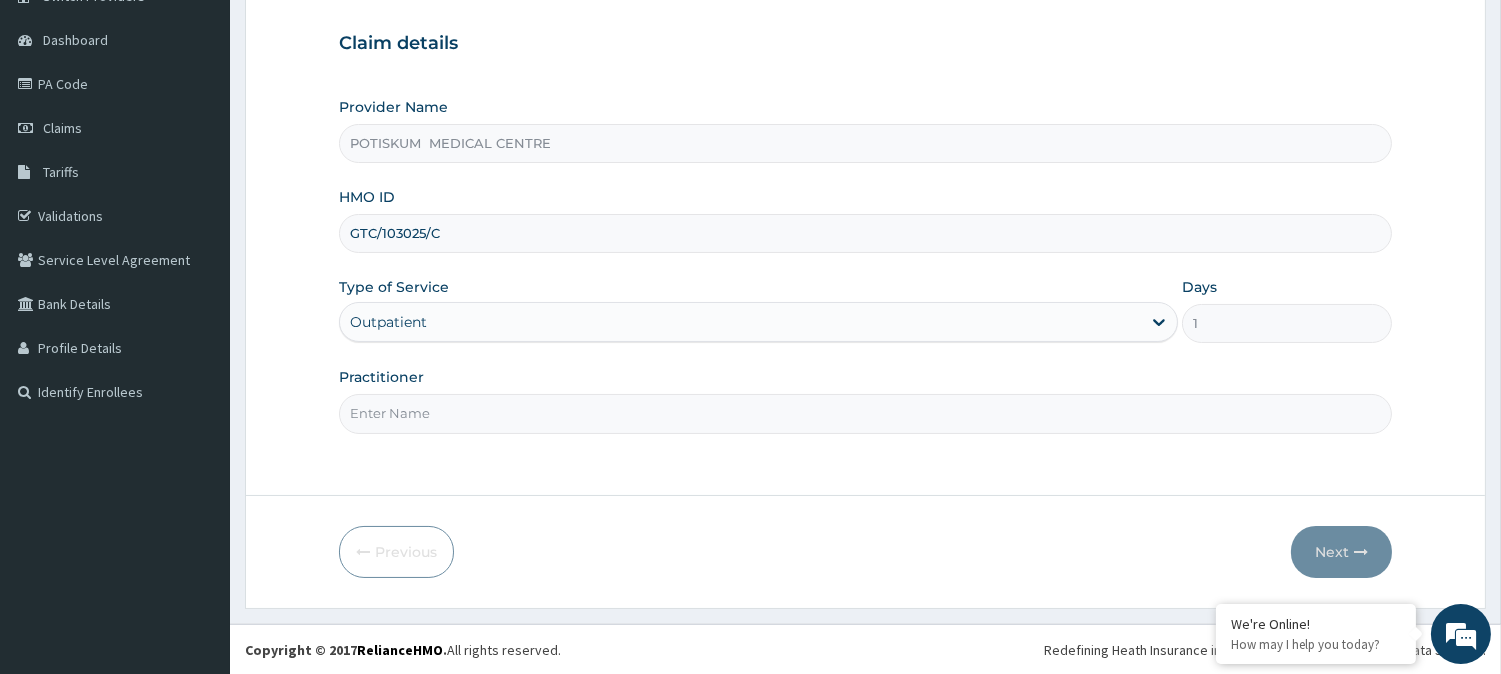 click on "Practitioner" at bounding box center [865, 413] 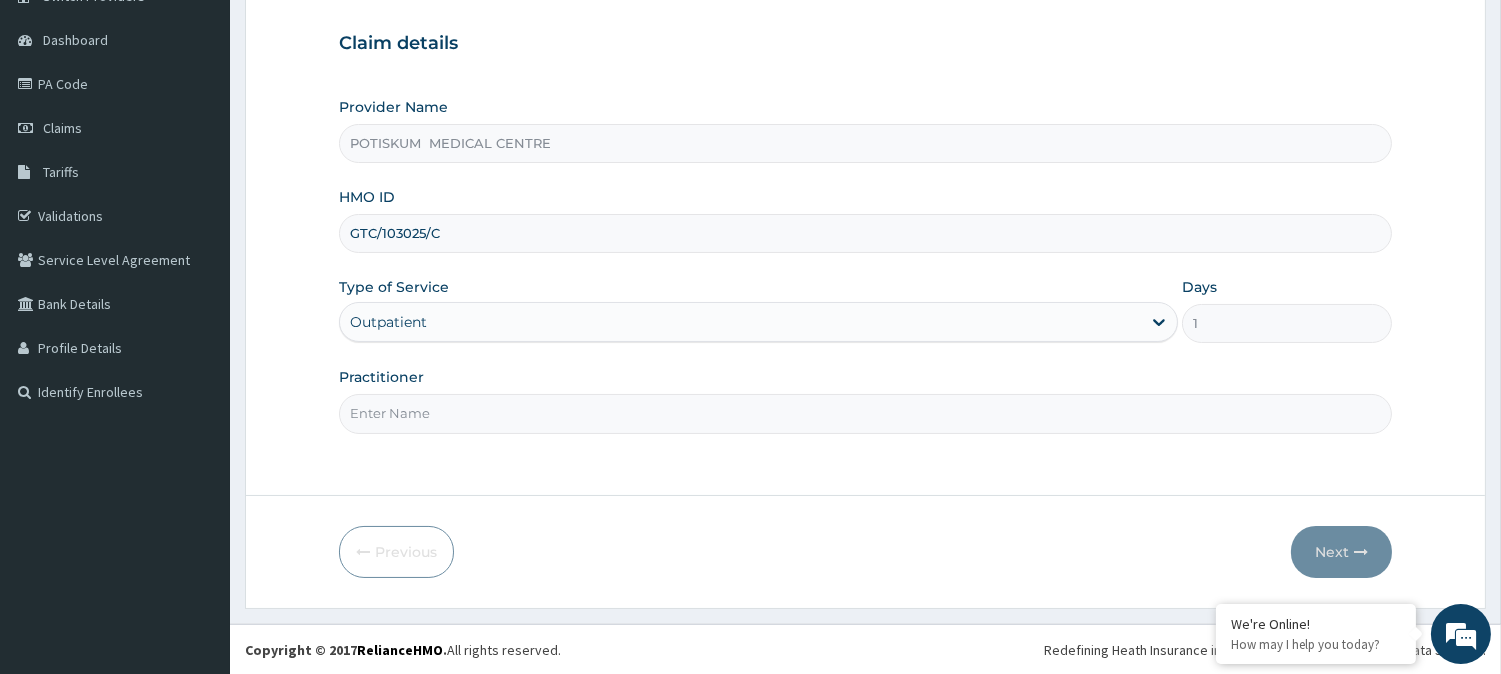type on "DR [LAST] [LAST]" 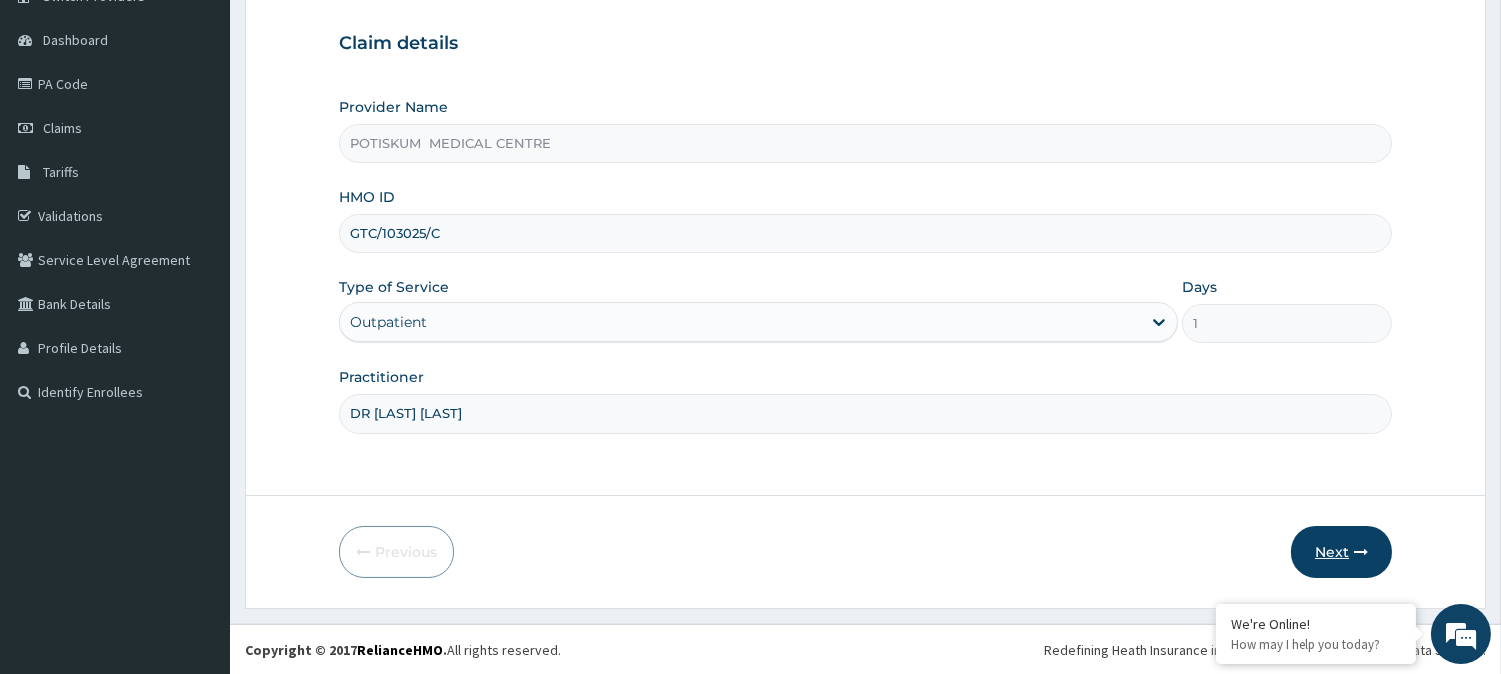 click on "Next" at bounding box center [1341, 552] 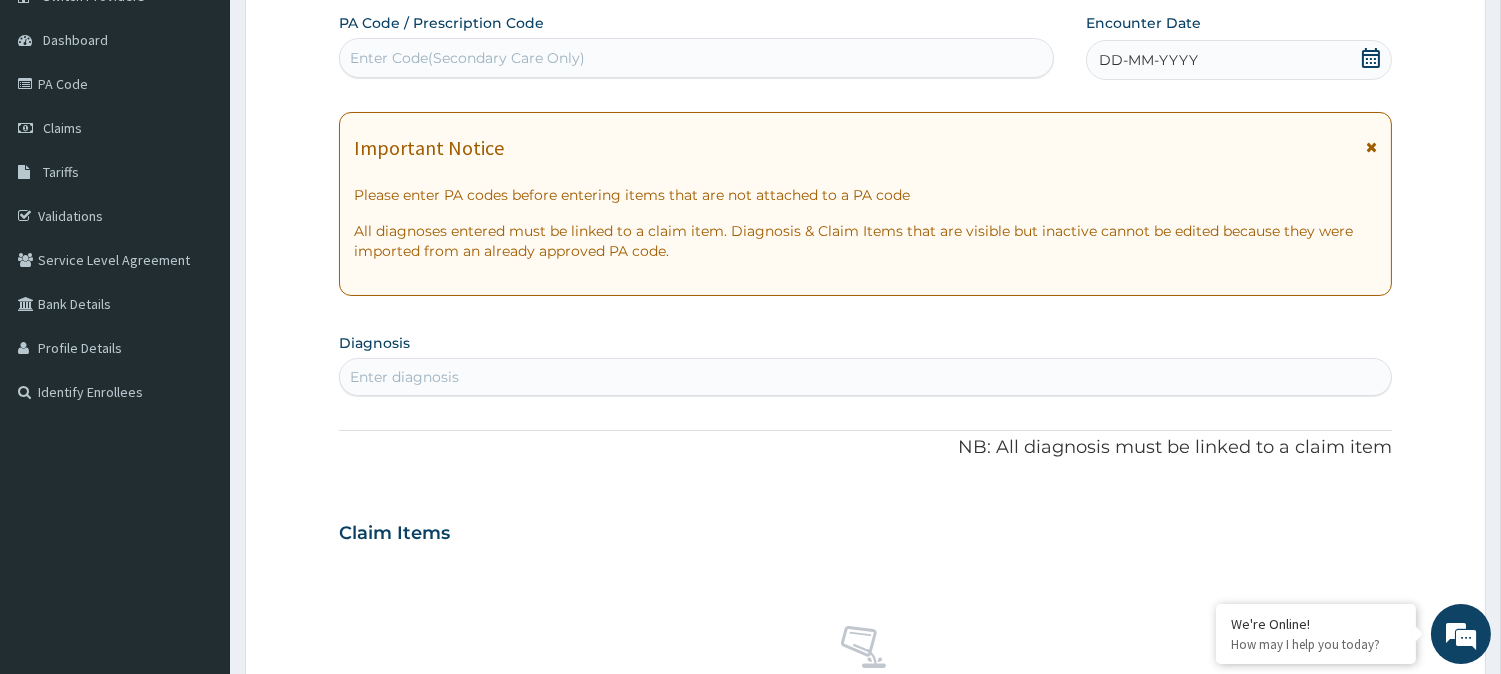 click at bounding box center [1371, 147] 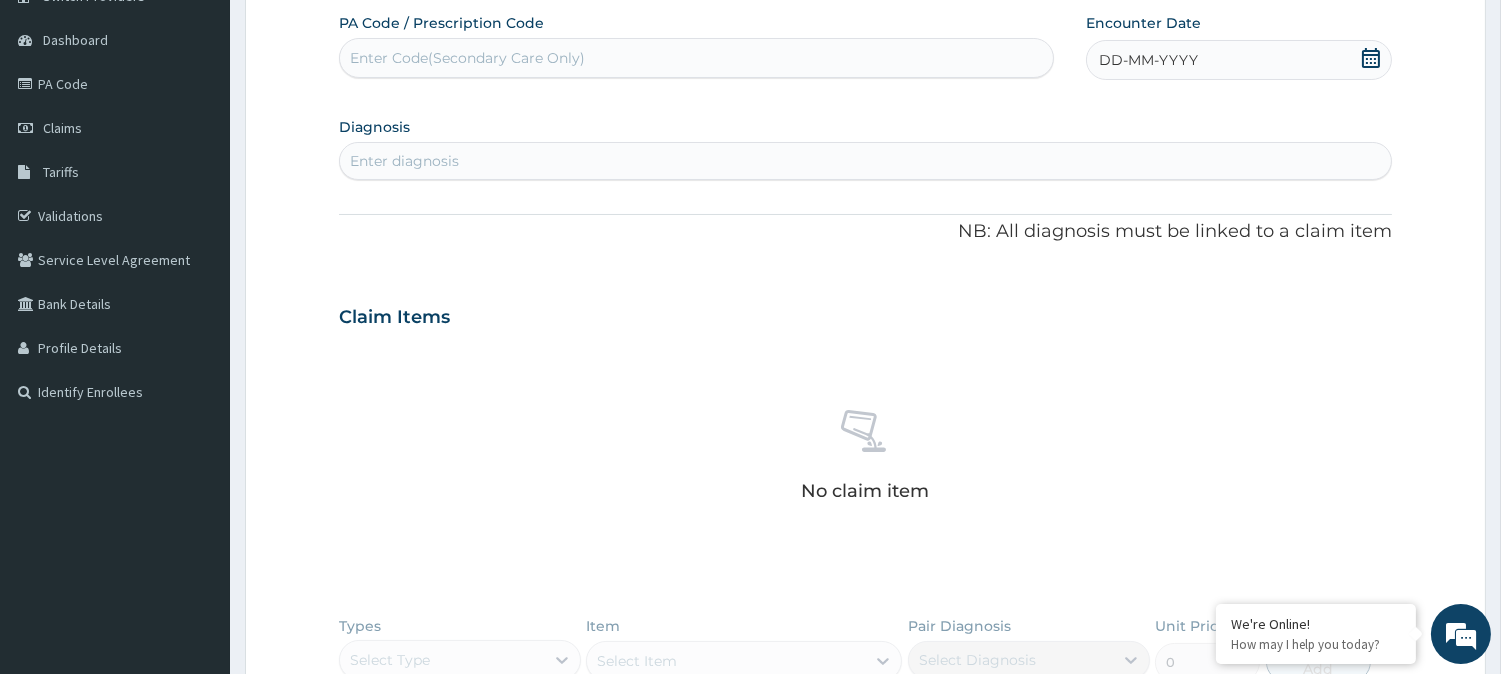 click 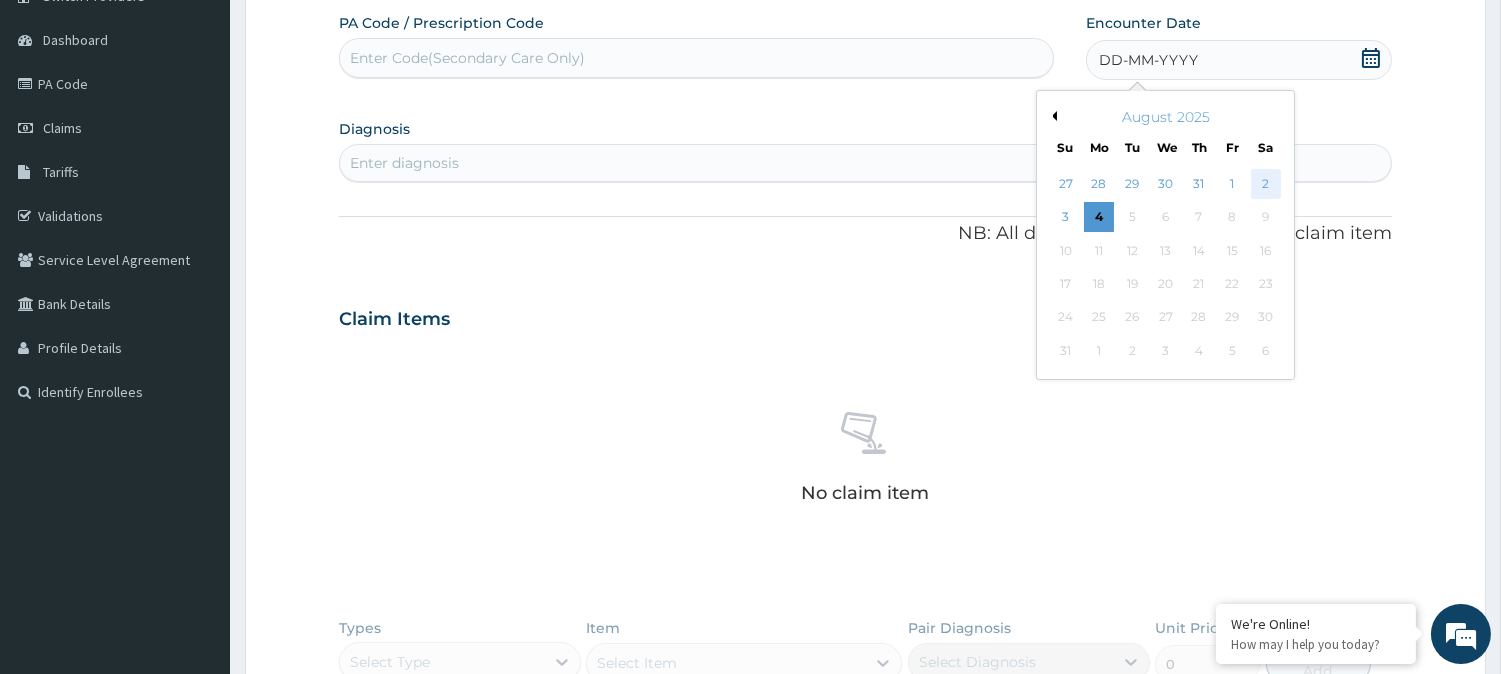 click on "2" at bounding box center [1265, 184] 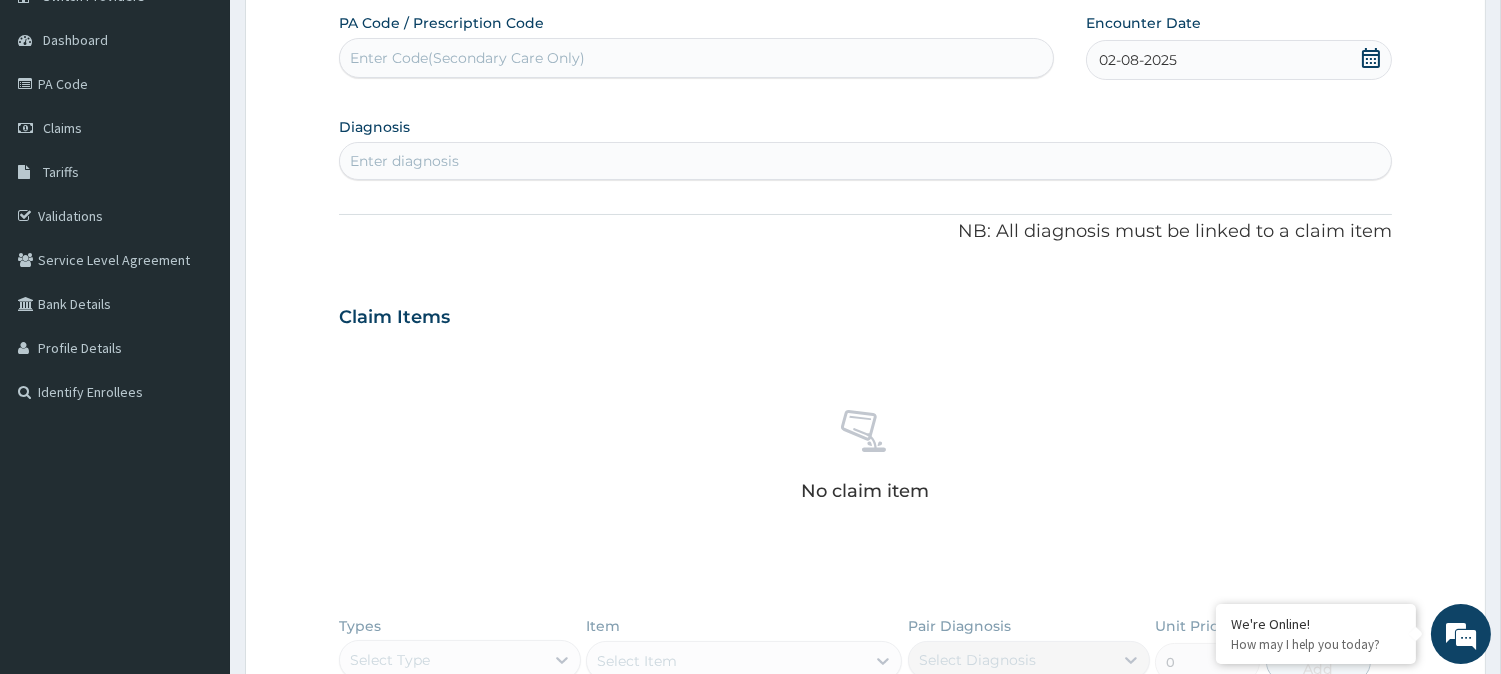 click on "Enter diagnosis" at bounding box center (865, 161) 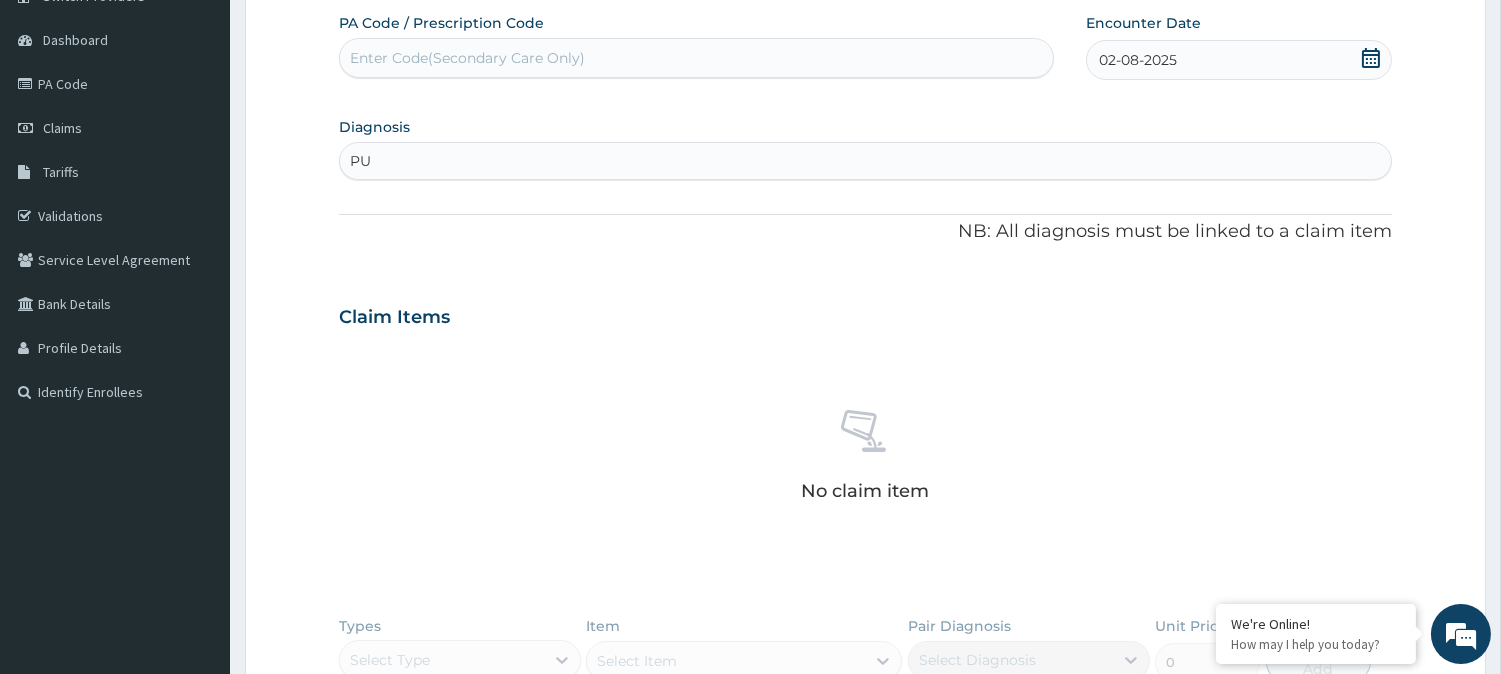 type on "PUD" 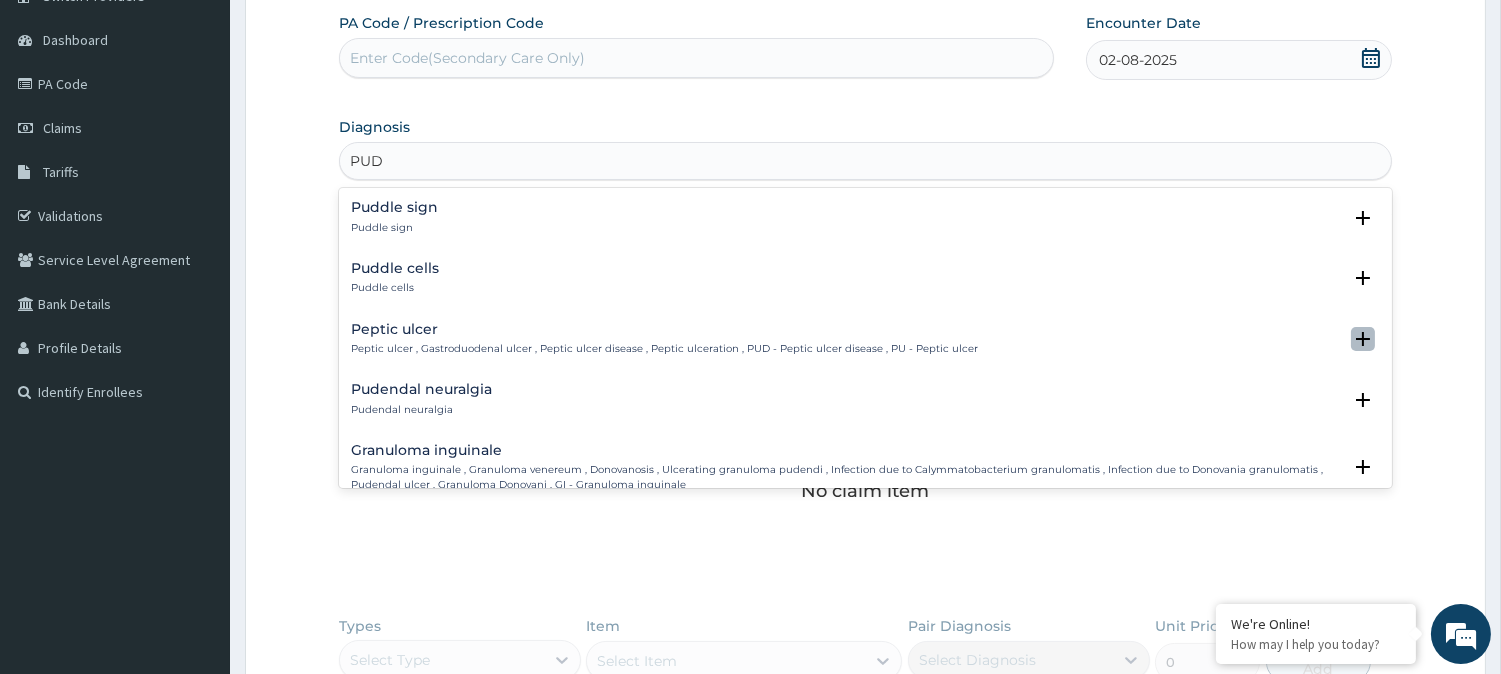 click 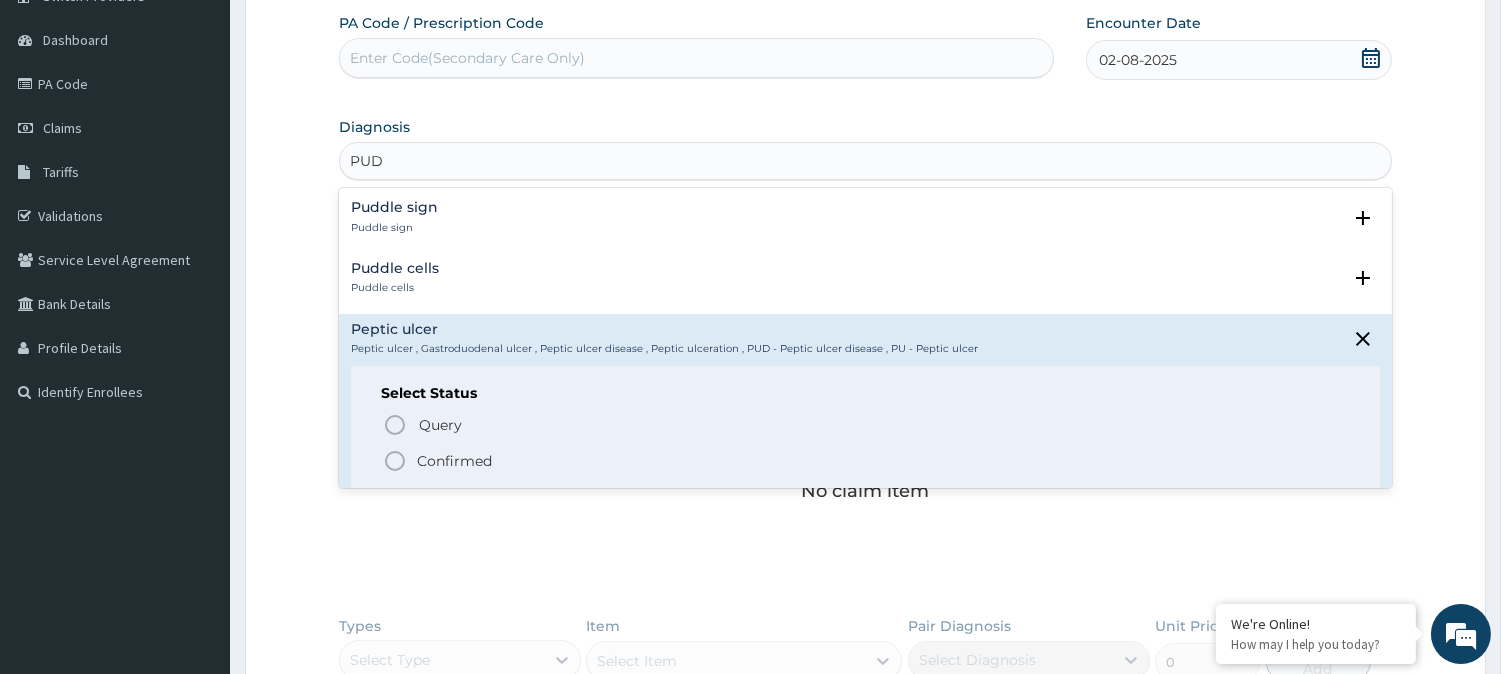 click 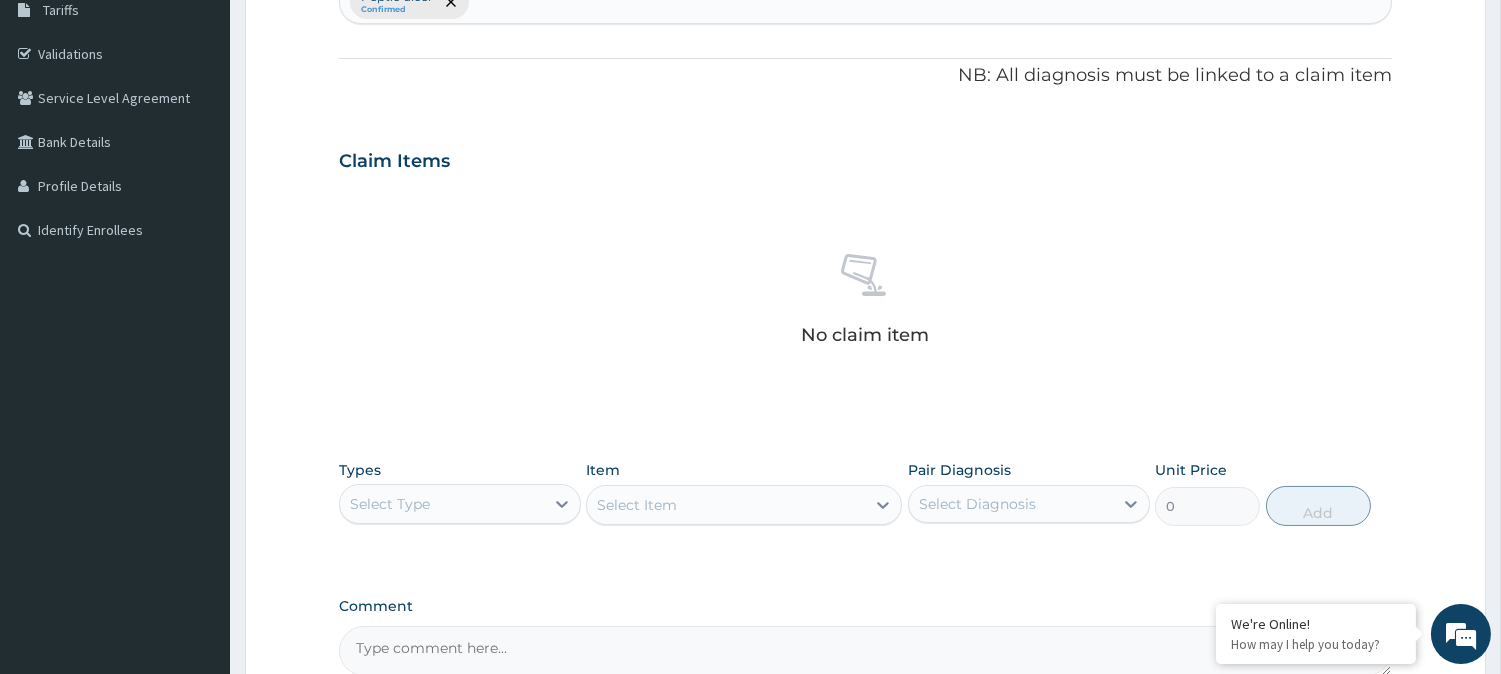 scroll, scrollTop: 552, scrollLeft: 0, axis: vertical 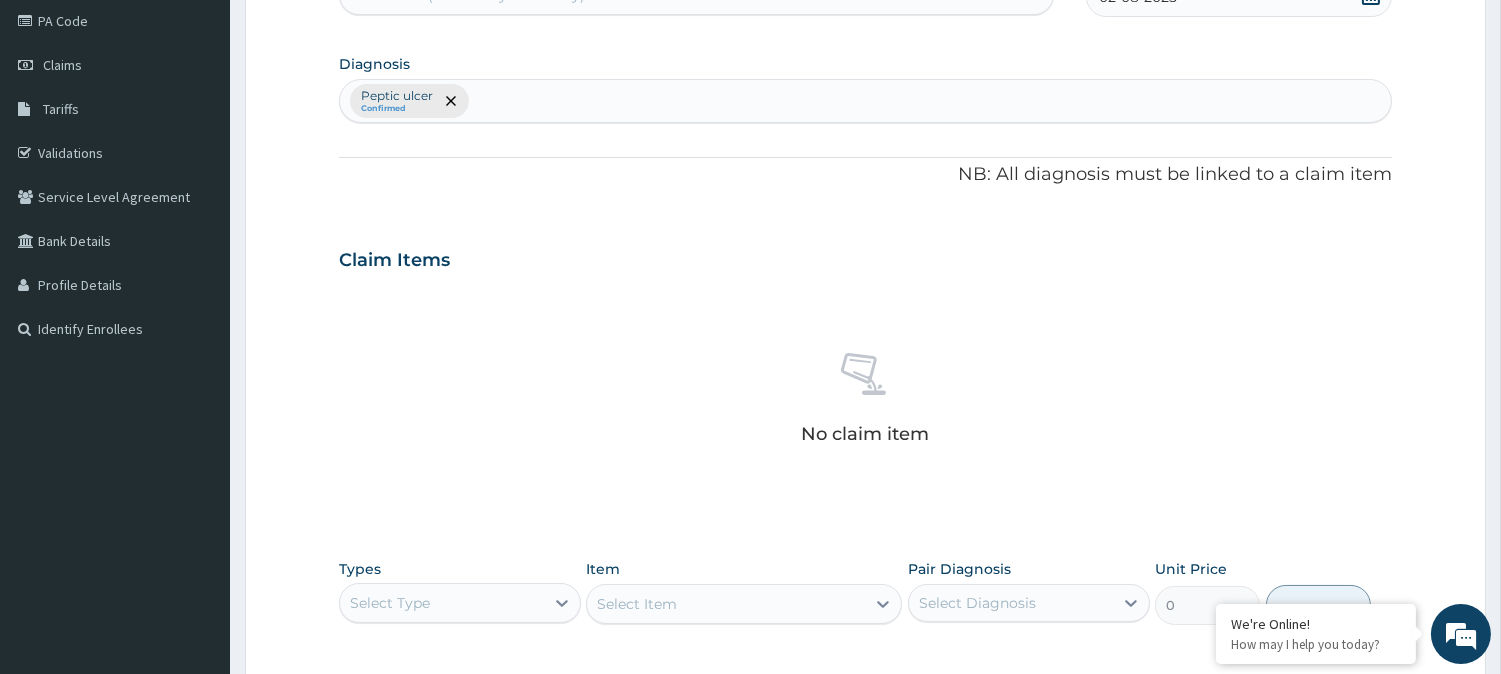 click on "Peptic ulcer Confirmed" at bounding box center (865, 101) 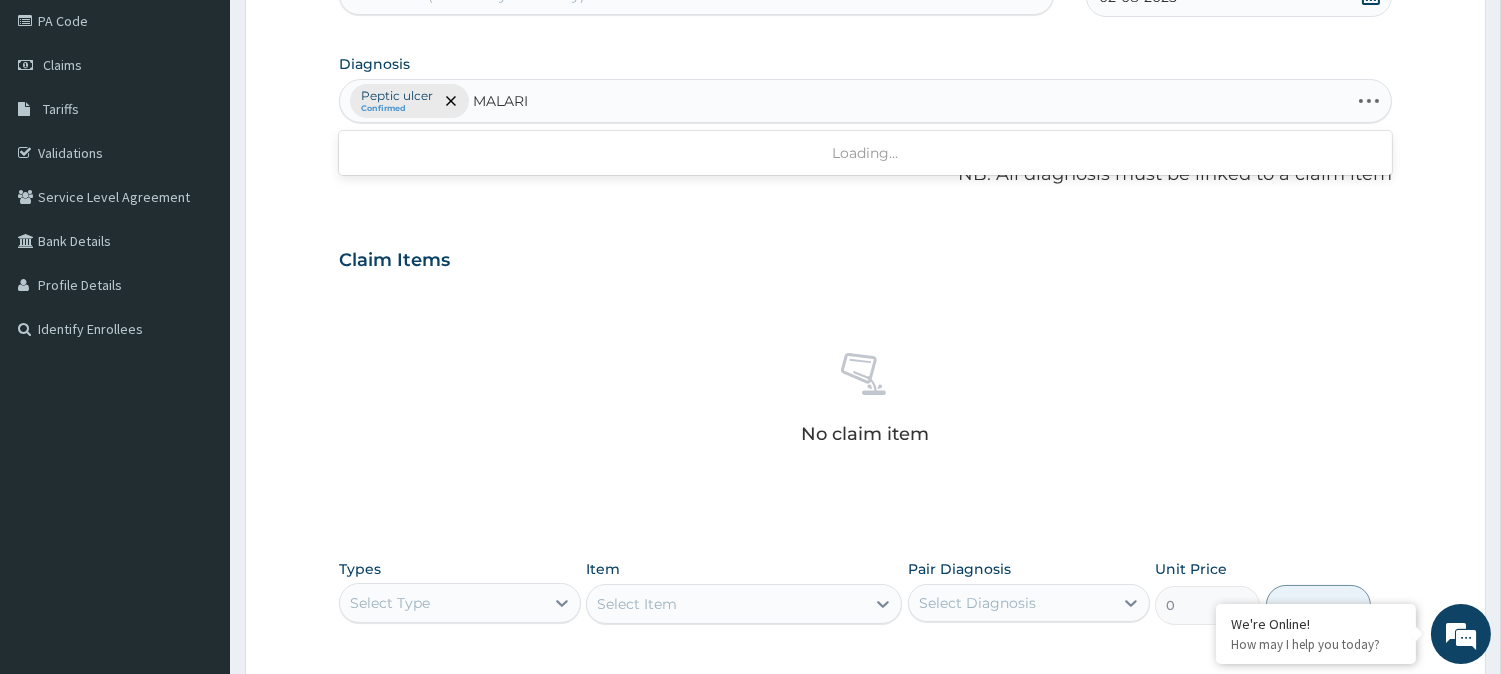 type on "MALARIA" 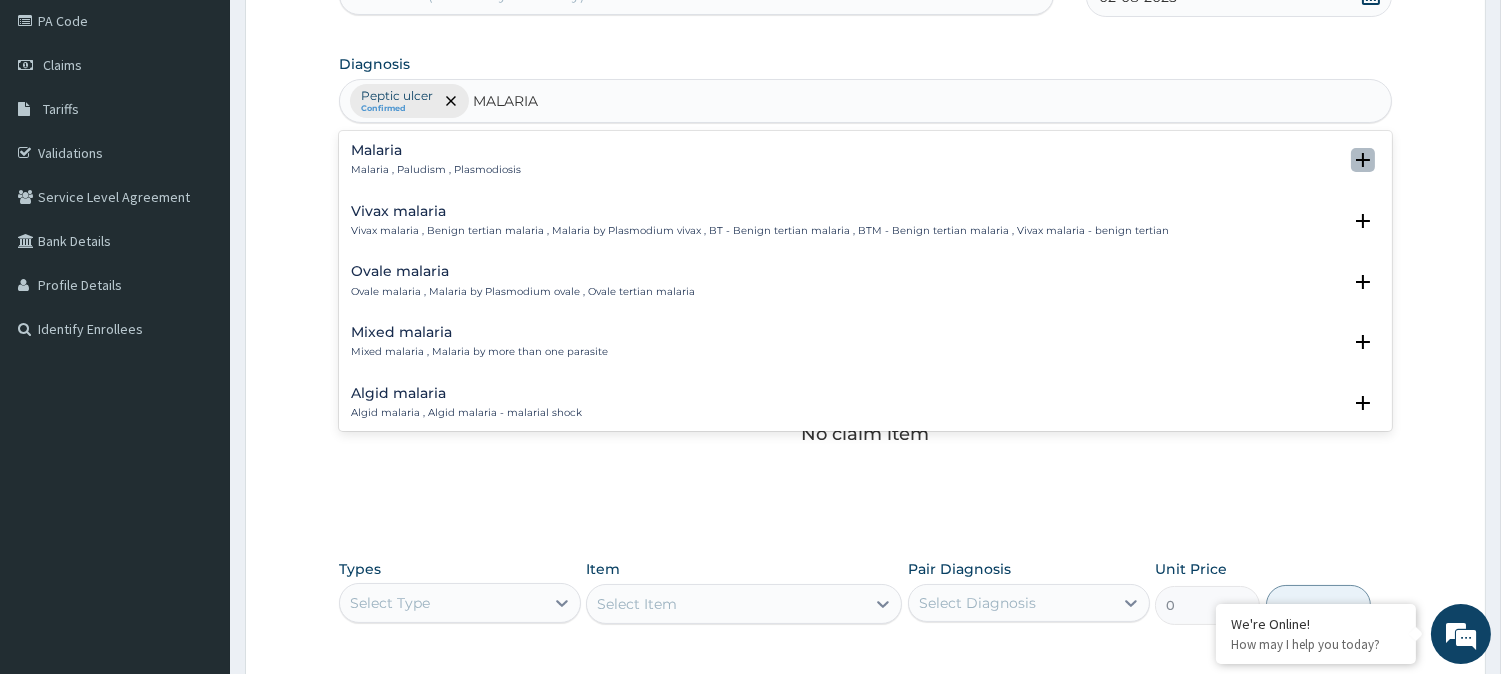 click at bounding box center [1363, 160] 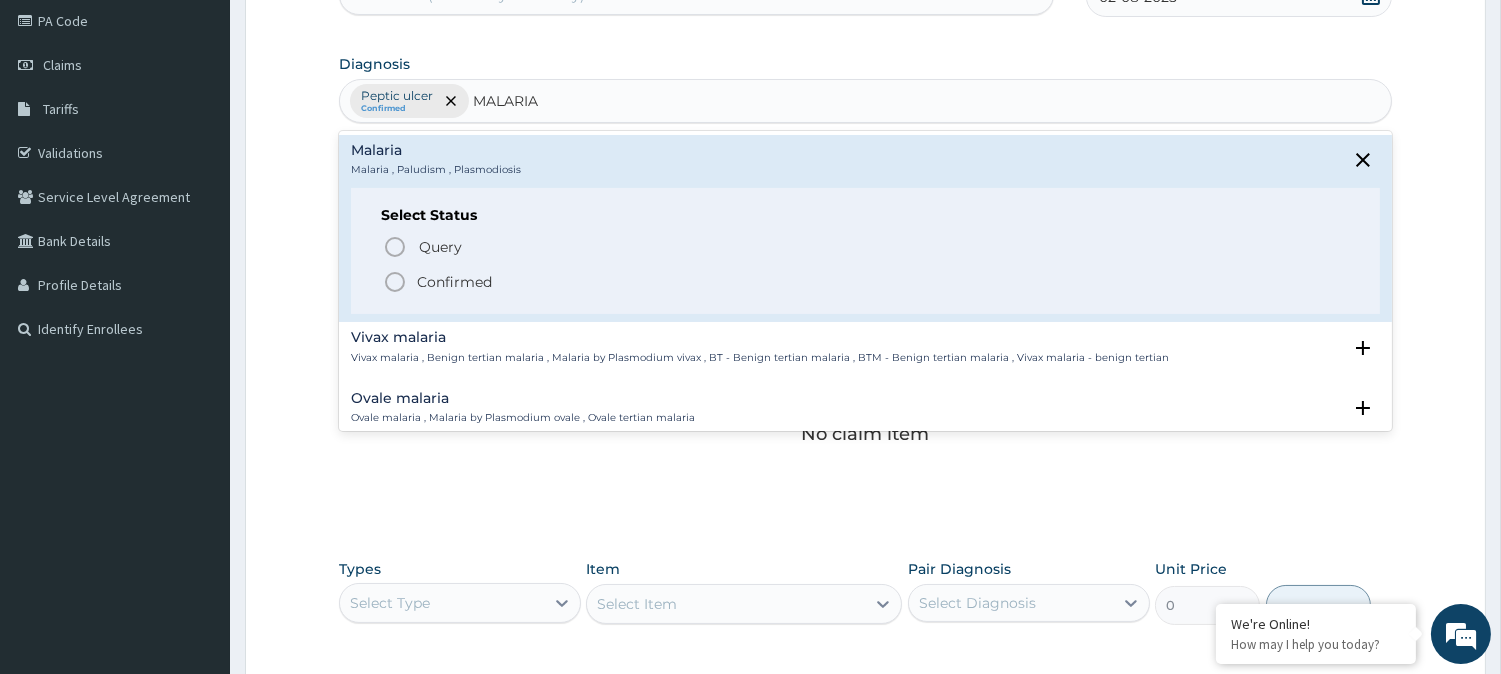 click 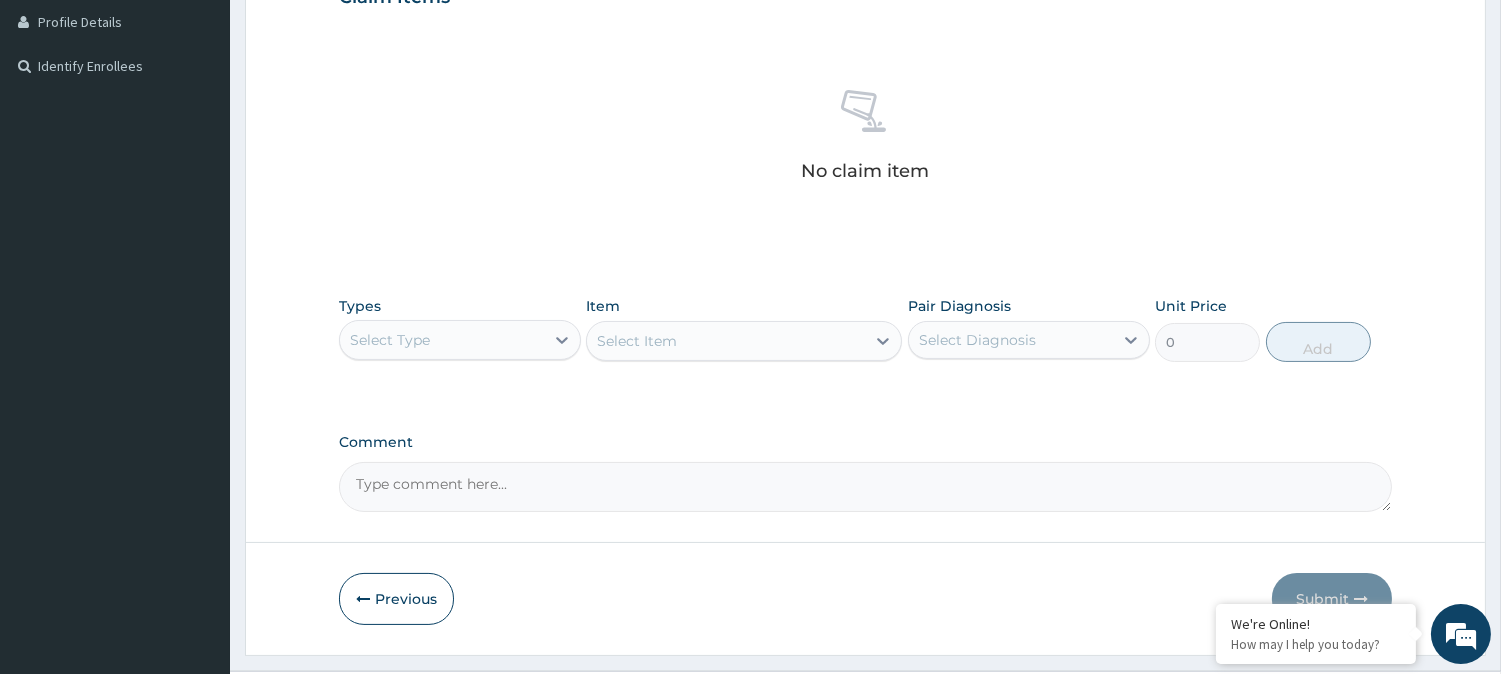 scroll, scrollTop: 552, scrollLeft: 0, axis: vertical 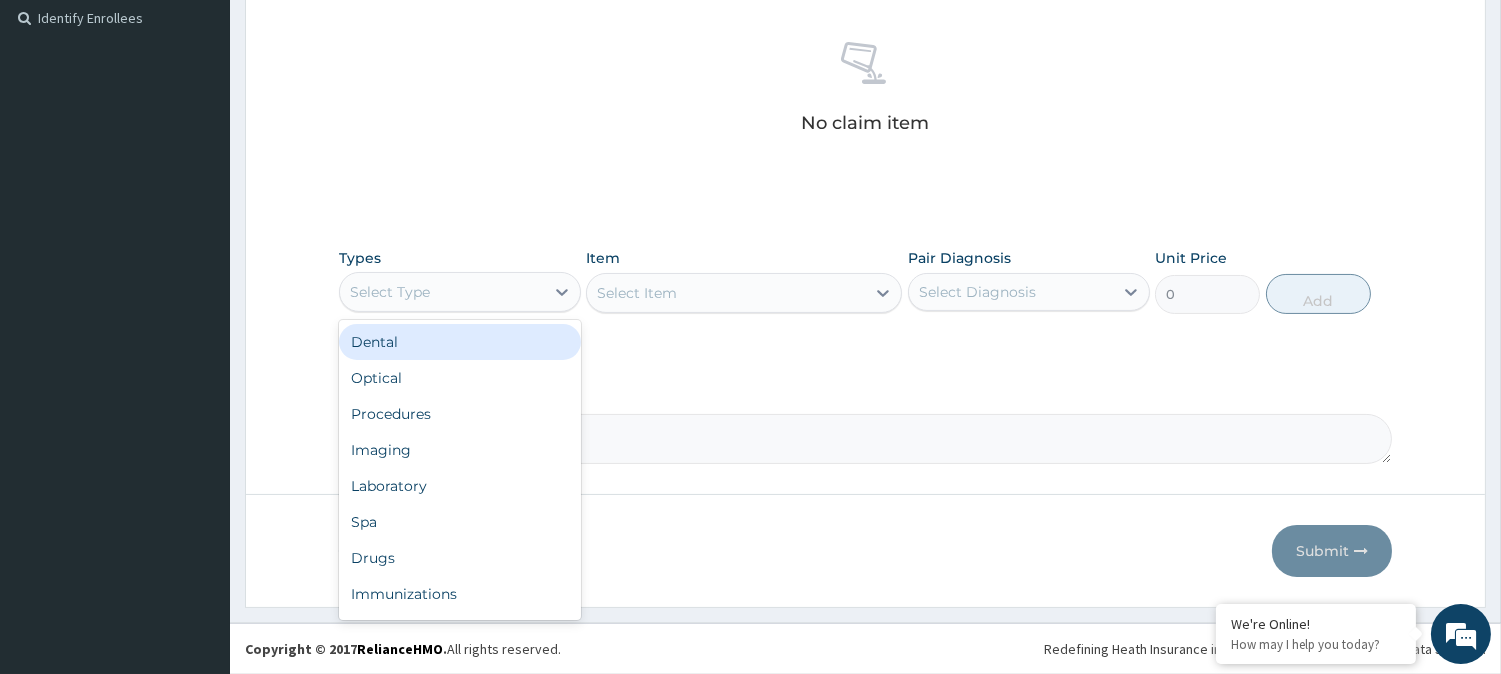 click on "Select Type" at bounding box center (442, 292) 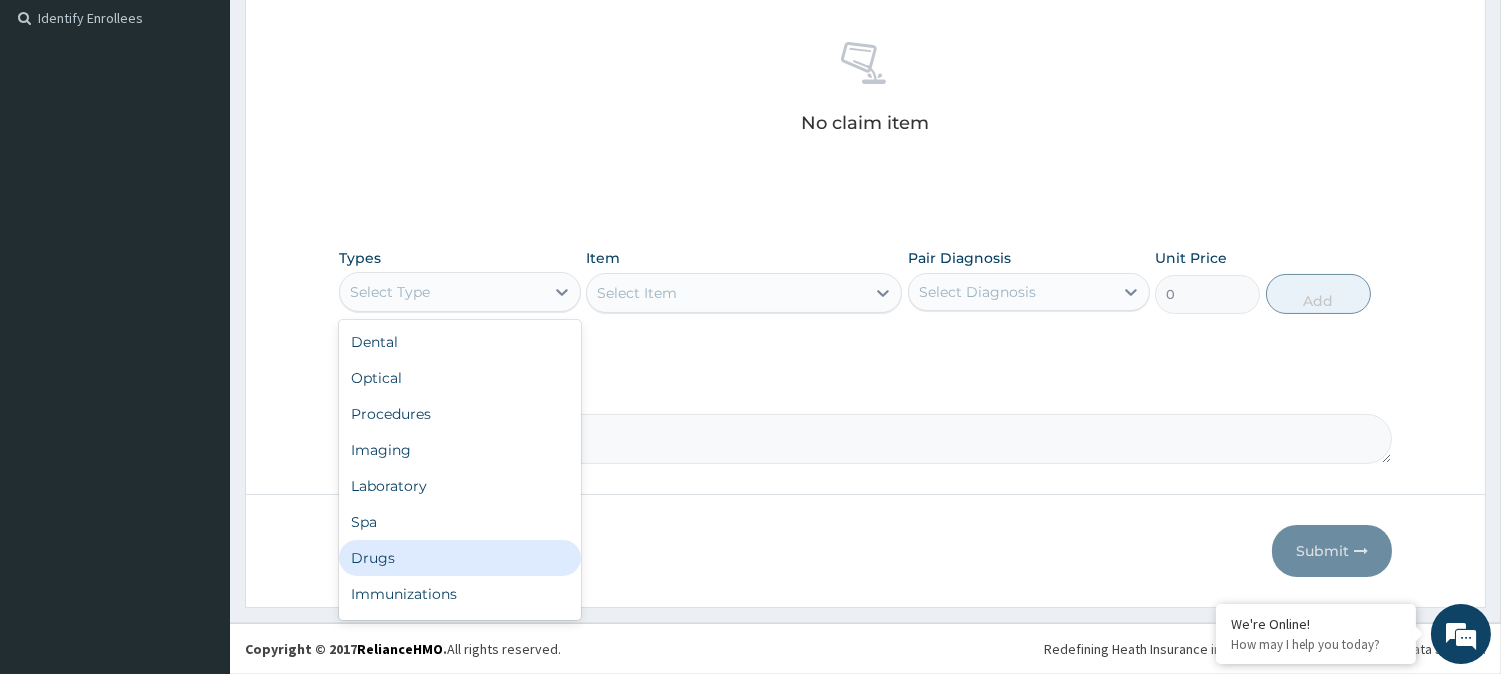 click on "Drugs" at bounding box center [460, 558] 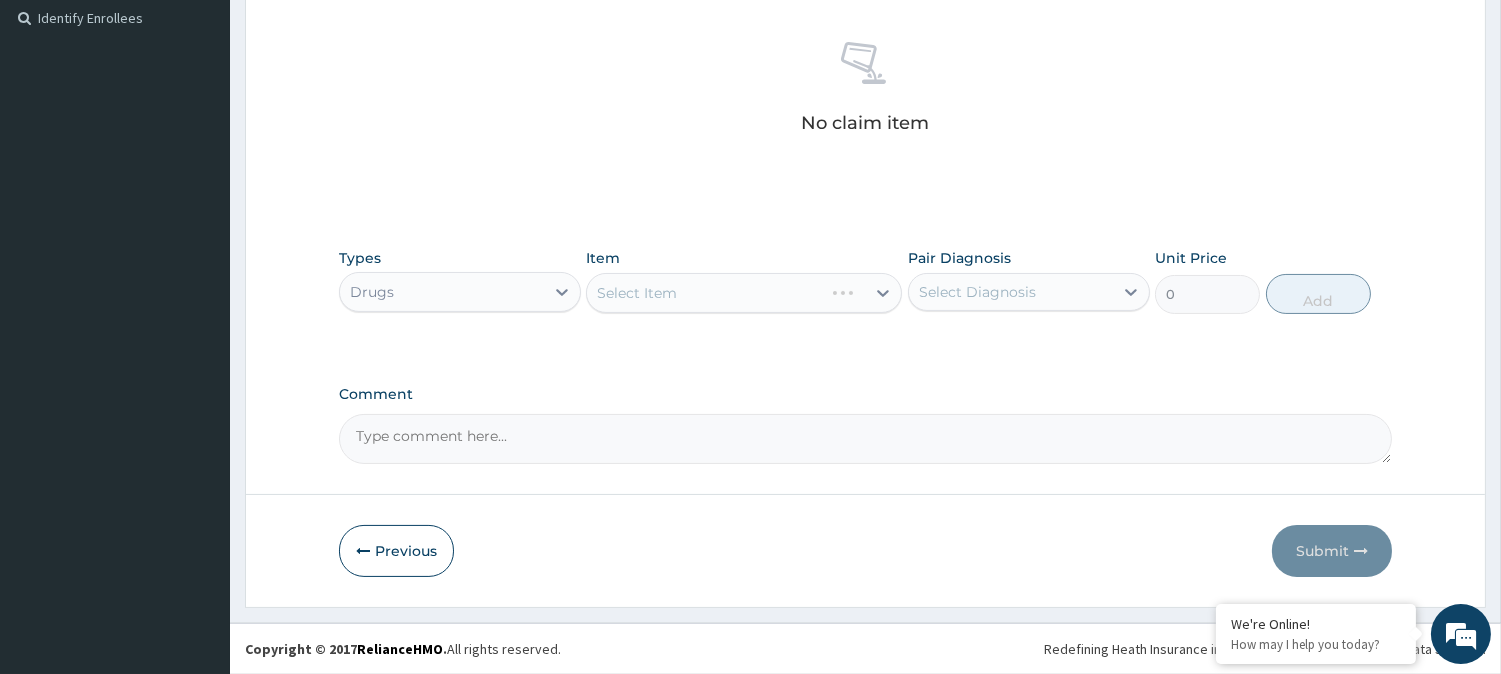 click on "Select Item" at bounding box center (744, 293) 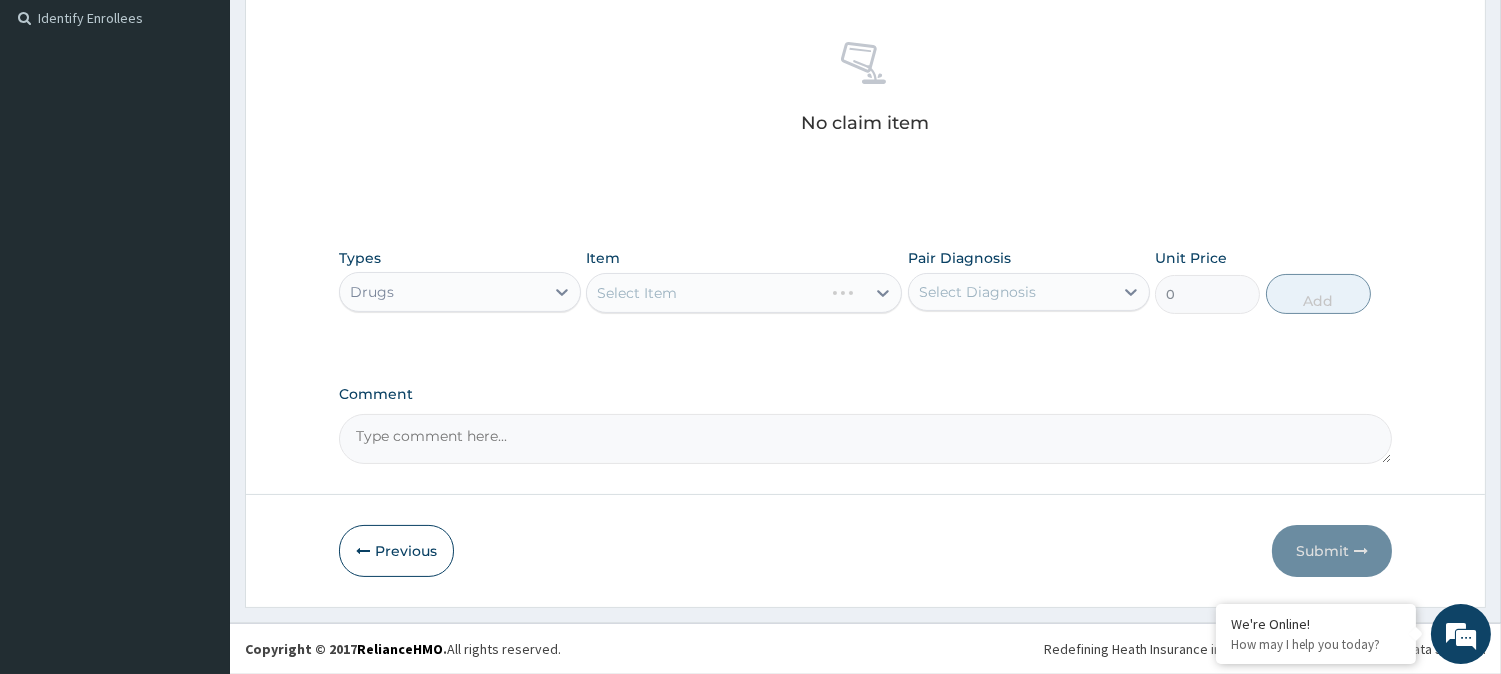click on "Select Item" at bounding box center (744, 293) 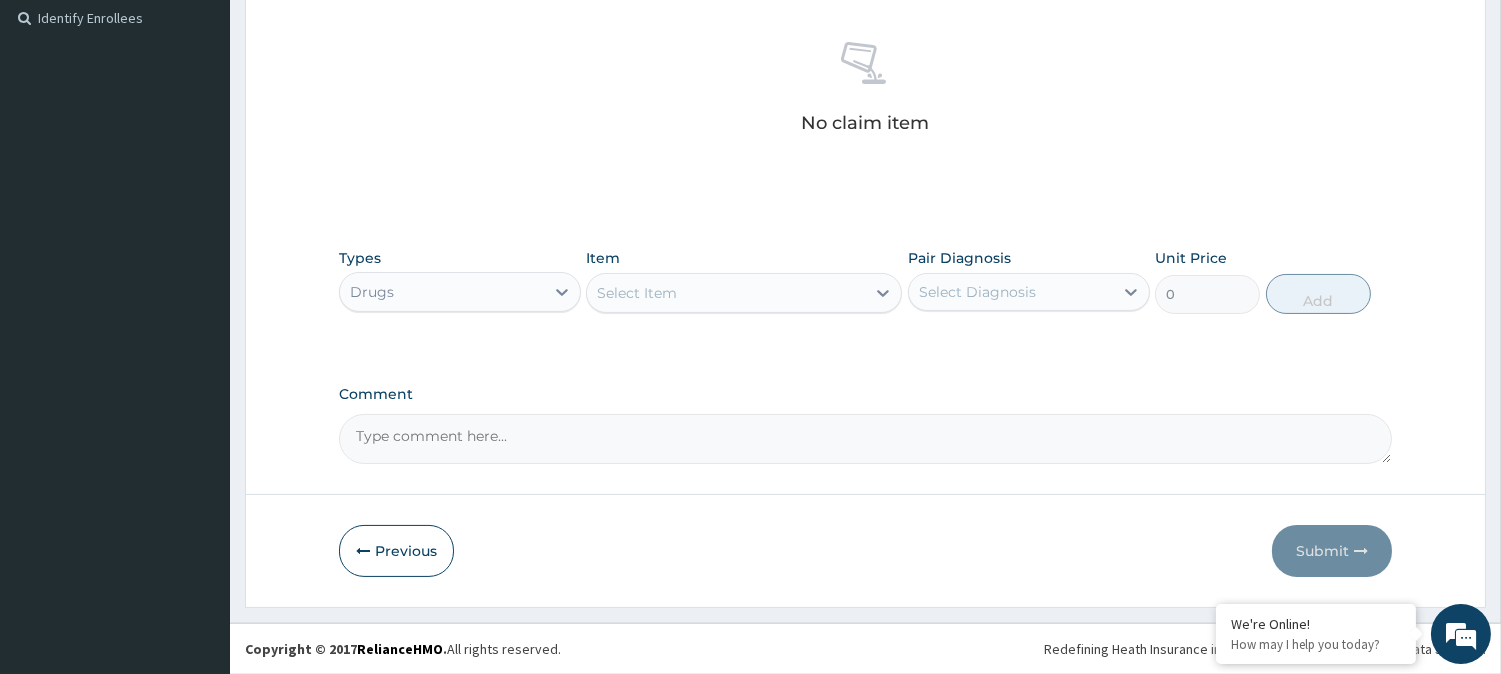 click on "Select Item" at bounding box center (637, 293) 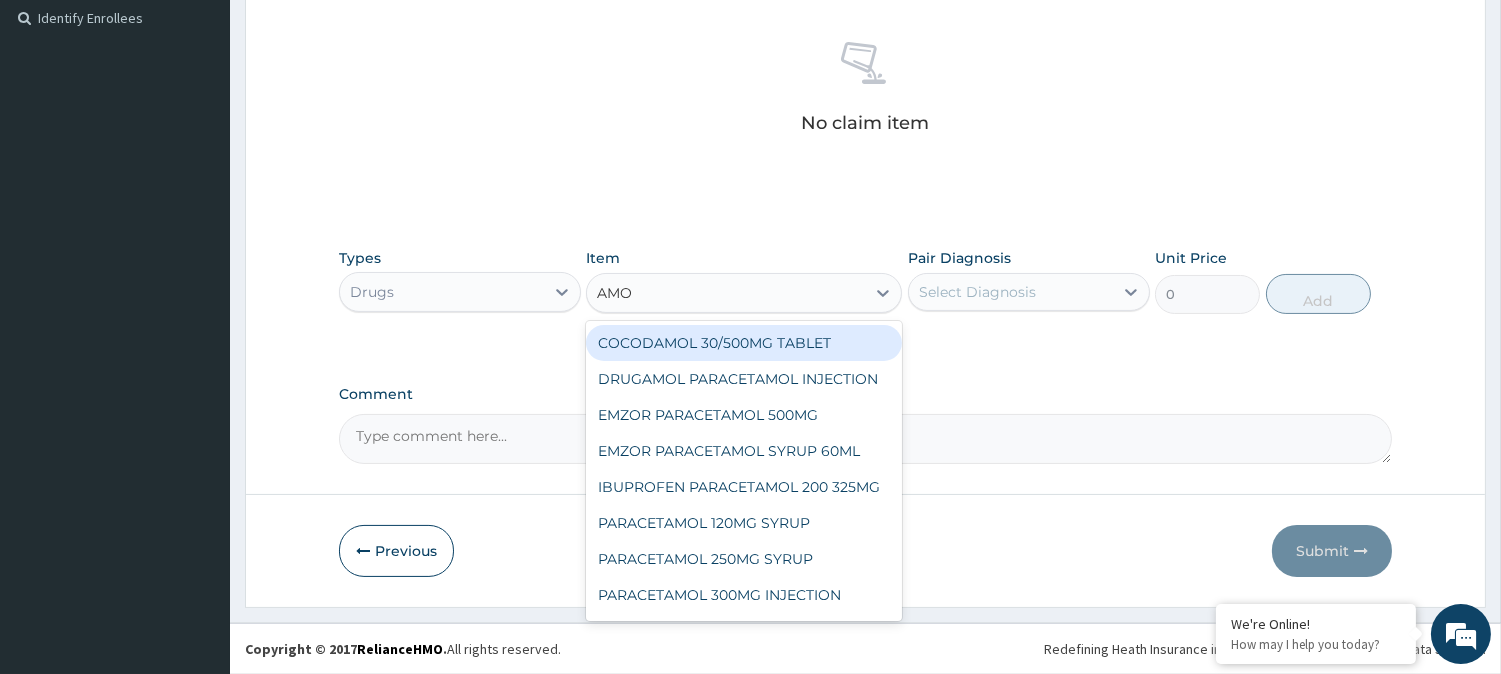 type on "AMOX" 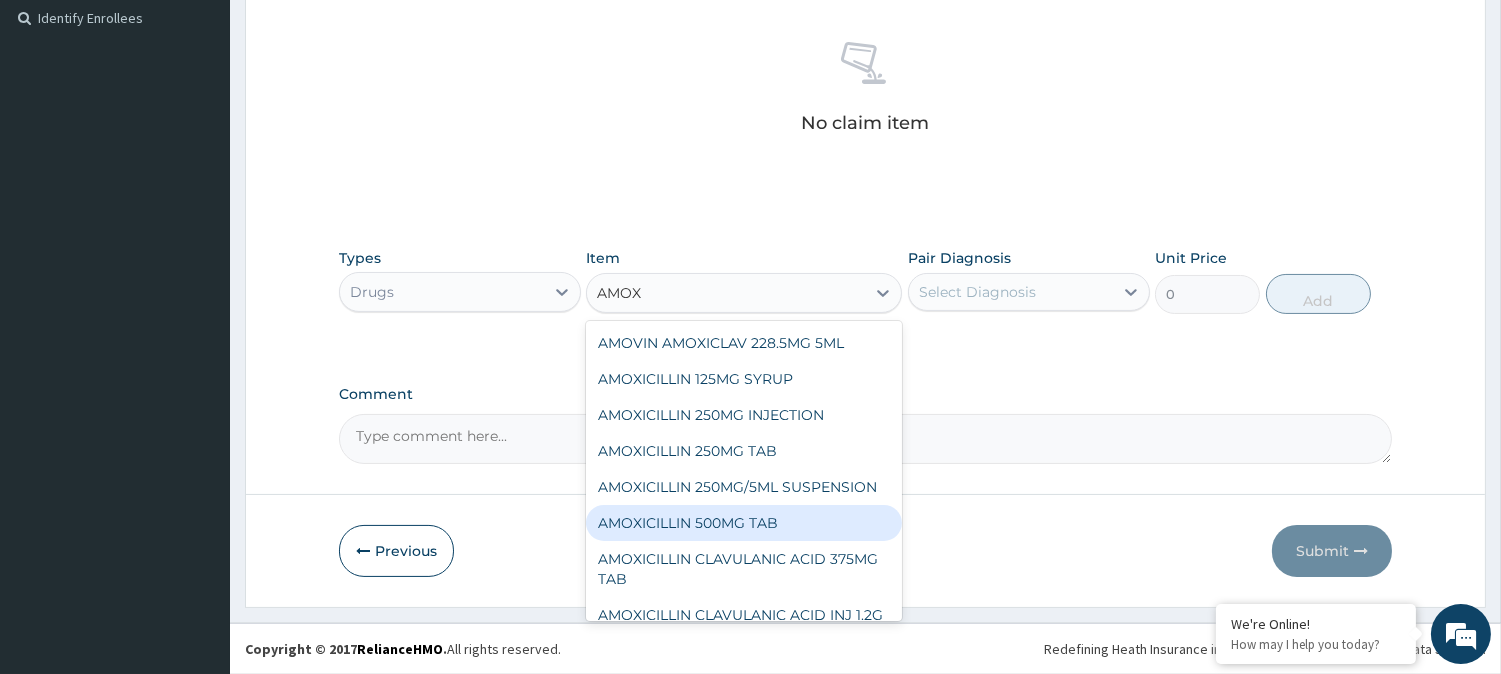 click on "AMOXICILLIN 500MG TAB" at bounding box center [744, 523] 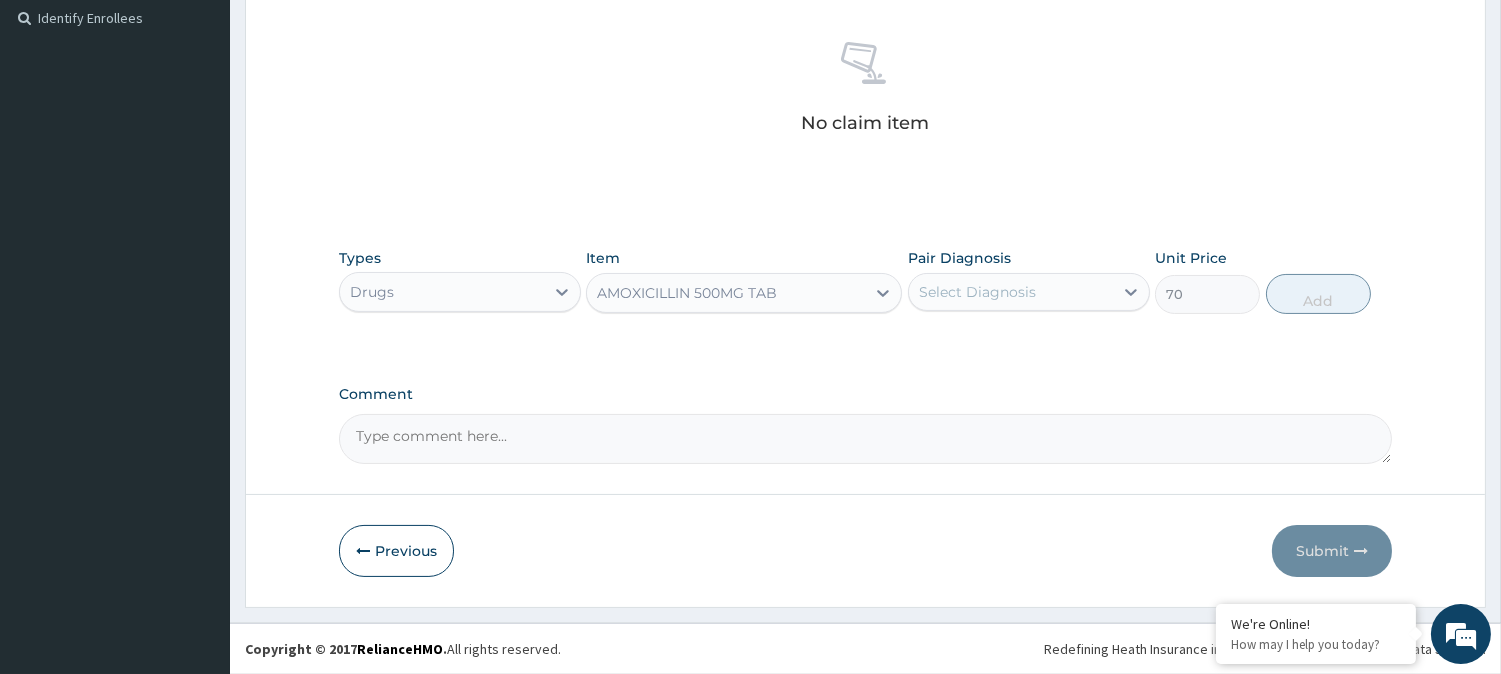 click on "Select Diagnosis" at bounding box center [1029, 292] 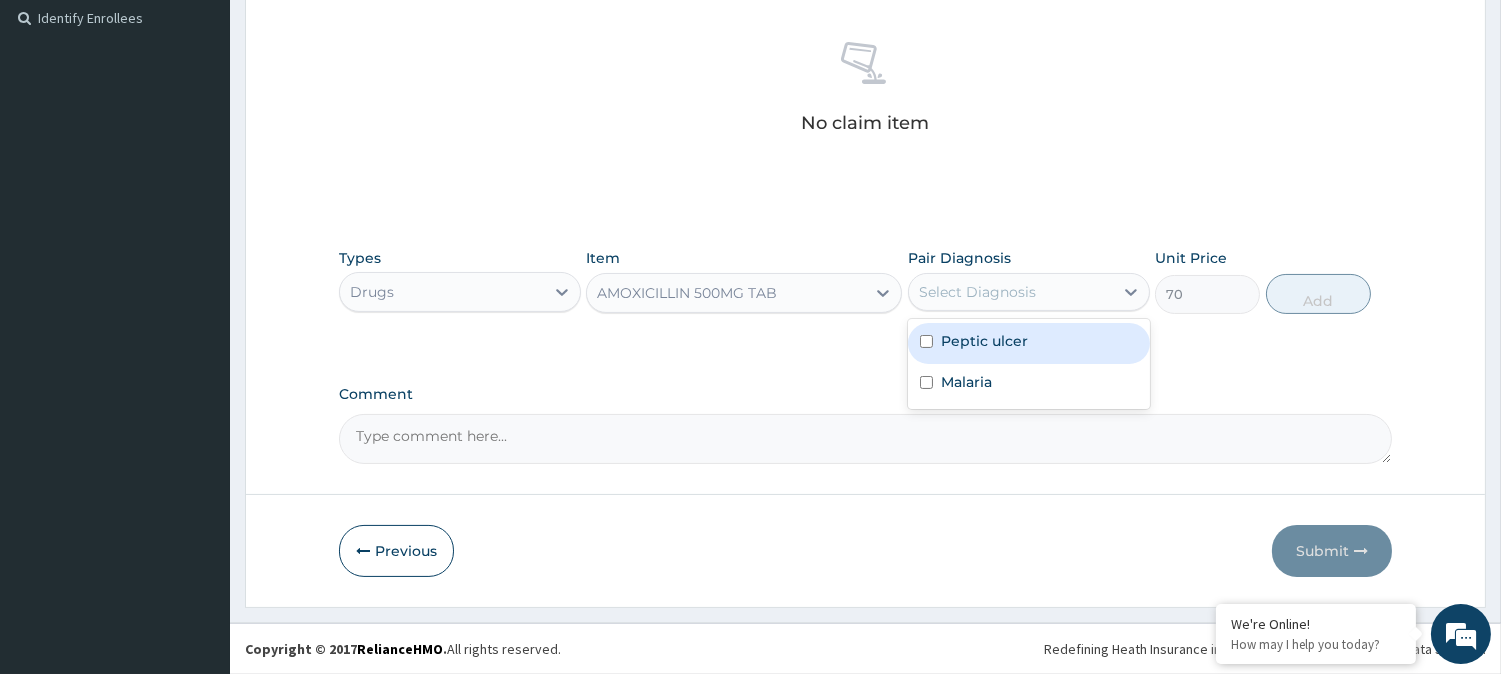 click at bounding box center [926, 341] 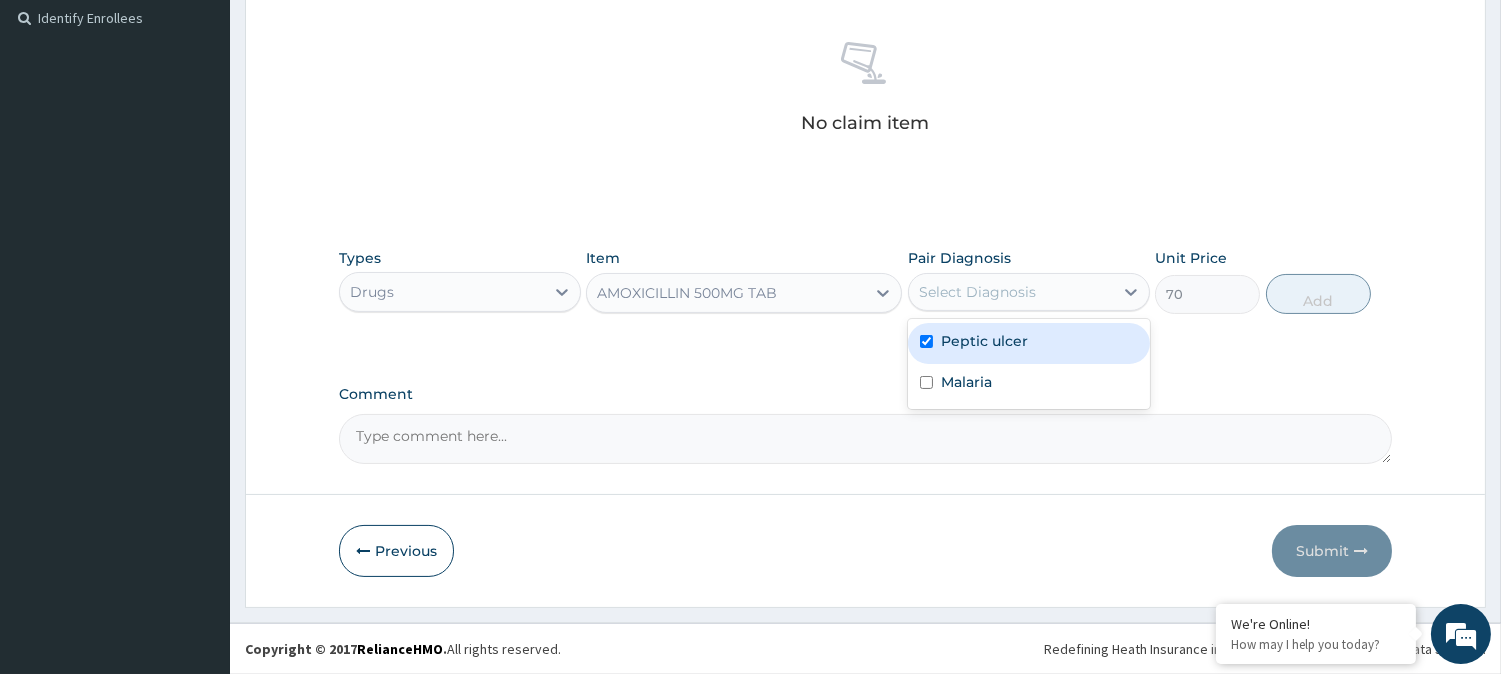 checkbox on "true" 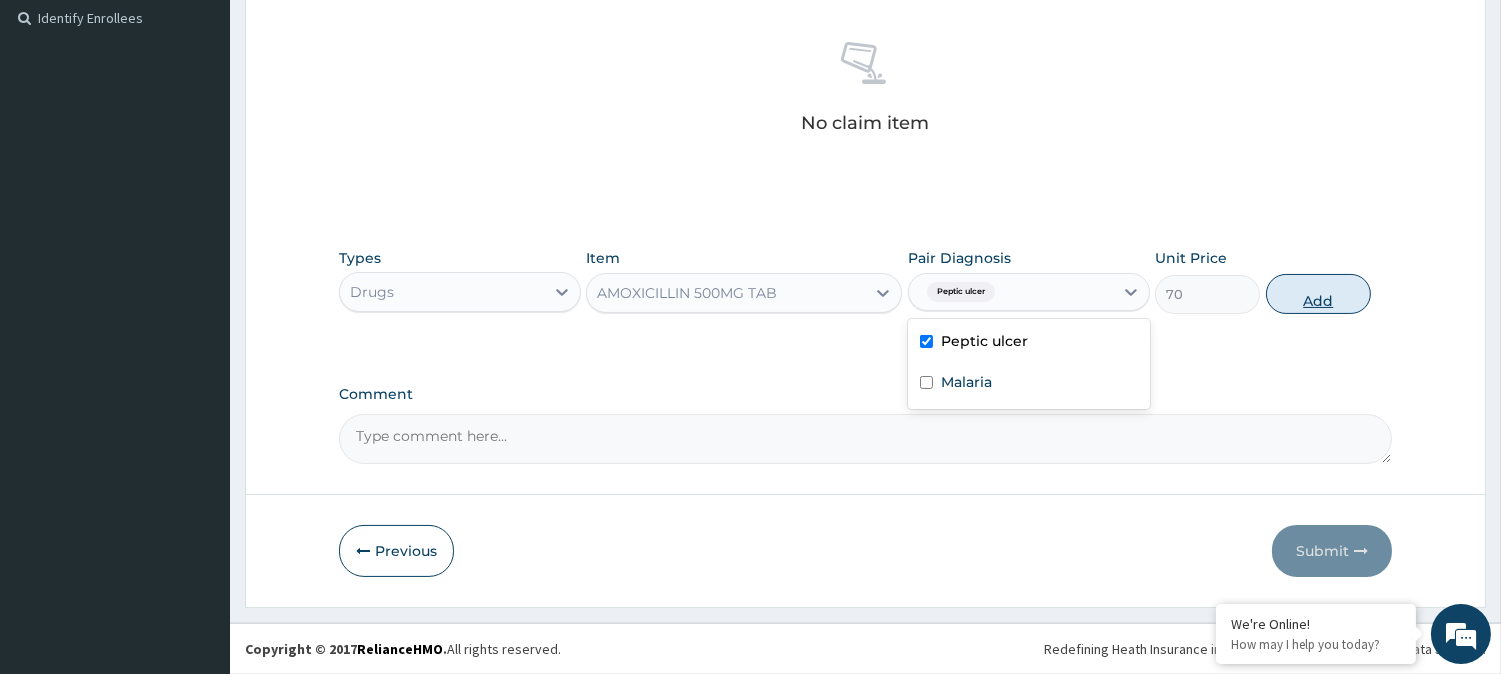 click on "Add" at bounding box center [1318, 294] 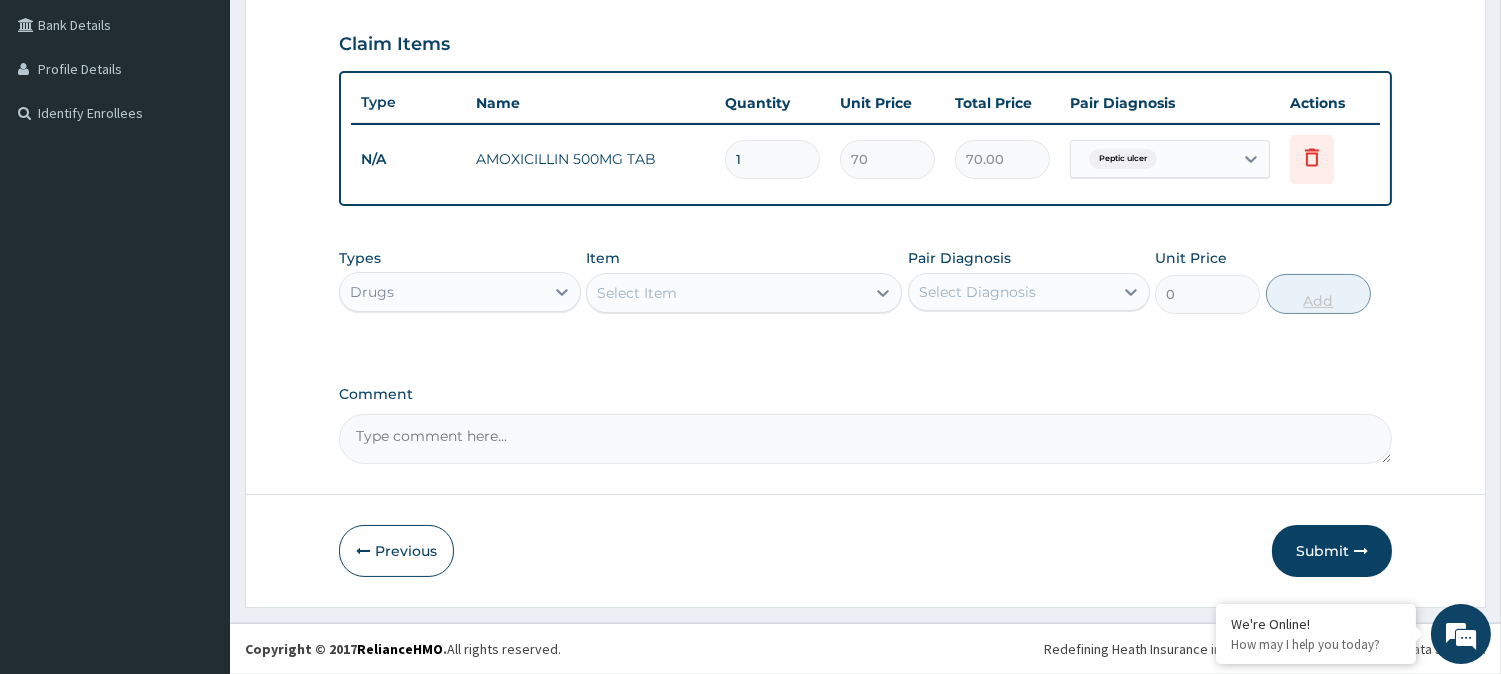 scroll, scrollTop: 454, scrollLeft: 0, axis: vertical 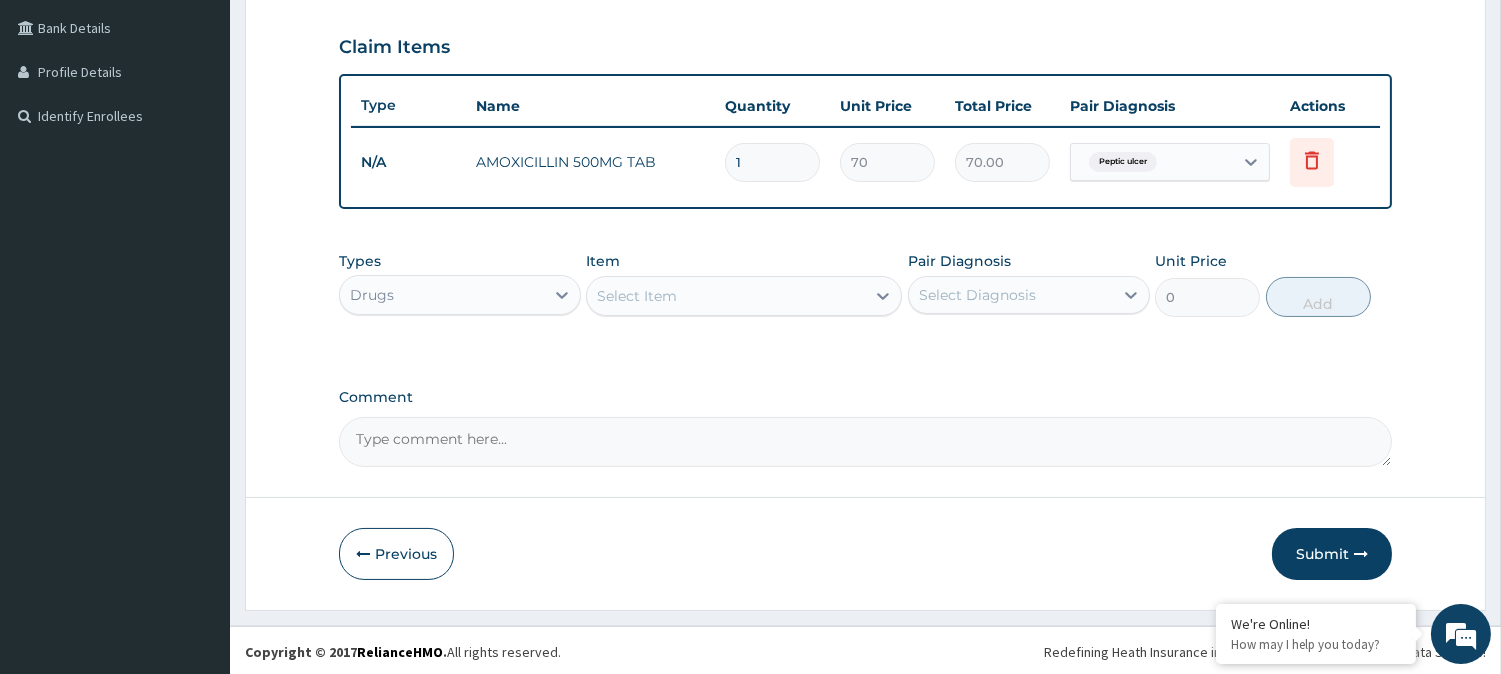 type on "15" 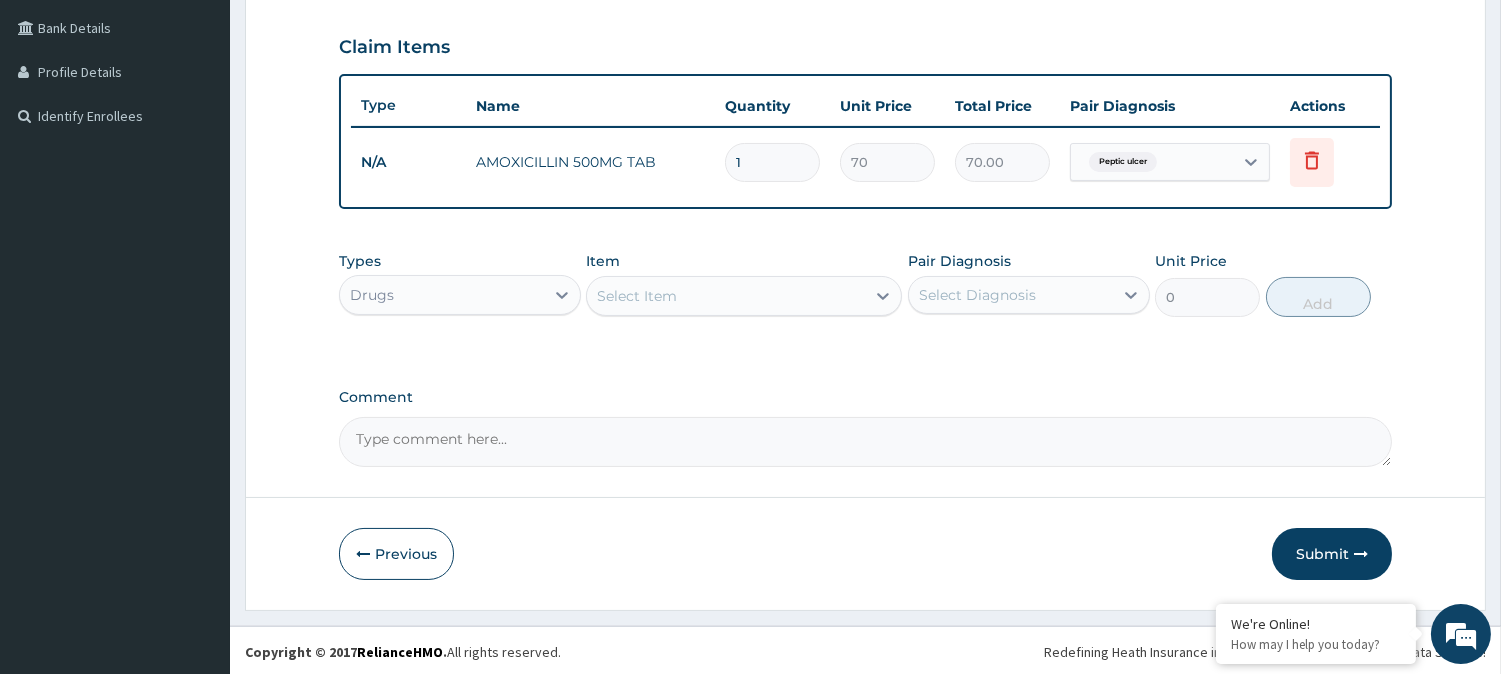 type on "1050.00" 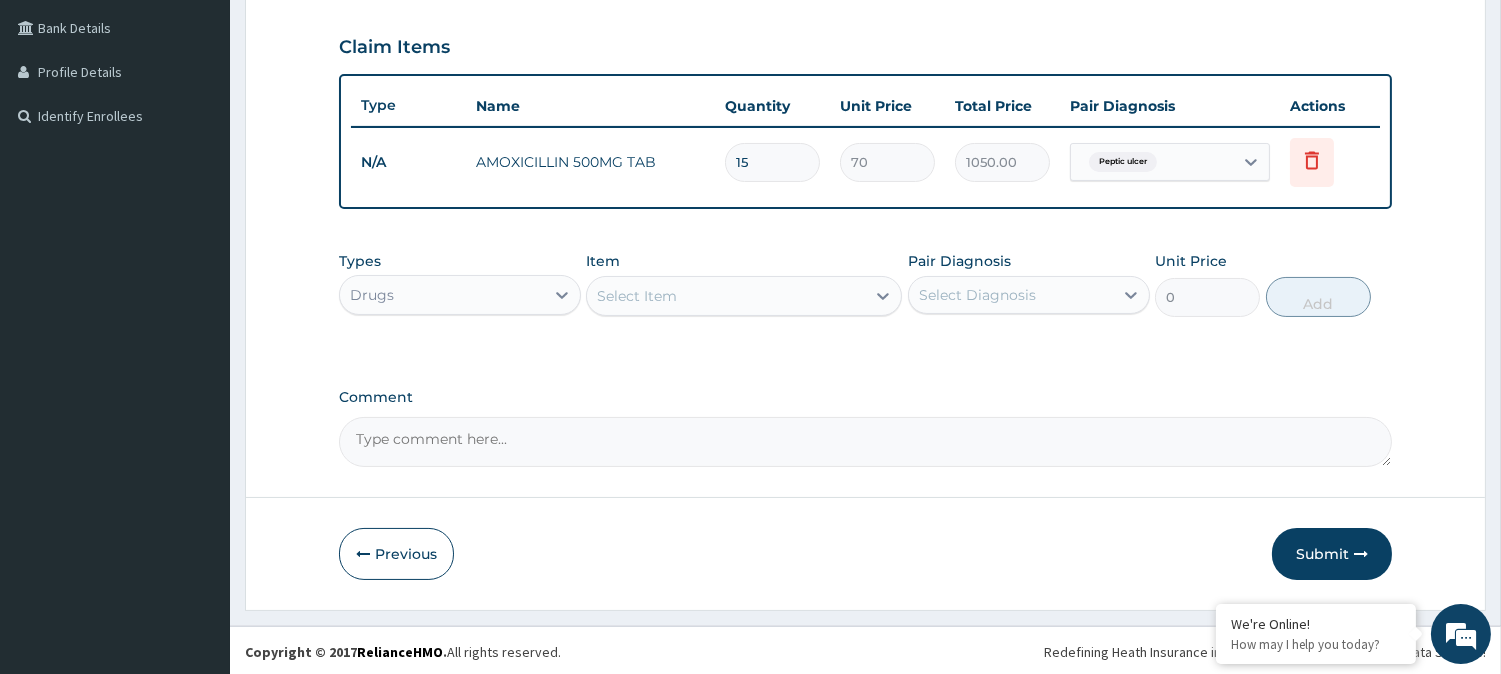 type on "15" 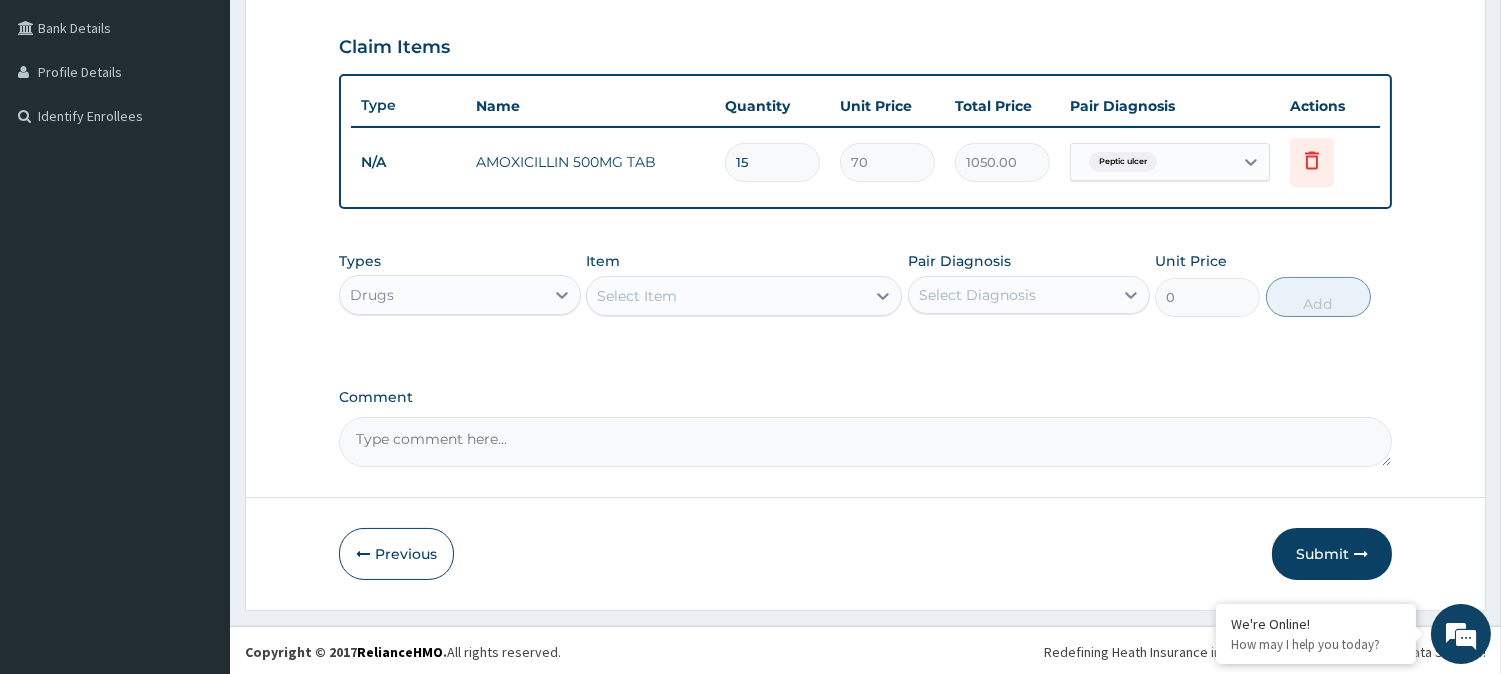 click on "Select Item" at bounding box center (726, 296) 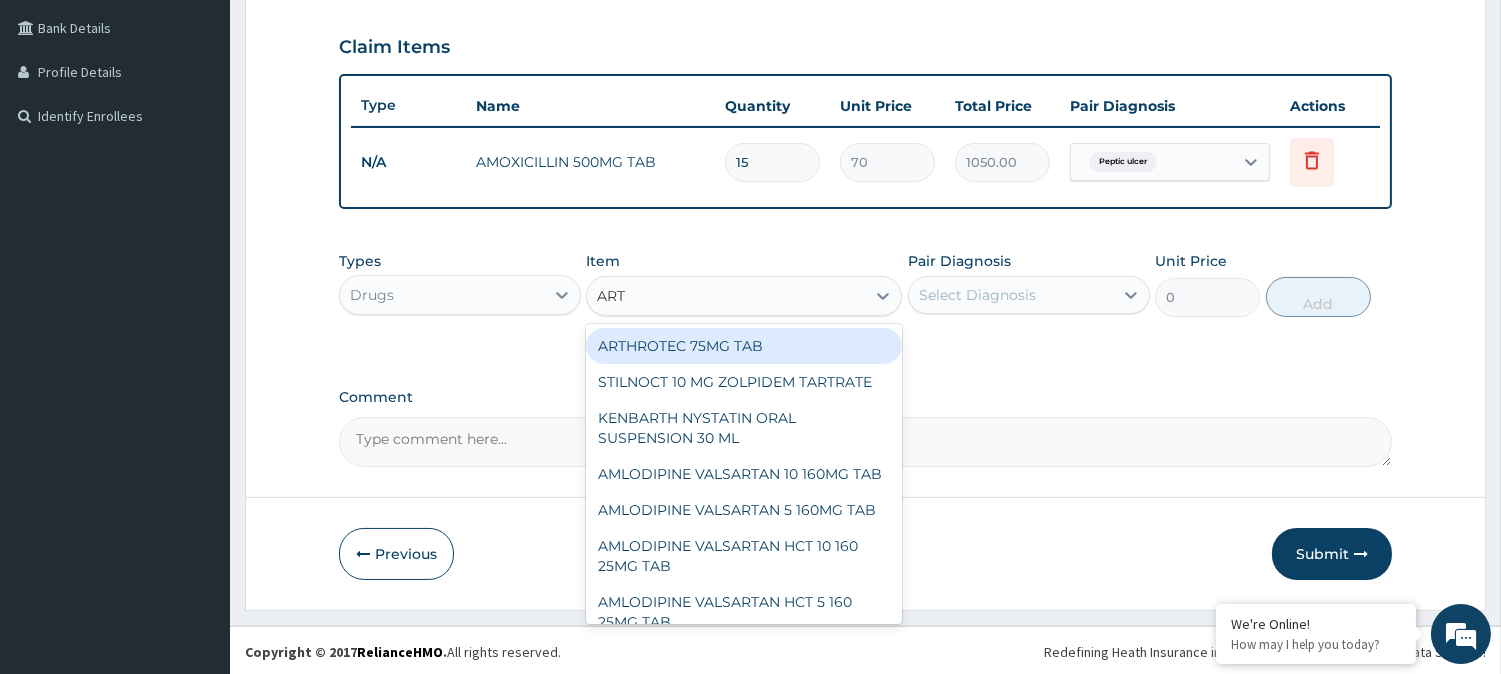 type on "ARTE" 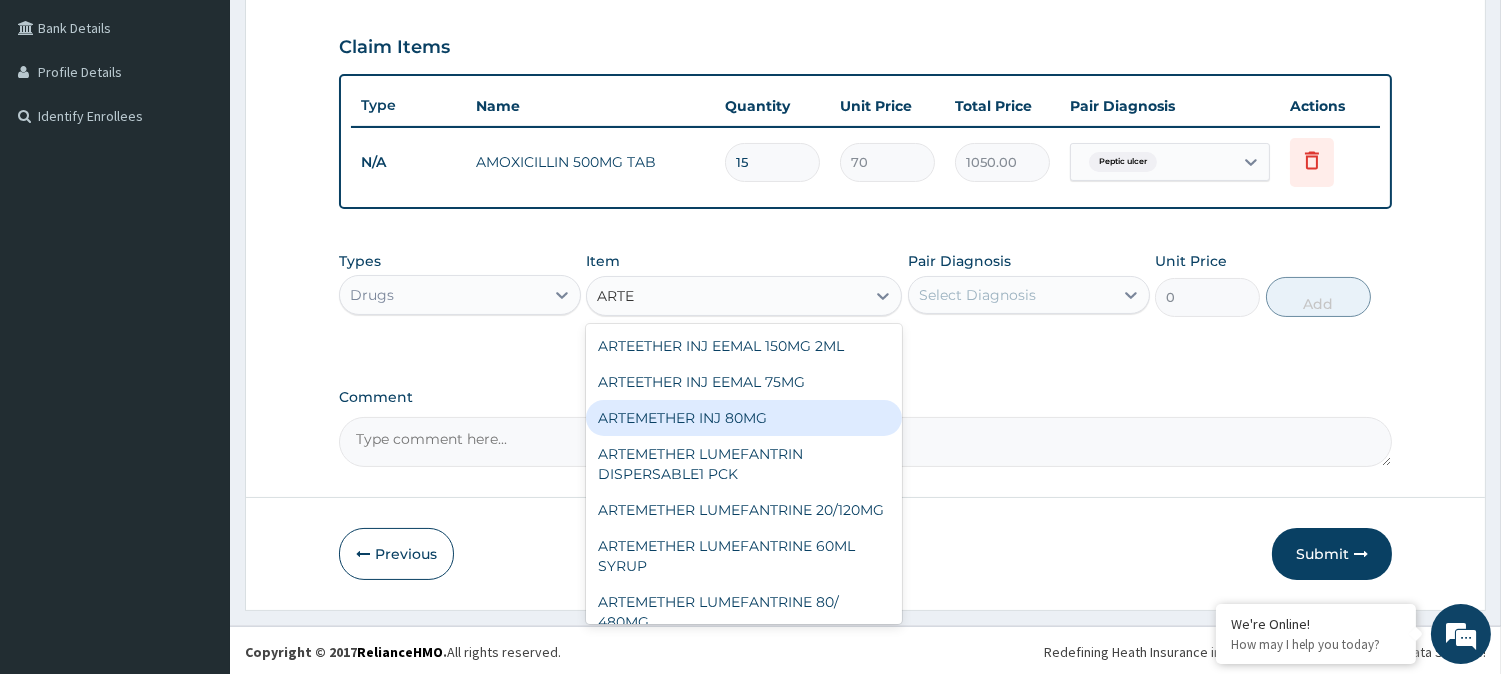 click on "ARTEMETHER INJ 80MG" at bounding box center [744, 418] 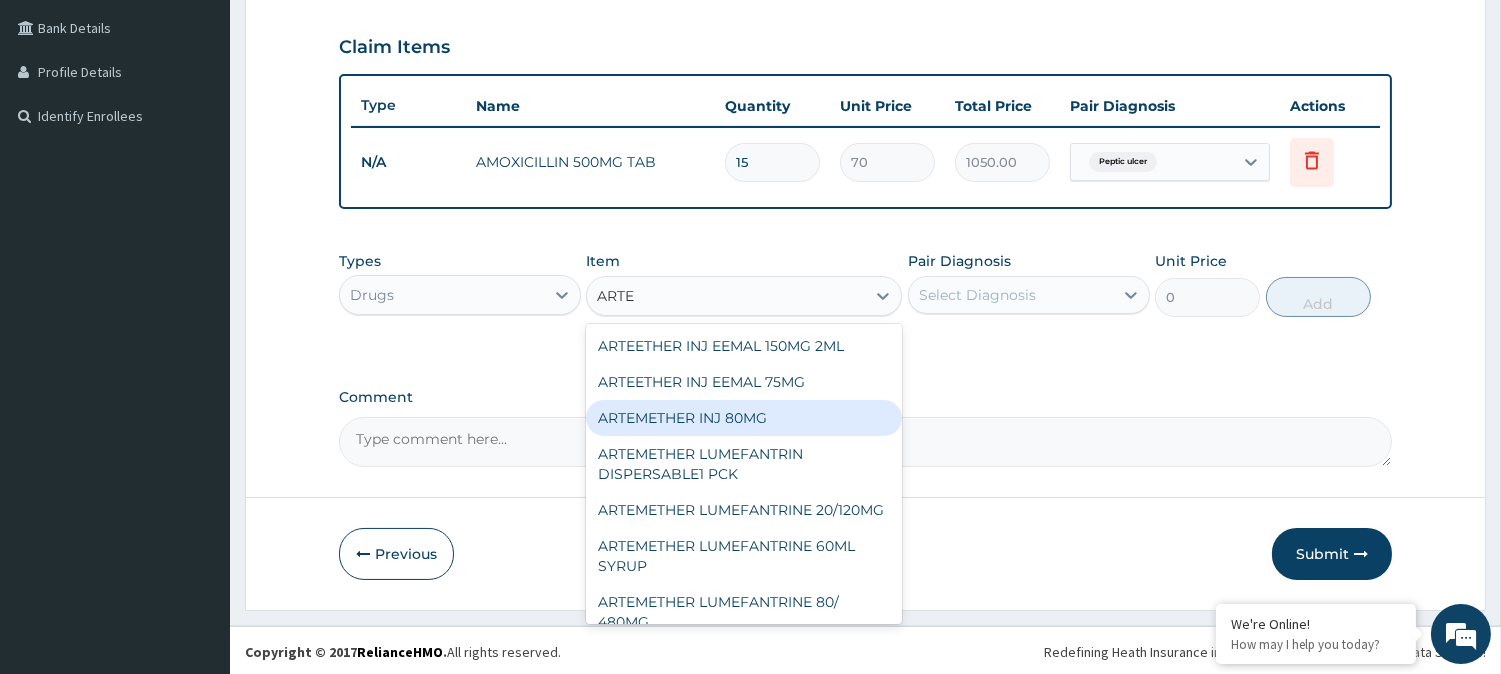 type 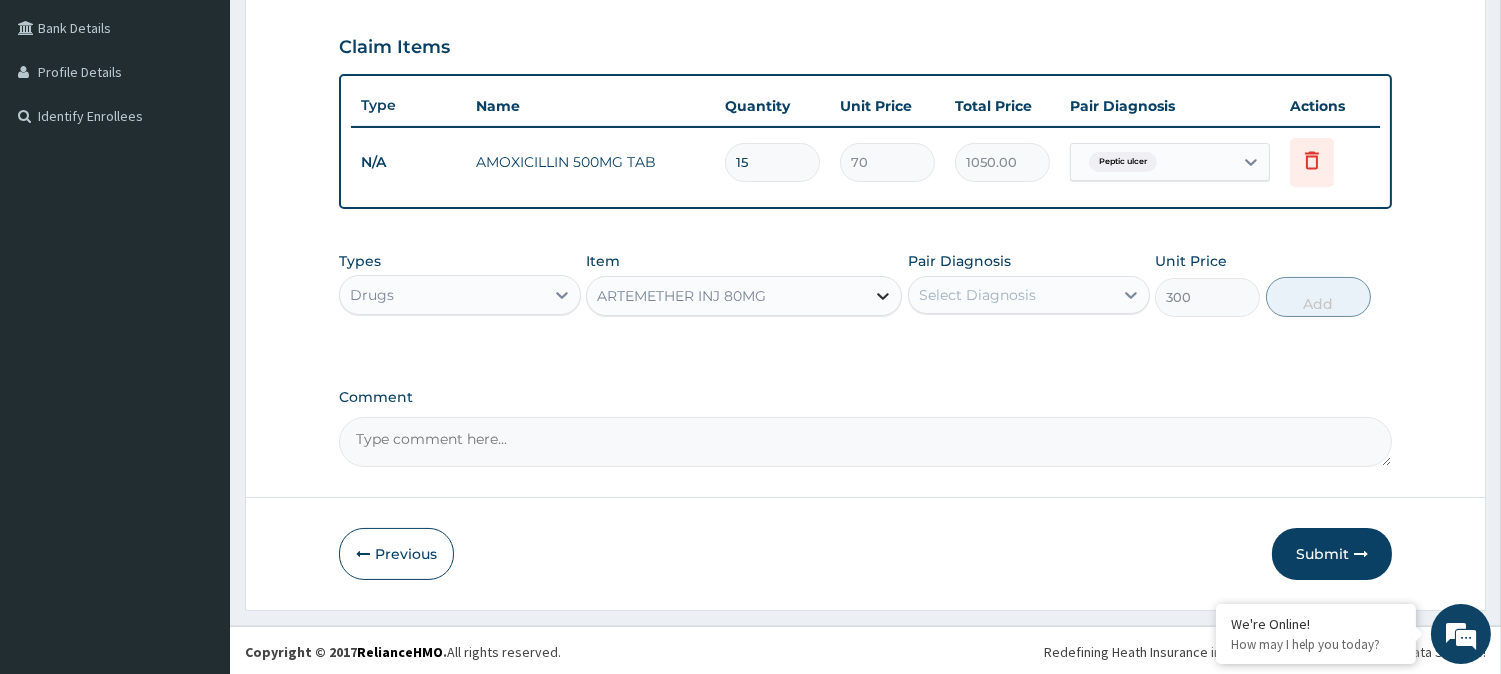 click 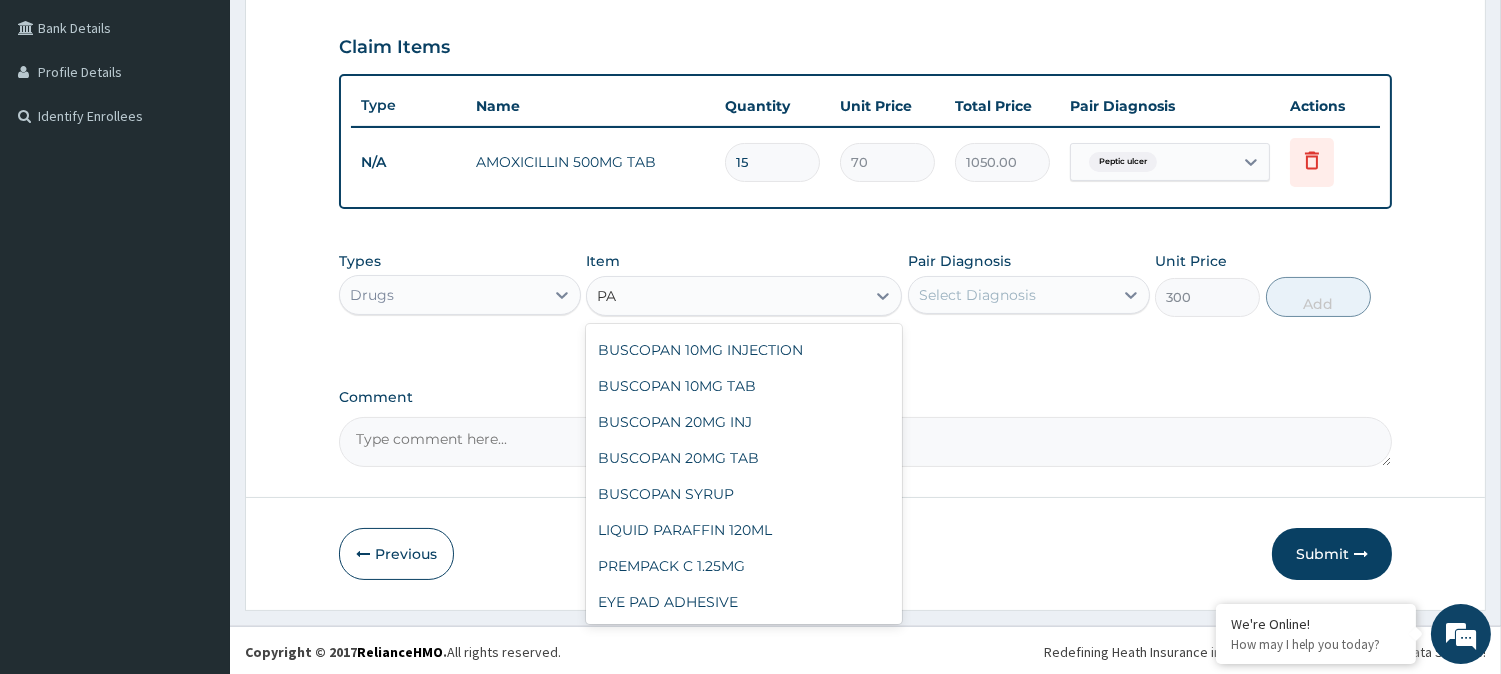 scroll, scrollTop: 1137, scrollLeft: 0, axis: vertical 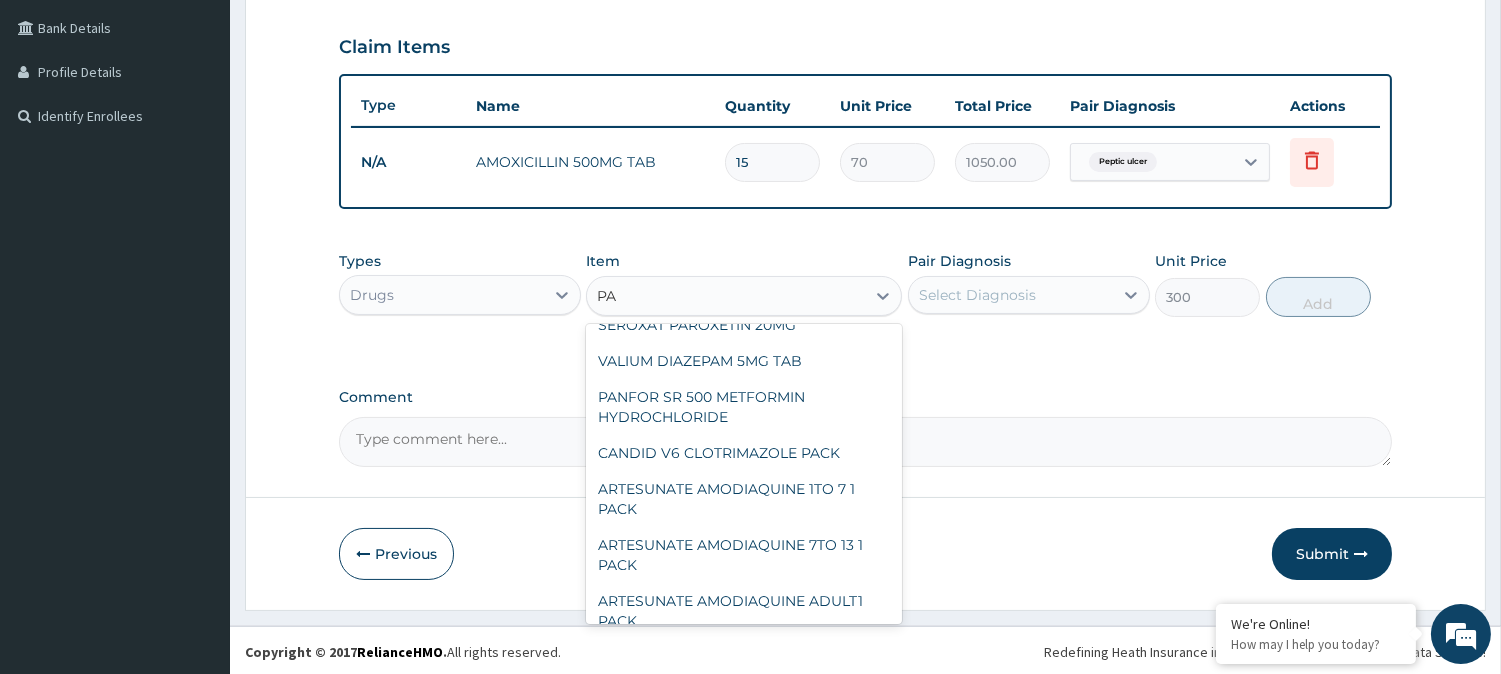 type on "PAL" 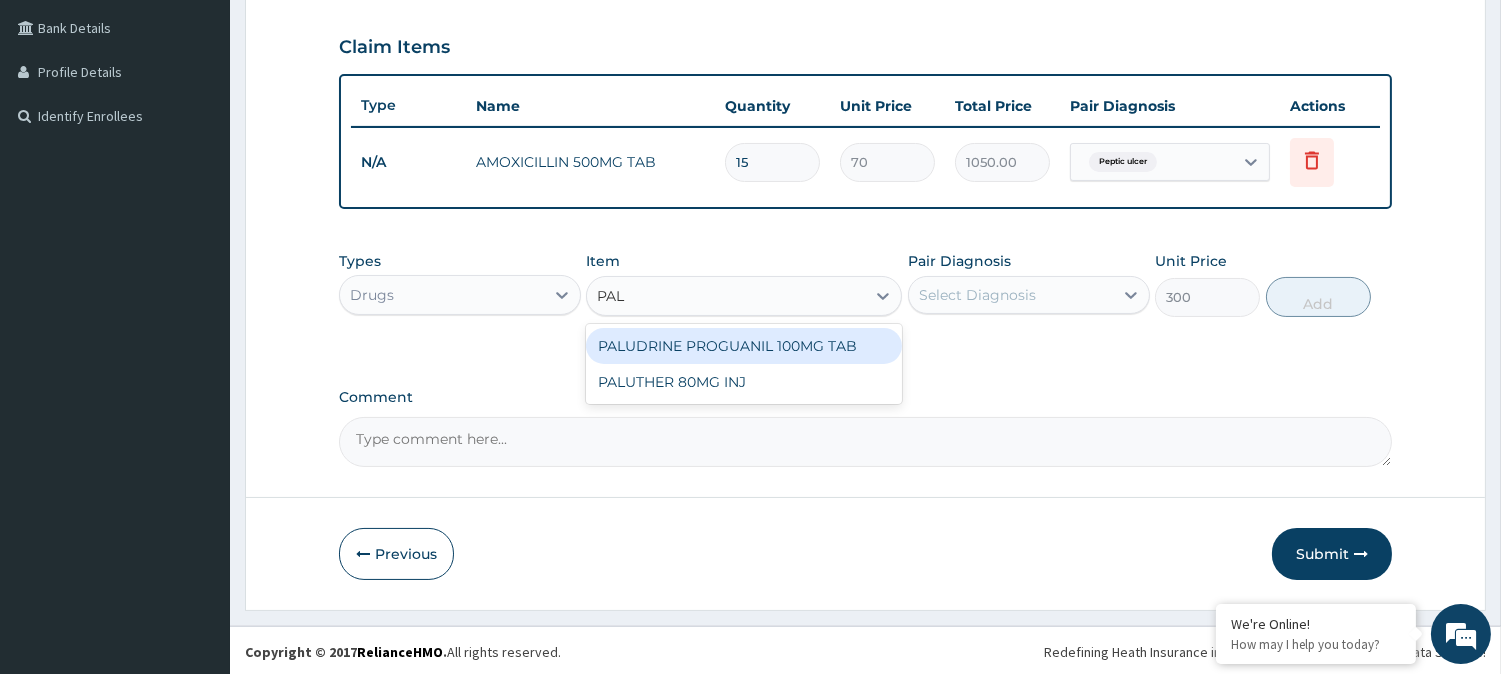scroll, scrollTop: 0, scrollLeft: 0, axis: both 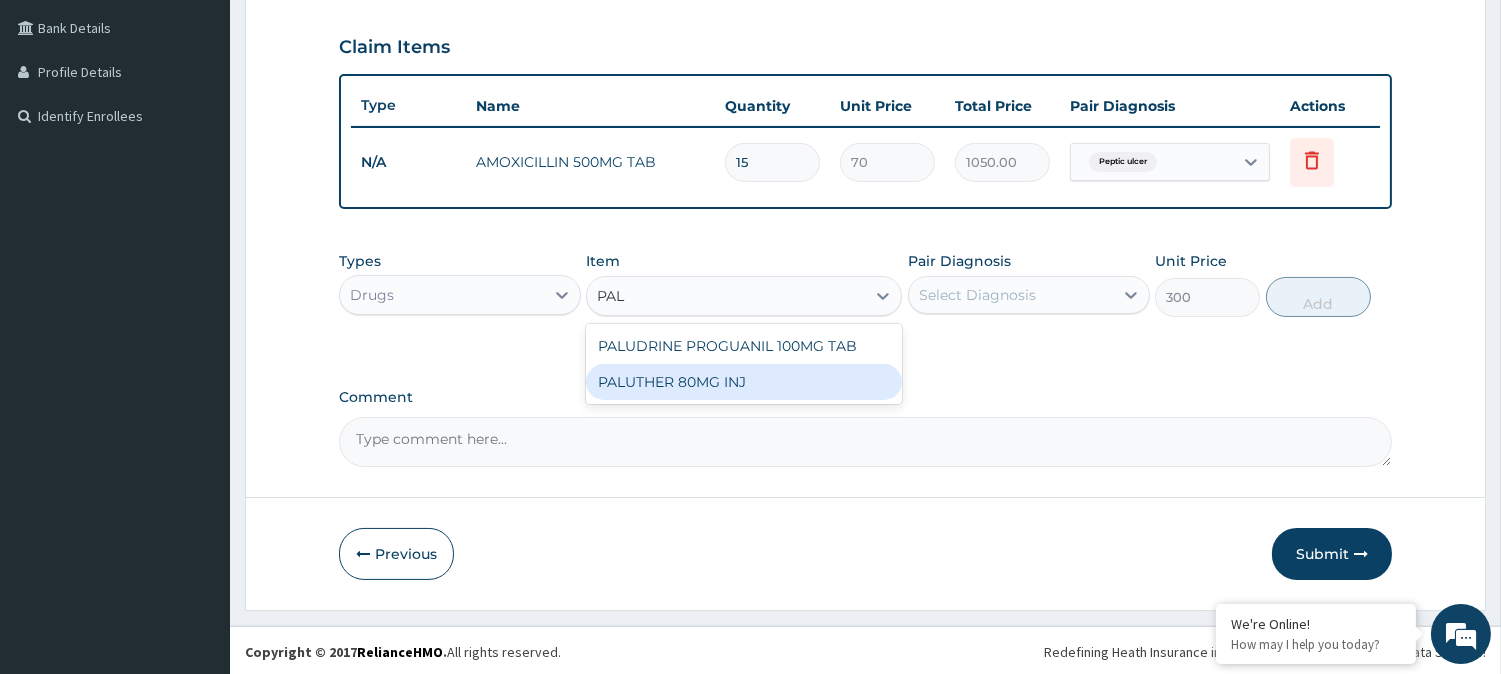 click on "PALUTHER 80MG INJ" at bounding box center [744, 382] 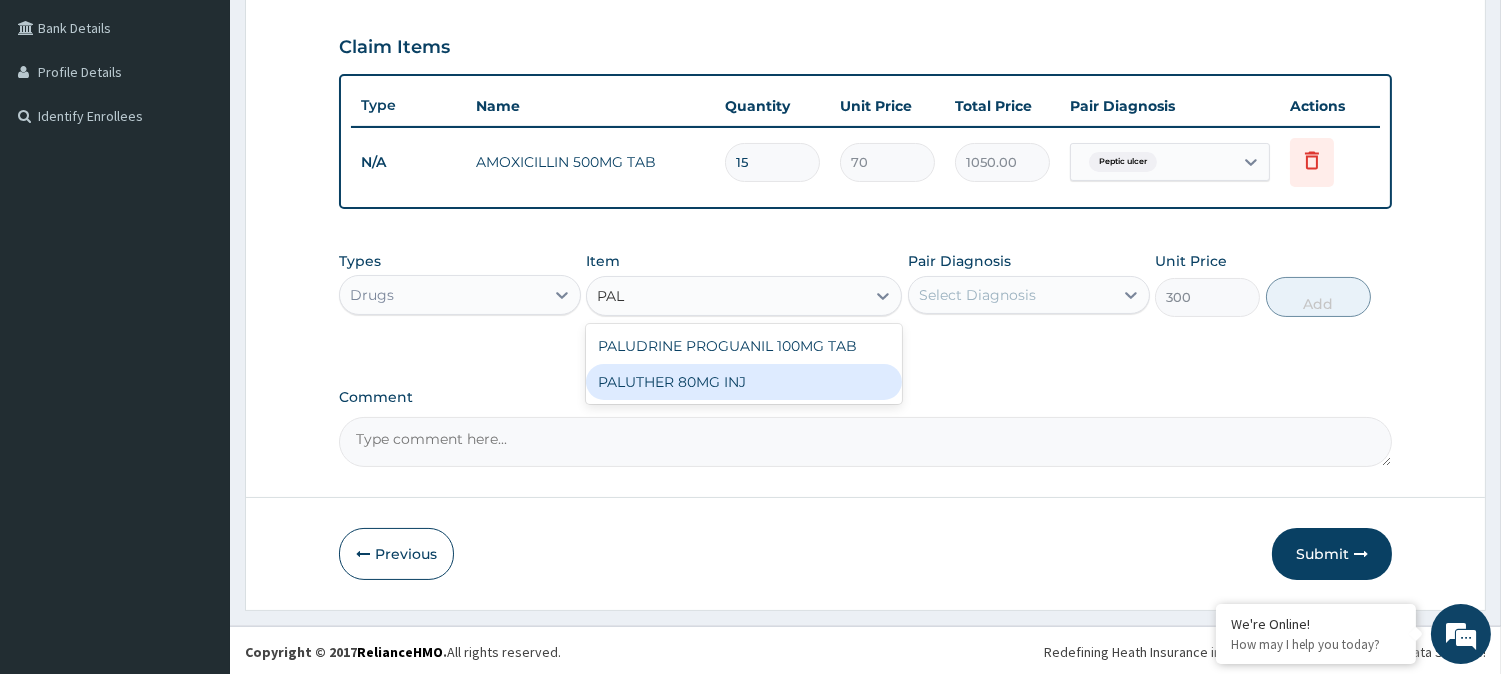 type 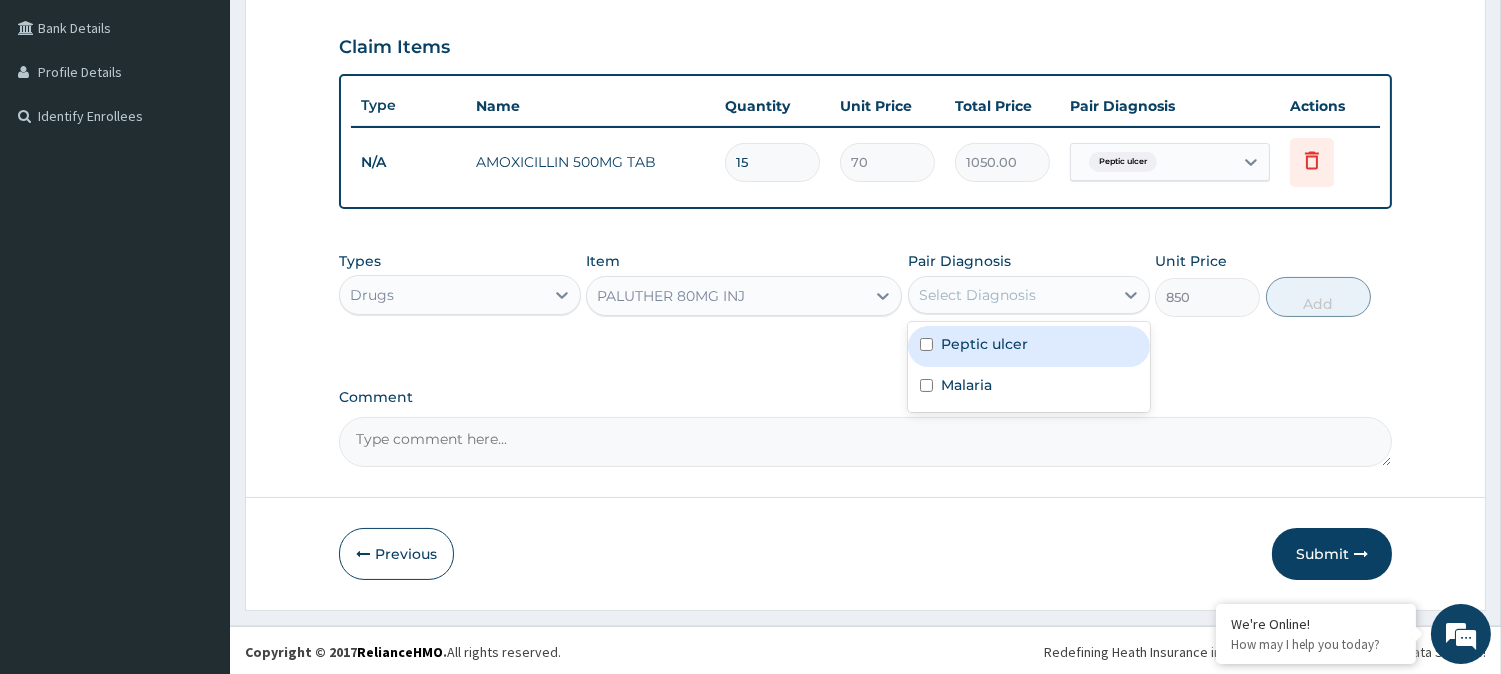 click on "Select Diagnosis" at bounding box center (1011, 295) 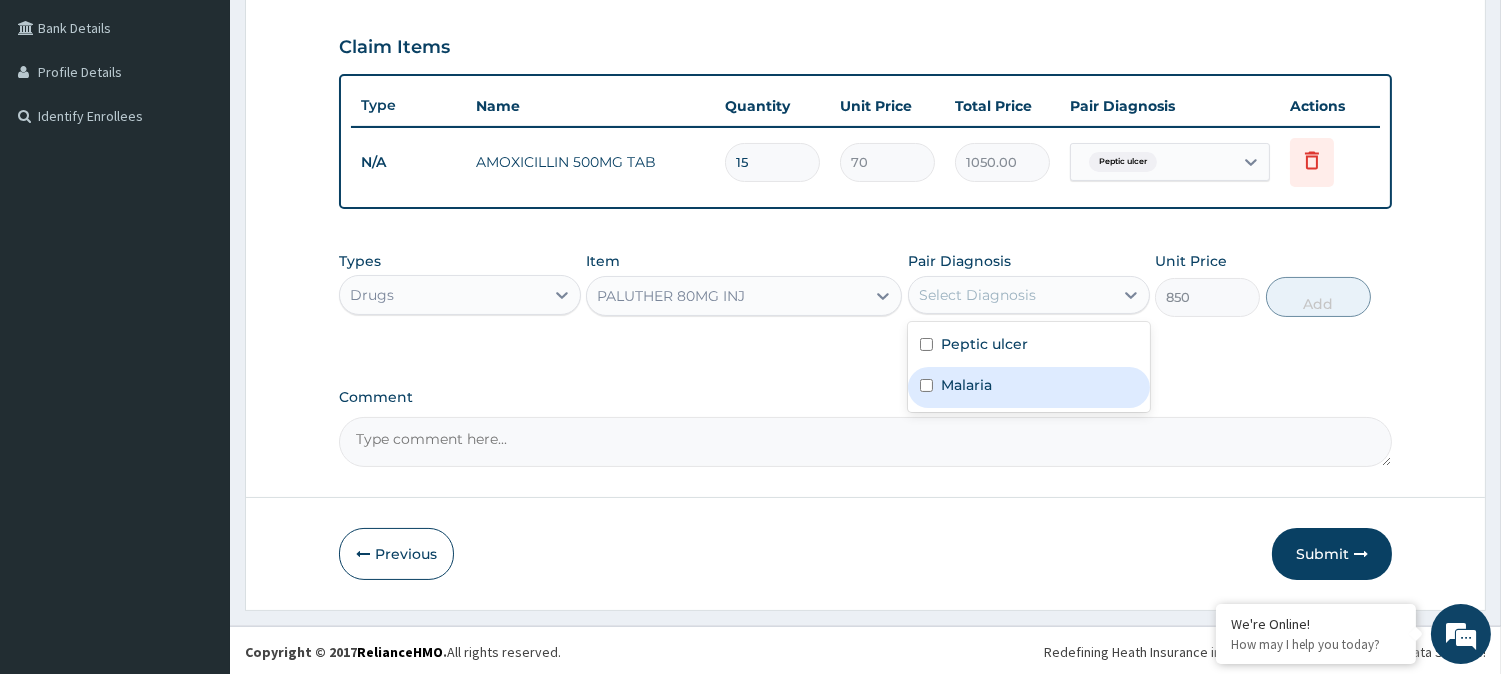 click on "Malaria" at bounding box center (1029, 387) 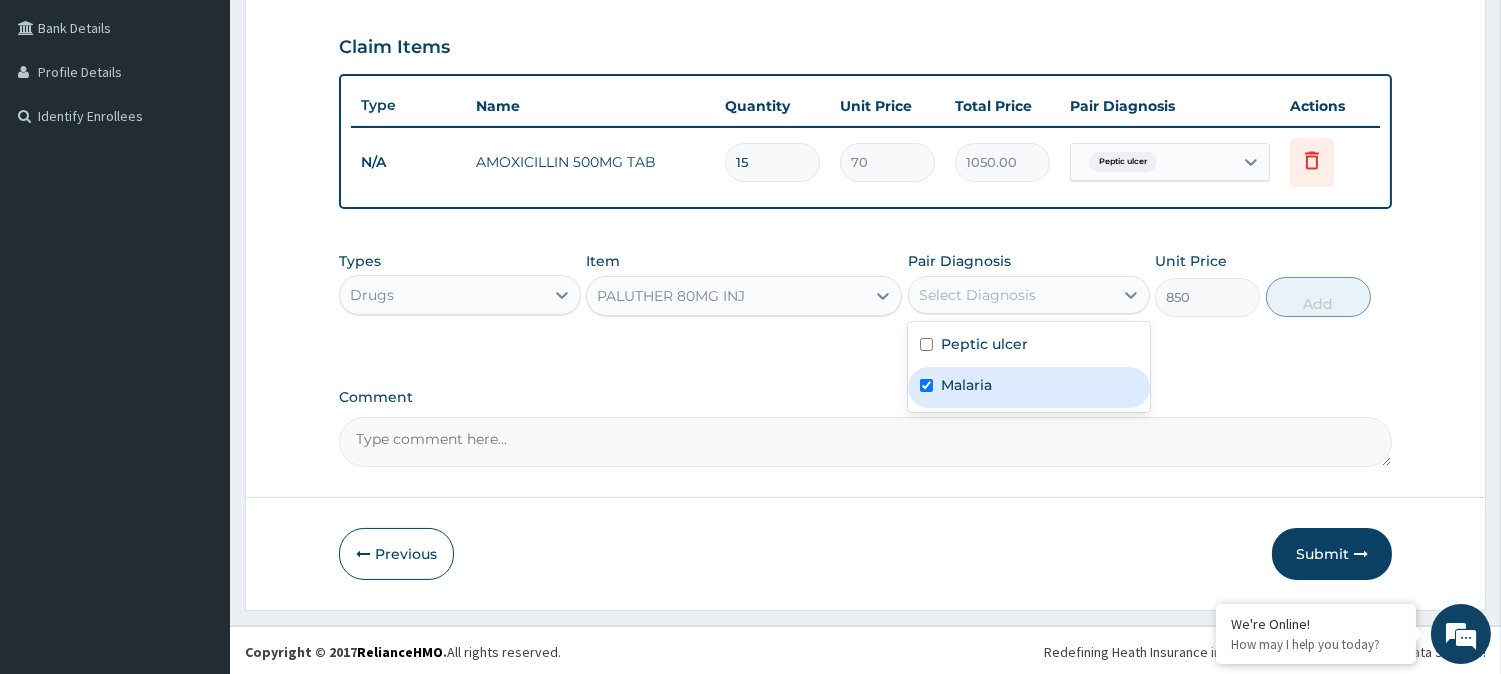 checkbox on "true" 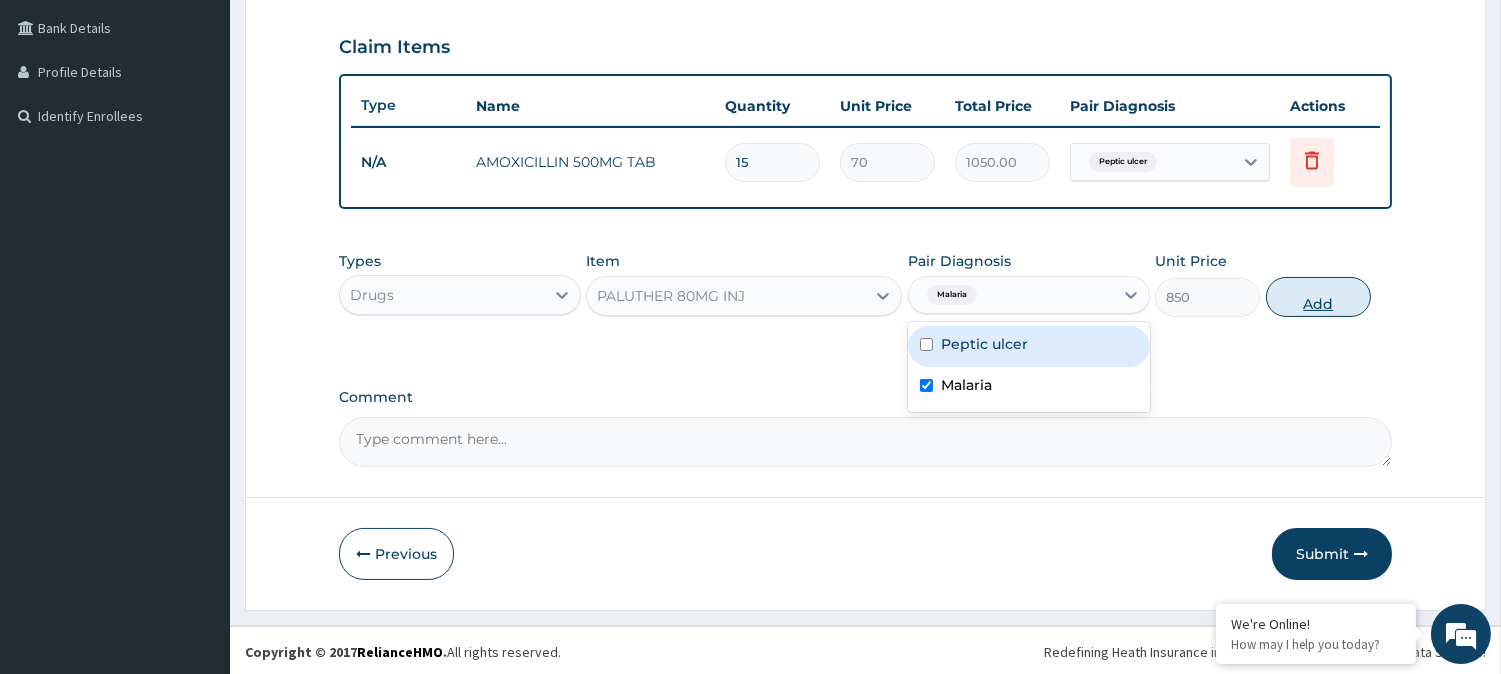 click on "Add" at bounding box center [1318, 297] 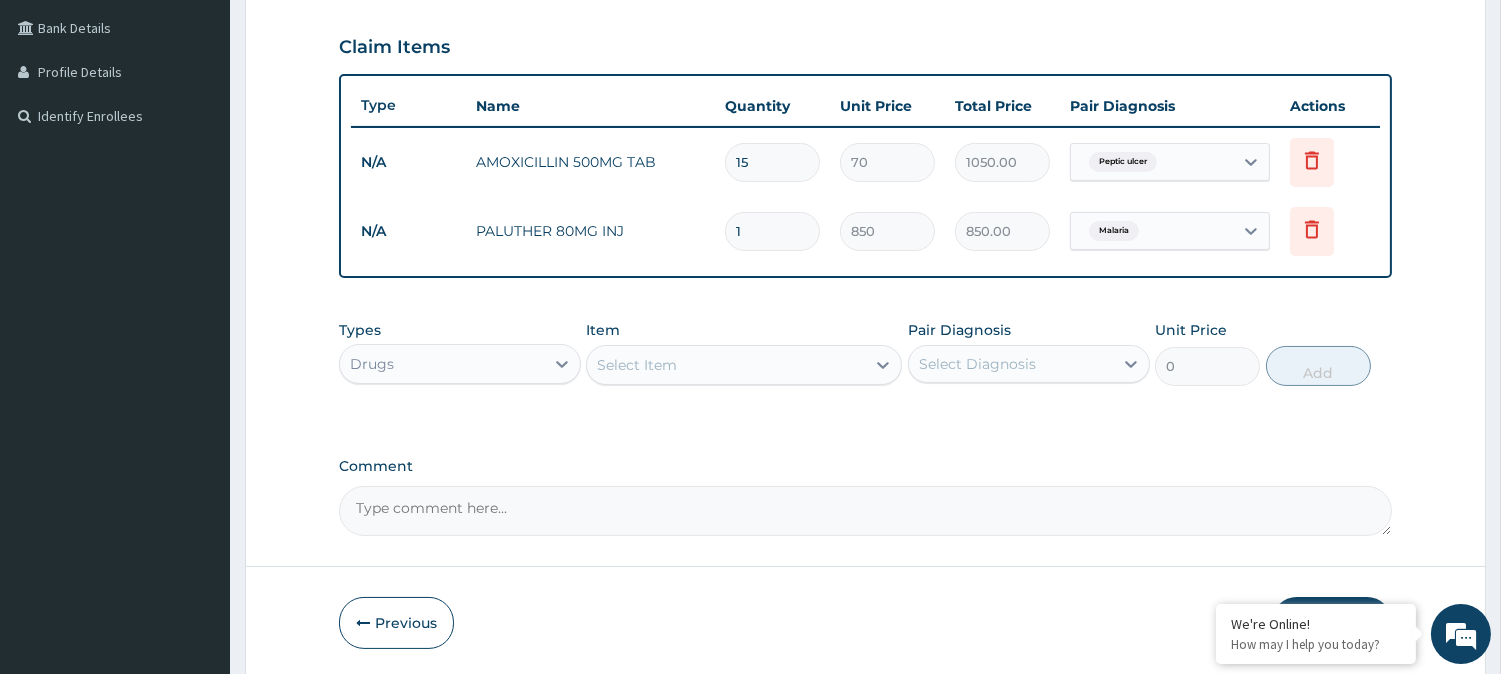 type 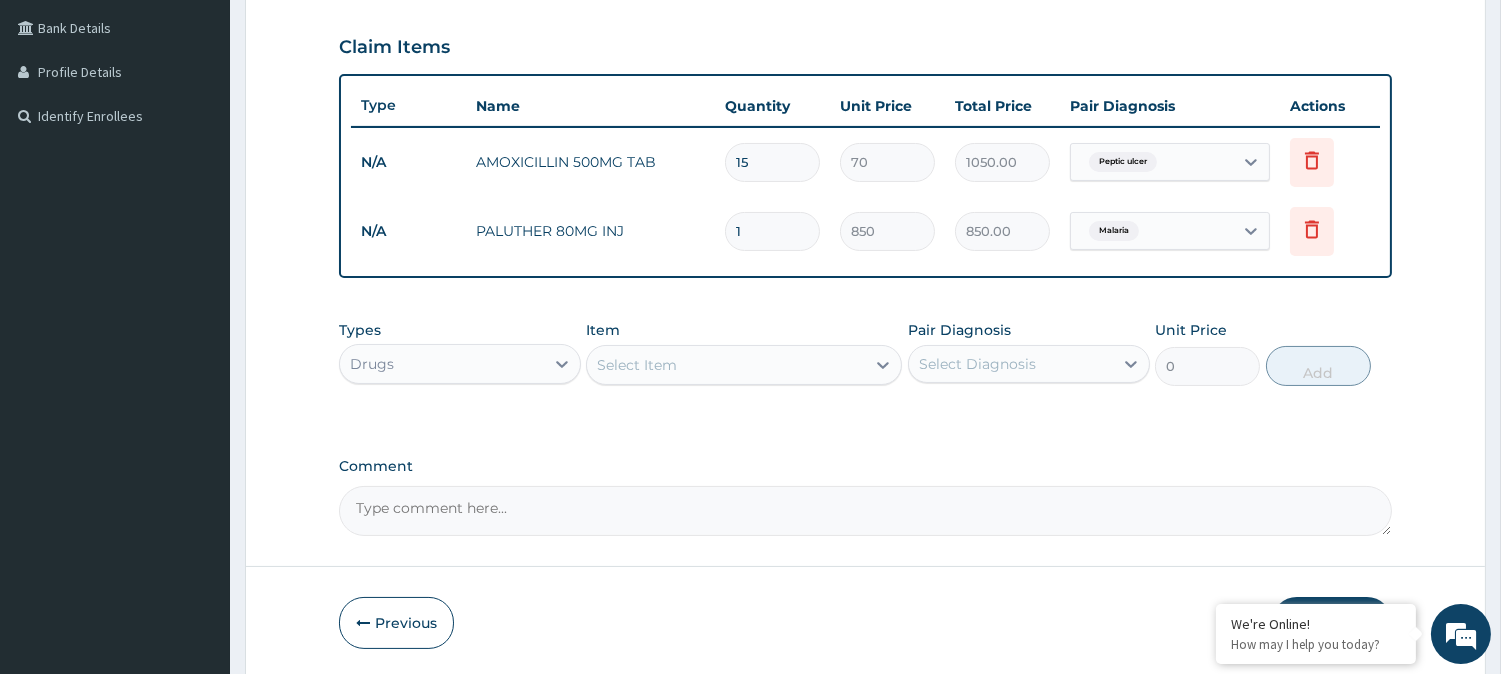 type on "0.00" 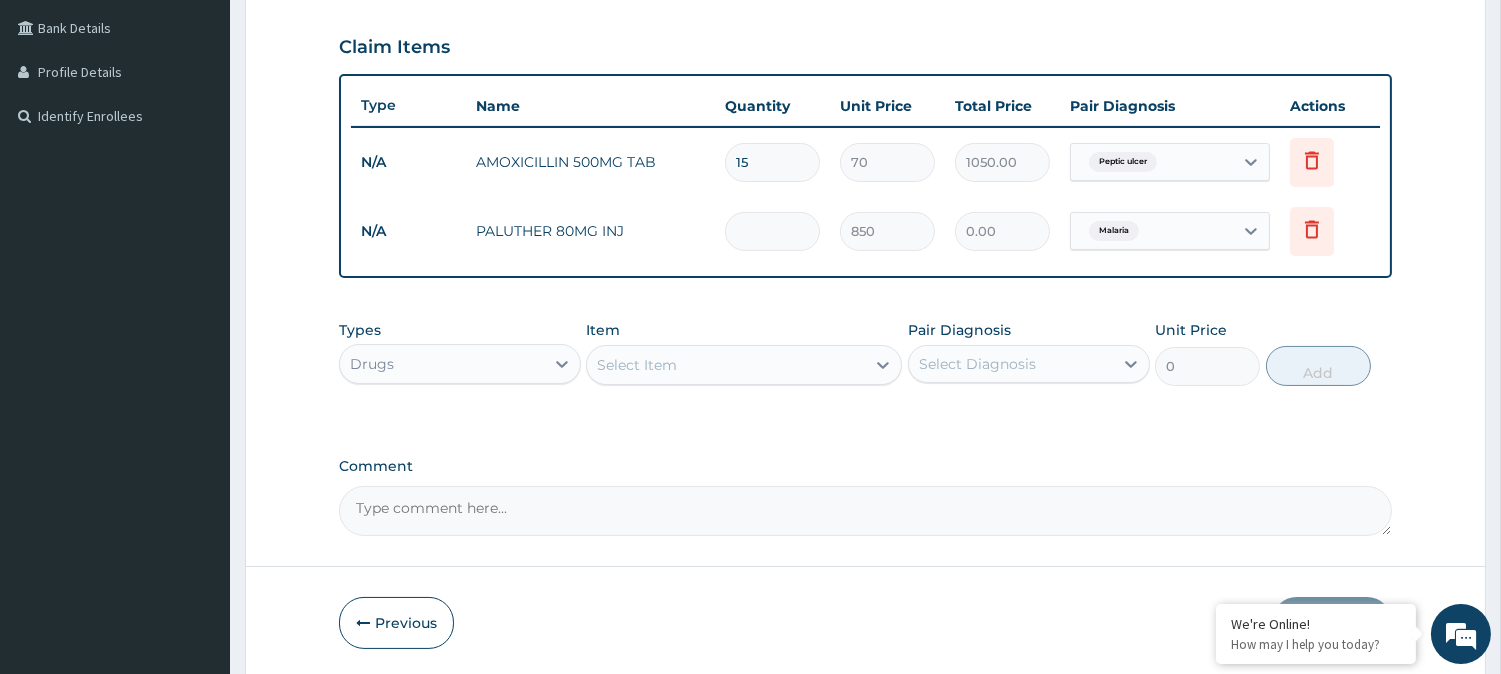 type on "6" 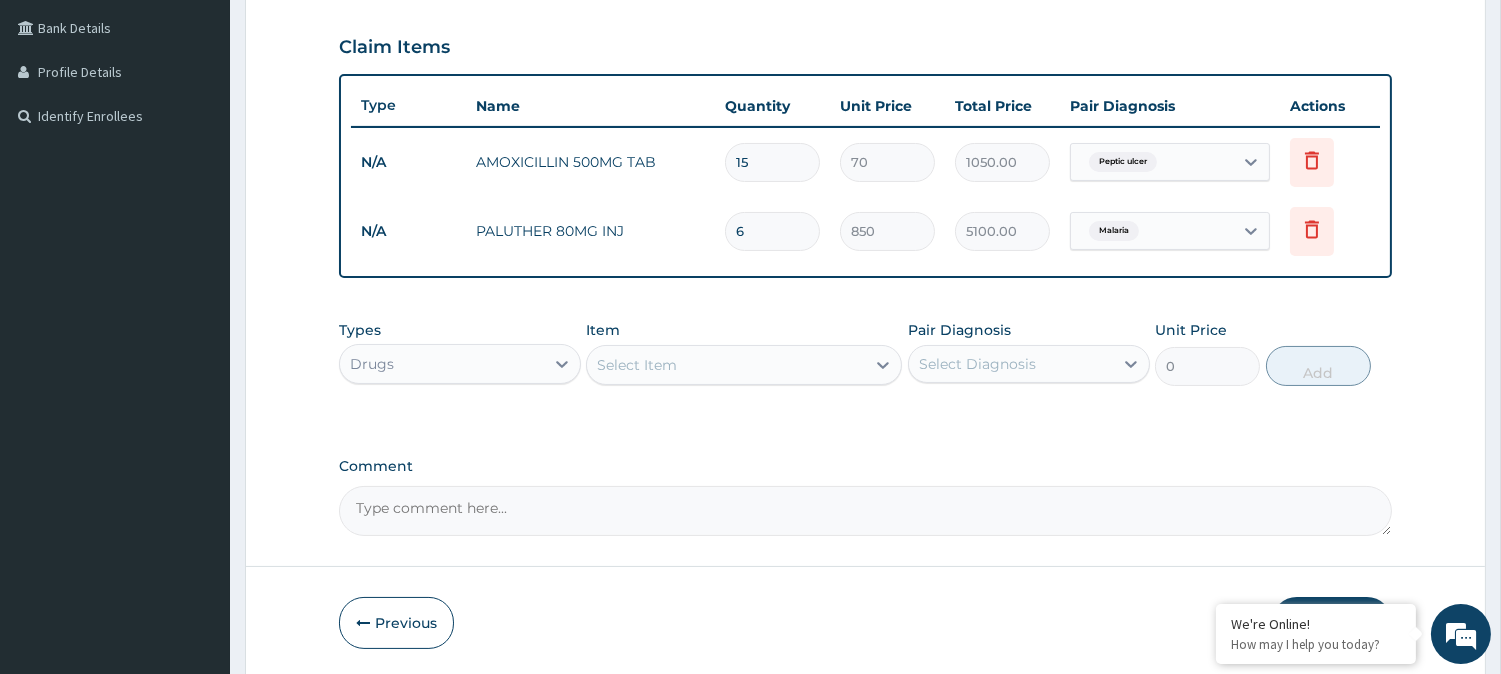 type on "6" 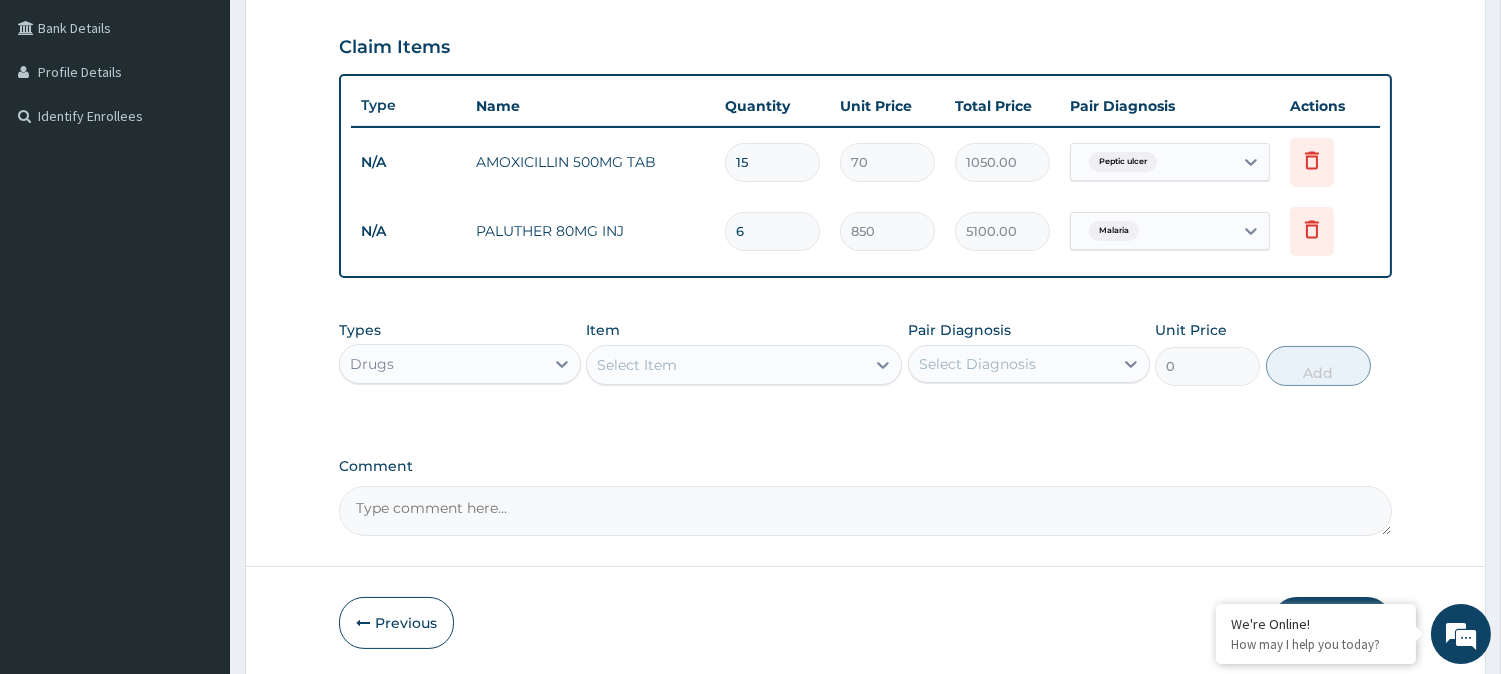 click on "Select Item" at bounding box center (726, 365) 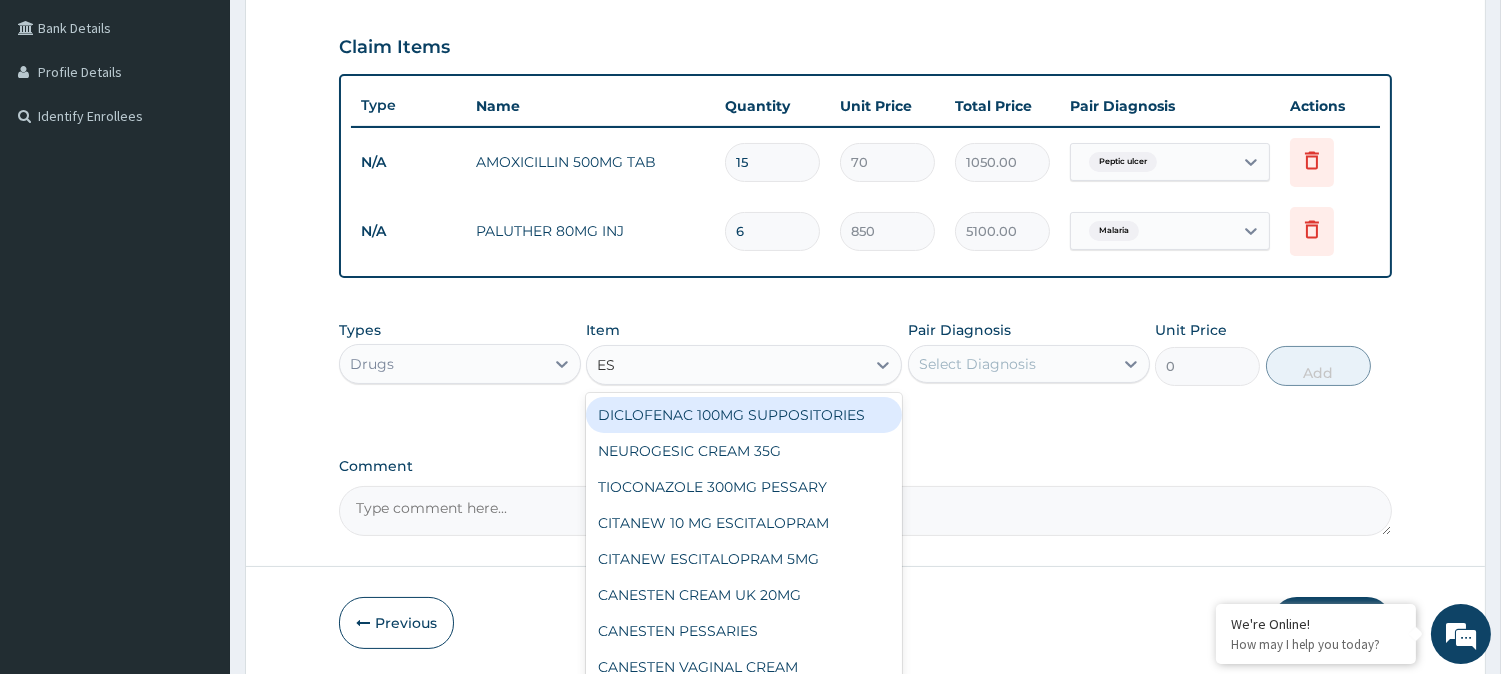 type on "E" 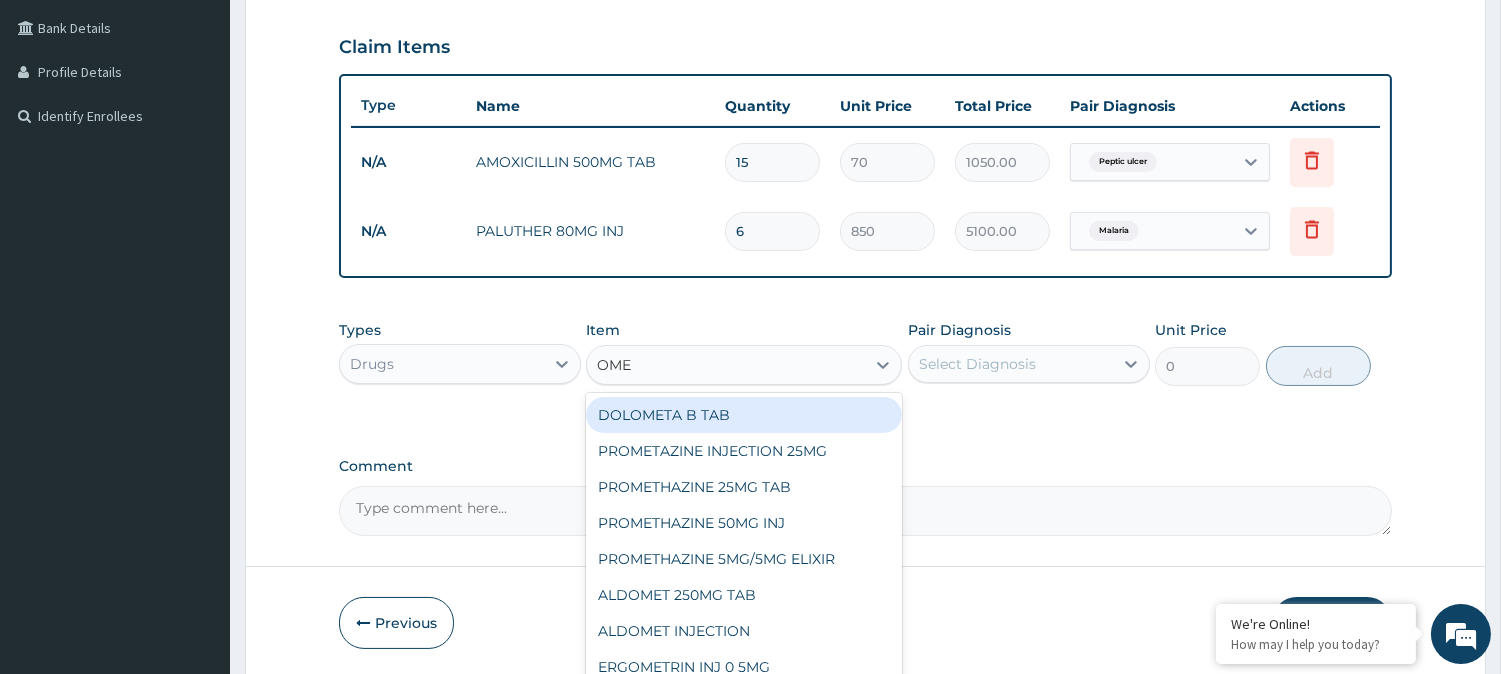 type on "OMEP" 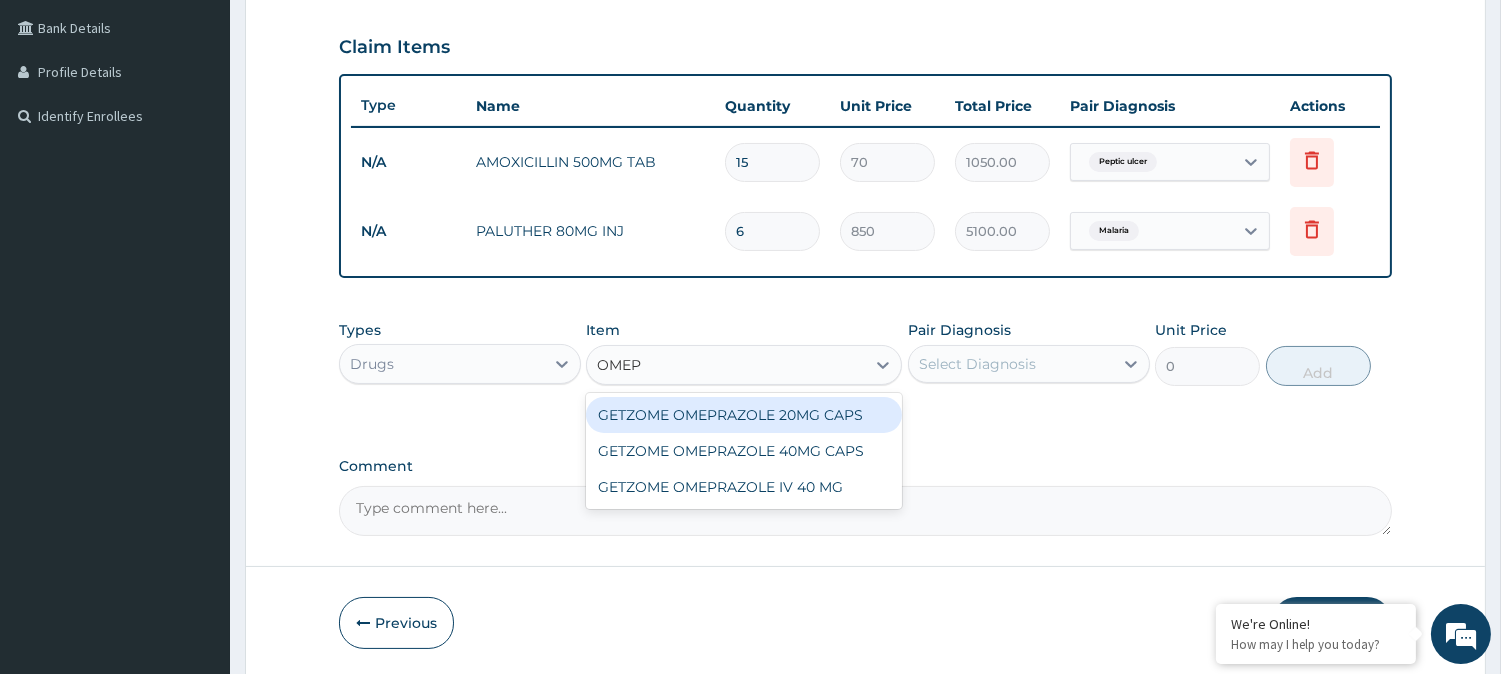 click on "GETZOME OMEPRAZOLE 20MG CAPS" at bounding box center (744, 415) 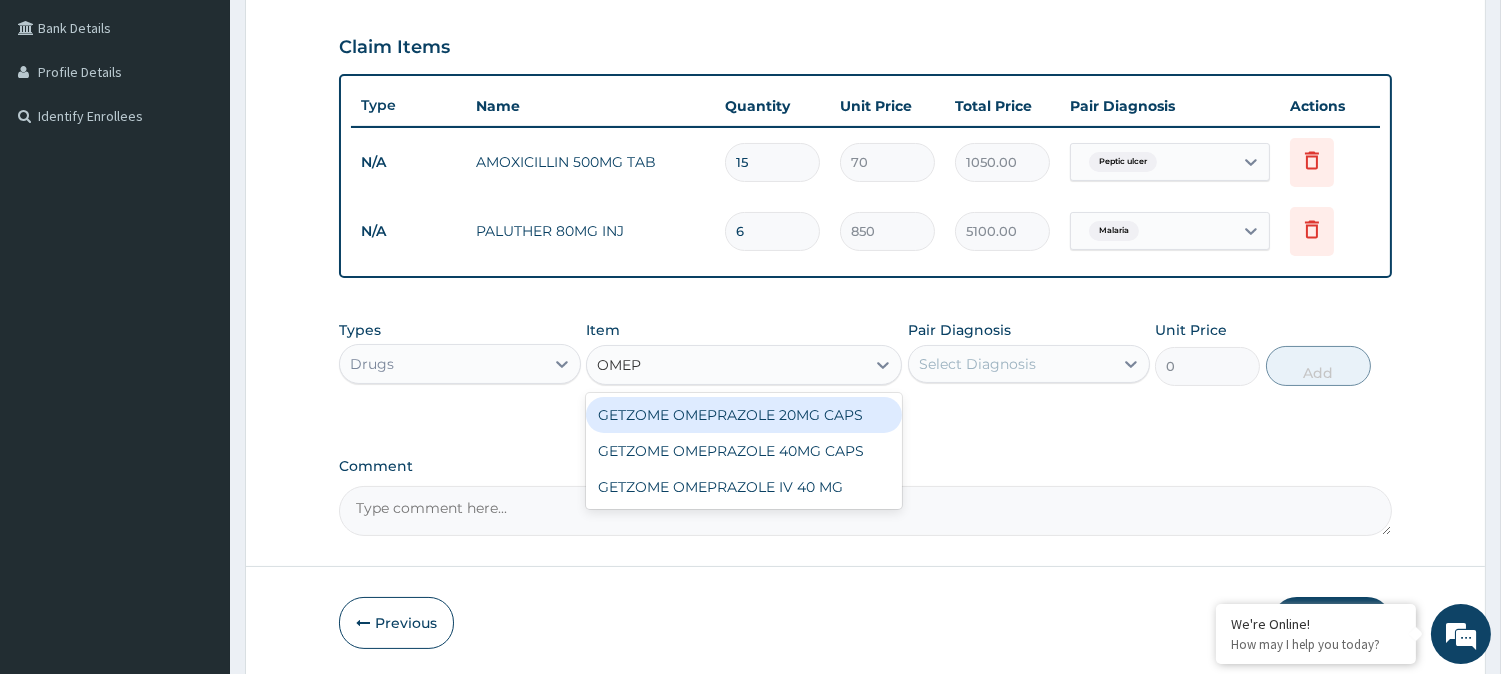 type 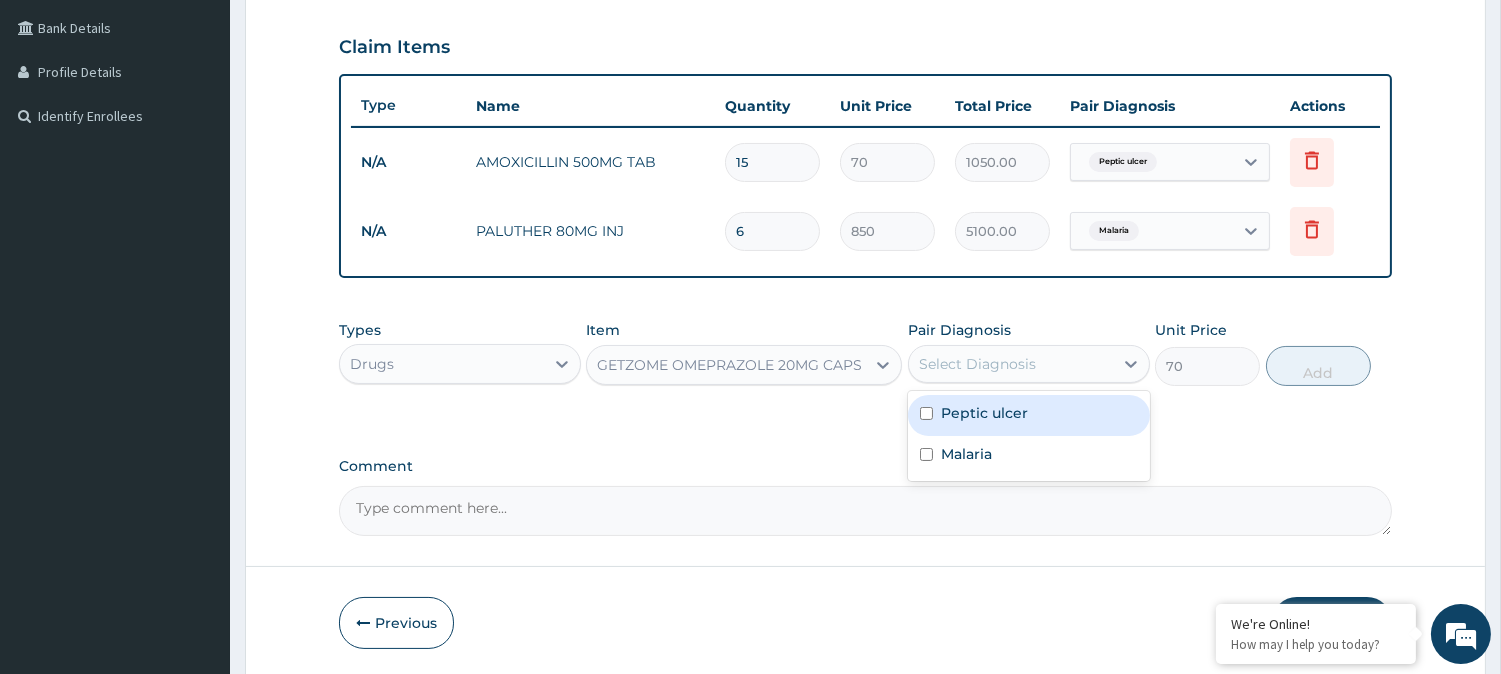 click on "Select Diagnosis" at bounding box center (1011, 364) 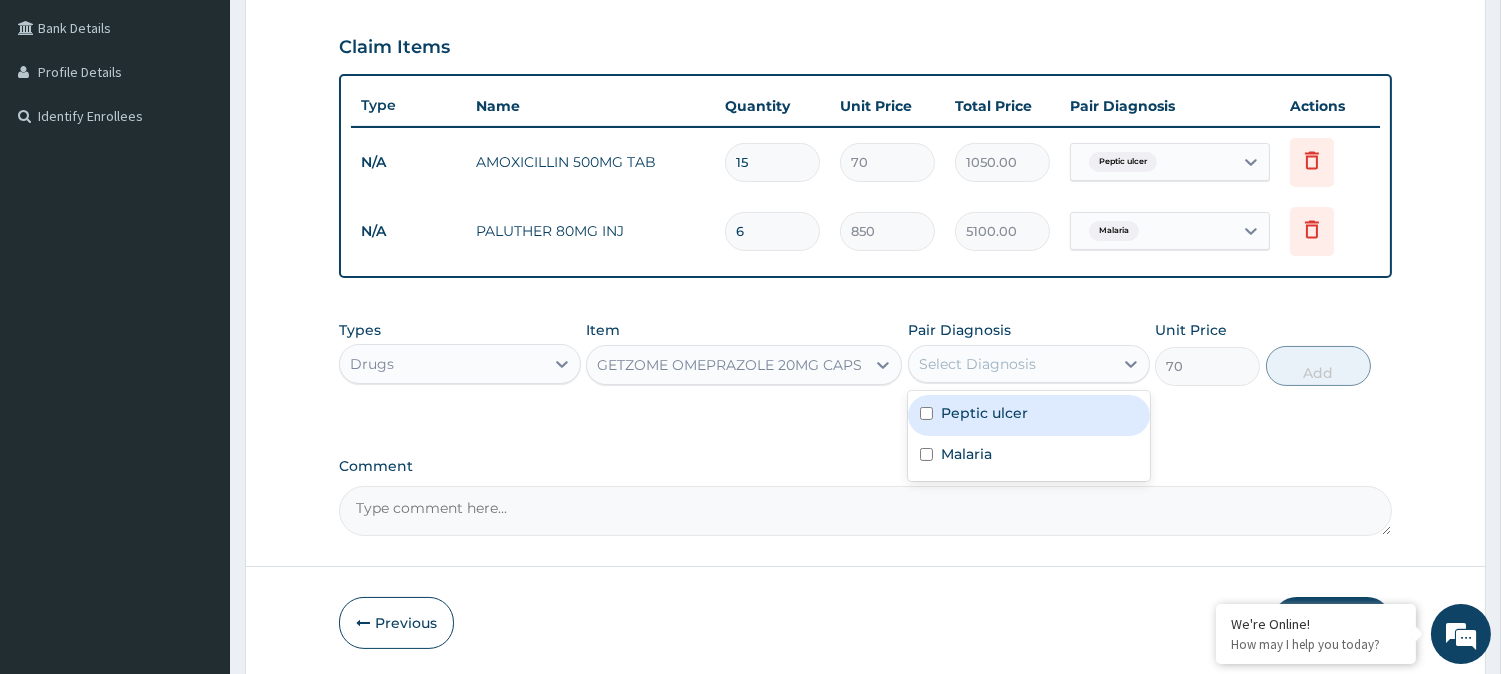 click on "Peptic ulcer" at bounding box center (984, 413) 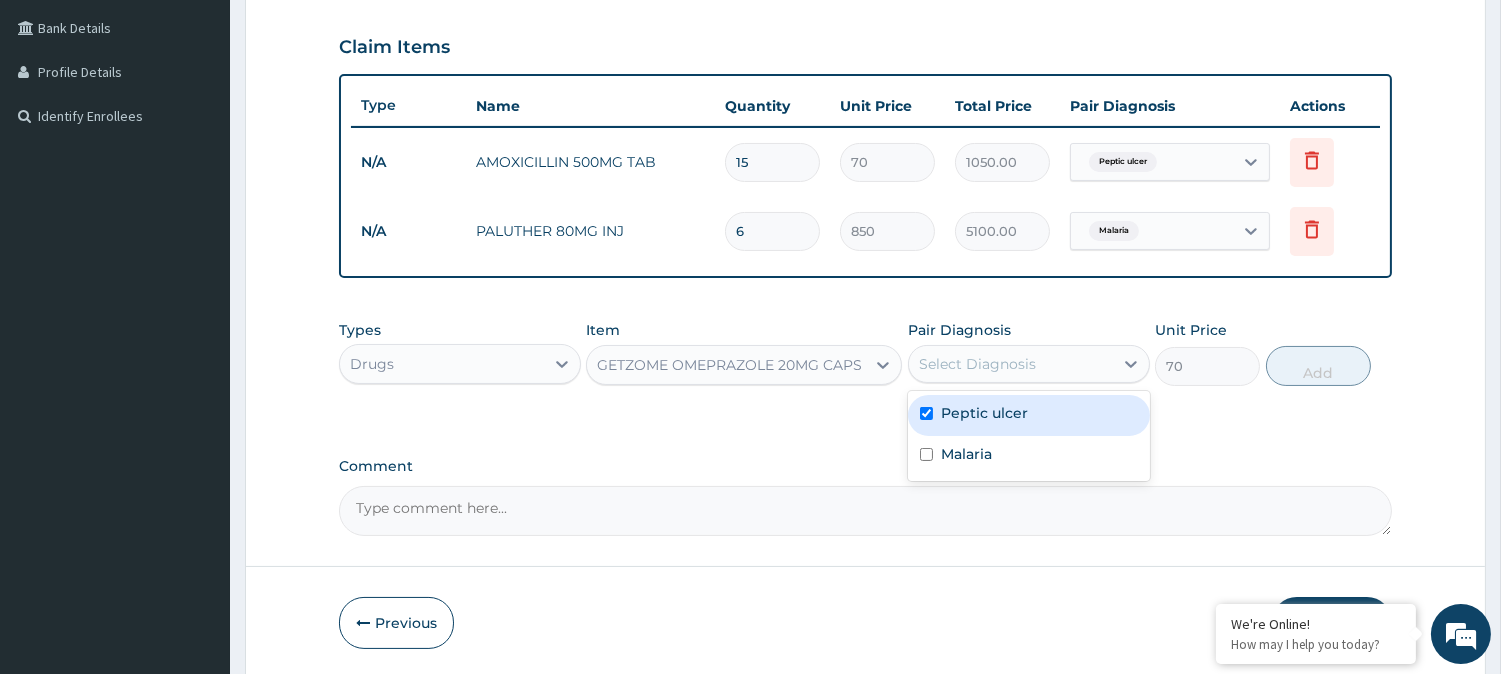checkbox on "true" 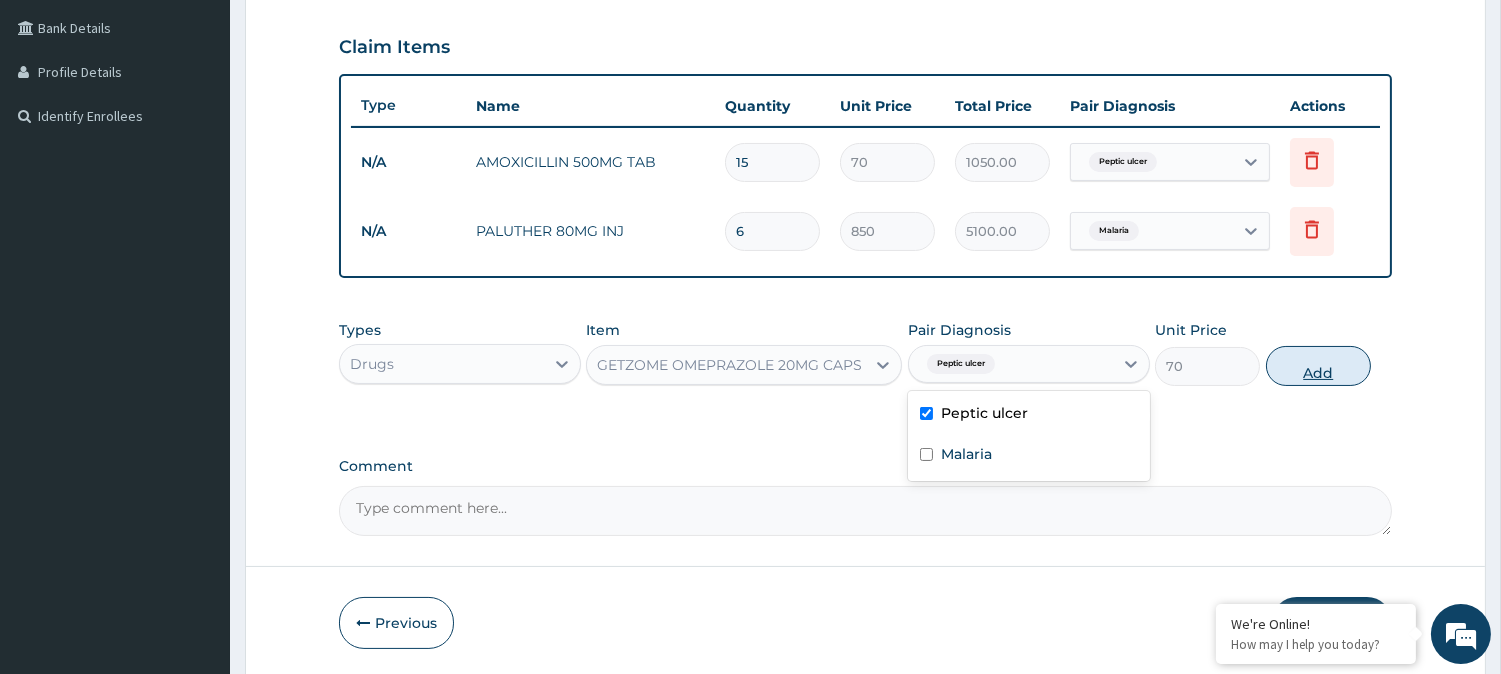 click on "Add" at bounding box center [1318, 366] 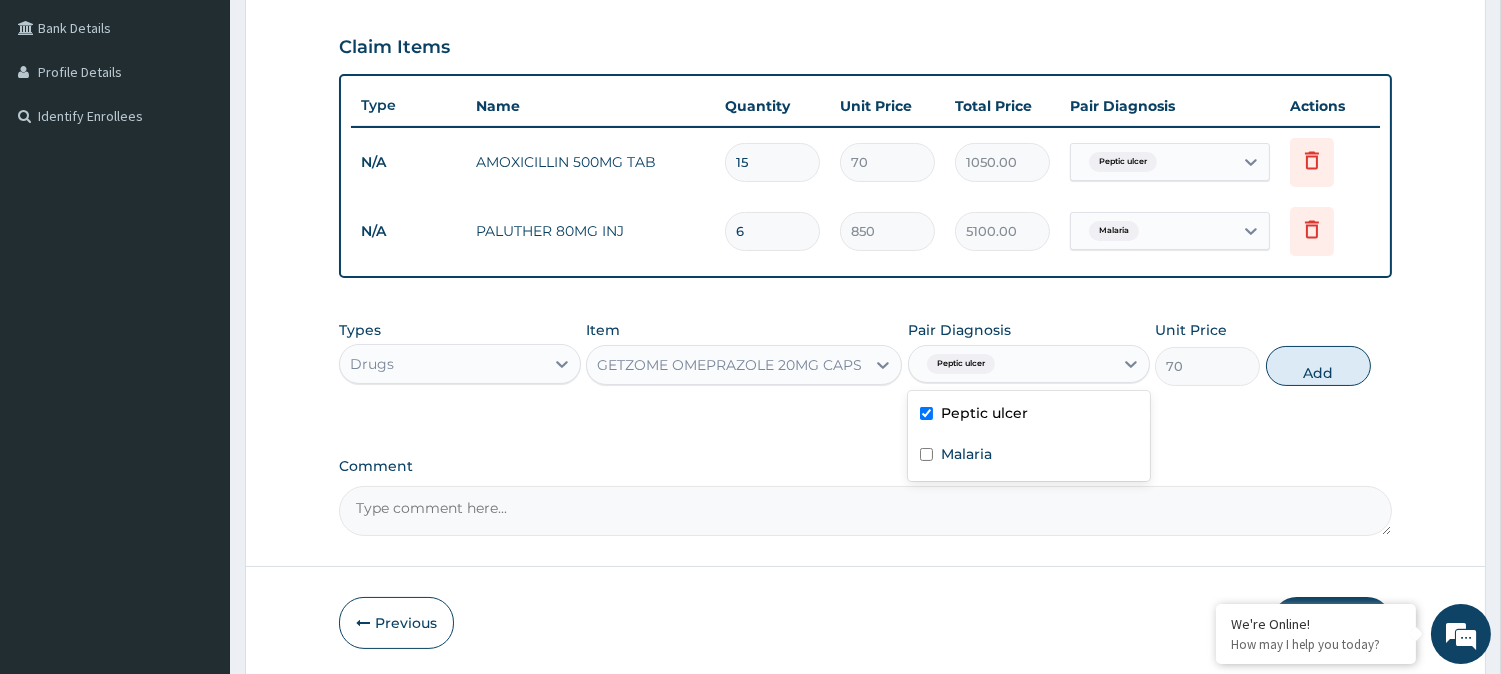 type on "0" 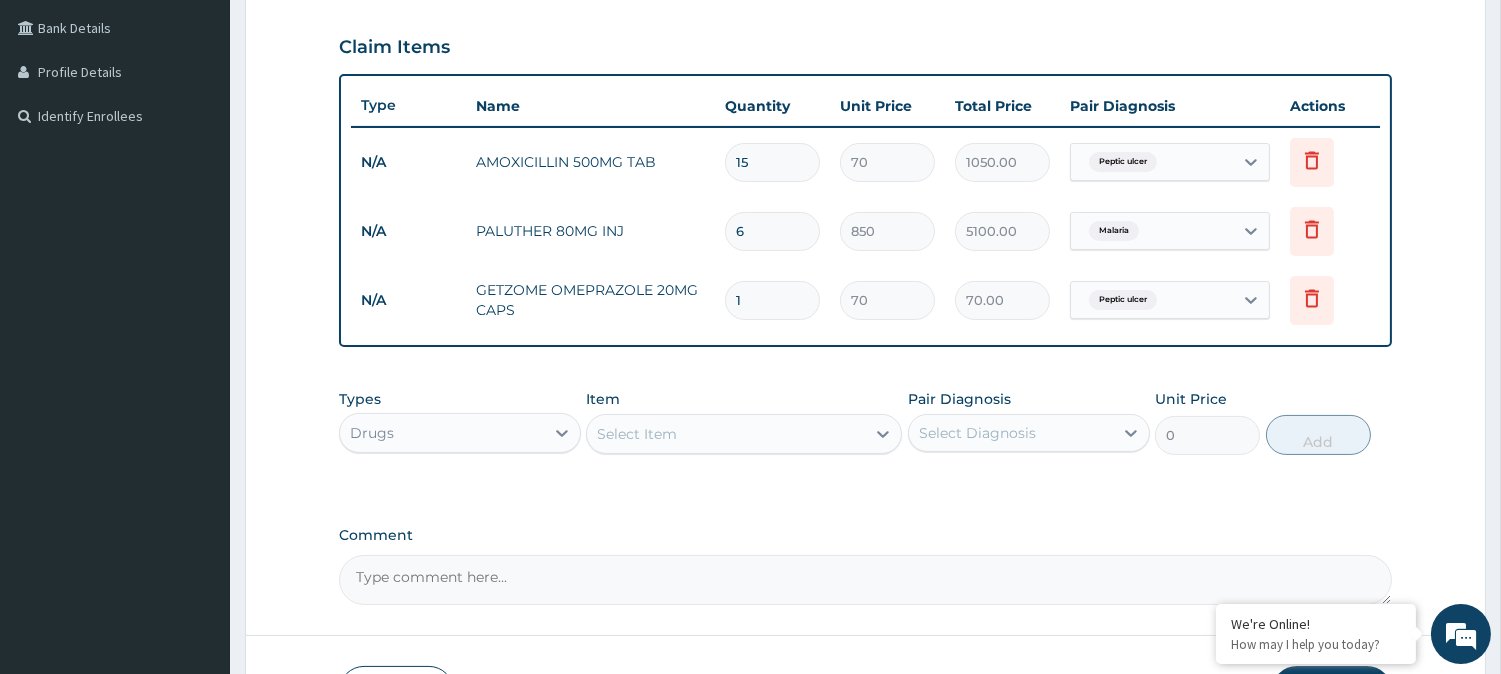 type 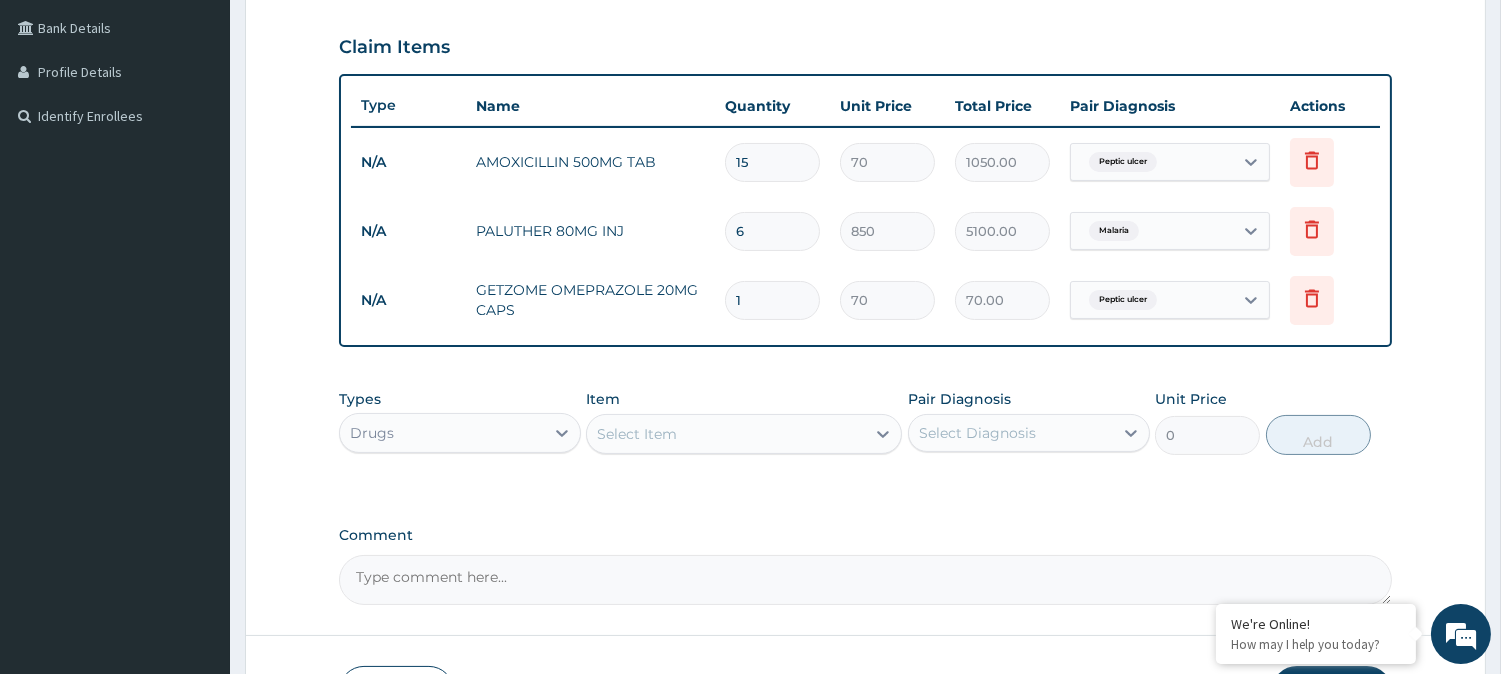 type on "0.00" 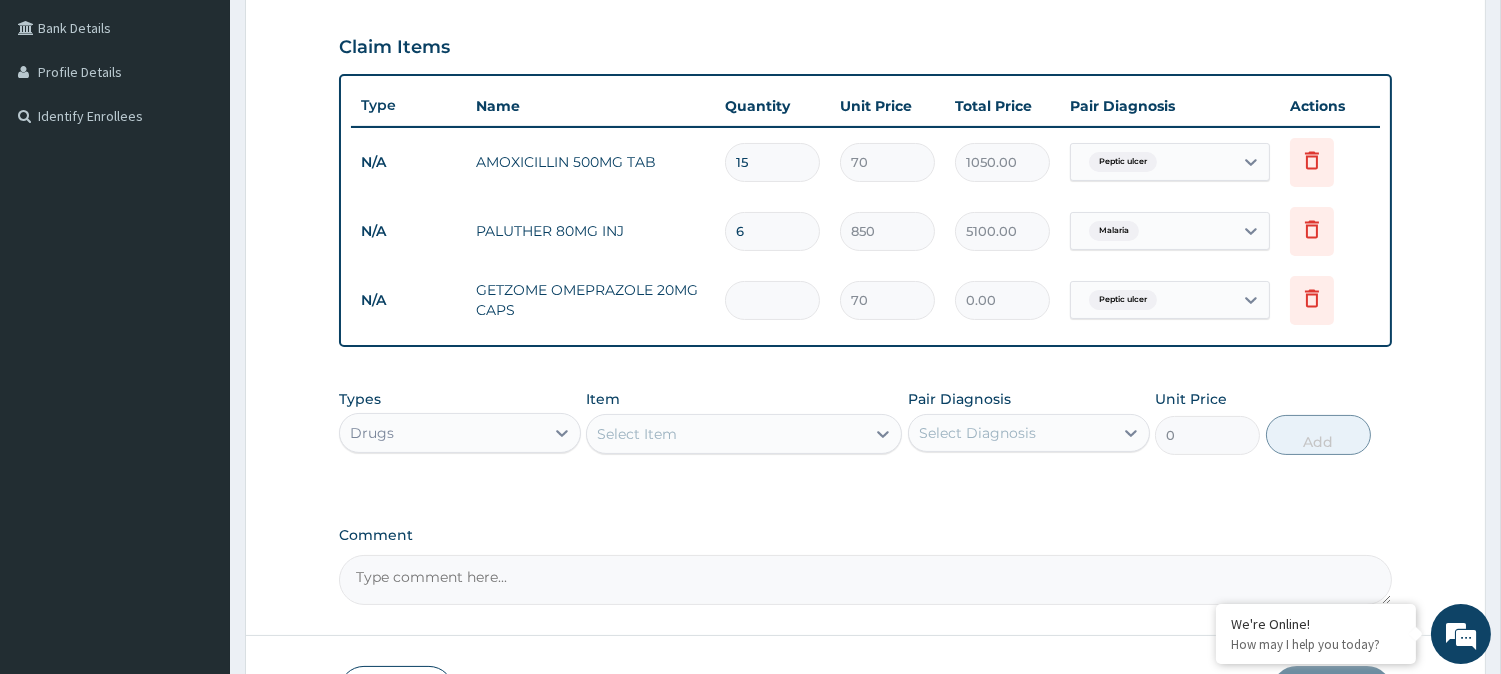 type on "2" 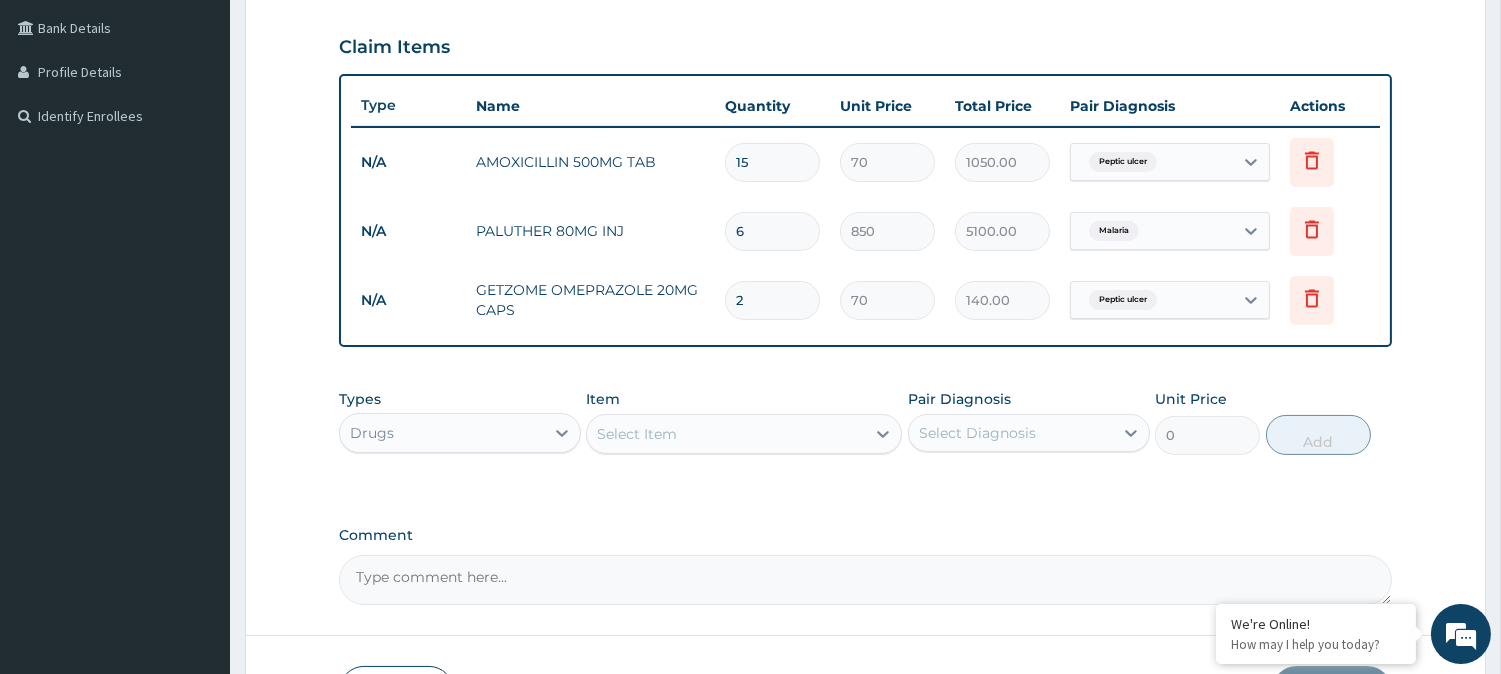 type on "29" 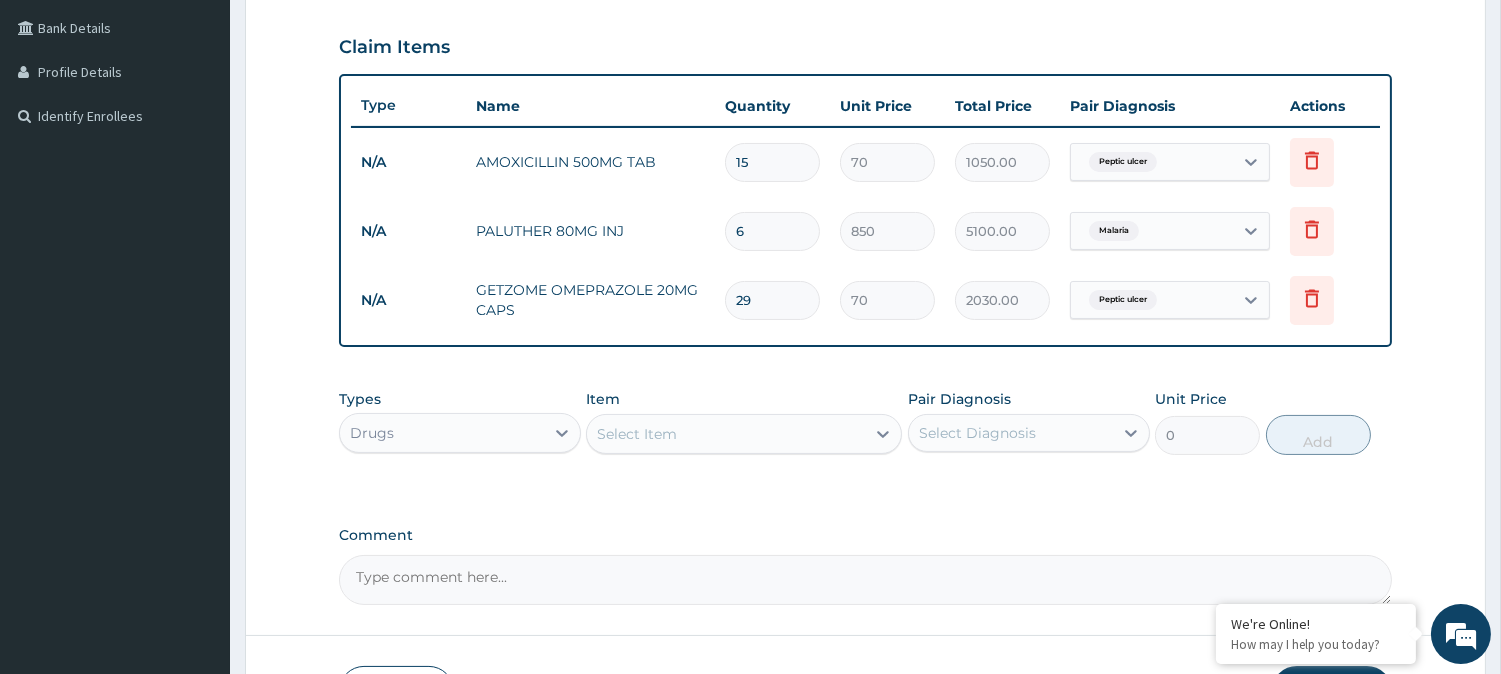 type on "2" 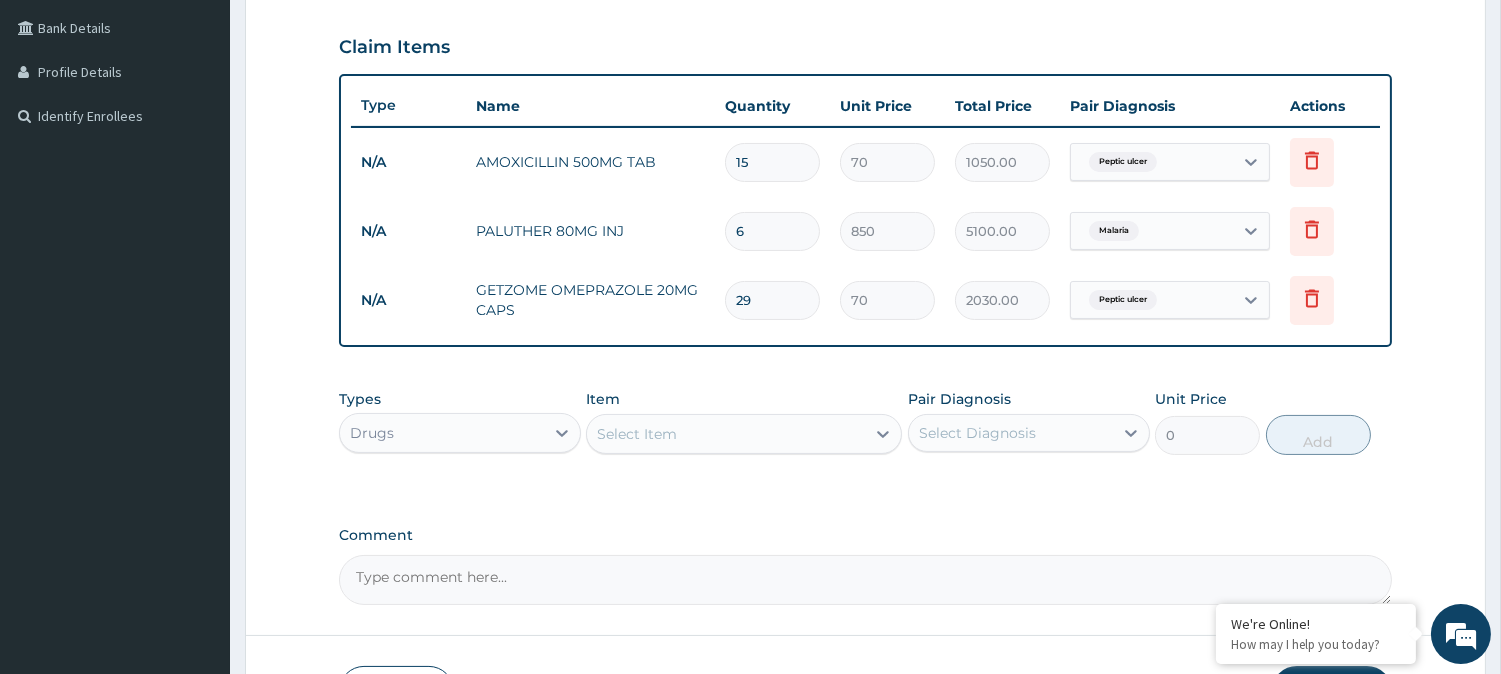 type on "140.00" 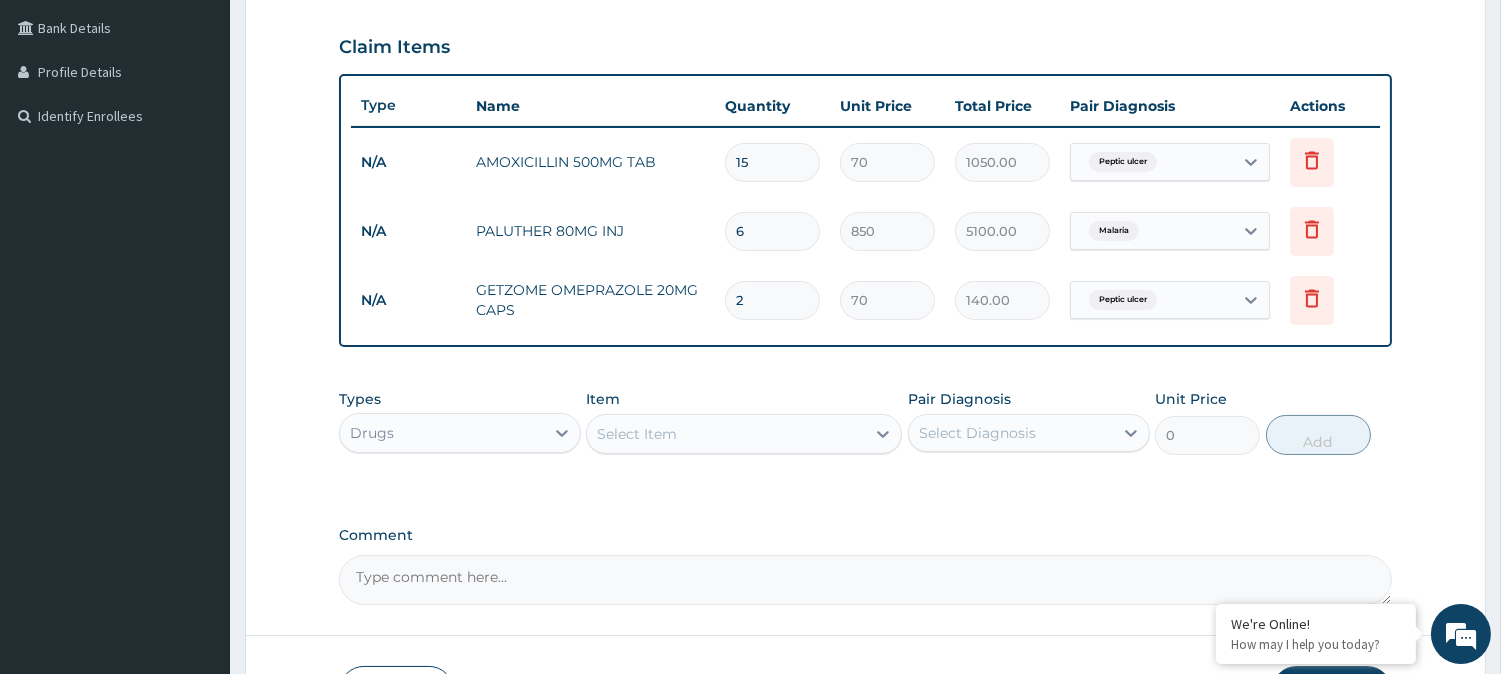 type on "20" 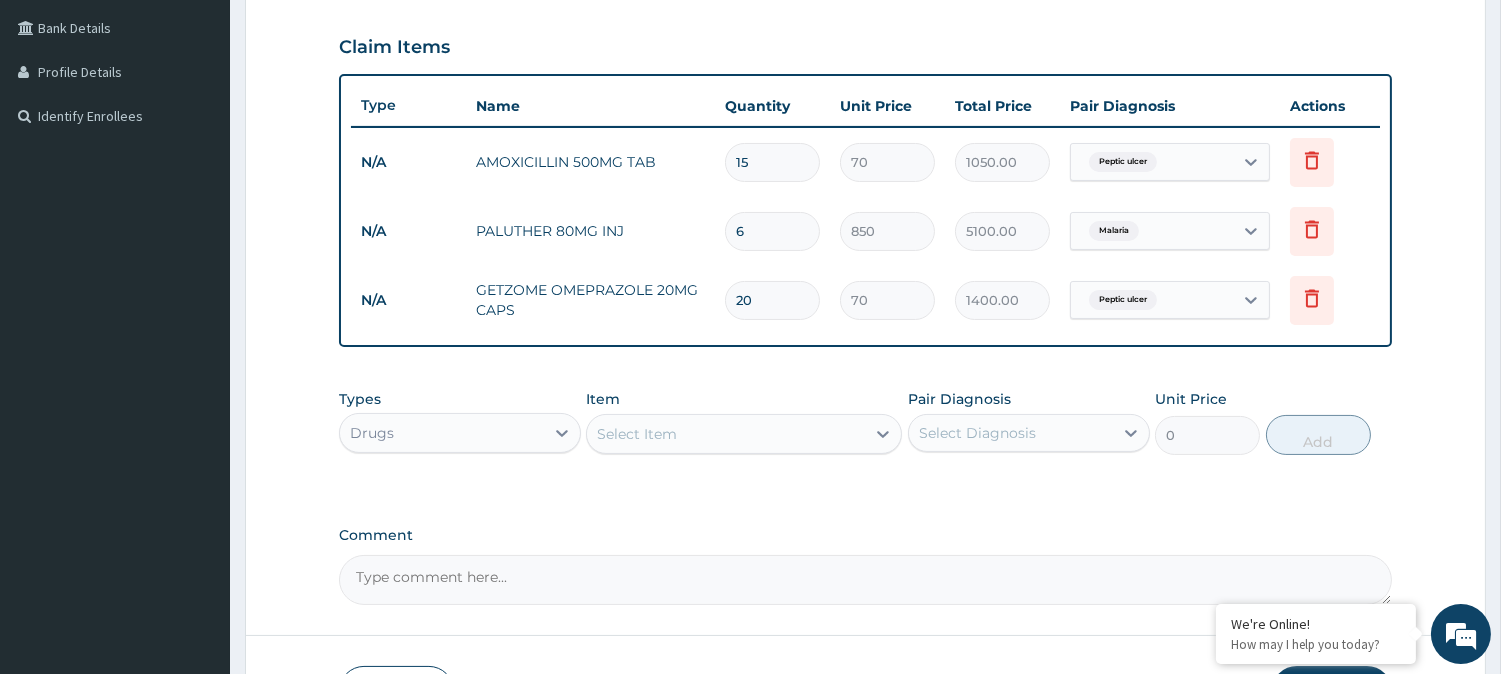 type on "20" 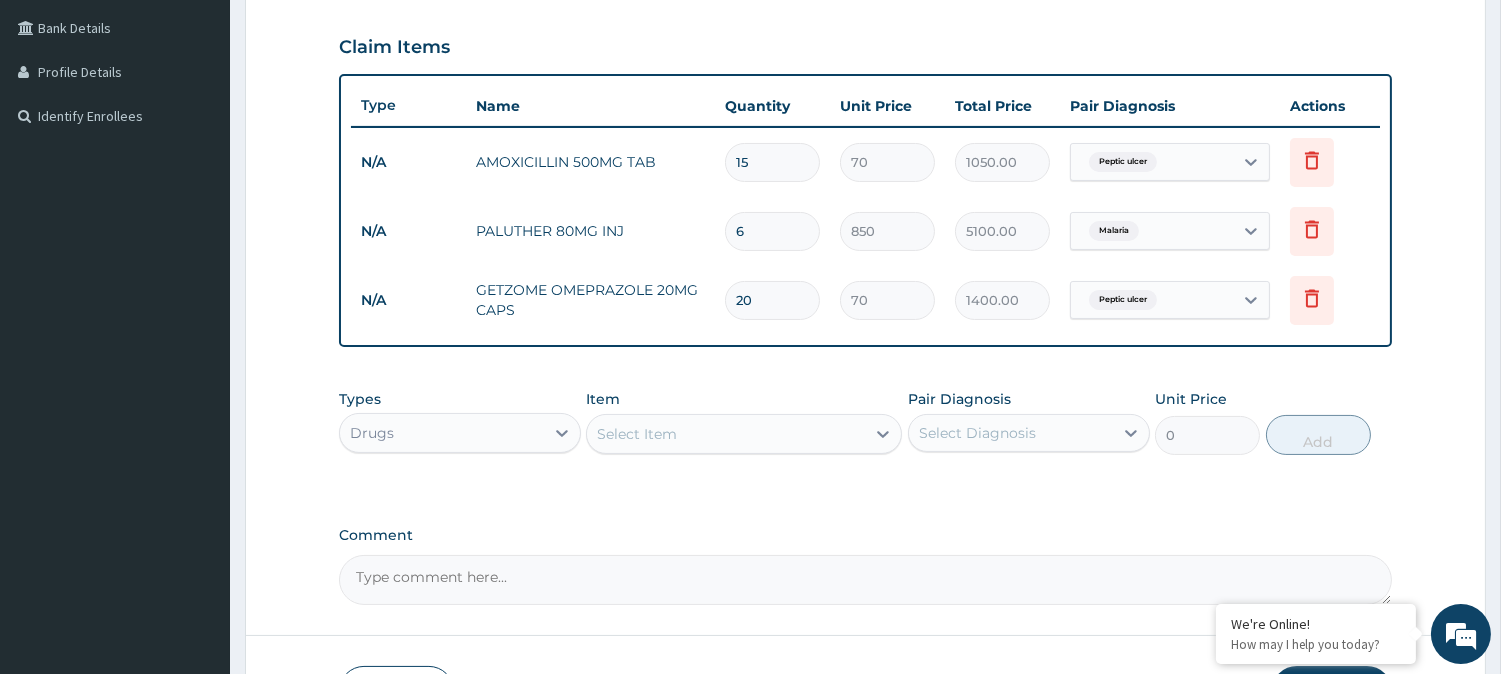 click on "PA Code / Prescription Code Enter Code(Secondary Care Only) Encounter Date 02-08-2025 Diagnosis Peptic ulcer Confirmed Malaria Confirmed NB: All diagnosis must be linked to a claim item Claim Items Type Name Quantity Unit Price Total Price Pair Diagnosis Actions N/A AMOXICILLIN 500MG TAB 15 70 1050.00 Peptic ulcer Delete N/A PALUTHER 80MG INJ 6 850 5100.00 Malaria Delete N/A GETZOME OMEPRAZOLE 20MG CAPS 20 70 1400.00 Peptic ulcer Delete Types Drugs Item Select Item Pair Diagnosis Select Diagnosis Unit Price 0 Add Comment" at bounding box center (865, 171) 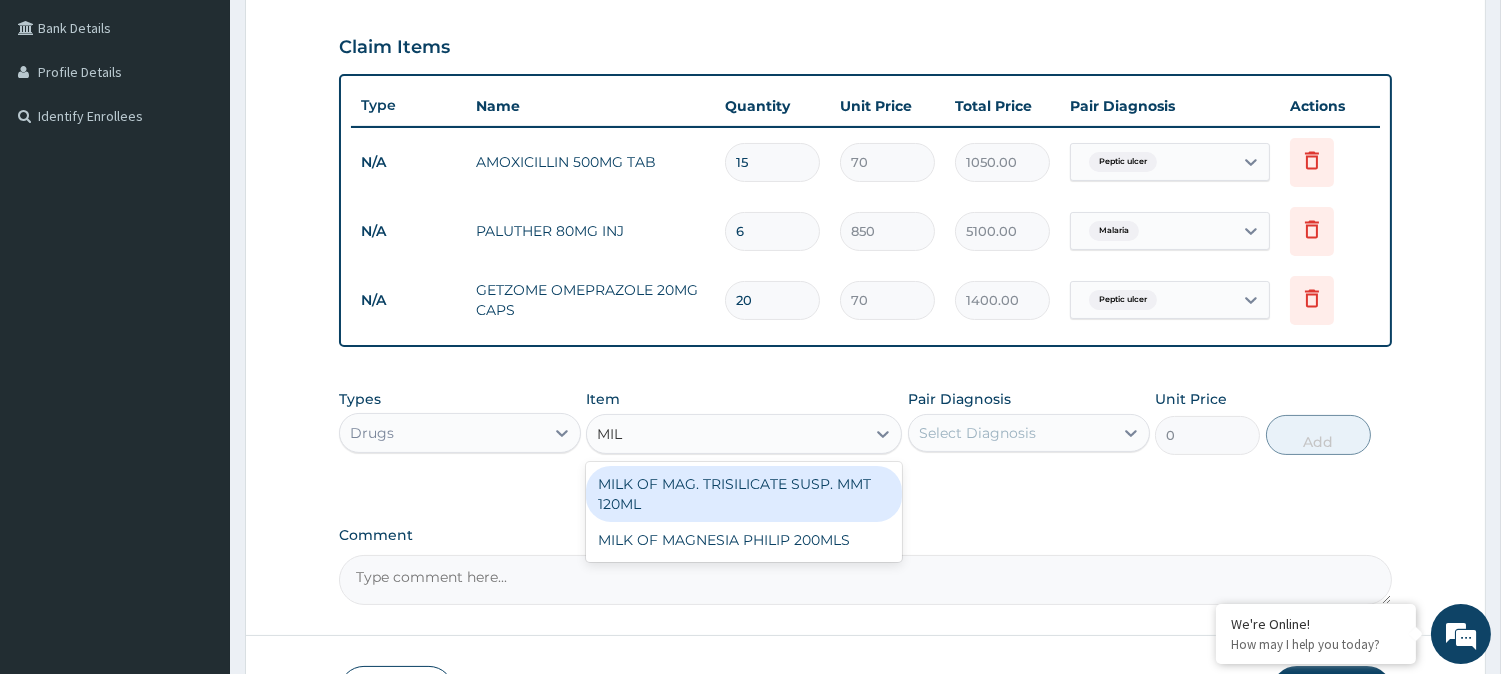 type on "MILK" 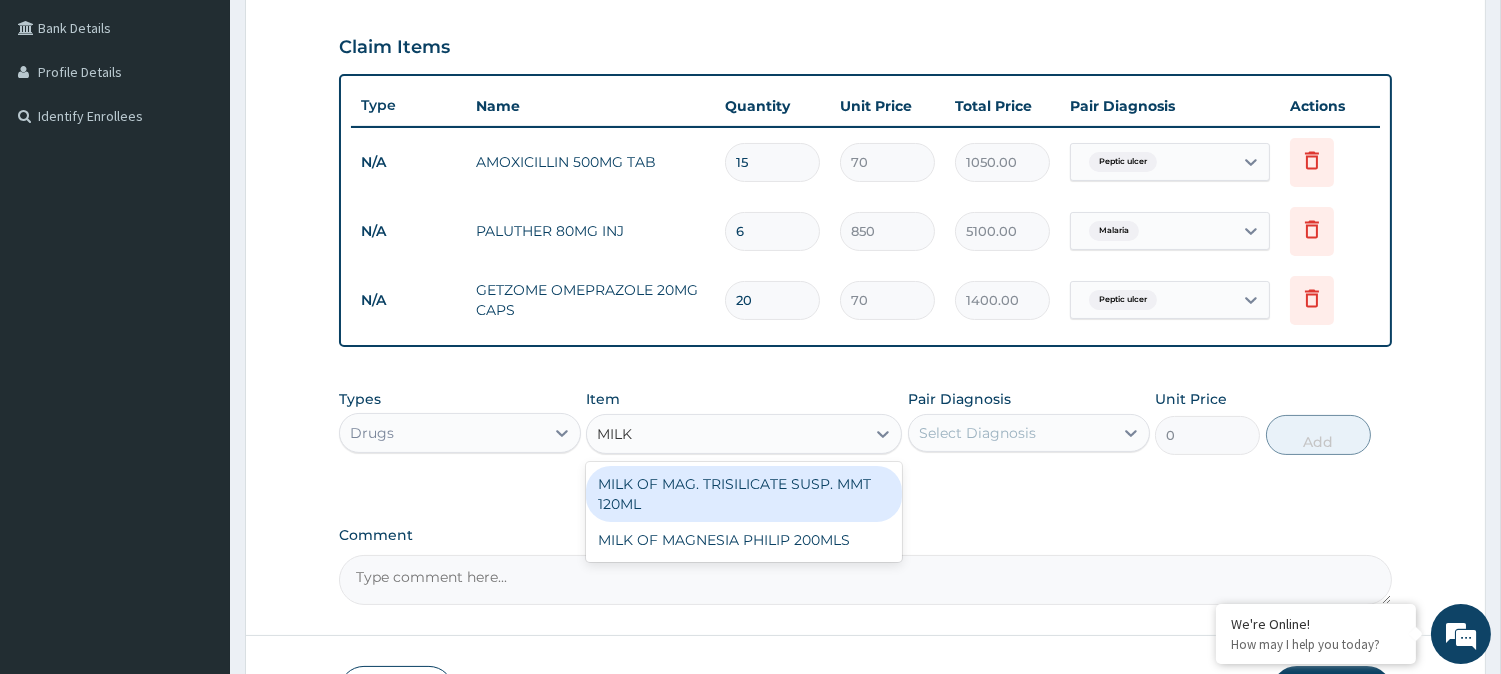 click on "MILK OF MAG. TRISILICATE SUSP. MMT 120ML" at bounding box center (744, 494) 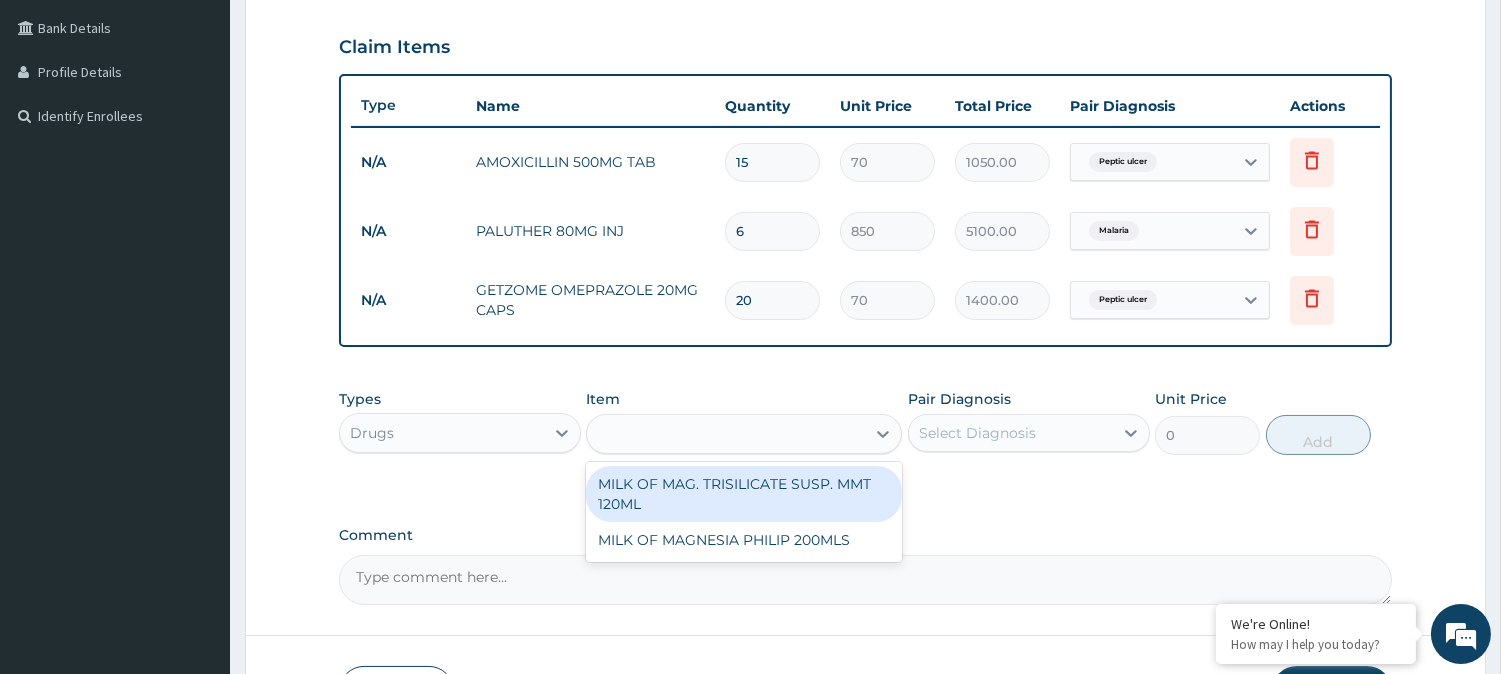 type on "550" 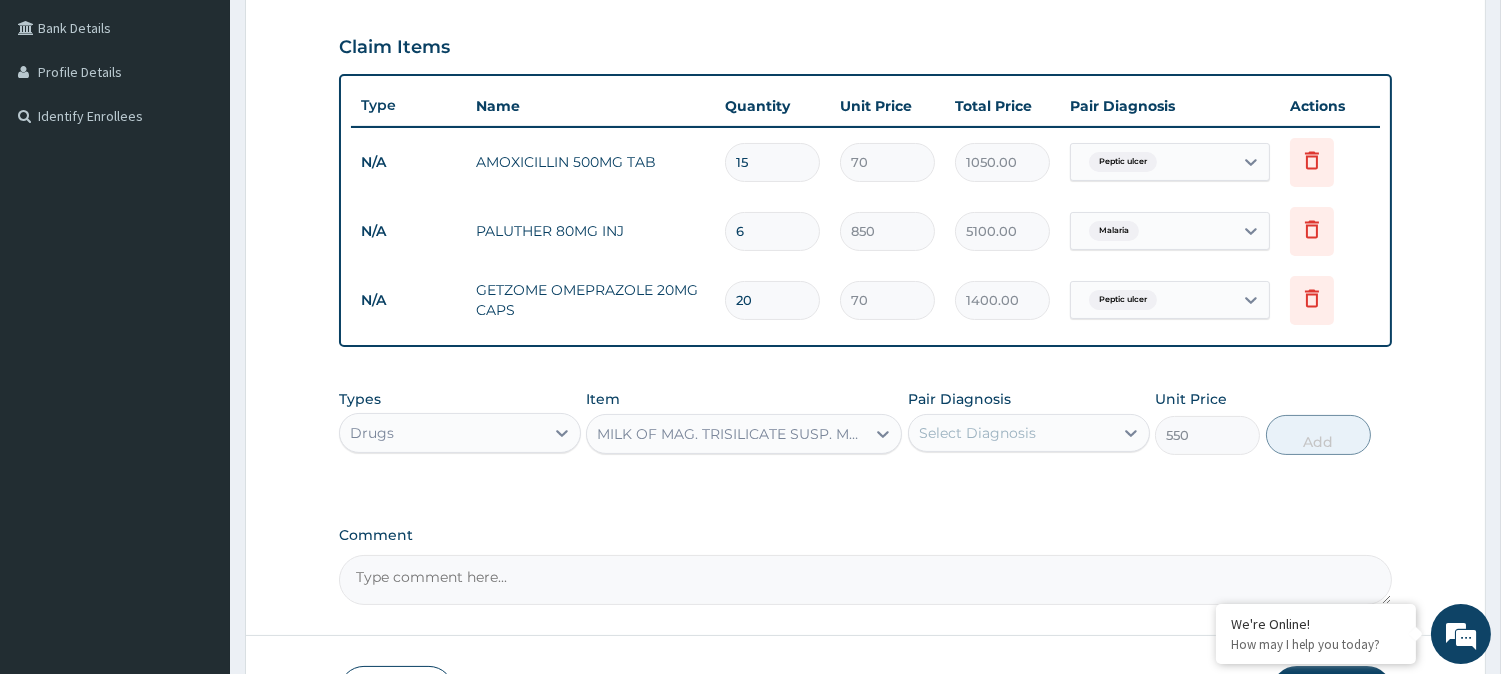 click on "MILK OF MAG. TRISILICATE SUSP. MMT 120ML" at bounding box center [732, 434] 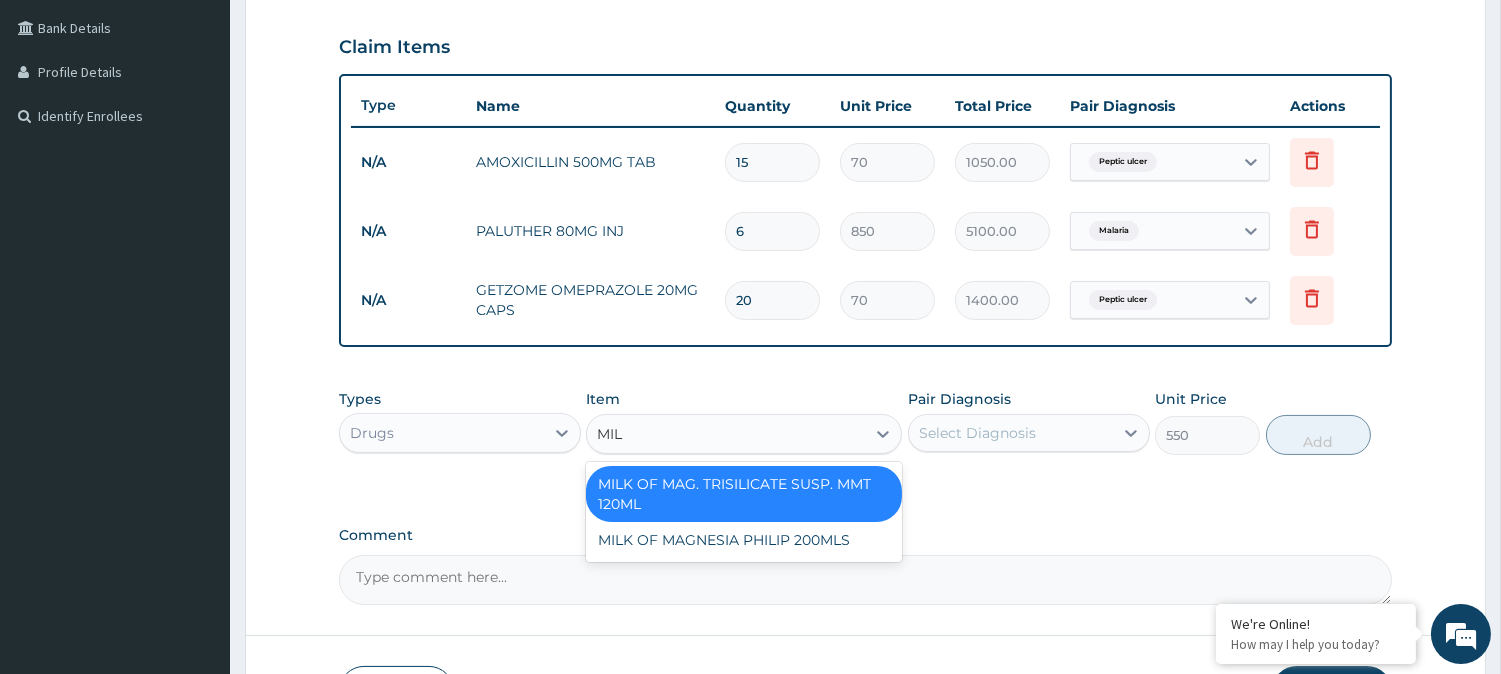 scroll, scrollTop: 0, scrollLeft: 0, axis: both 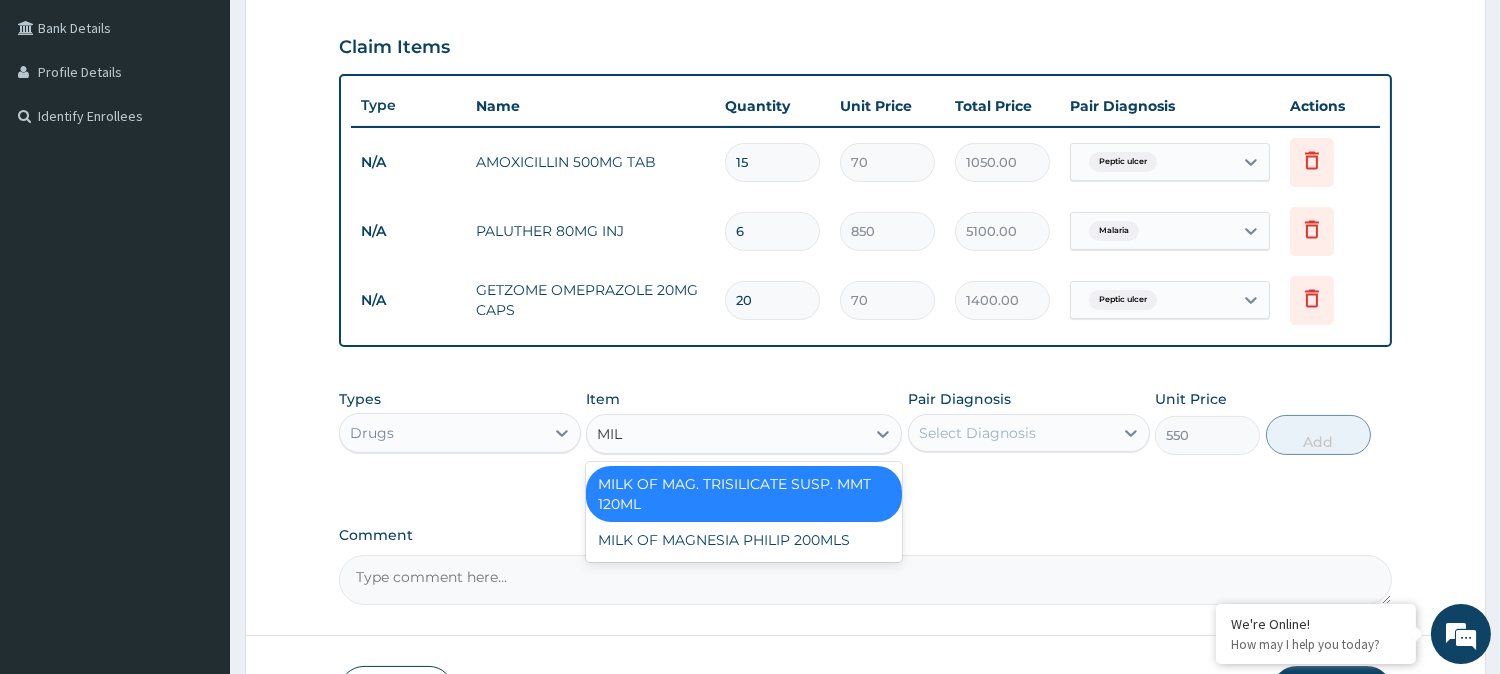 type on "MILK" 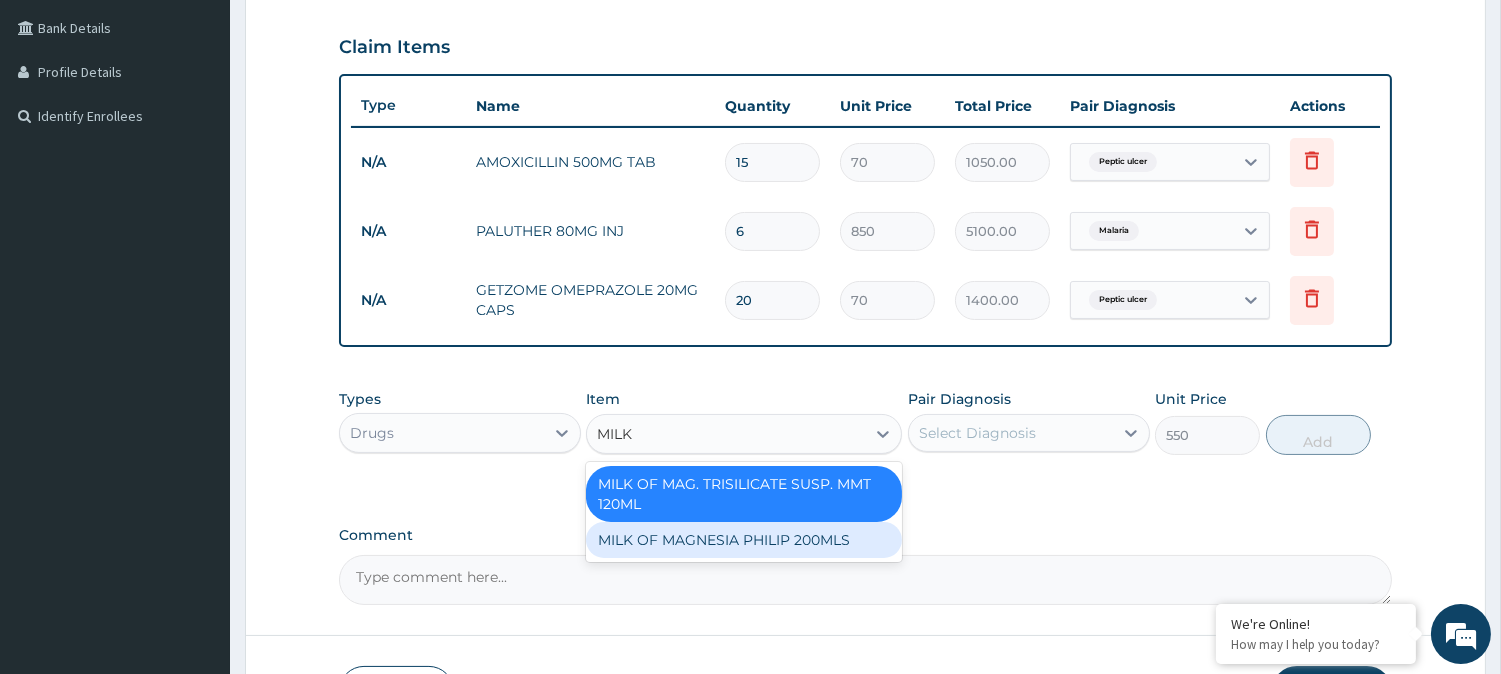 click on "MILK OF MAGNESIA PHILIP 200MLS" at bounding box center [744, 540] 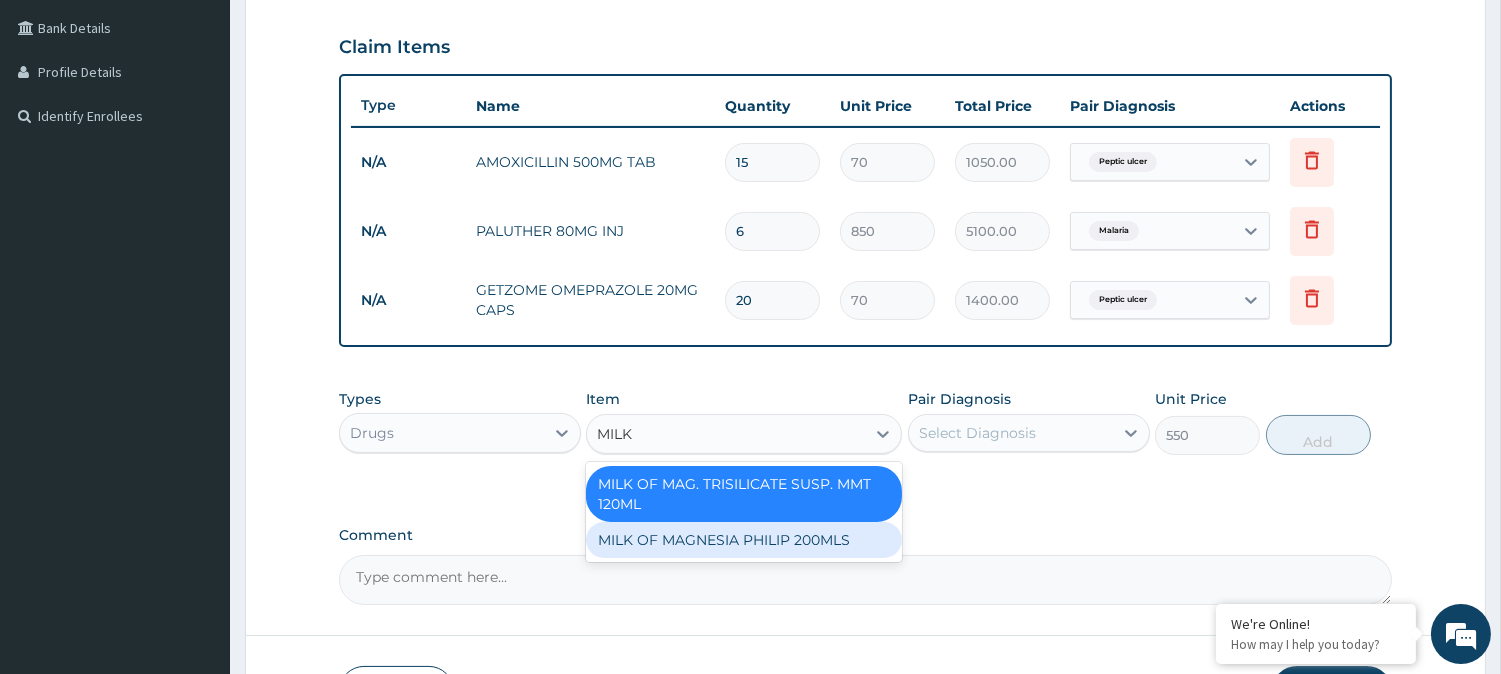 type 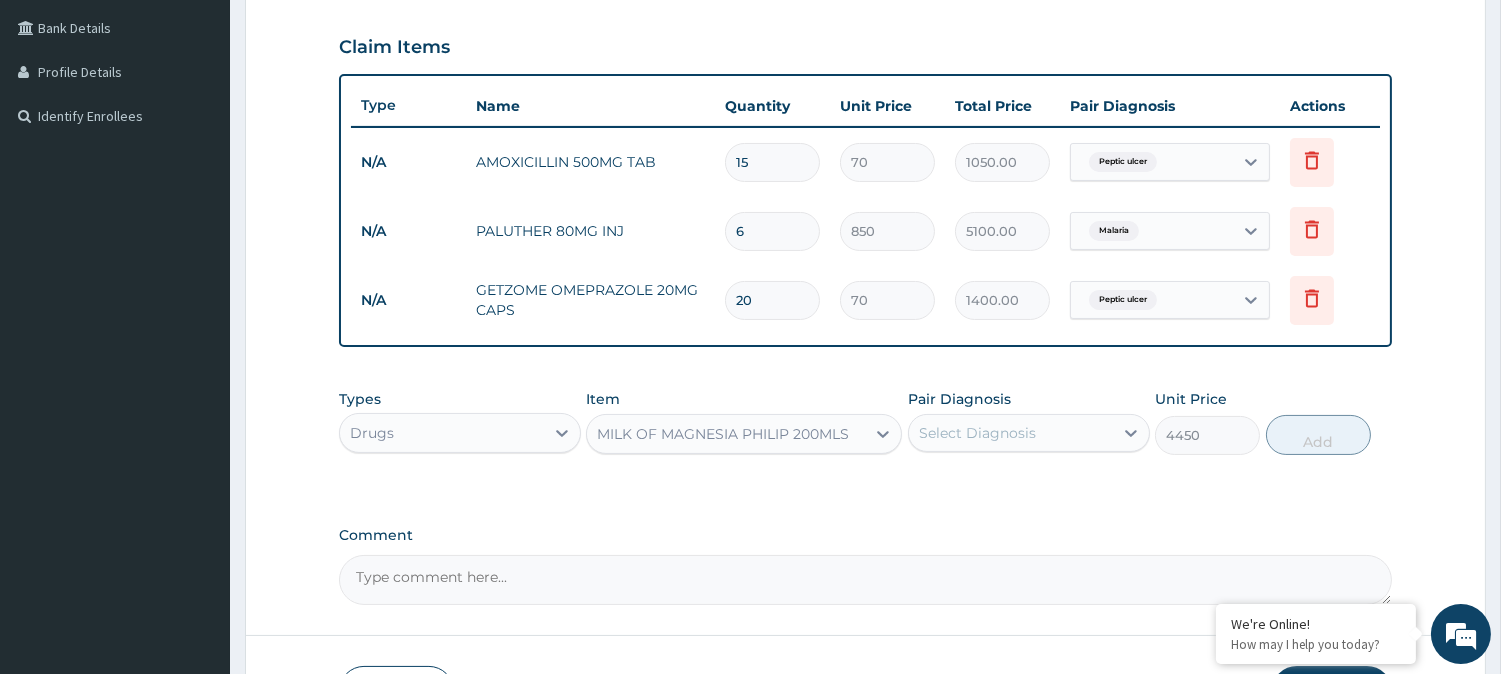 click on "Select Diagnosis" at bounding box center [1011, 433] 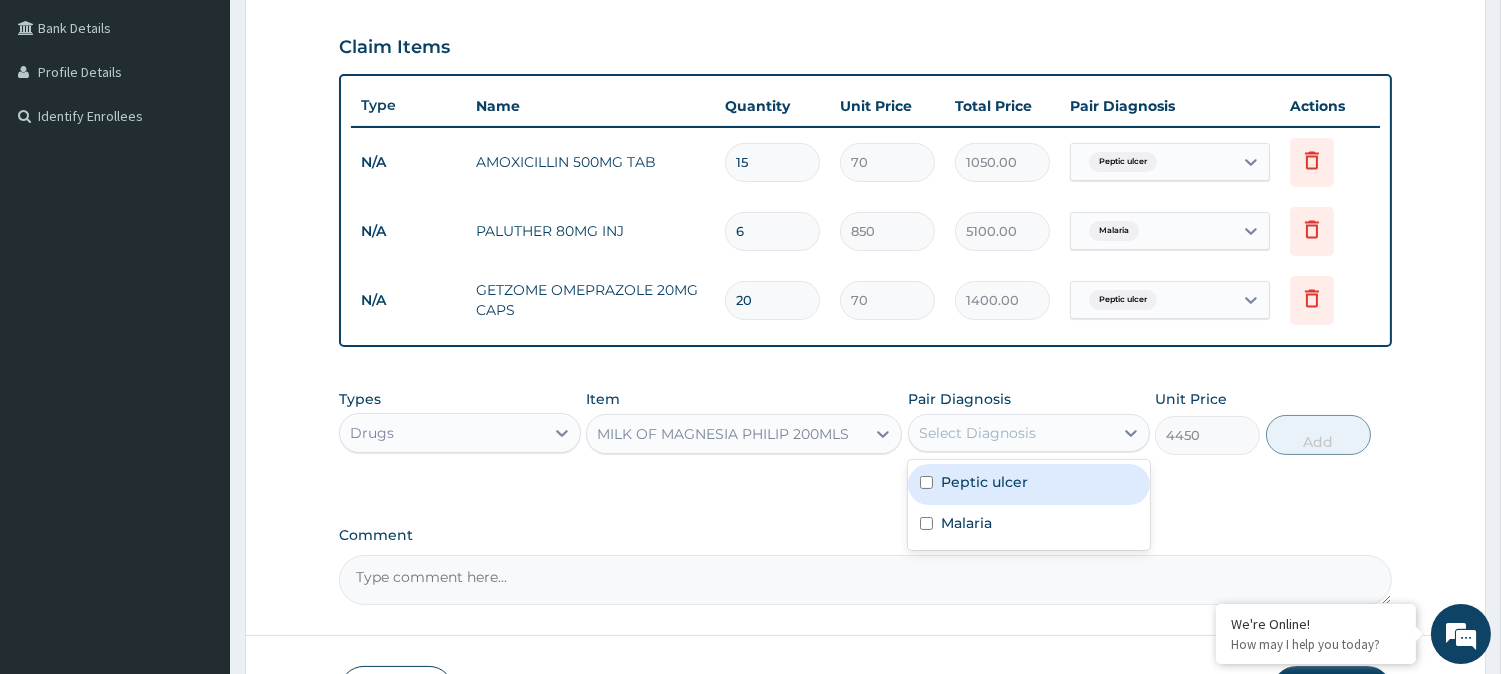 click on "Peptic ulcer" at bounding box center [1029, 484] 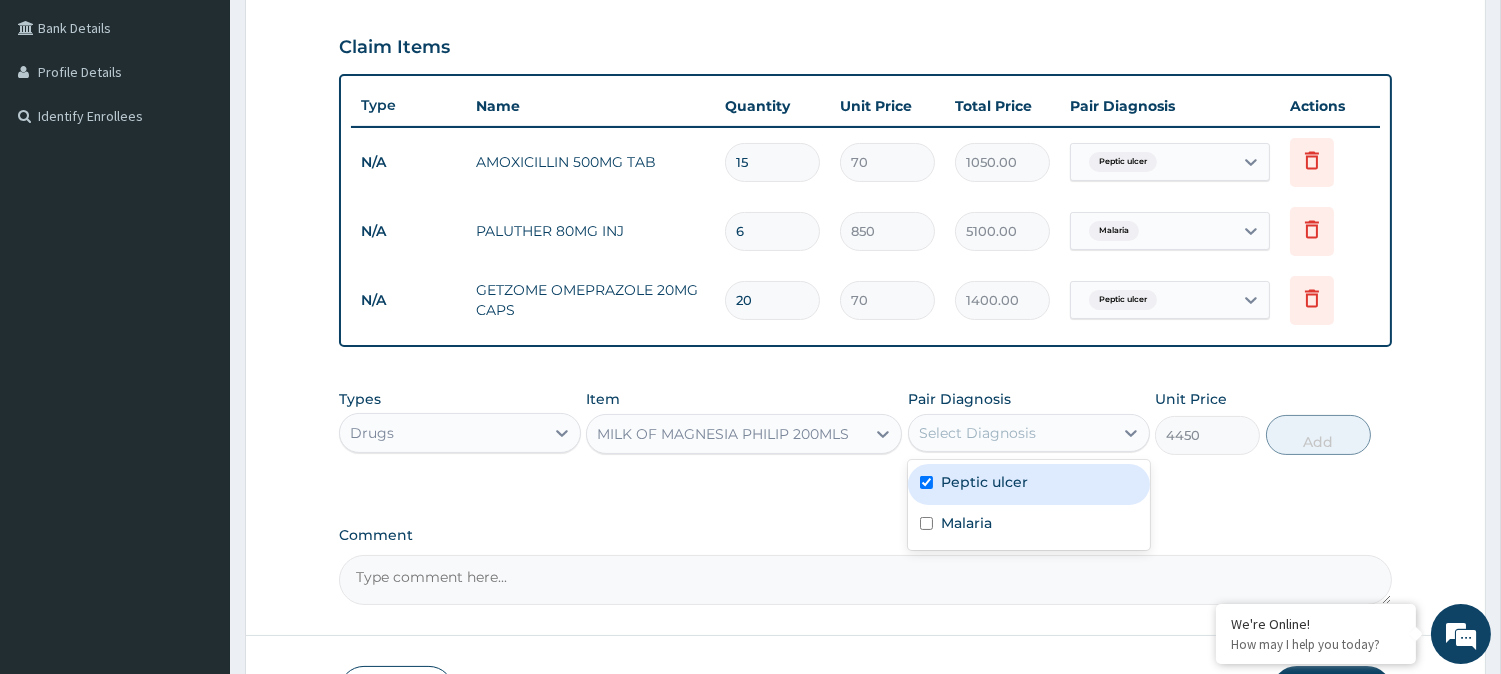 checkbox on "true" 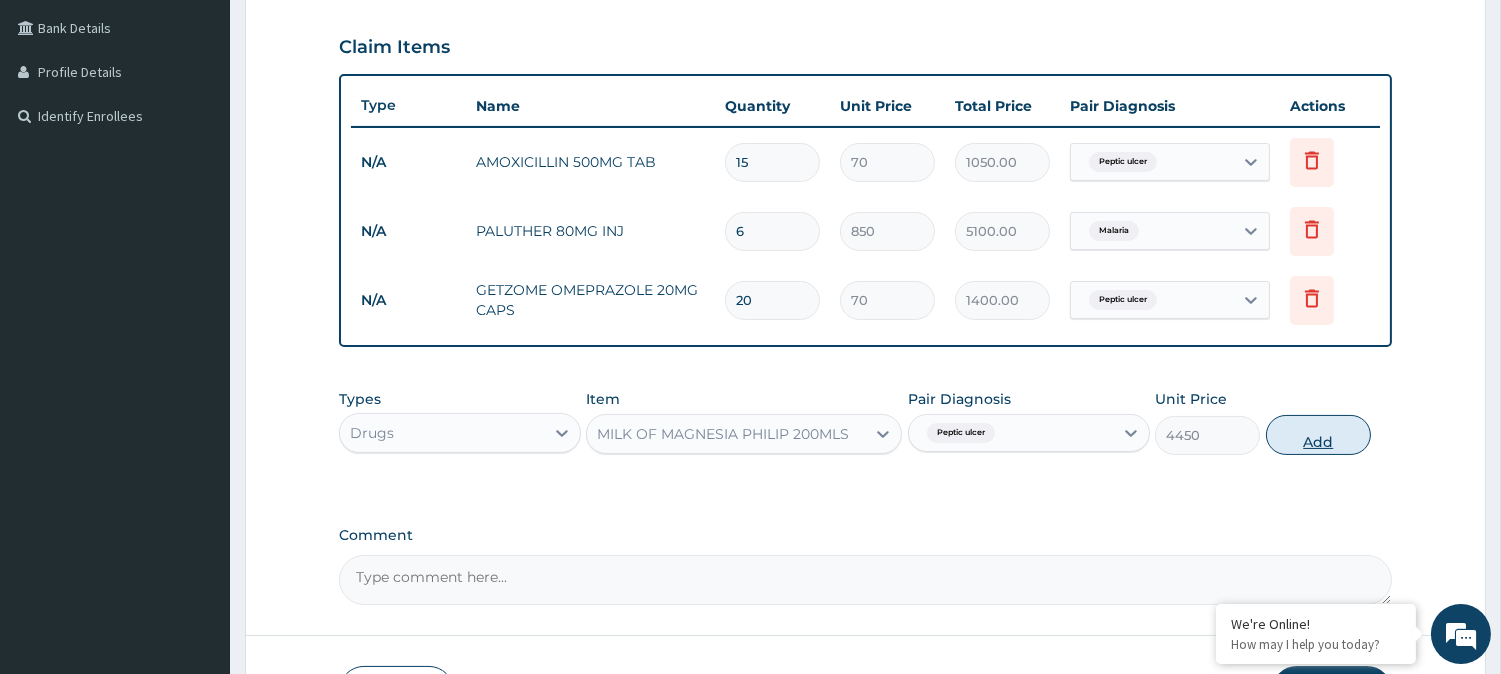 click on "Add" at bounding box center [1318, 435] 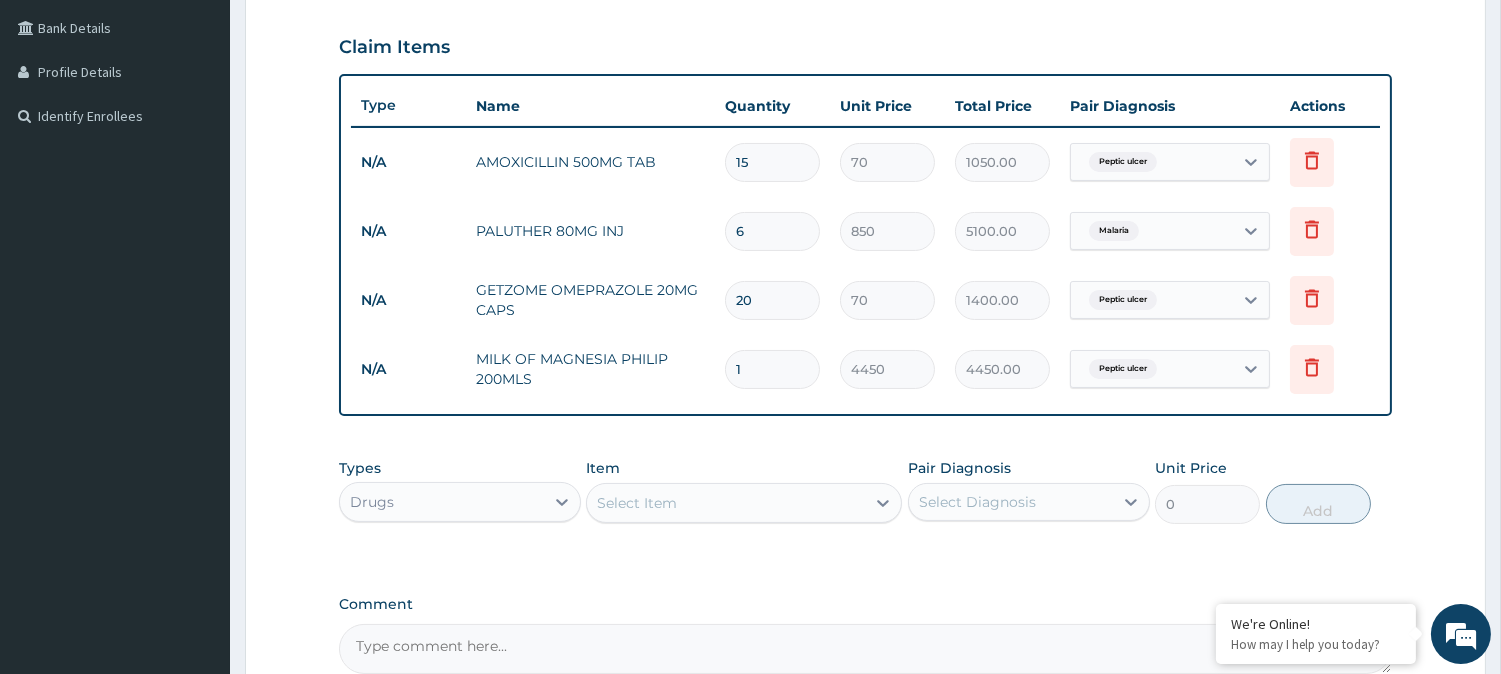 click on "Select Item" at bounding box center (726, 503) 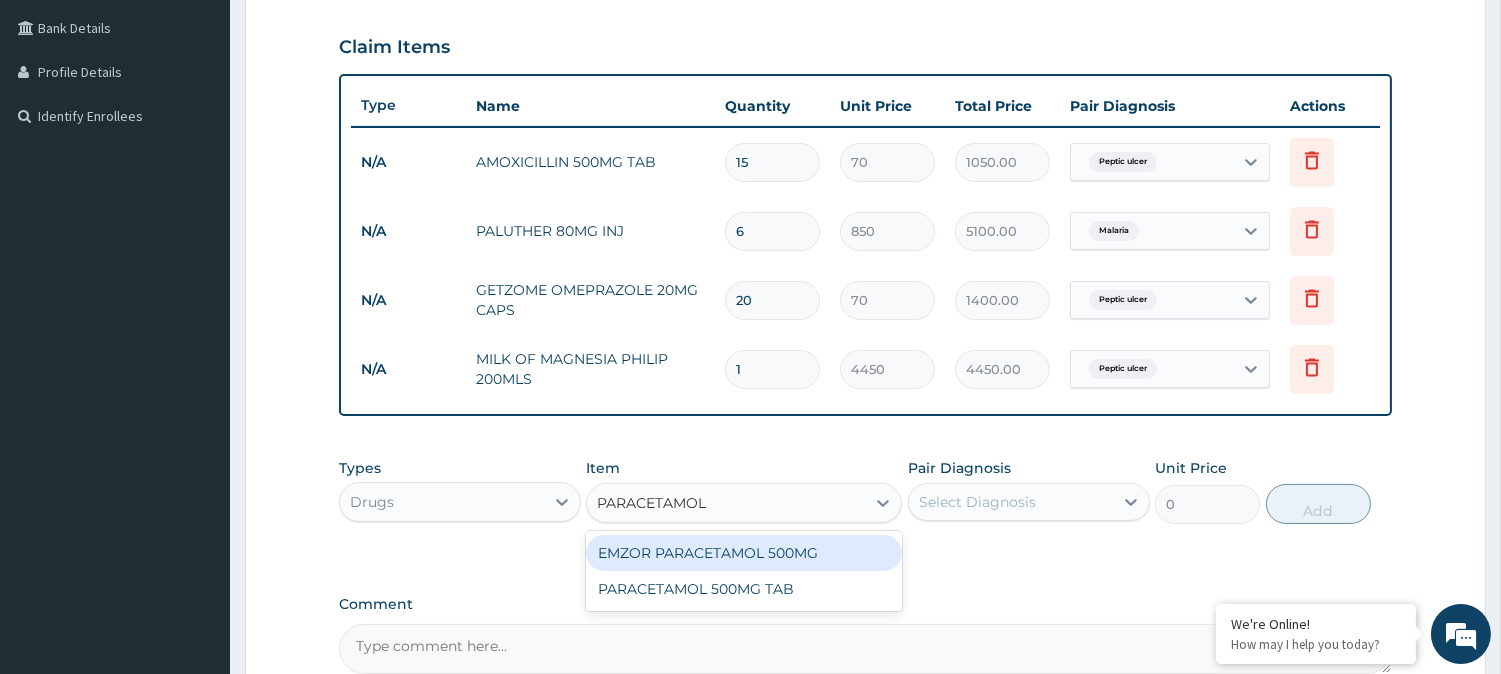 type on "PARACETAMOL 5" 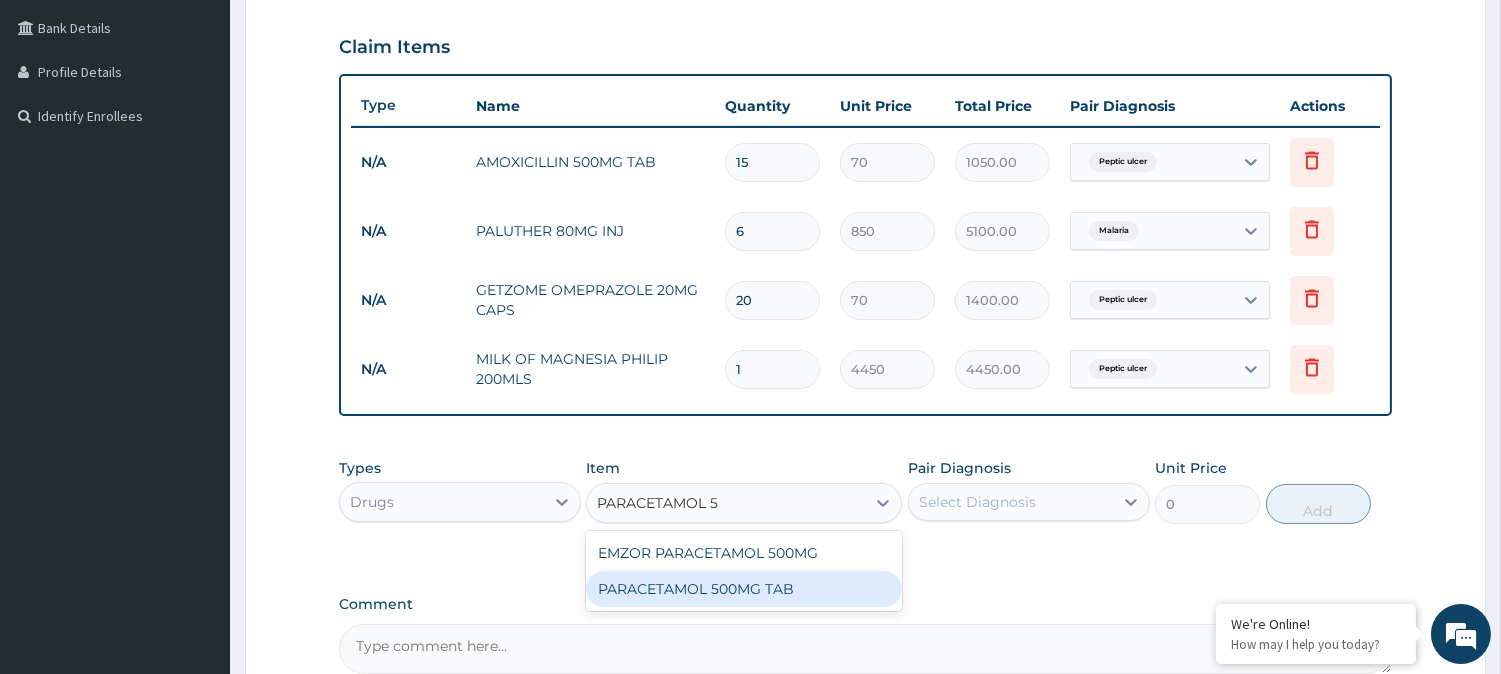 click on "PARACETAMOL 500MG TAB" at bounding box center [744, 589] 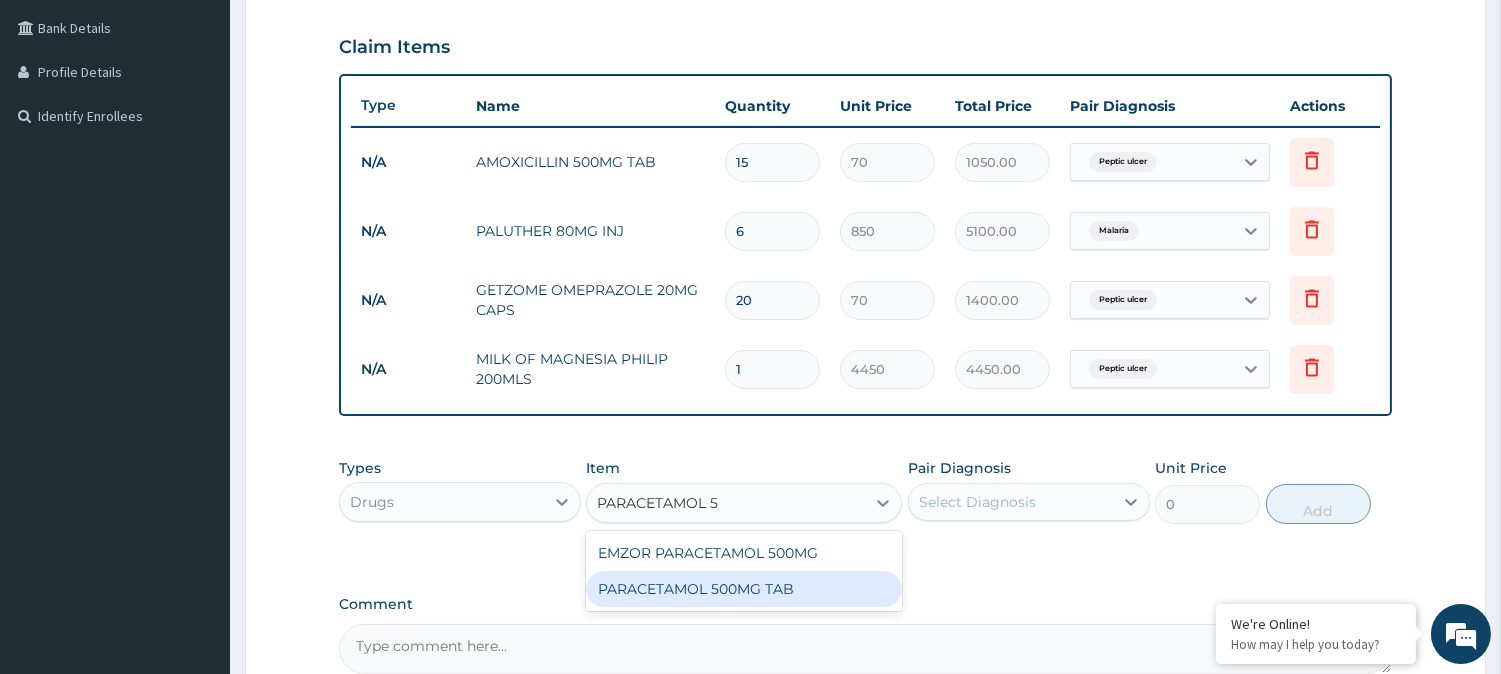 type 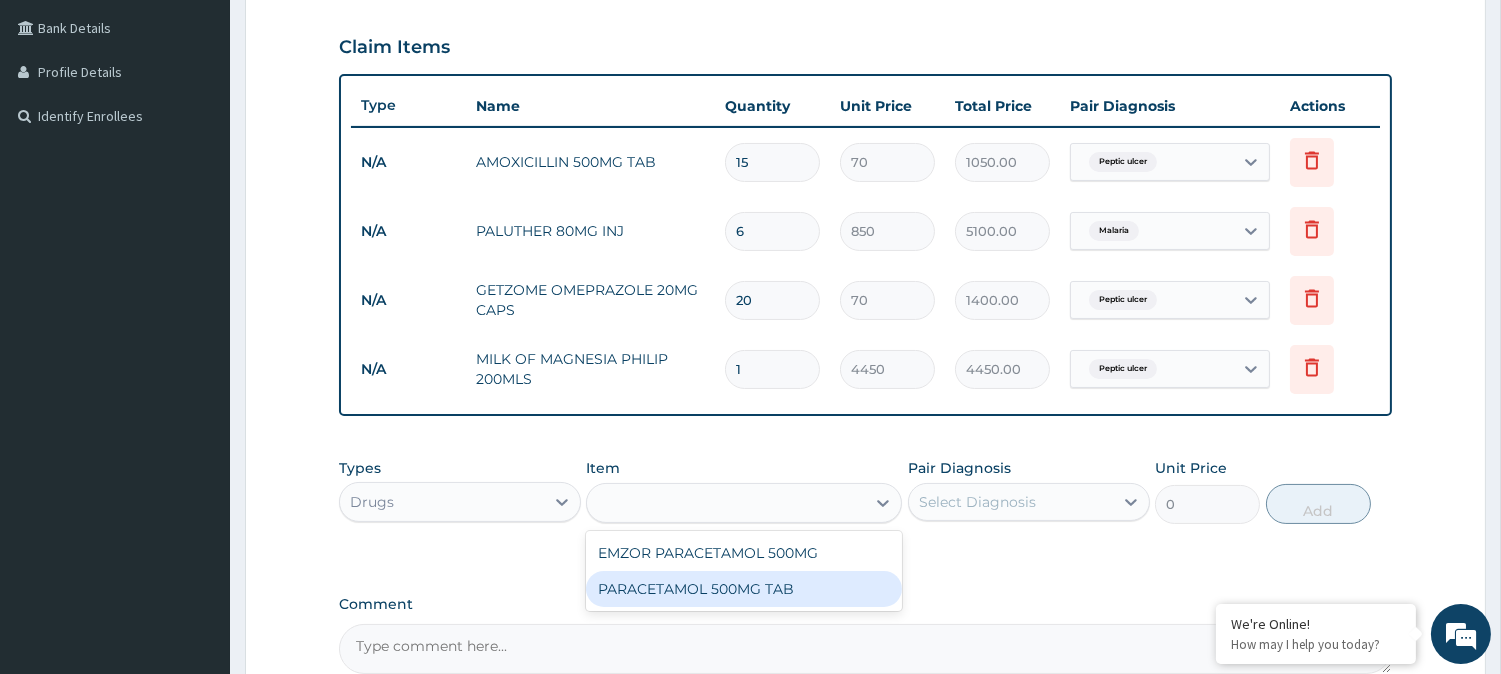 type on "350" 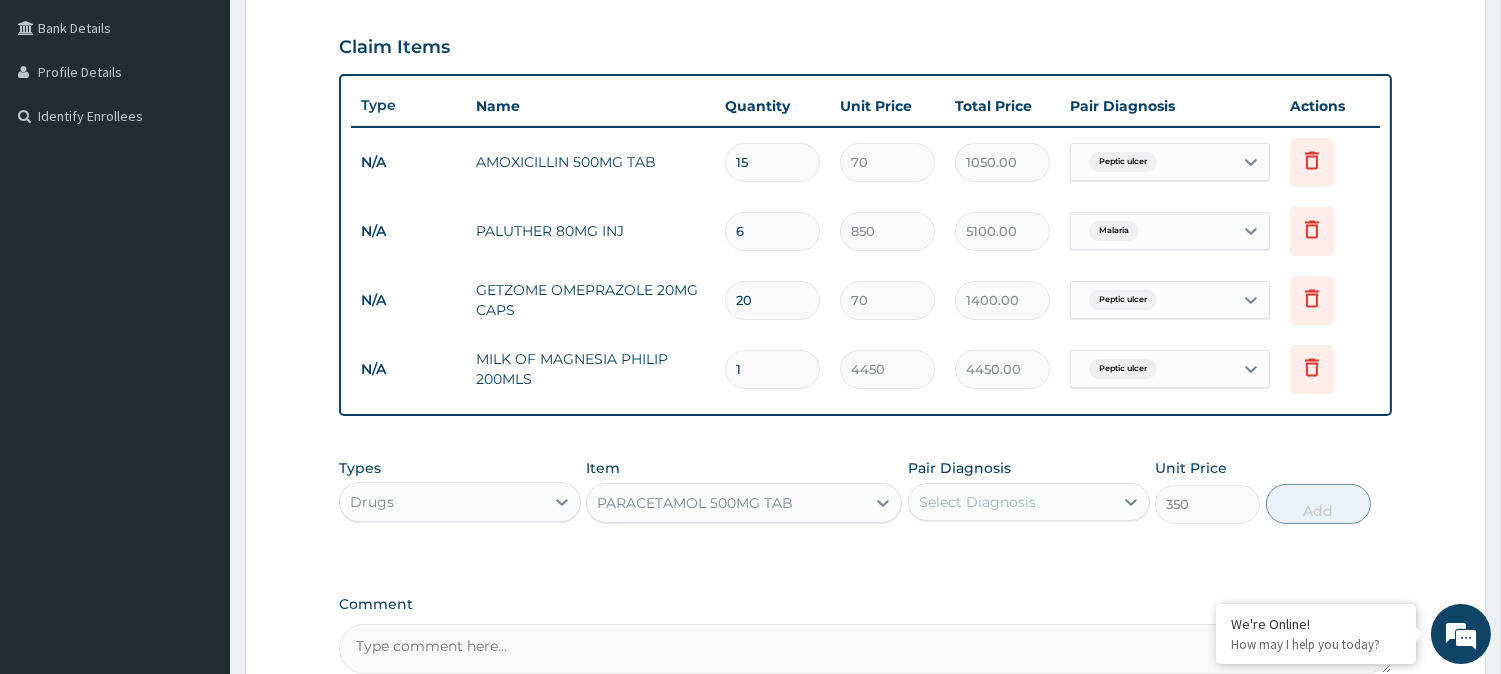 click on "Select Diagnosis" at bounding box center [1011, 502] 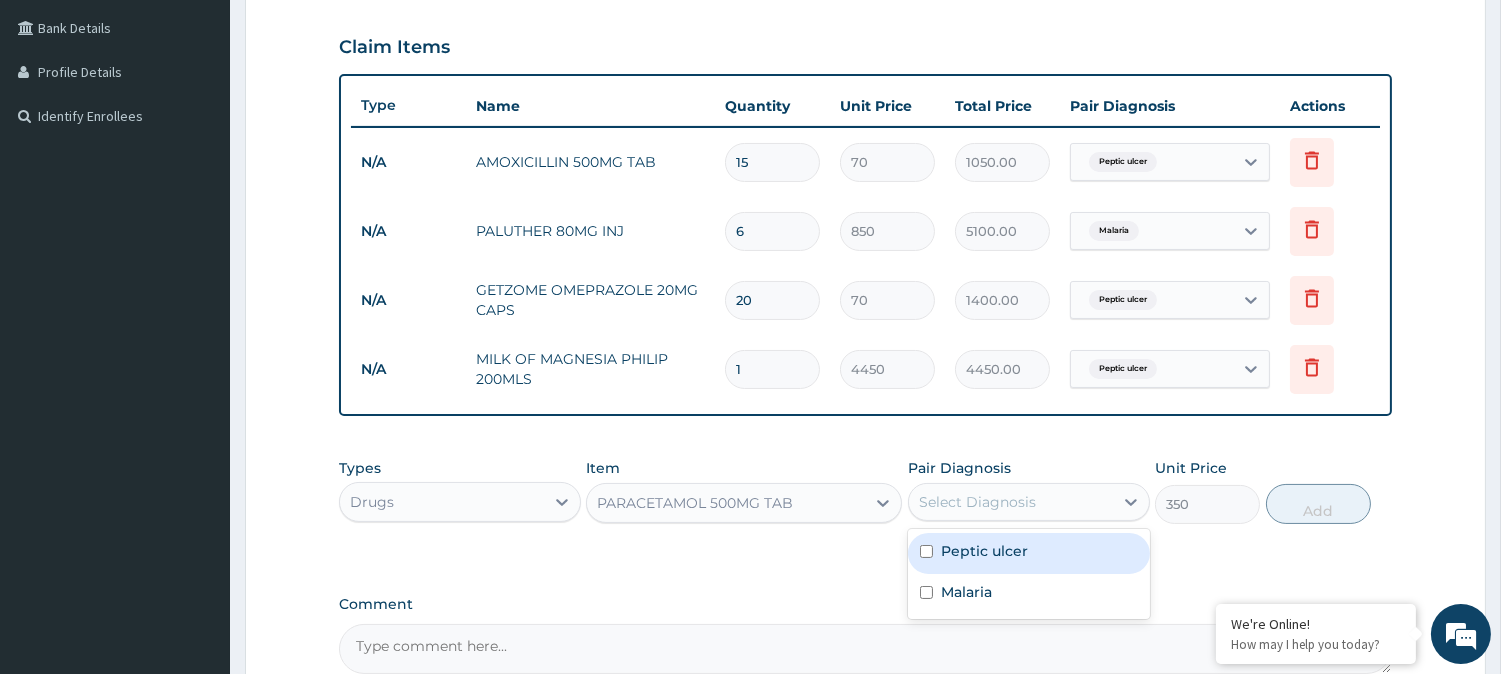 click on "Peptic ulcer" at bounding box center [1029, 553] 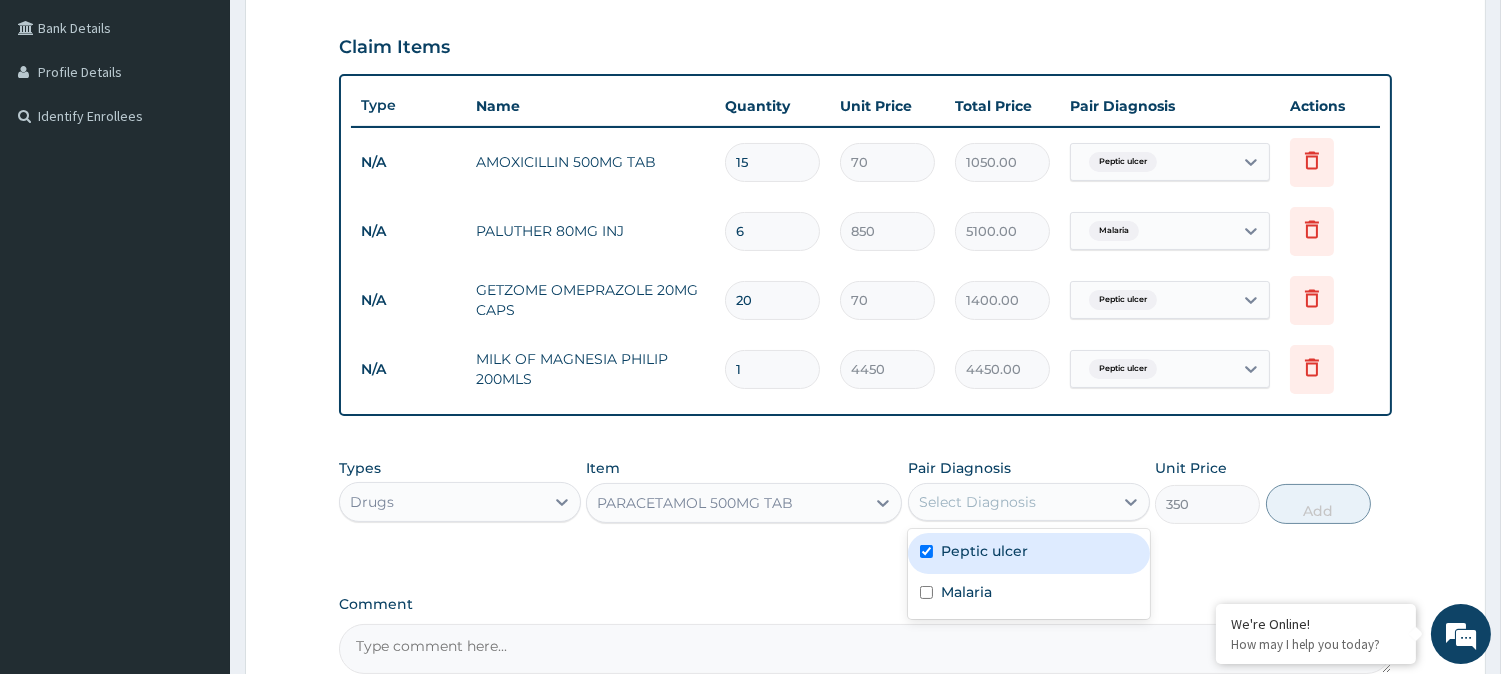 checkbox on "true" 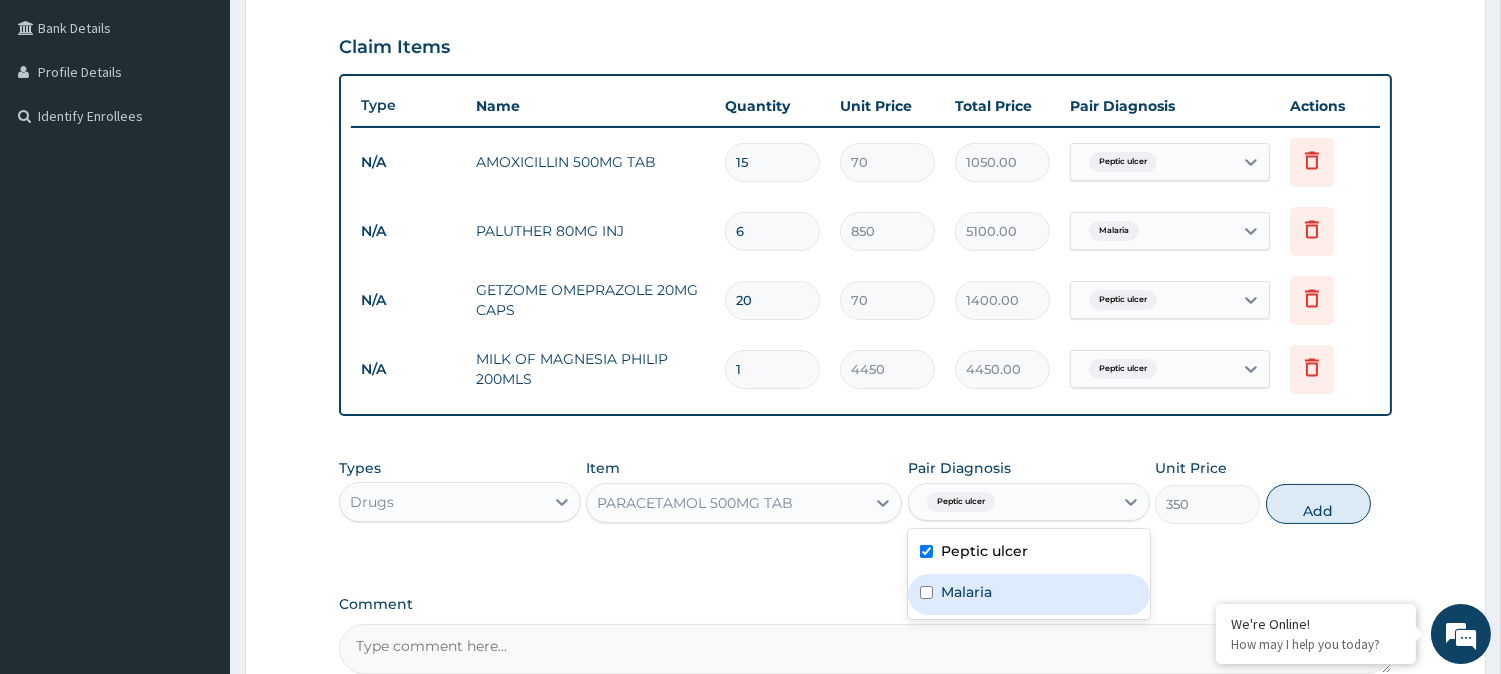 click on "Malaria" at bounding box center [1029, 594] 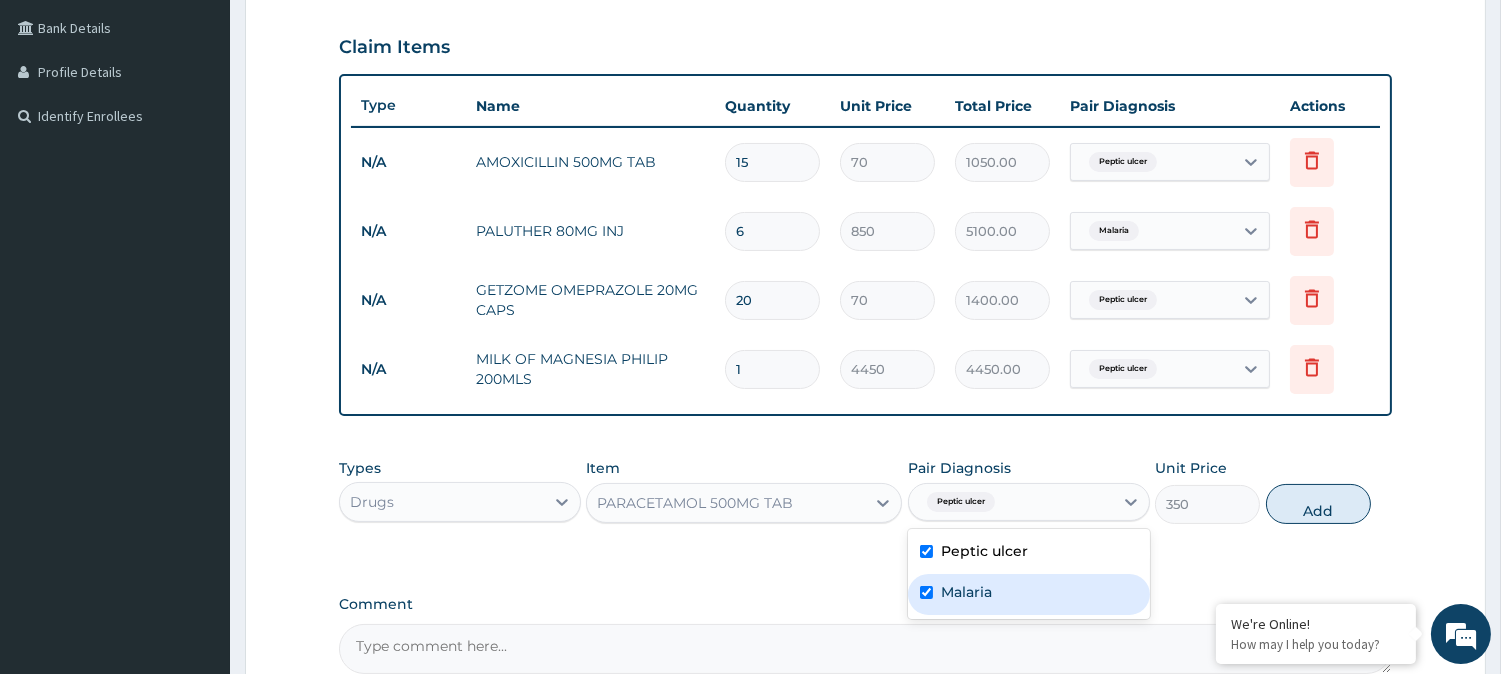 checkbox on "true" 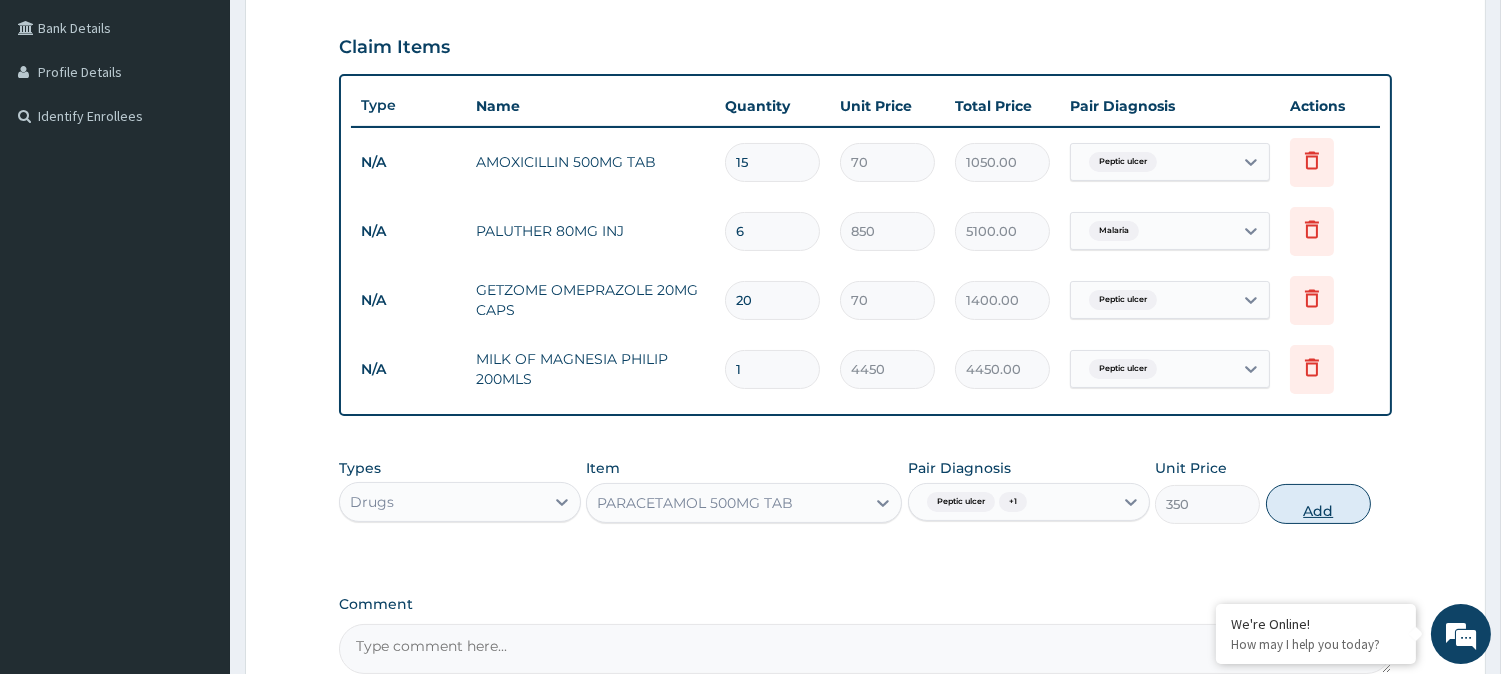 click on "Add" at bounding box center [1318, 504] 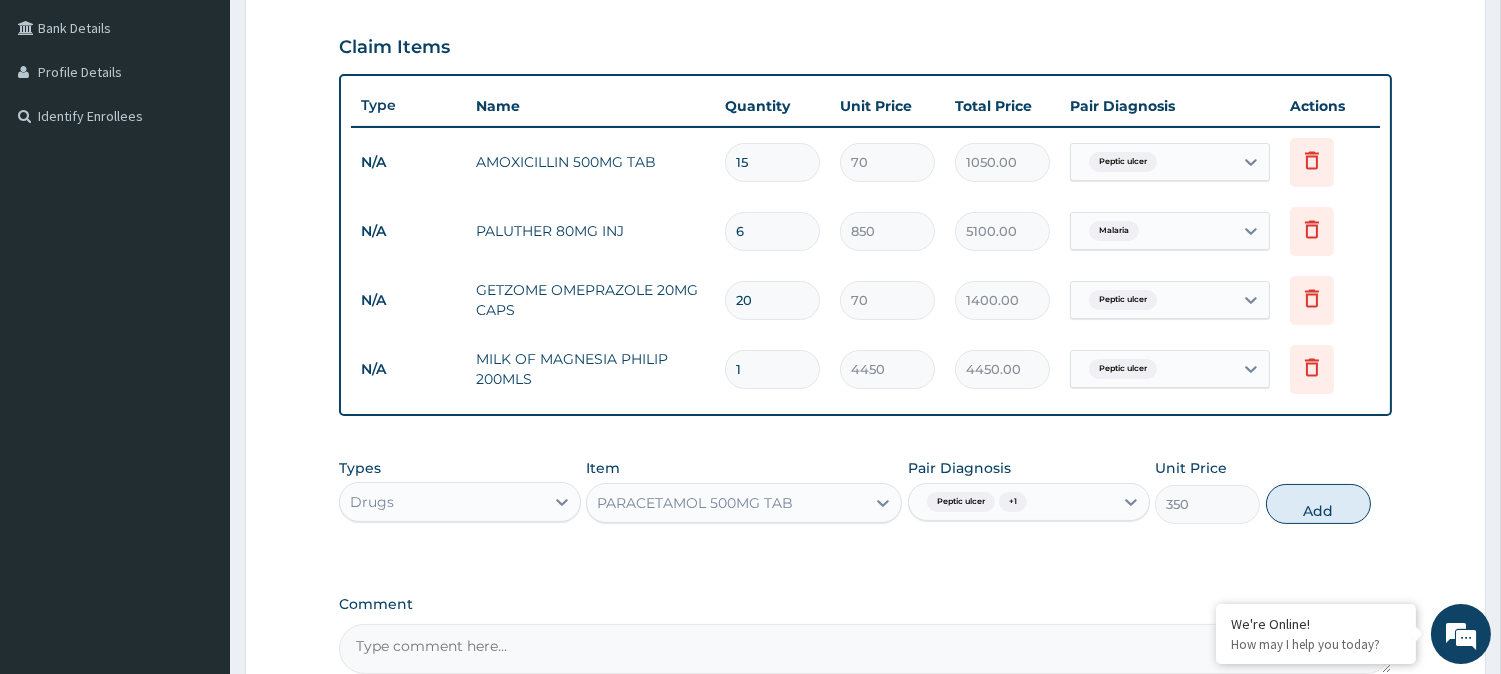 type on "0" 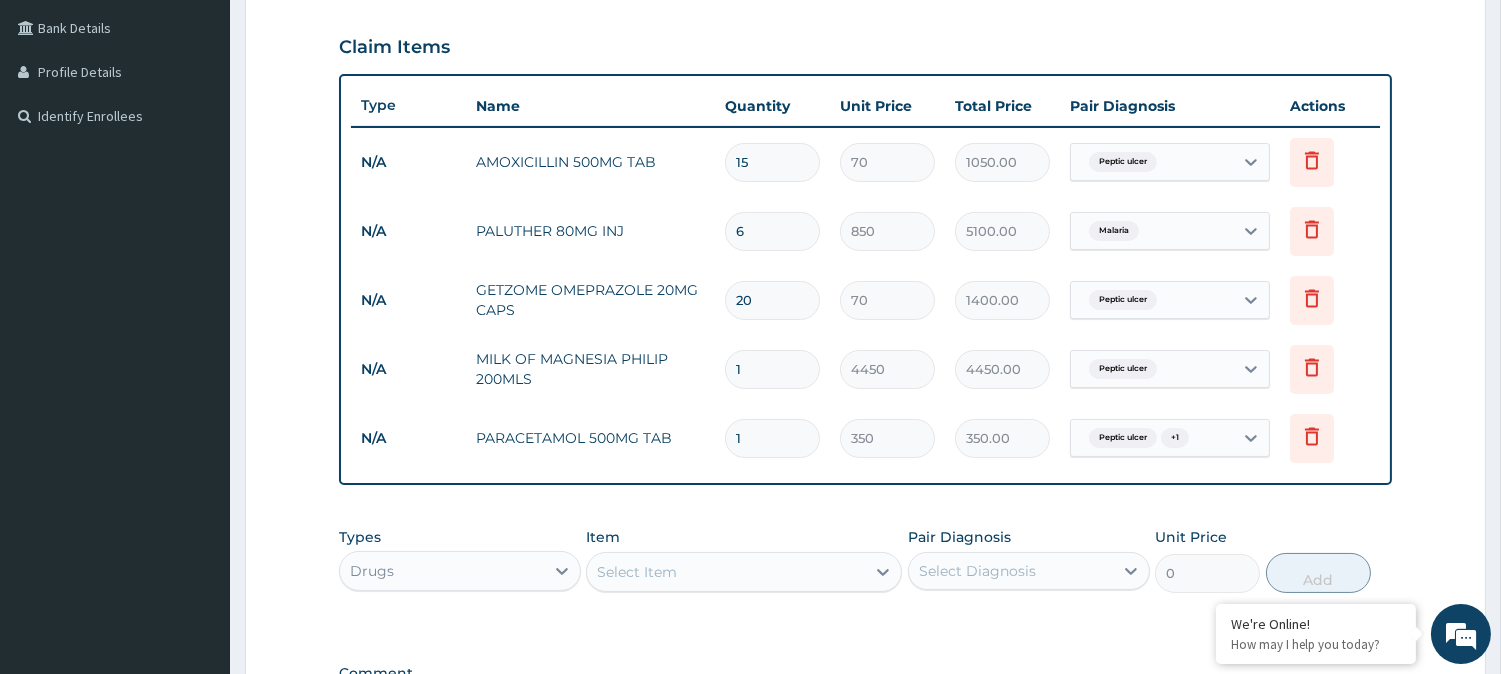 type on "18" 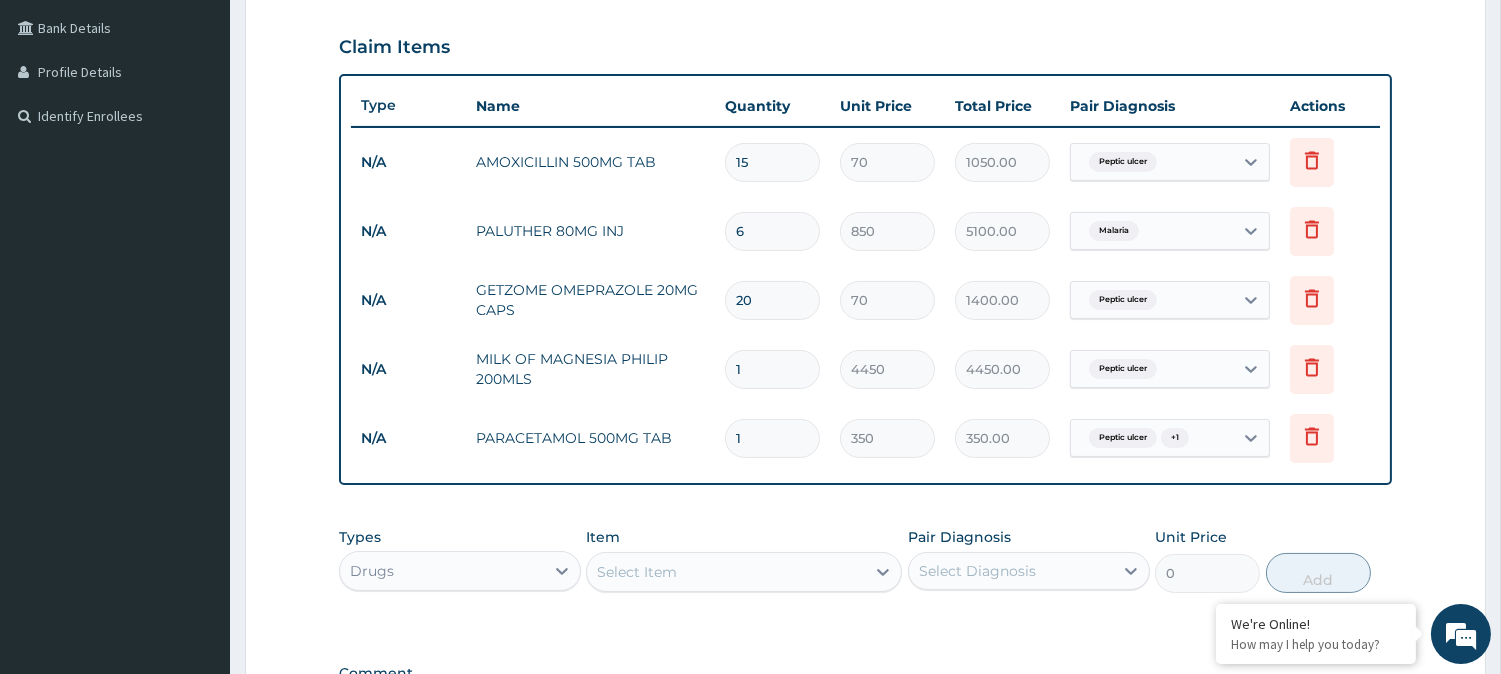 type on "6300.00" 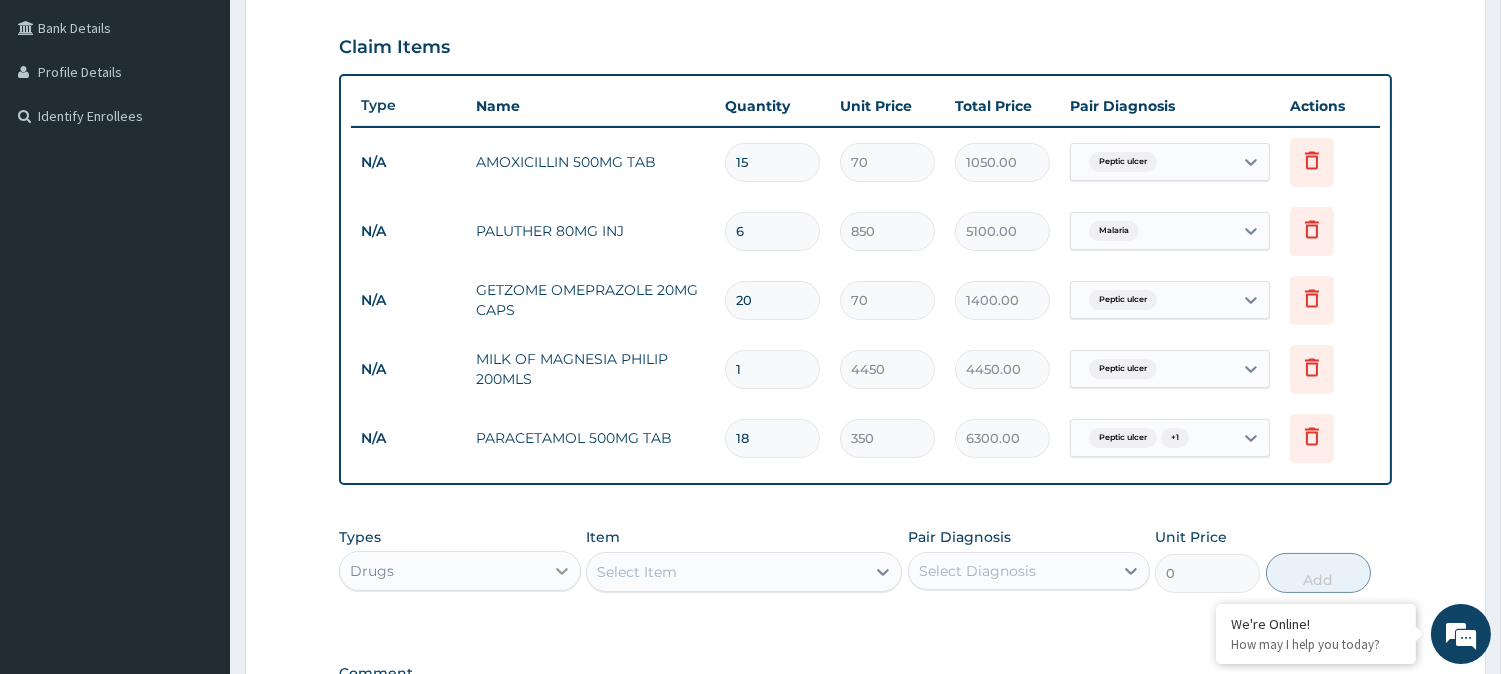 type on "18" 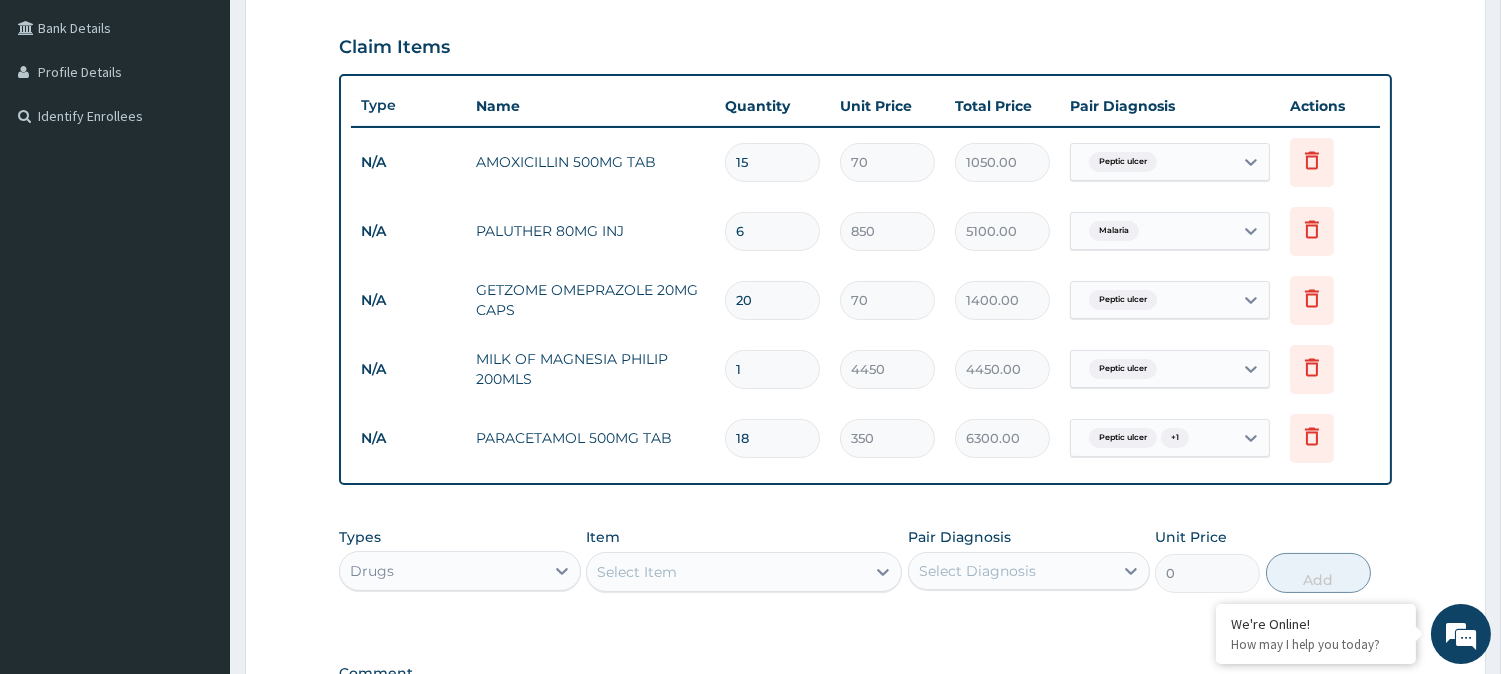 drag, startPoint x: 544, startPoint y: 566, endPoint x: 526, endPoint y: 566, distance: 18 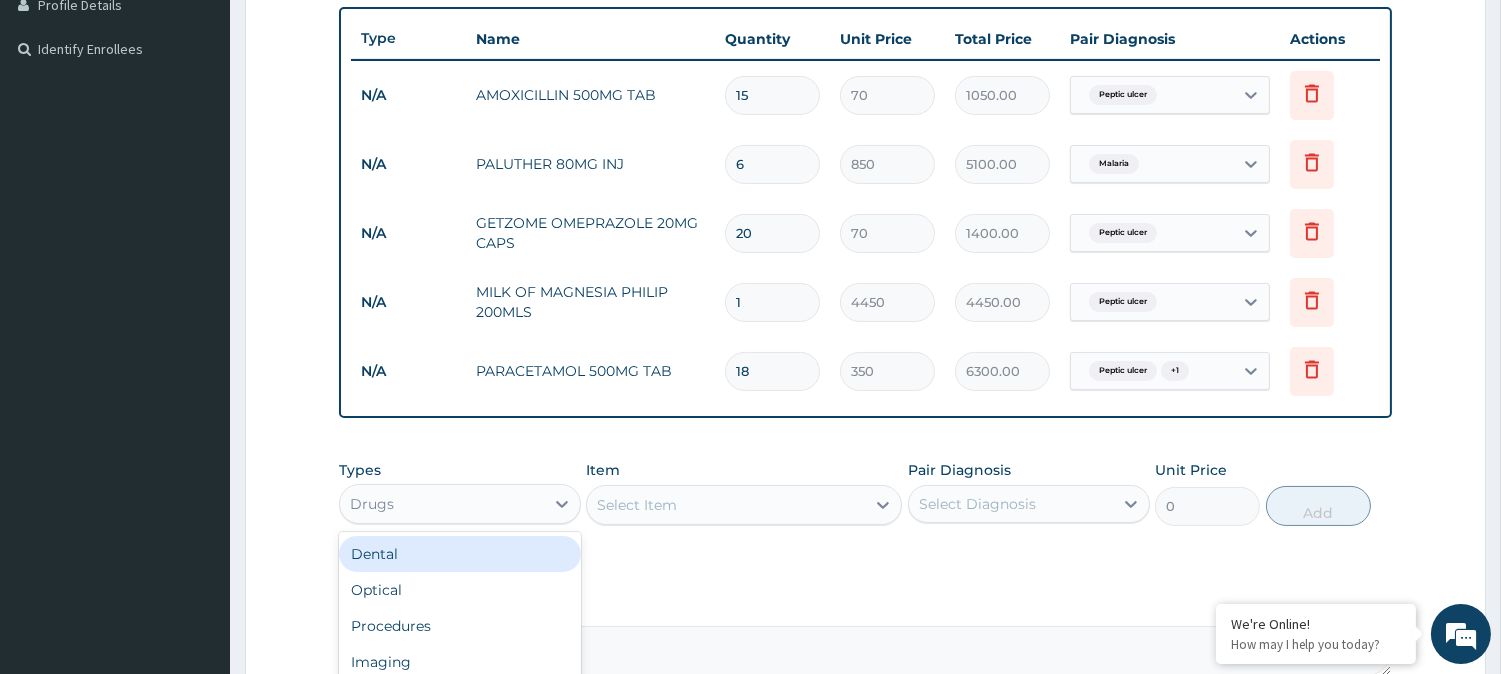 scroll, scrollTop: 716, scrollLeft: 0, axis: vertical 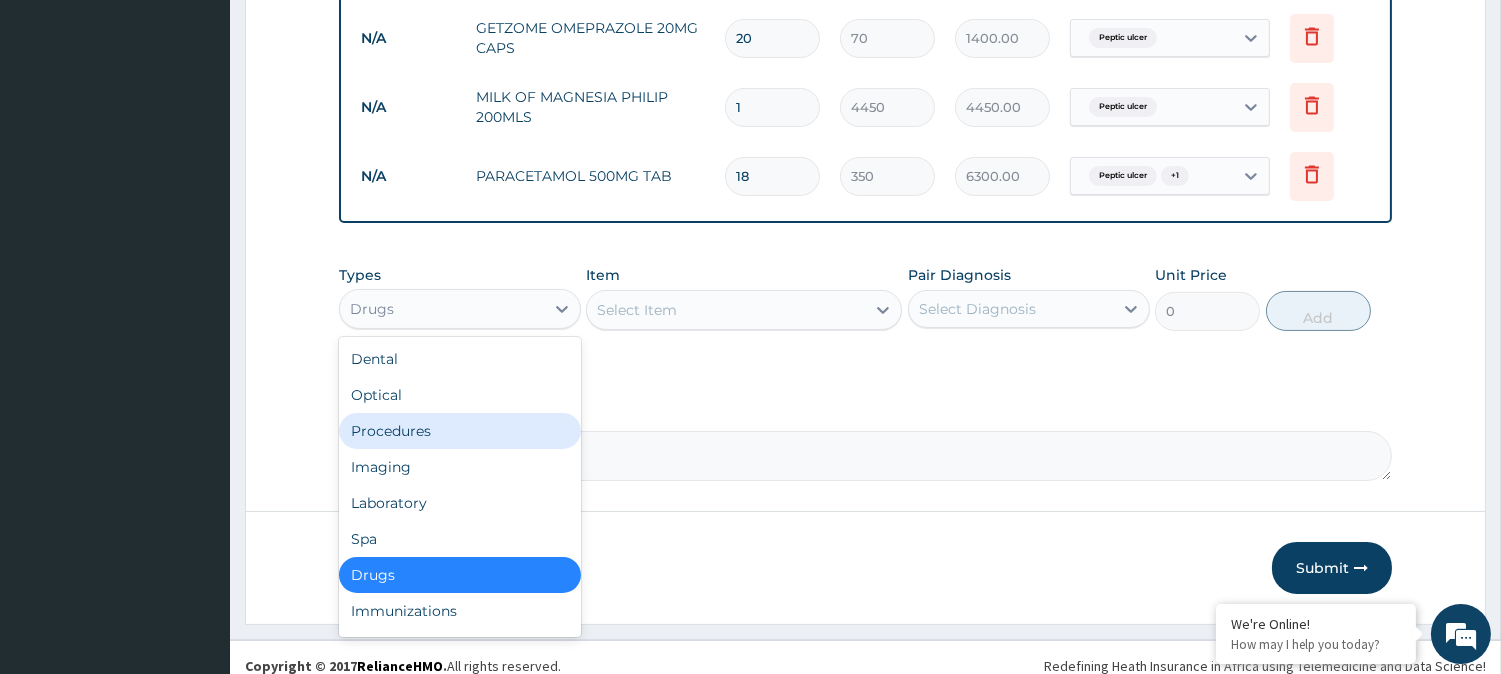 click on "Procedures" at bounding box center [460, 431] 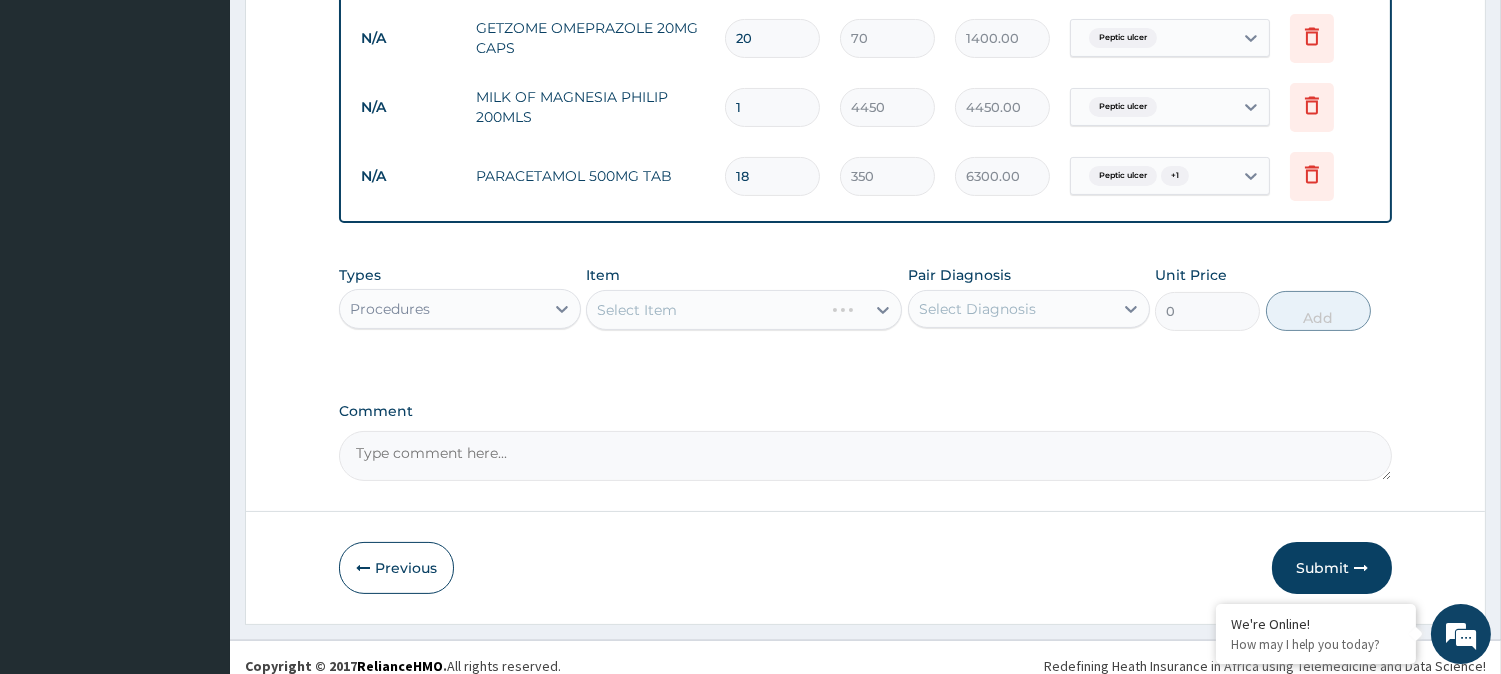 click on "Select Item" at bounding box center (637, 310) 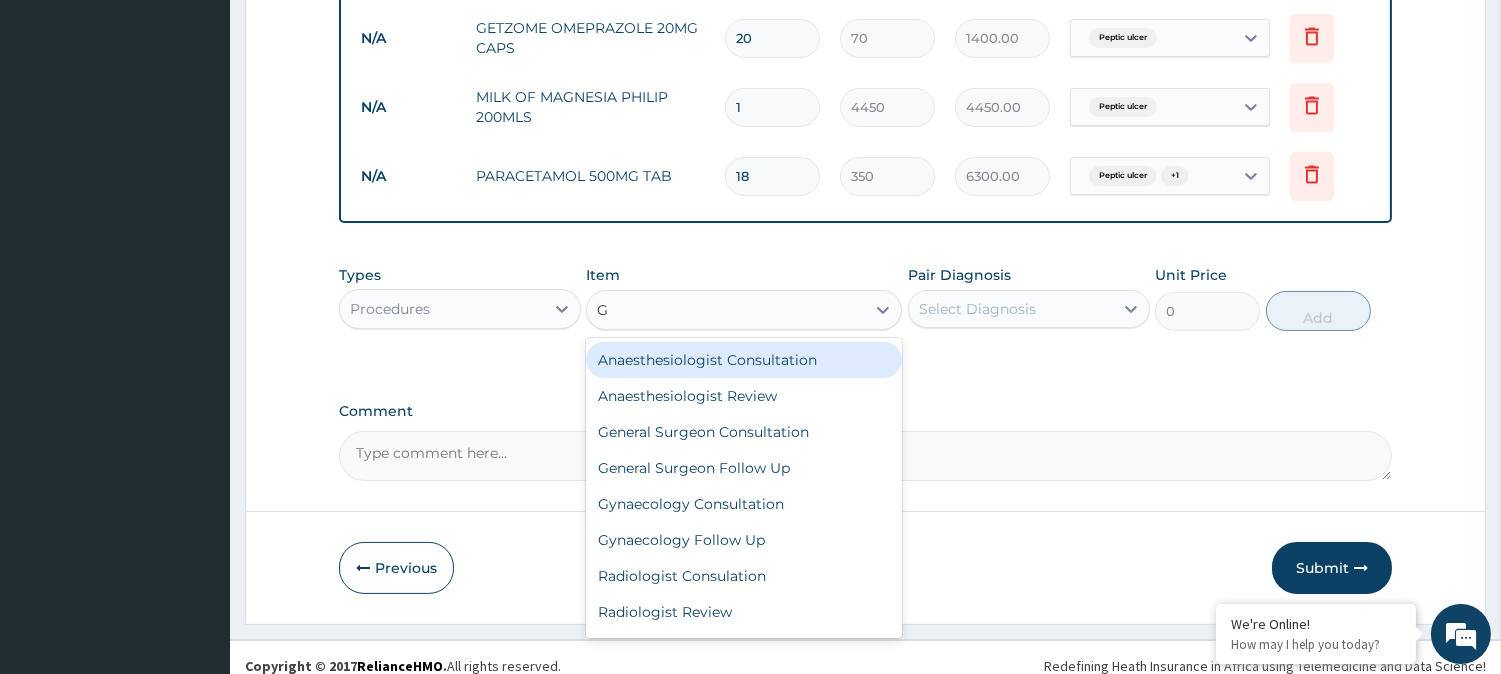 type on "GP" 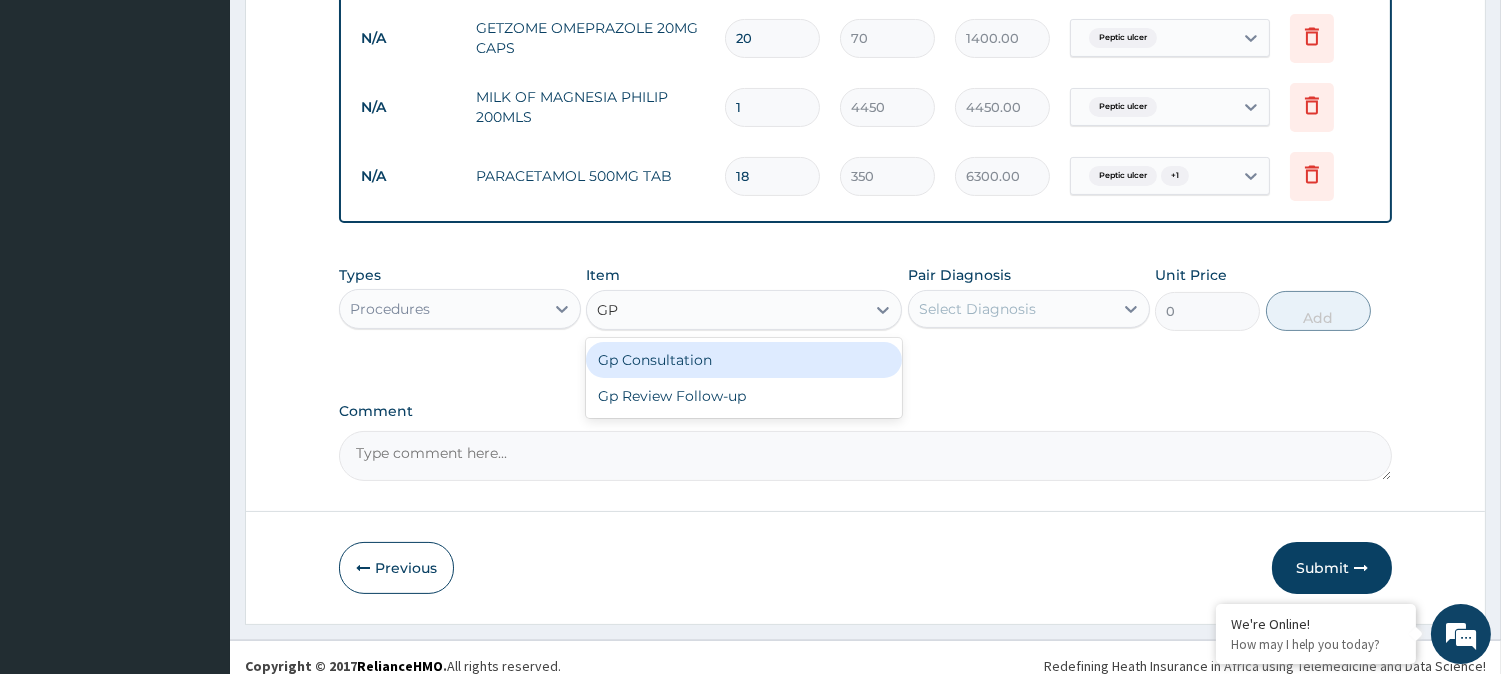 click on "Gp Consultation" at bounding box center (744, 360) 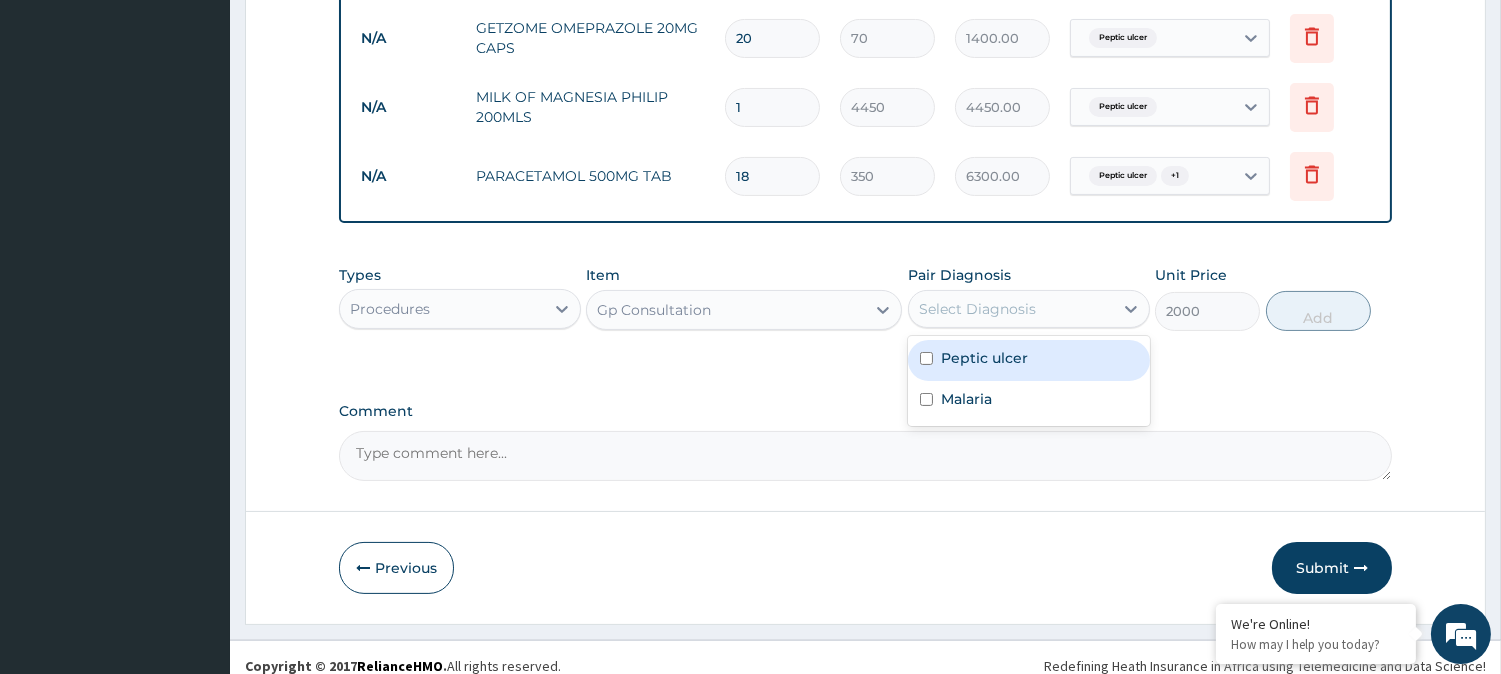 click on "Select Diagnosis" at bounding box center [977, 309] 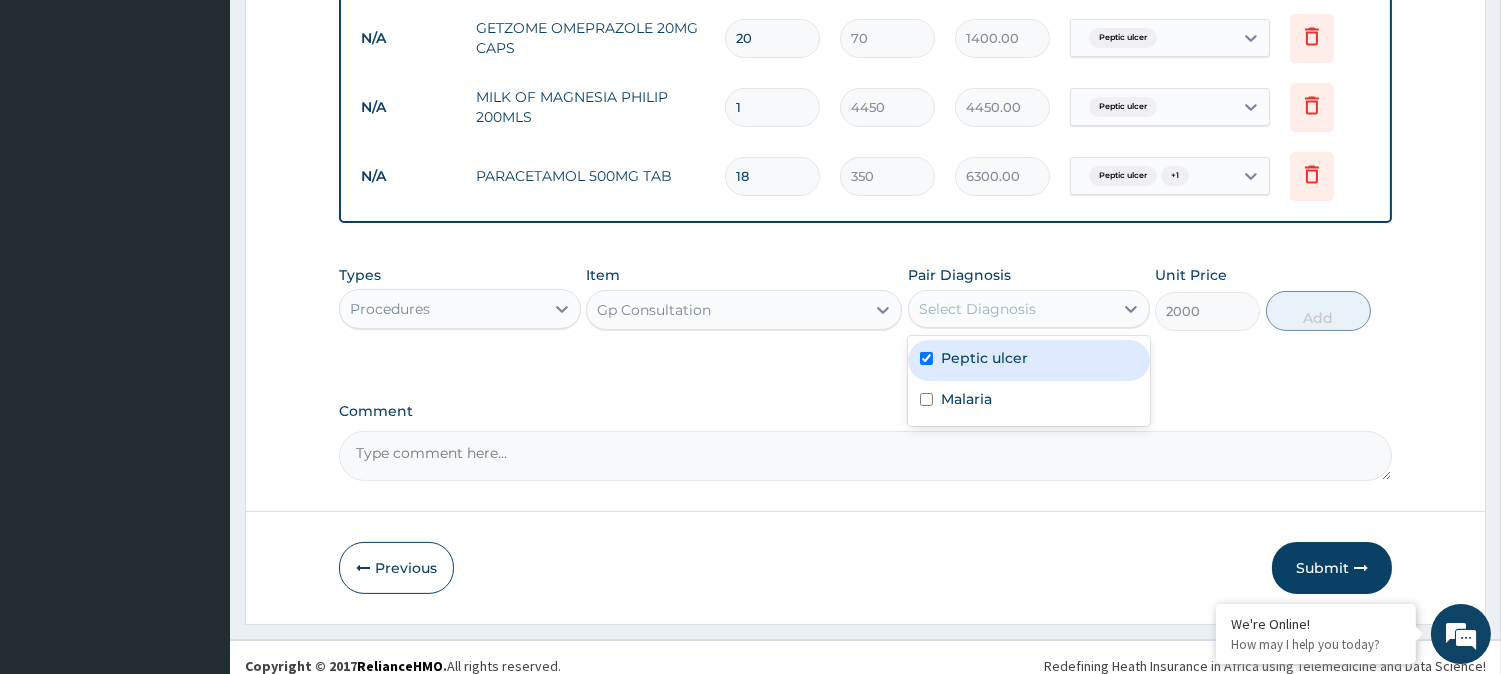 checkbox on "true" 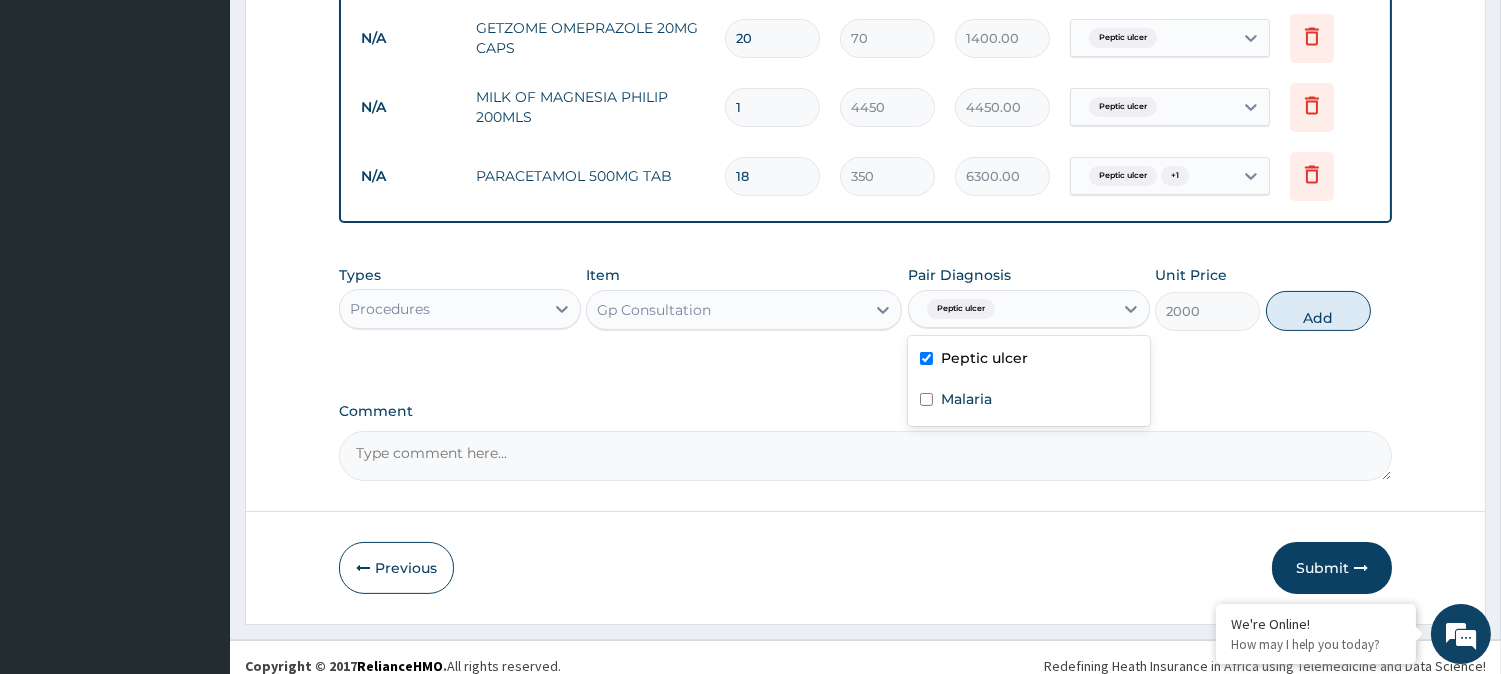 click on "Malaria" at bounding box center (1029, 401) 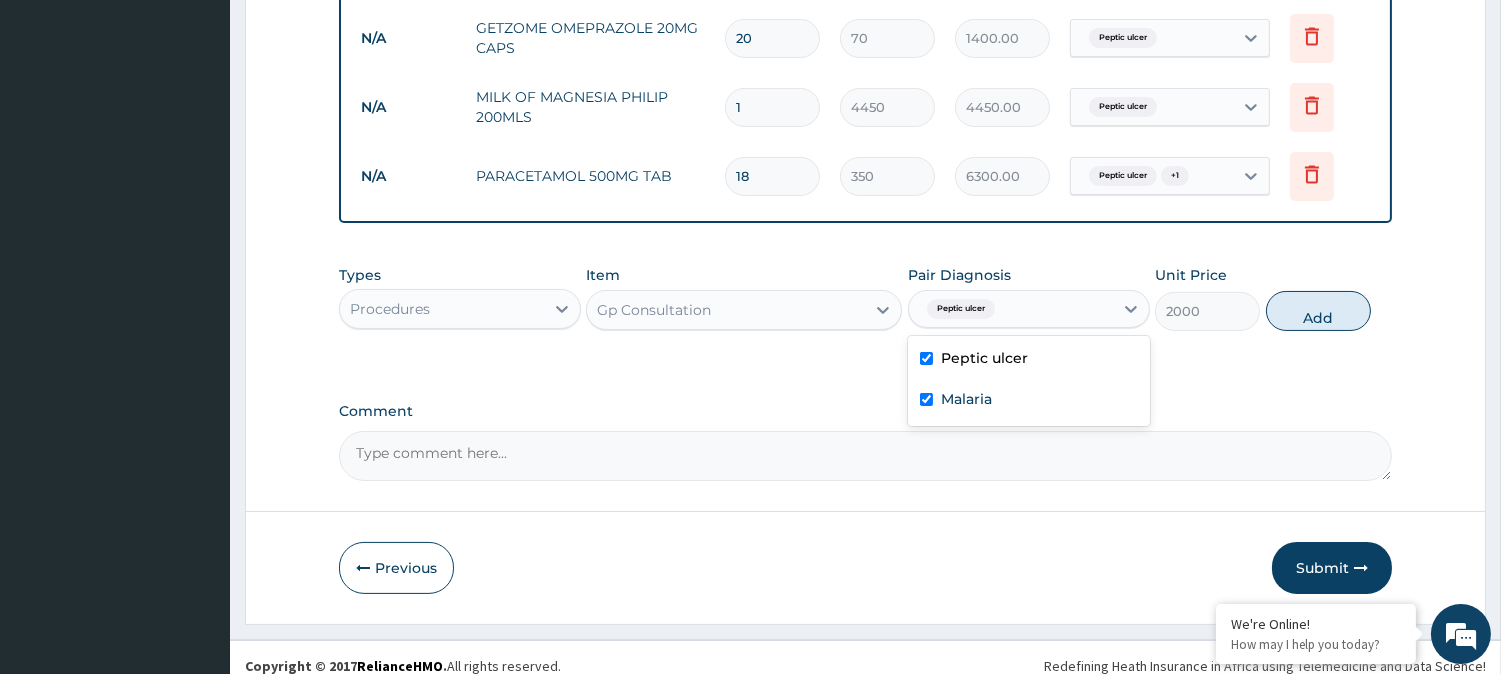 checkbox on "true" 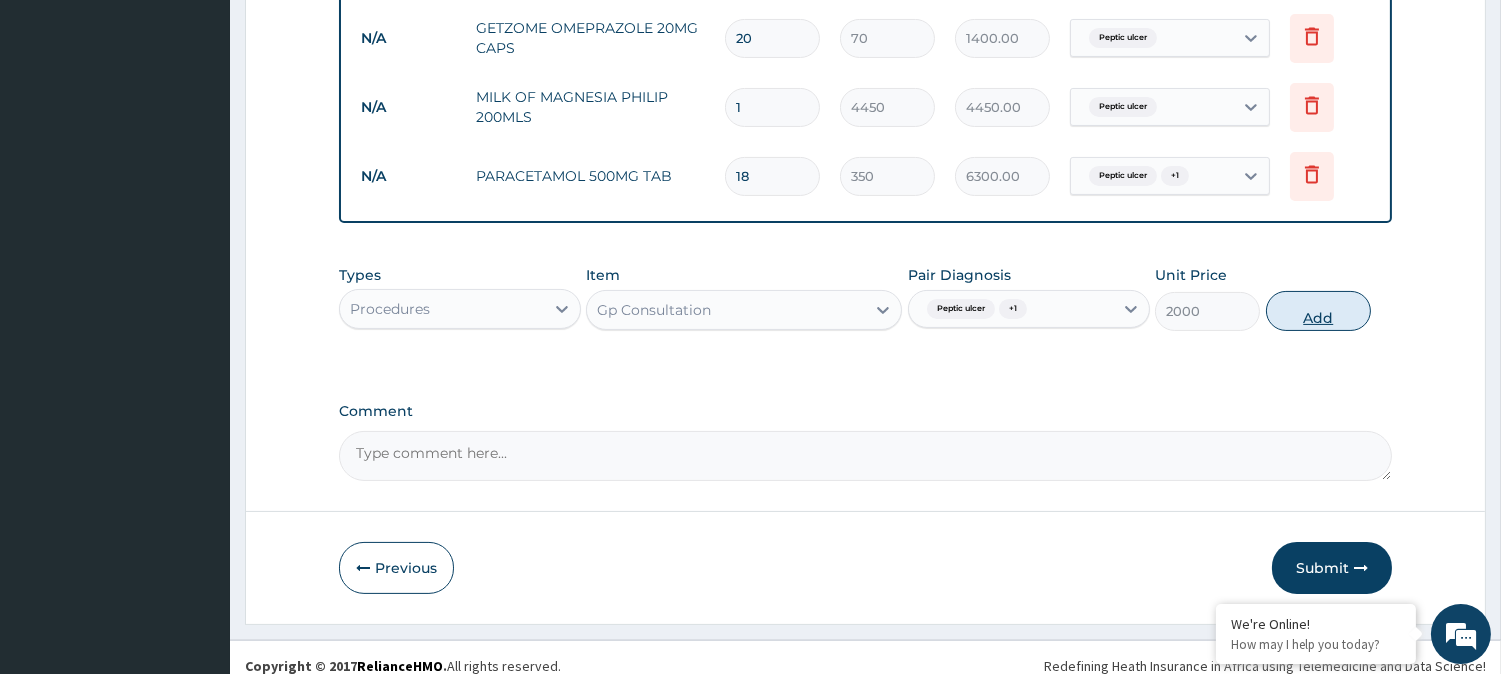 drag, startPoint x: 1351, startPoint y: 320, endPoint x: 1333, endPoint y: 375, distance: 57.870544 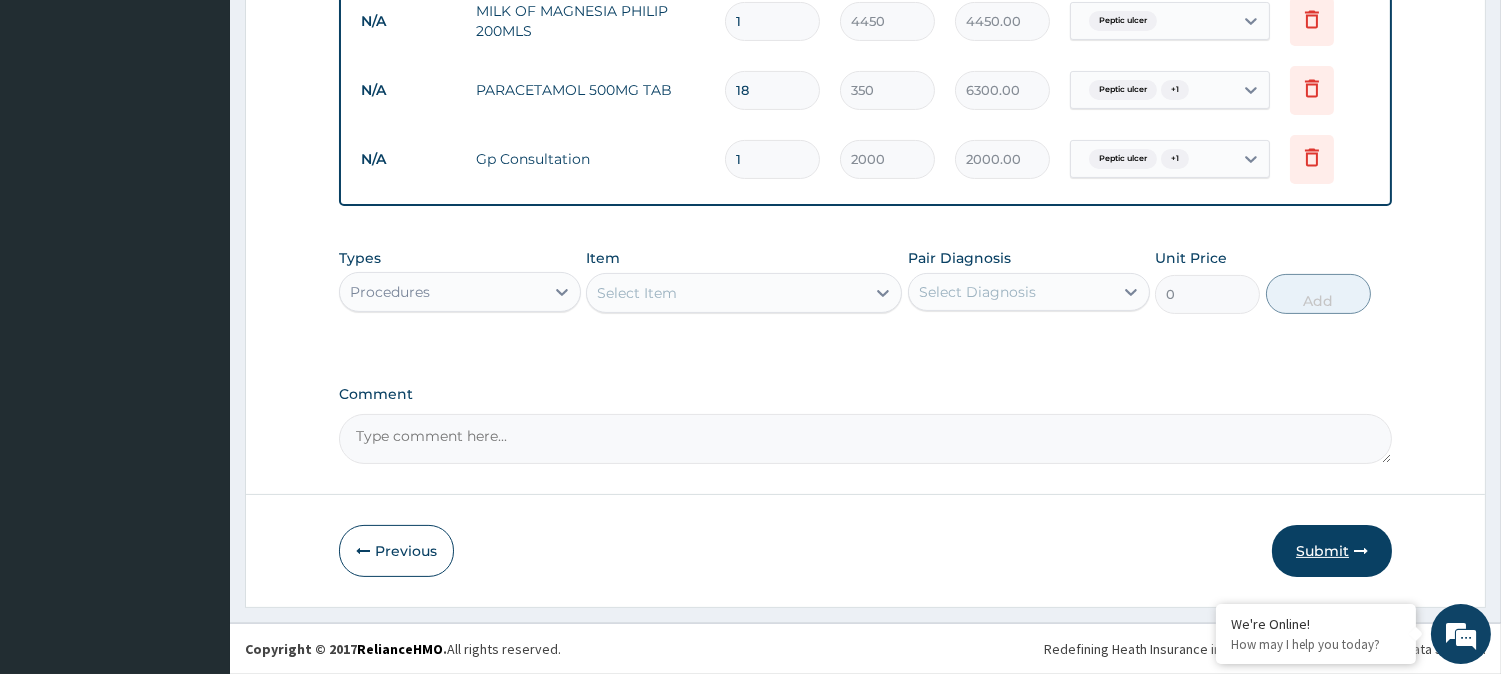 click on "Submit" at bounding box center [1332, 551] 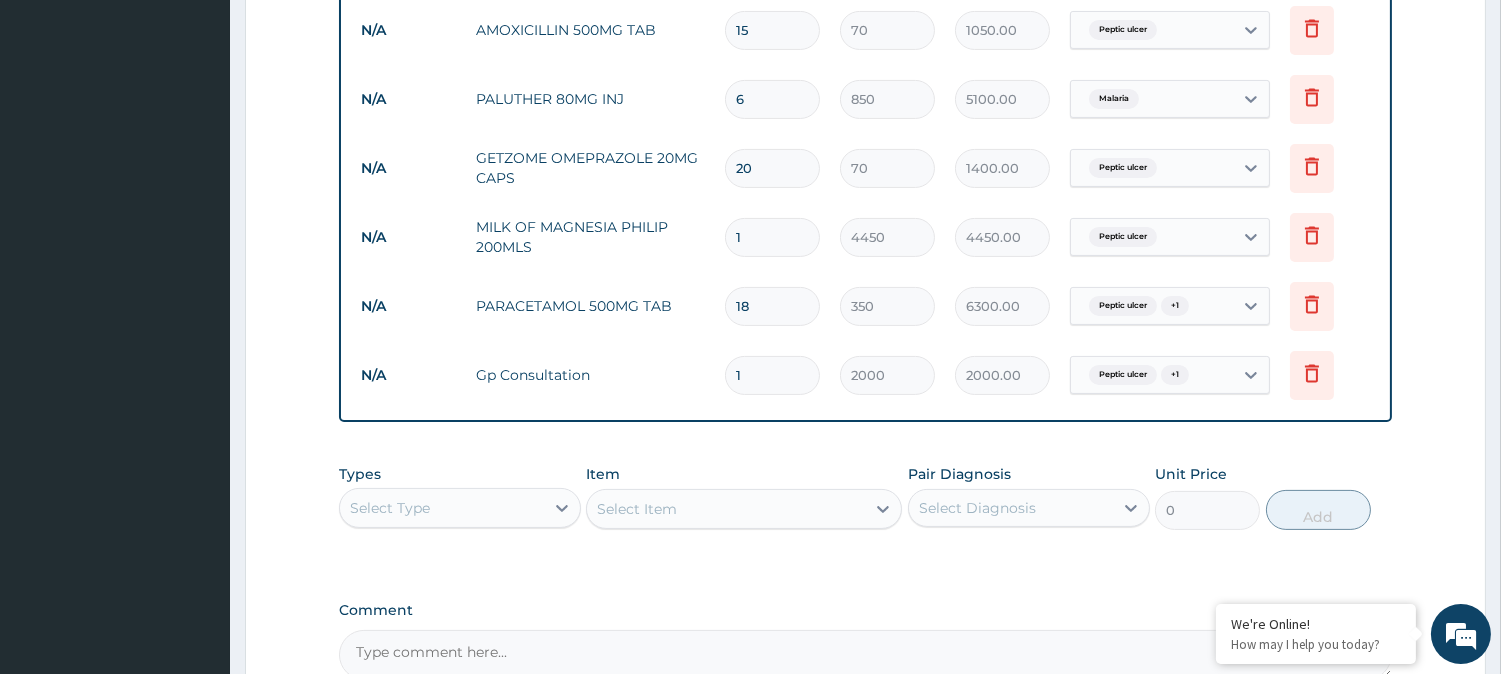 scroll, scrollTop: 1018, scrollLeft: 0, axis: vertical 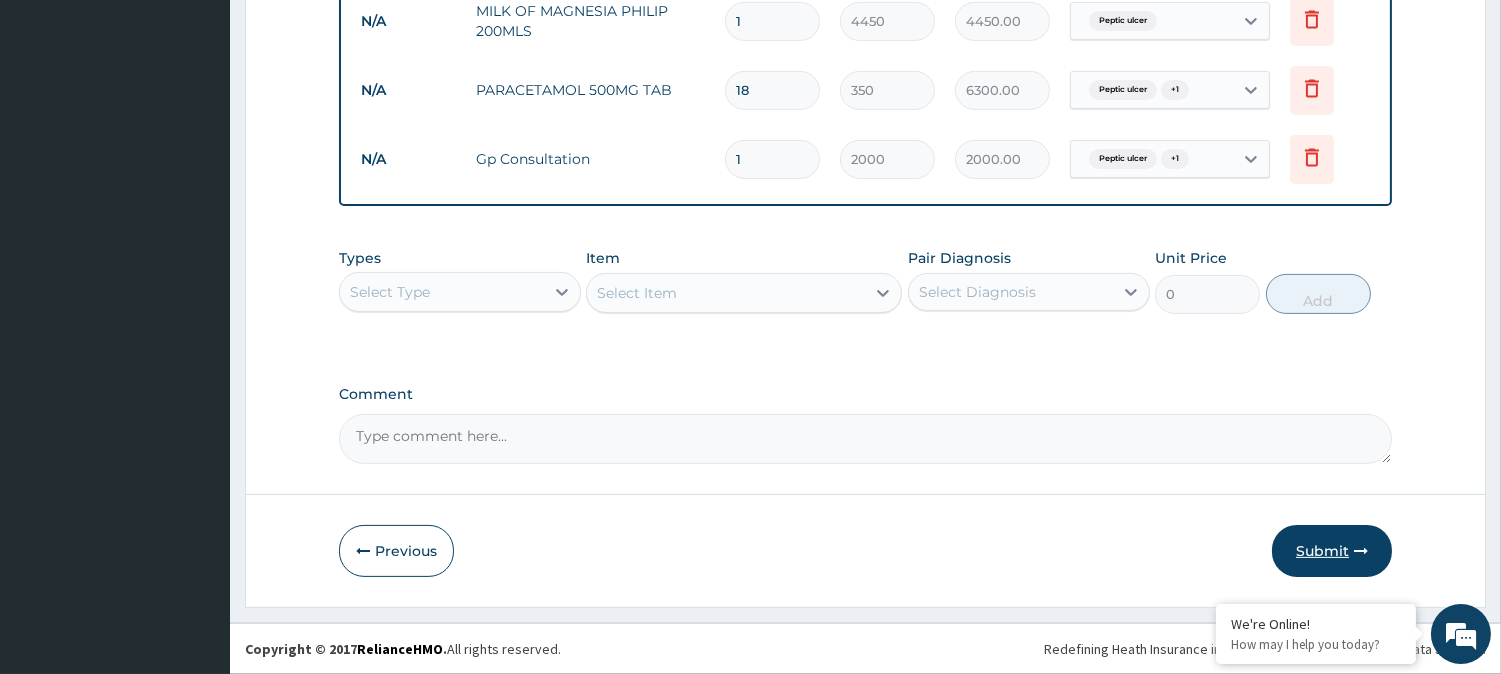 click on "Submit" at bounding box center (1332, 551) 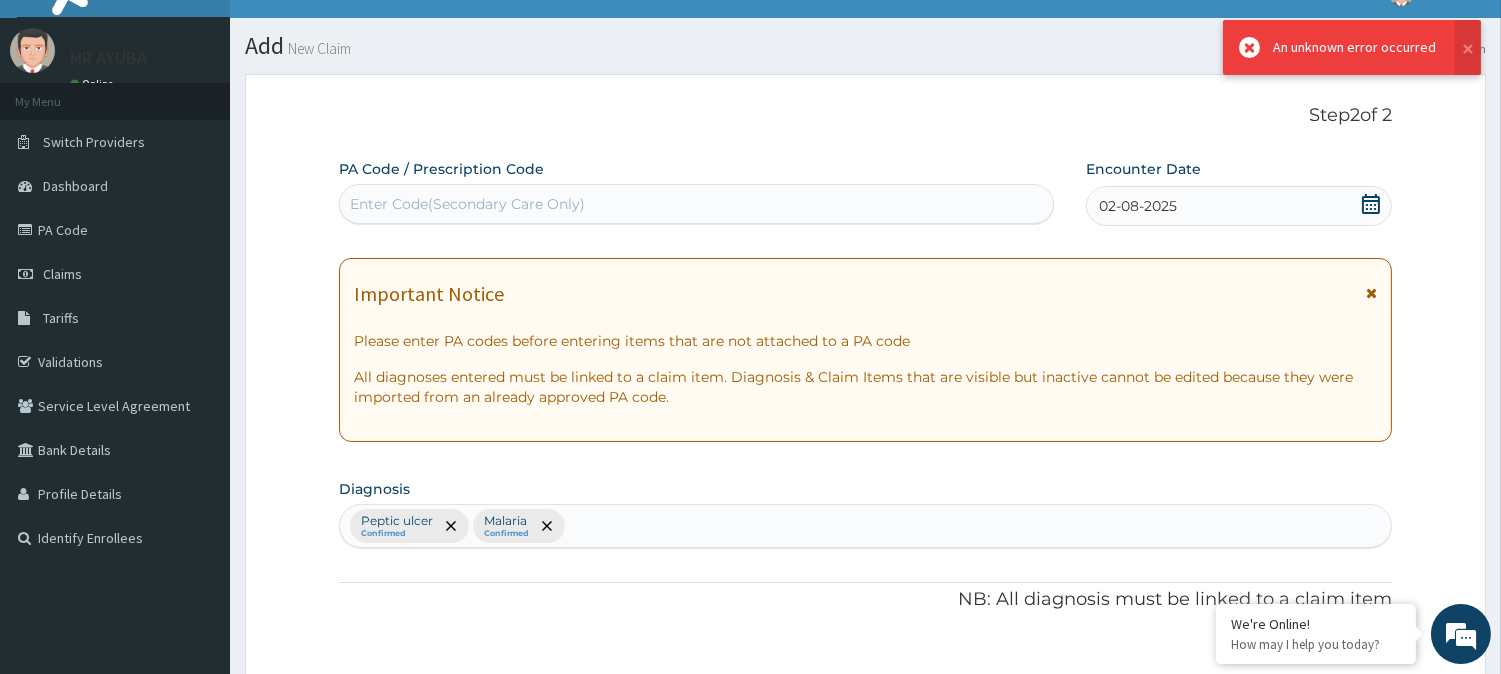 scroll, scrollTop: 0, scrollLeft: 0, axis: both 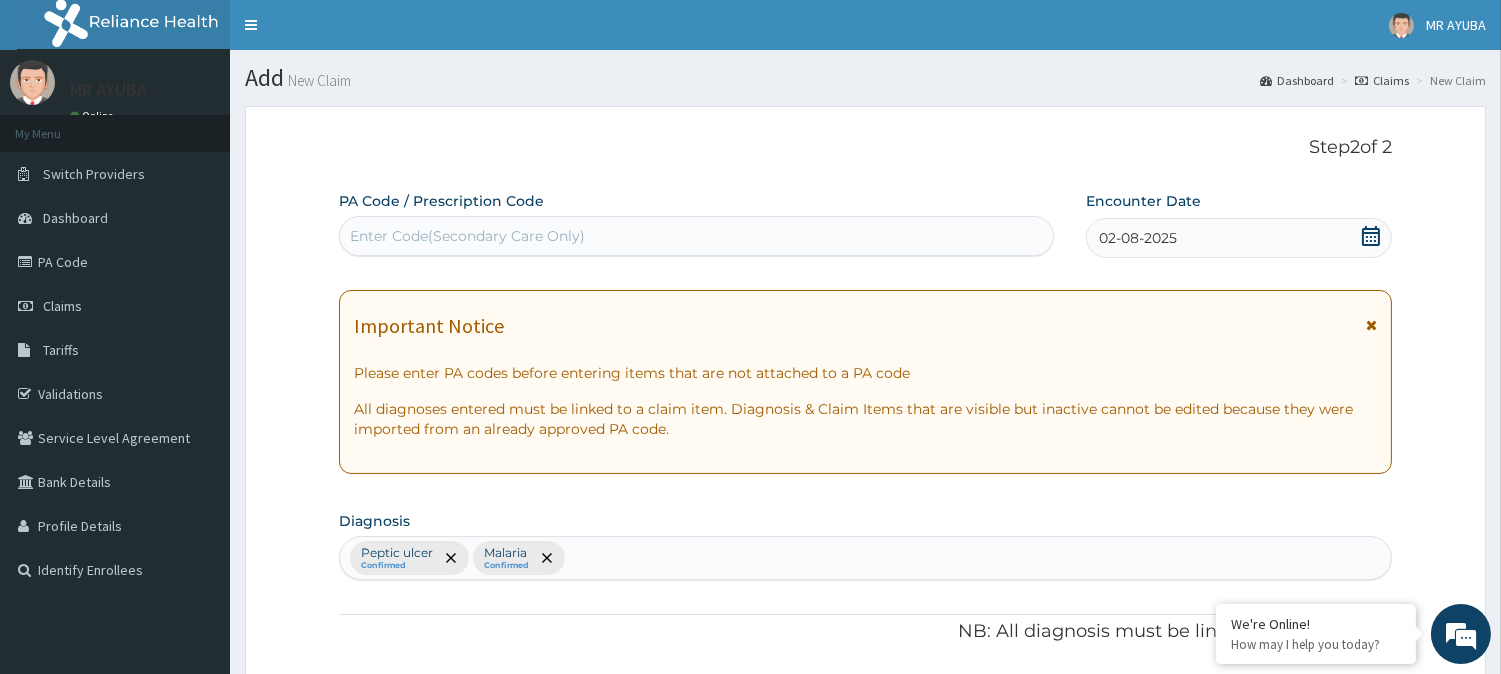 click at bounding box center (1371, 325) 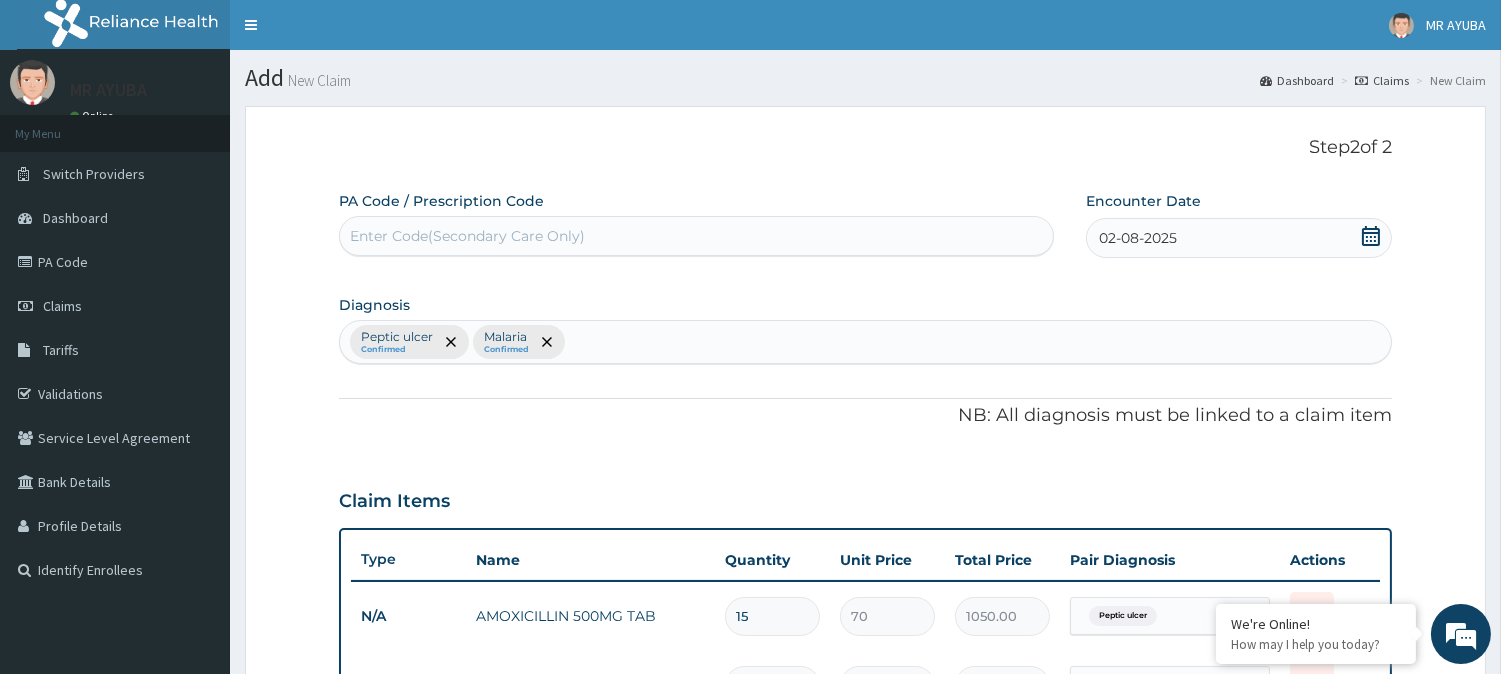 click on "02-08-2025" at bounding box center (1239, 238) 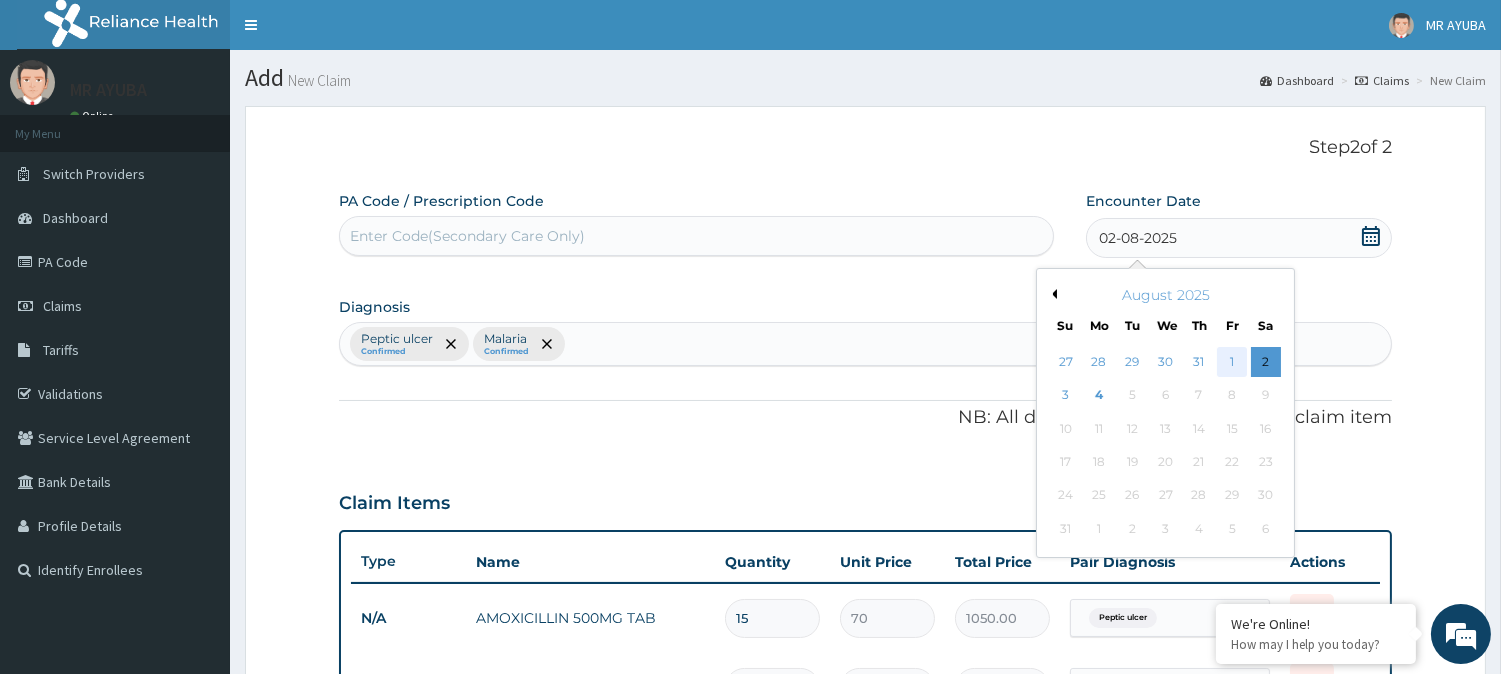 click on "1" at bounding box center (1232, 362) 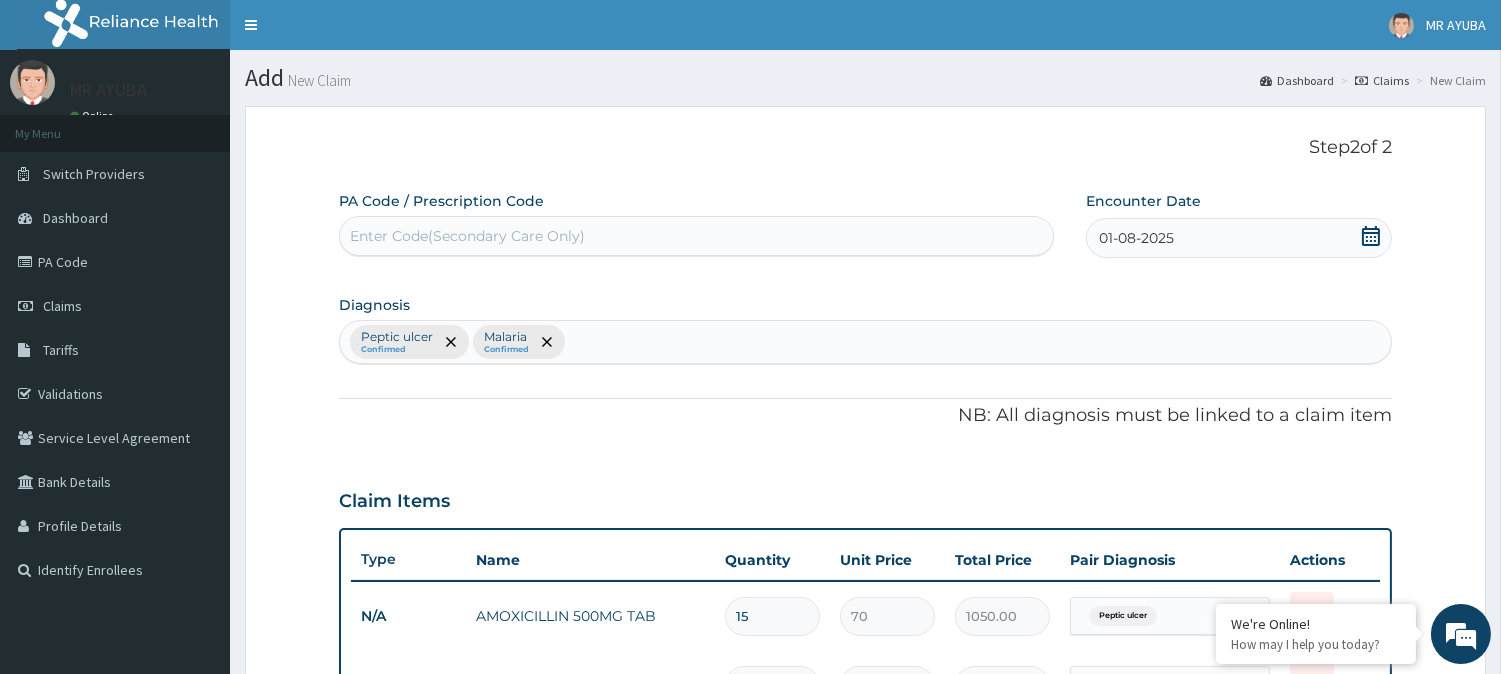 click 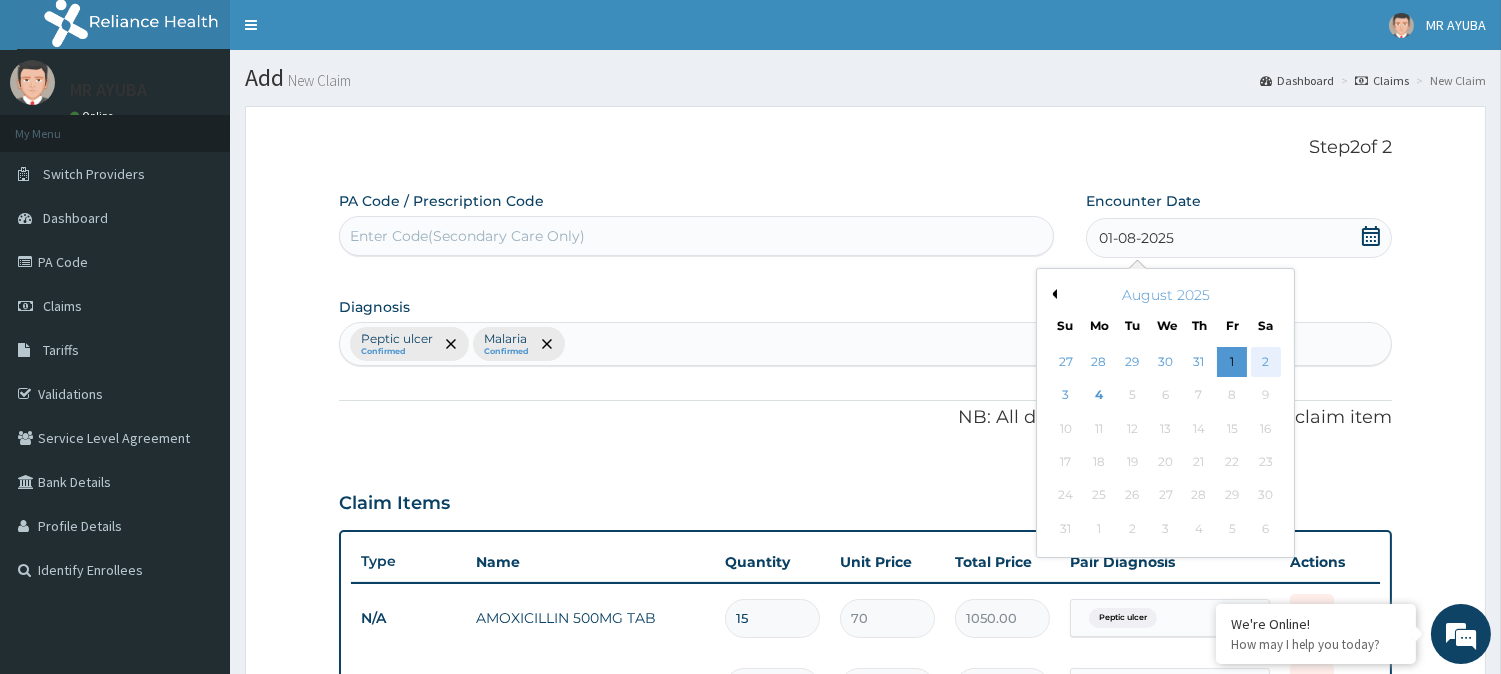 click on "2" at bounding box center [1265, 362] 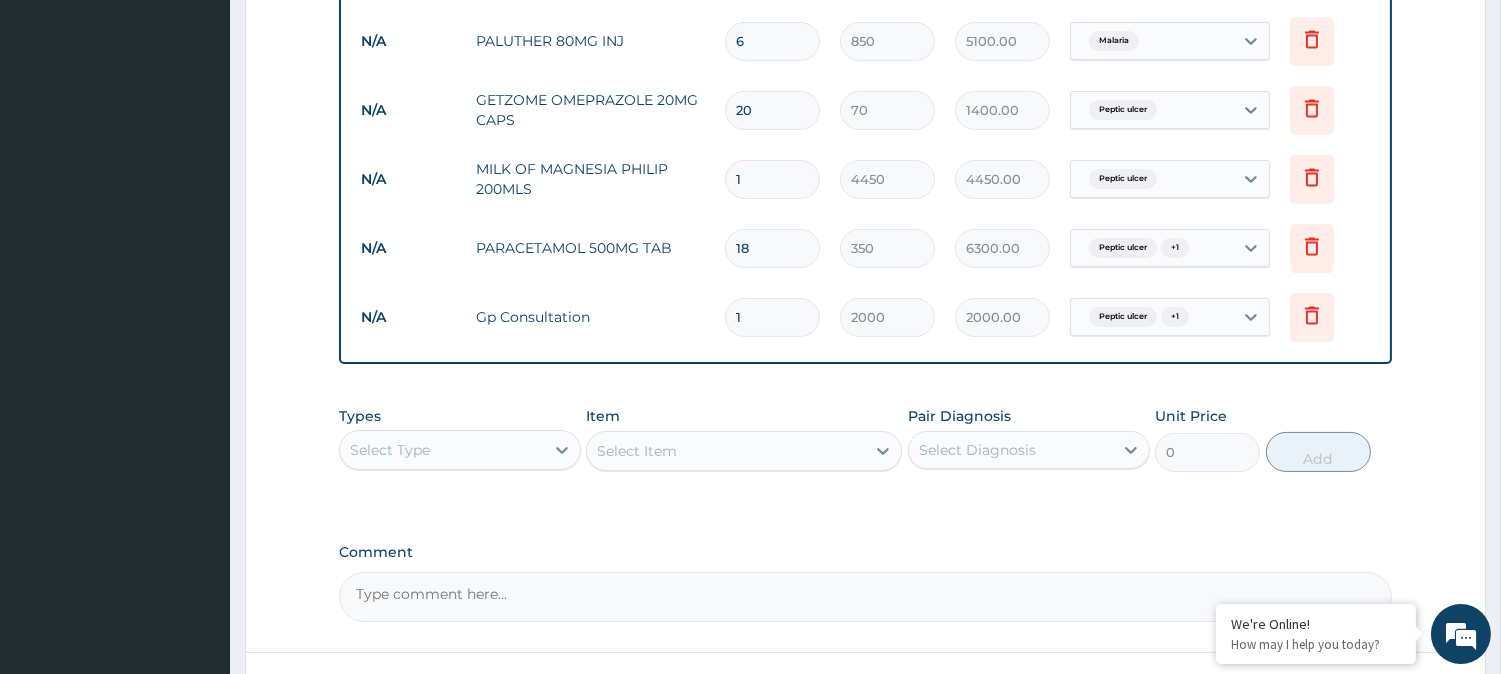 scroll, scrollTop: 802, scrollLeft: 0, axis: vertical 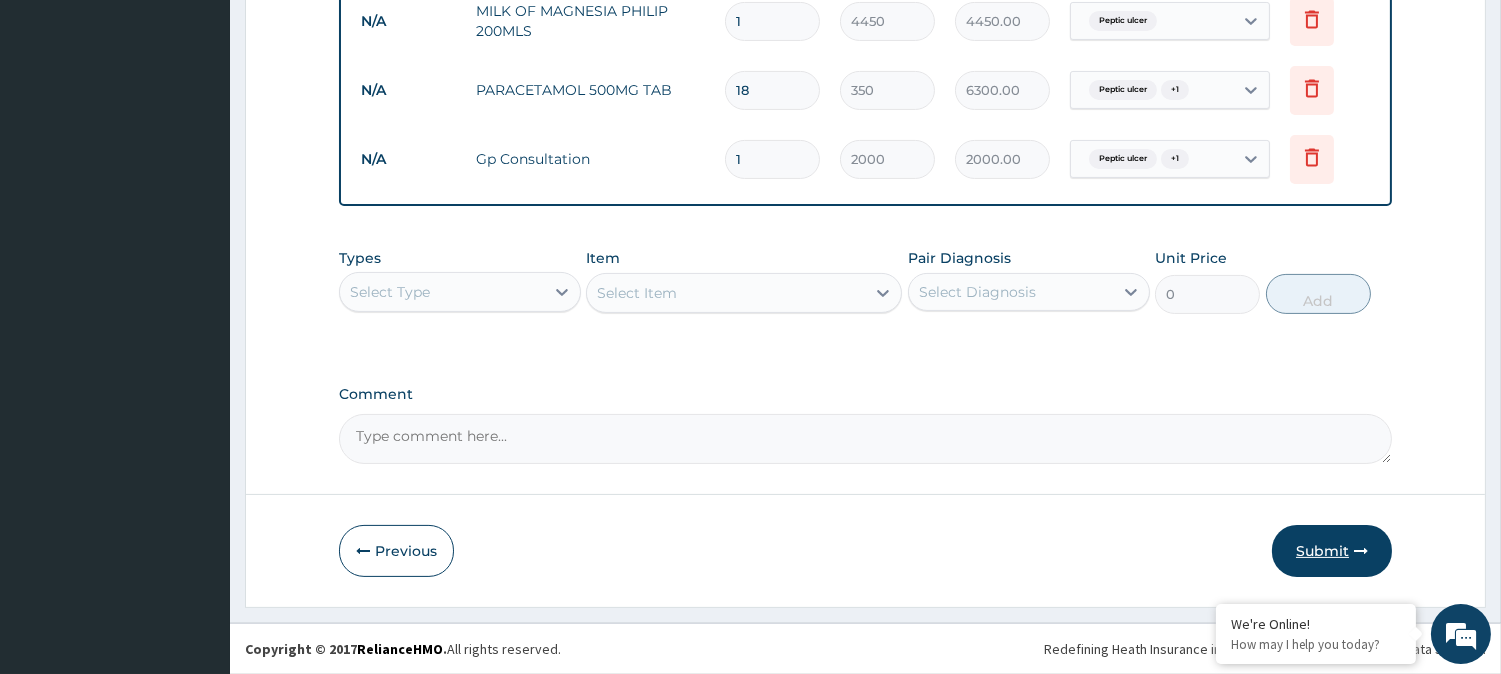 click on "Submit" at bounding box center [1332, 551] 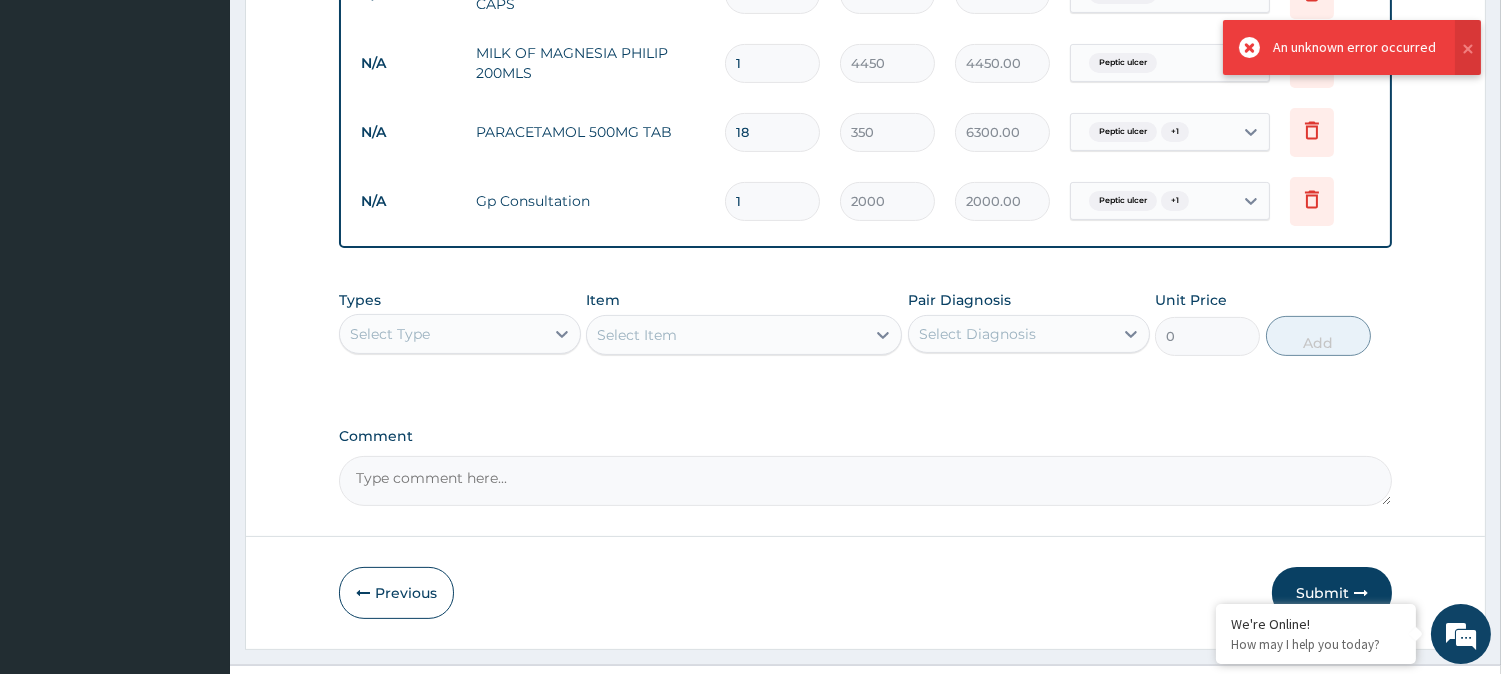 scroll, scrollTop: 992, scrollLeft: 0, axis: vertical 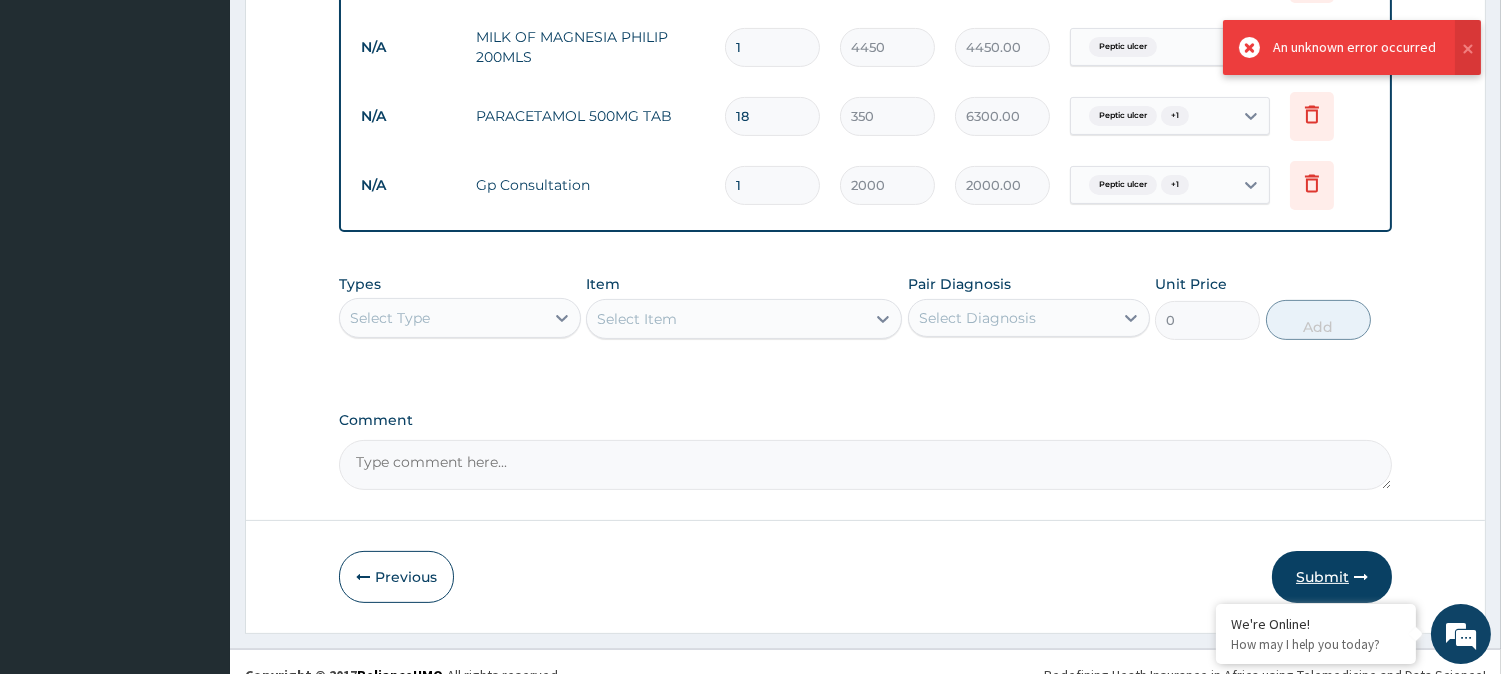 click on "Submit" at bounding box center [1332, 577] 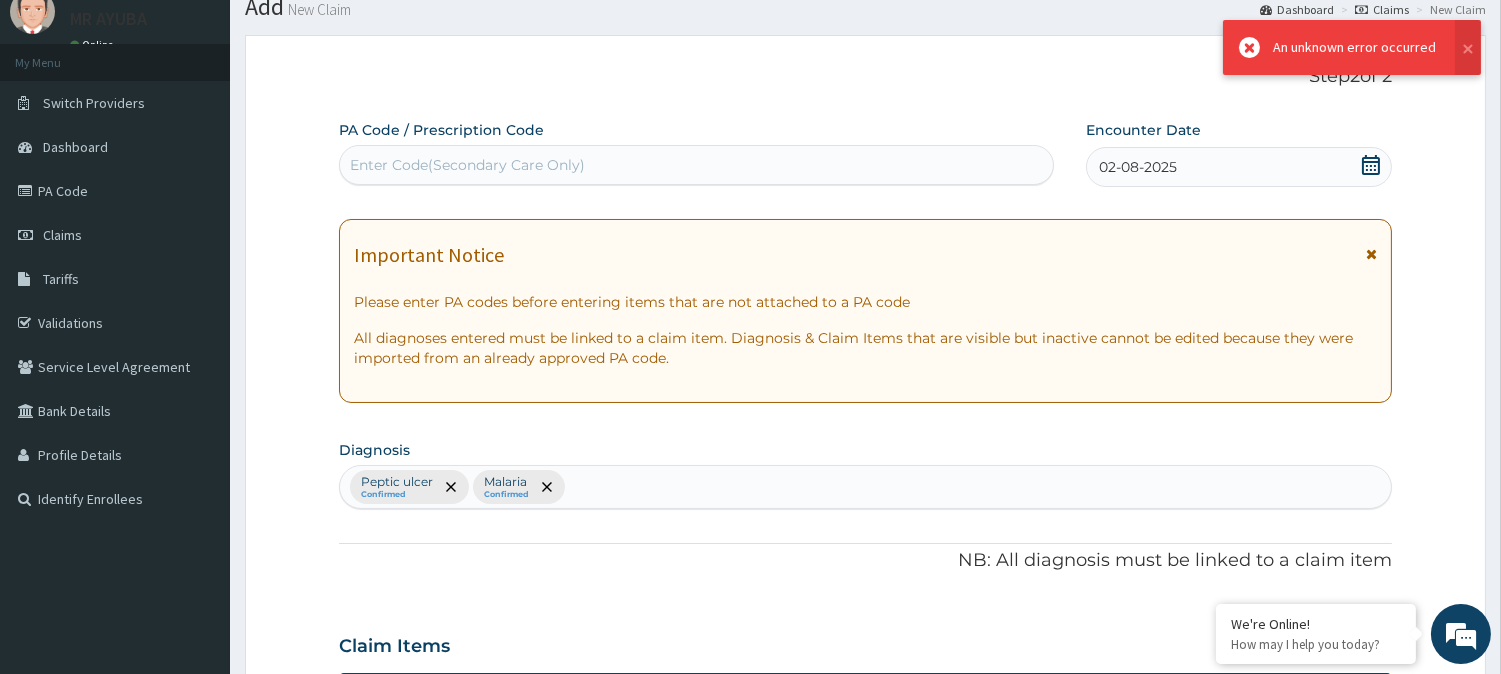 scroll, scrollTop: 992, scrollLeft: 0, axis: vertical 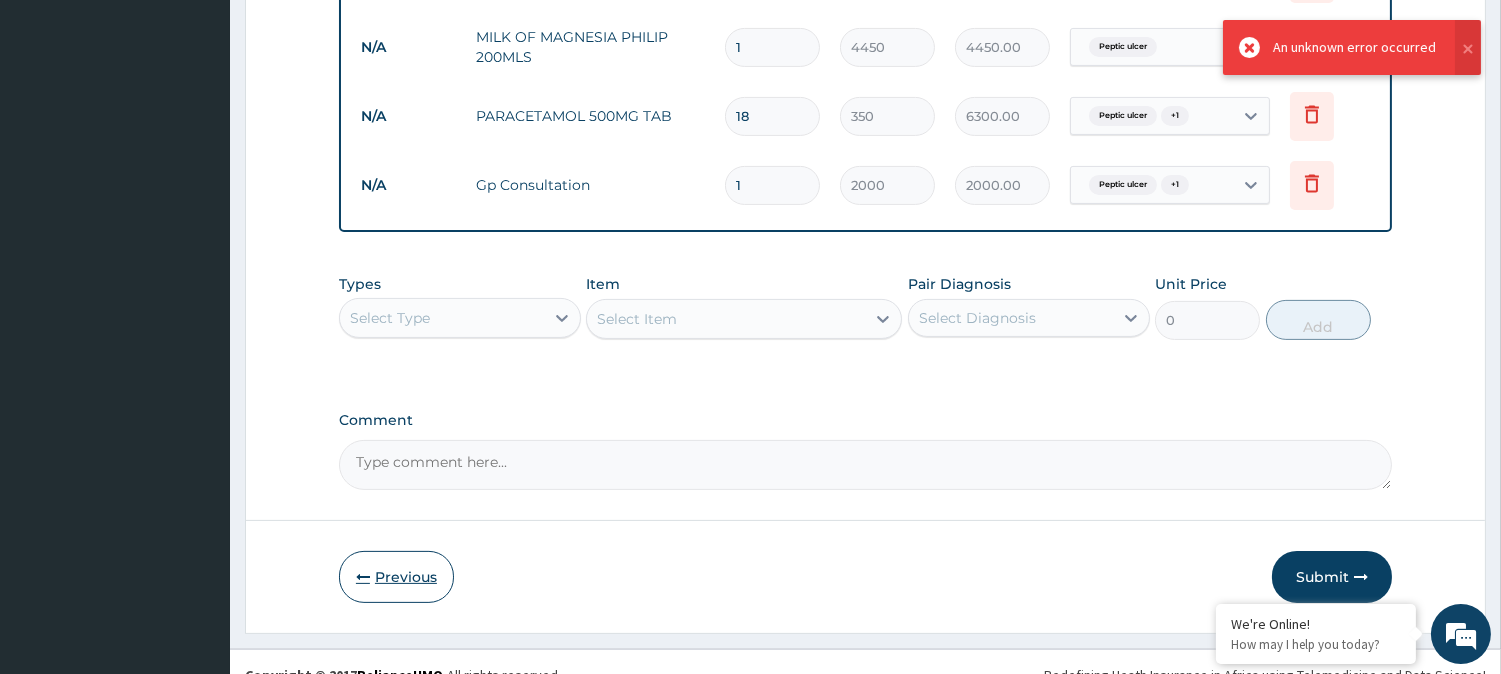 click on "Previous" at bounding box center (396, 577) 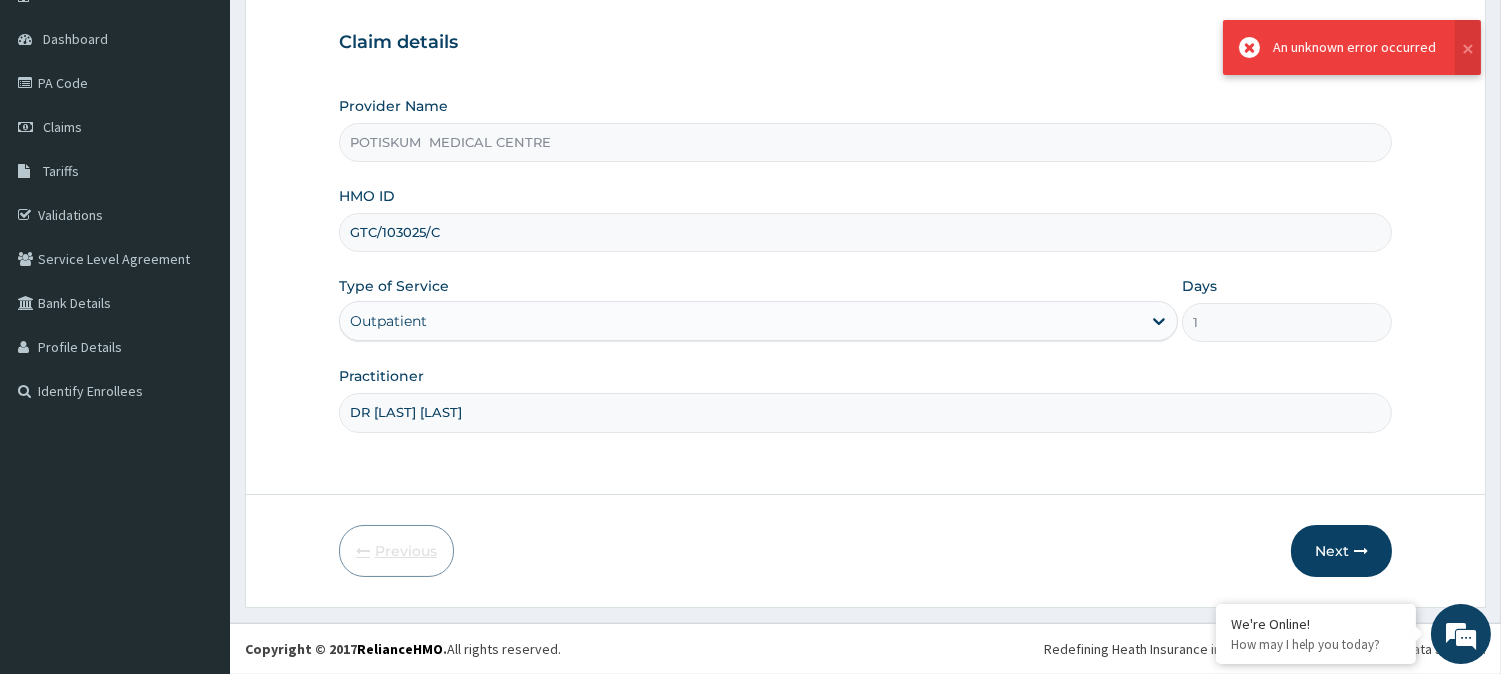 scroll, scrollTop: 178, scrollLeft: 0, axis: vertical 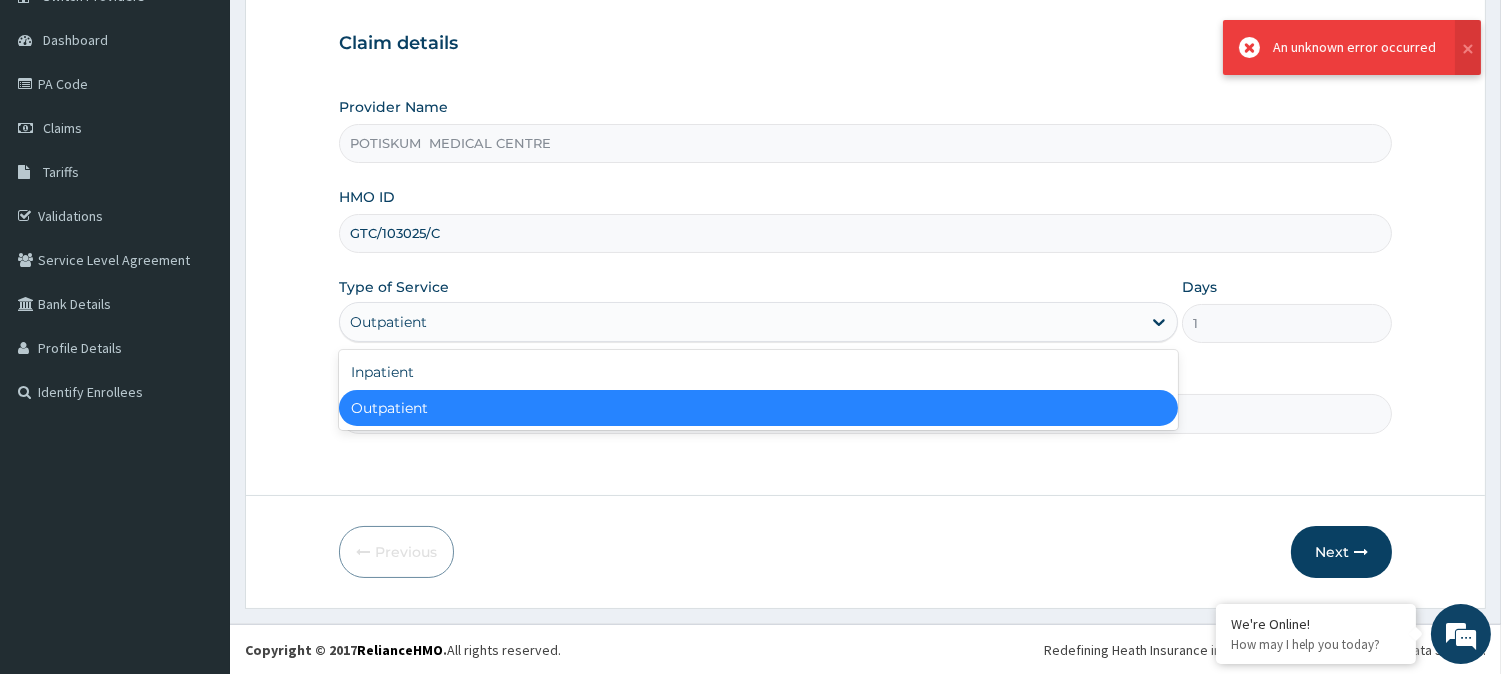 click on "Outpatient" at bounding box center (740, 322) 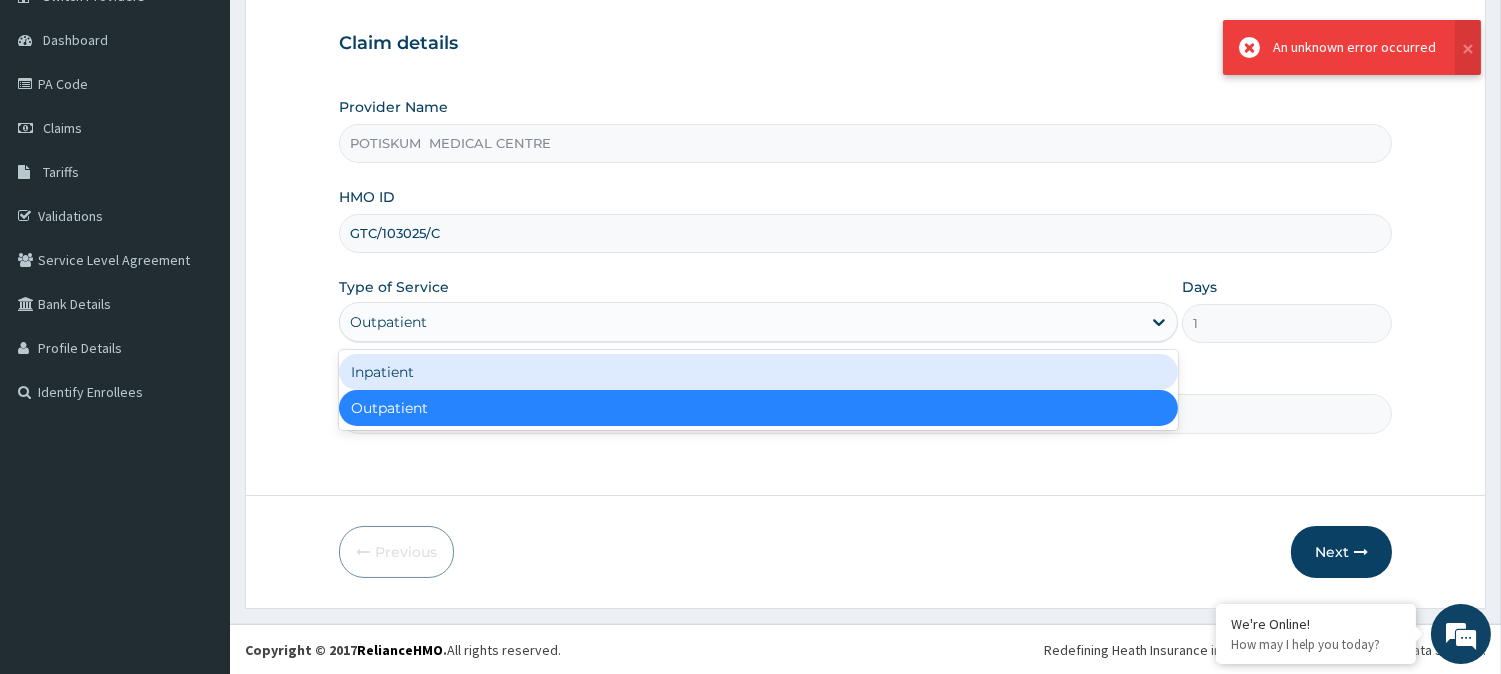 click on "Inpatient" at bounding box center (758, 372) 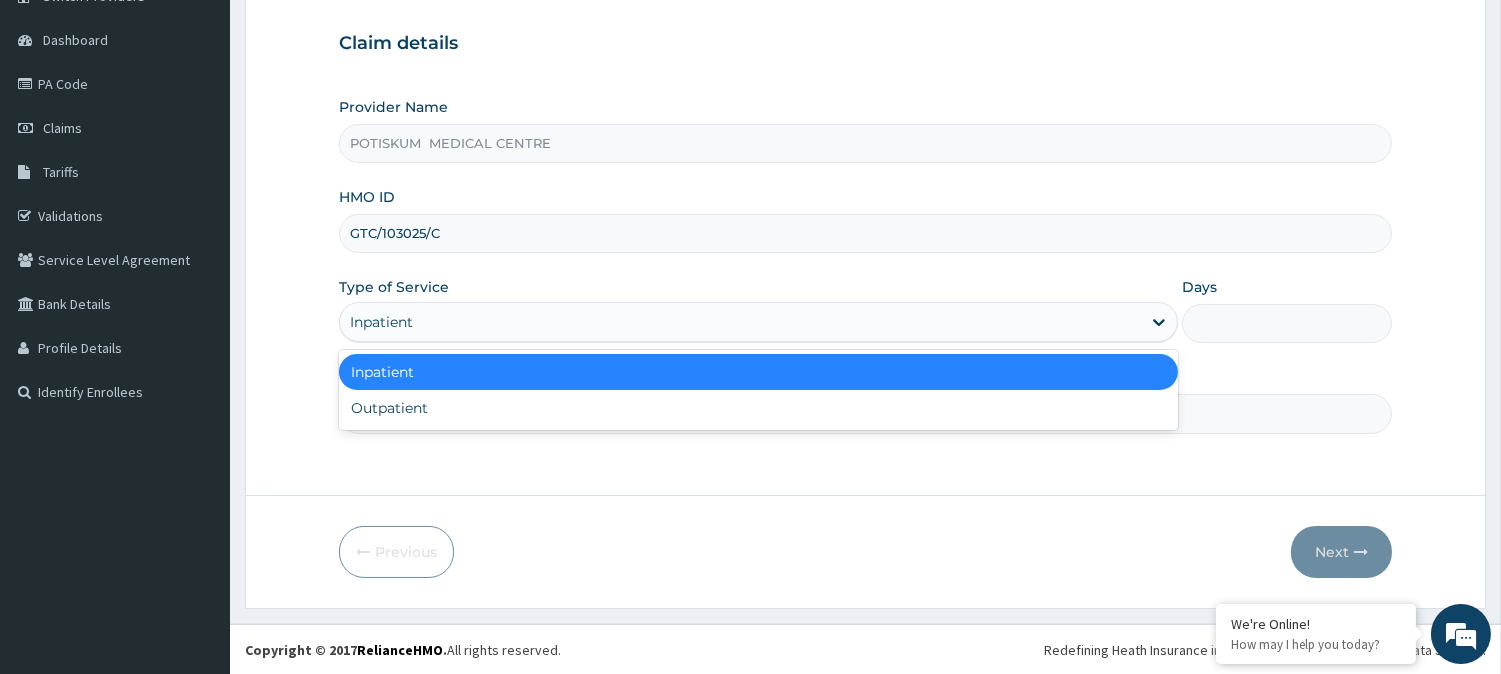 click on "Inpatient" at bounding box center (740, 322) 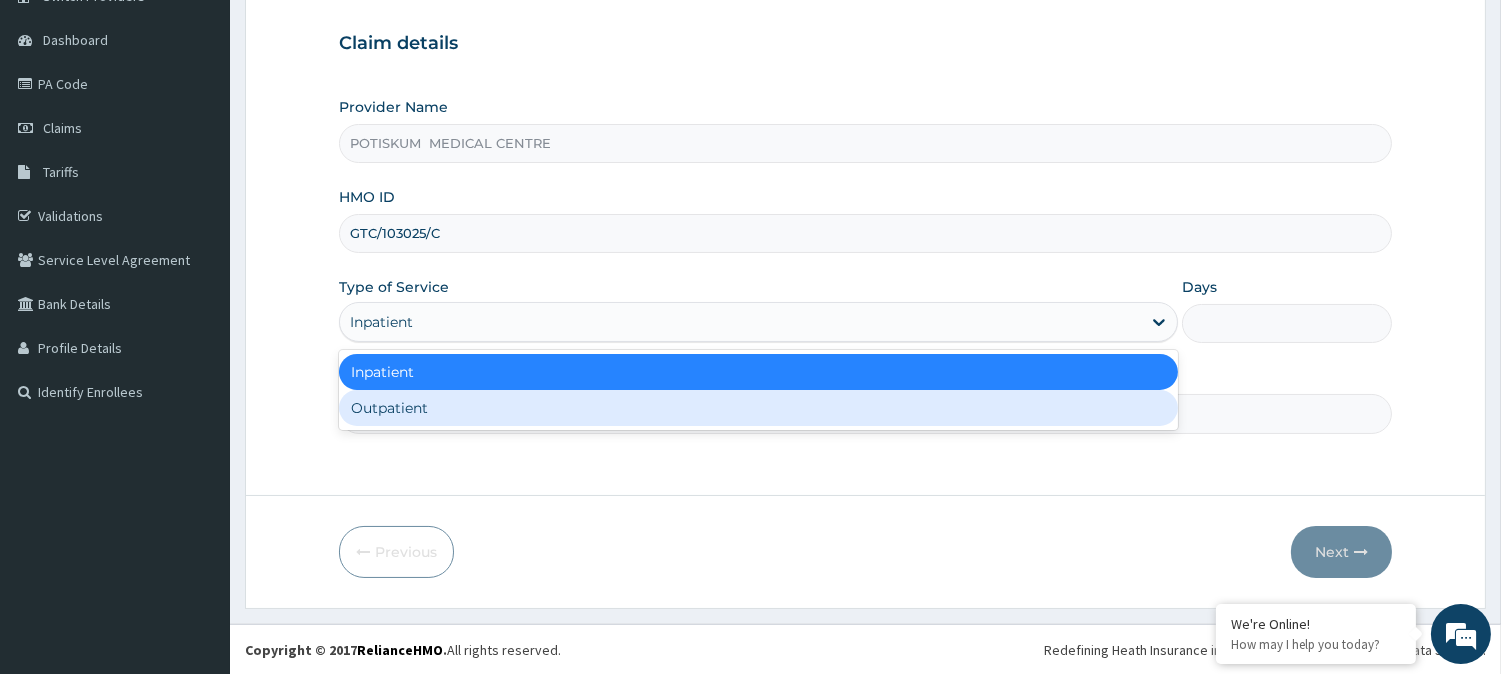 click on "Outpatient" at bounding box center (758, 408) 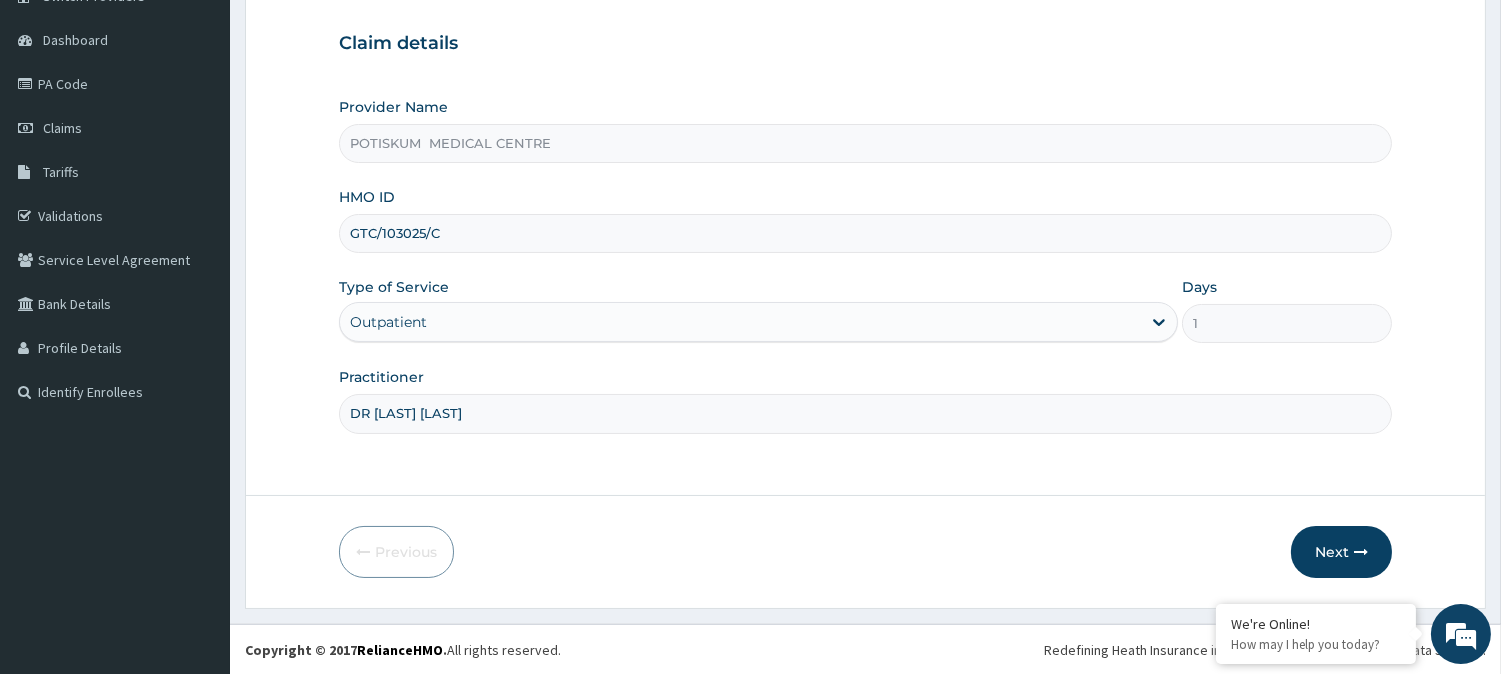 click on "GTC/103025/C" at bounding box center [865, 233] 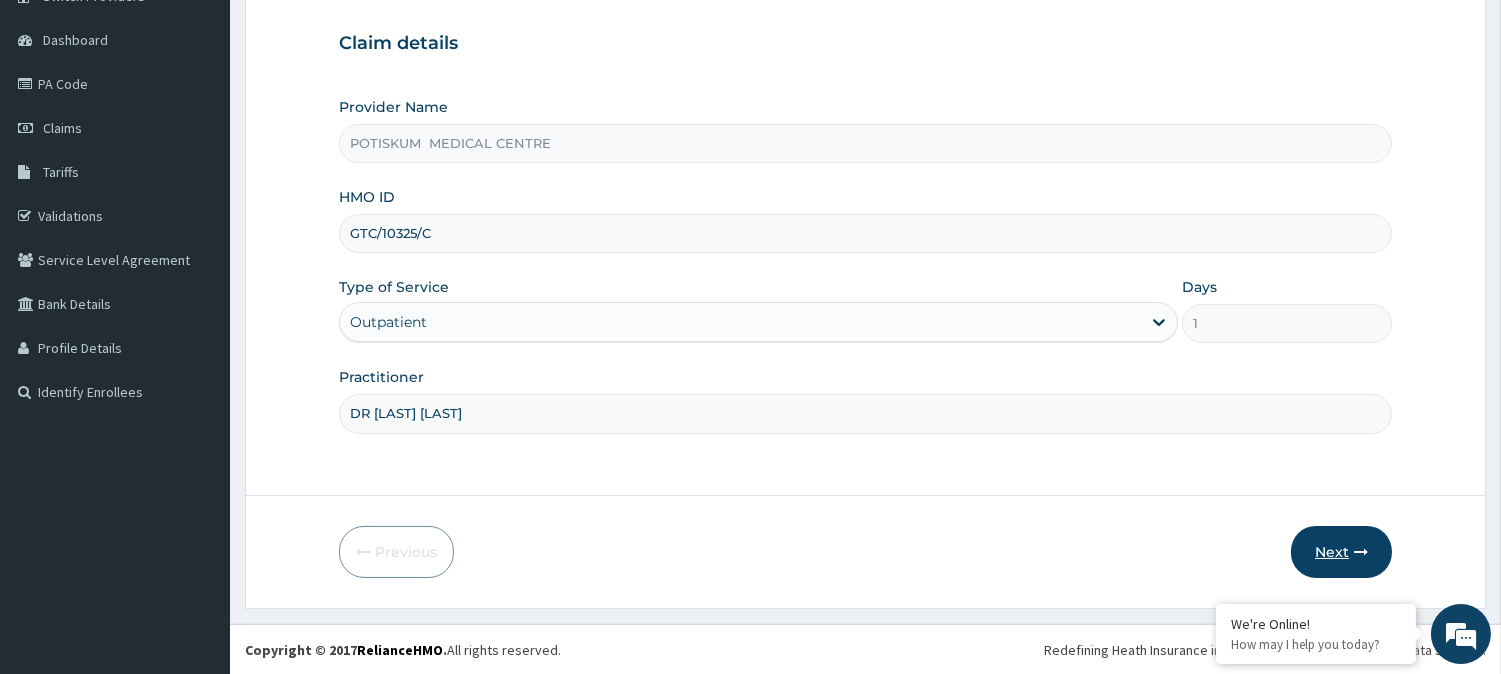 type on "GTC/10325/C" 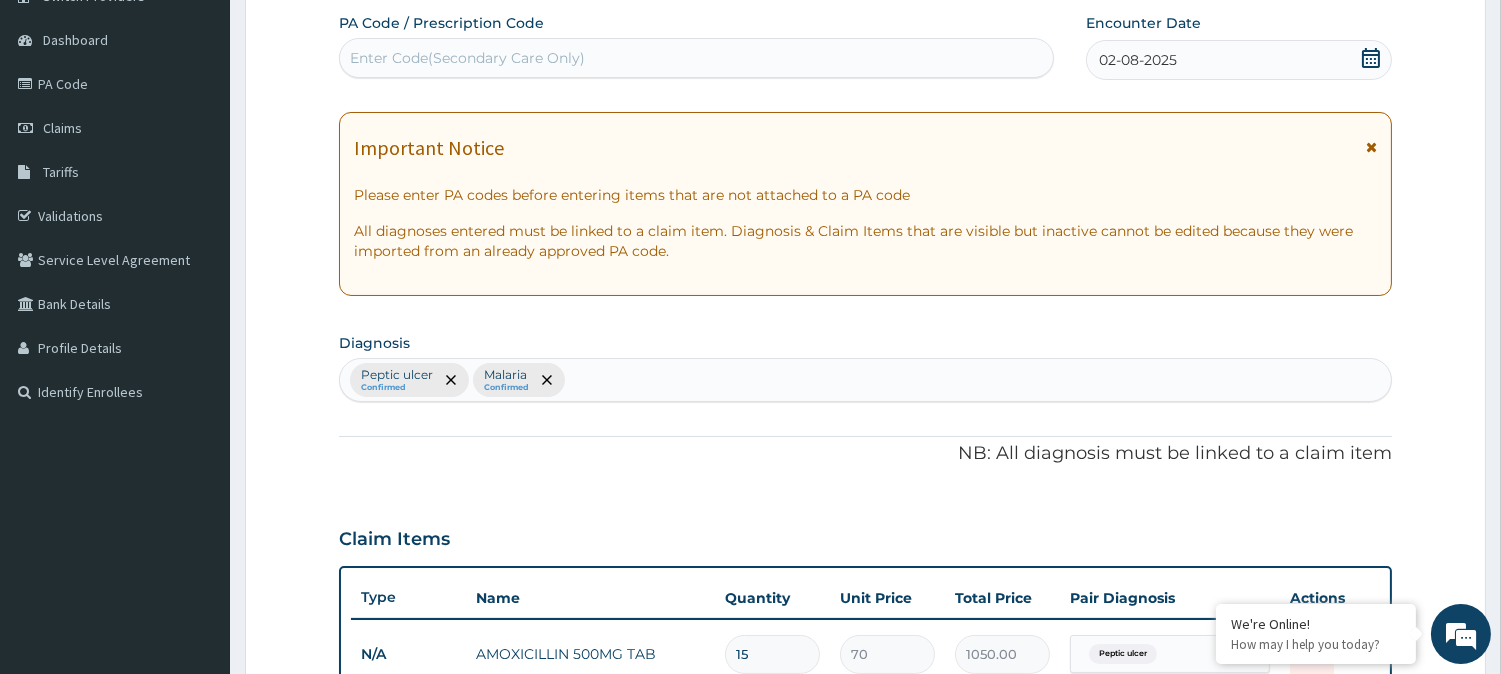 click at bounding box center [1371, 147] 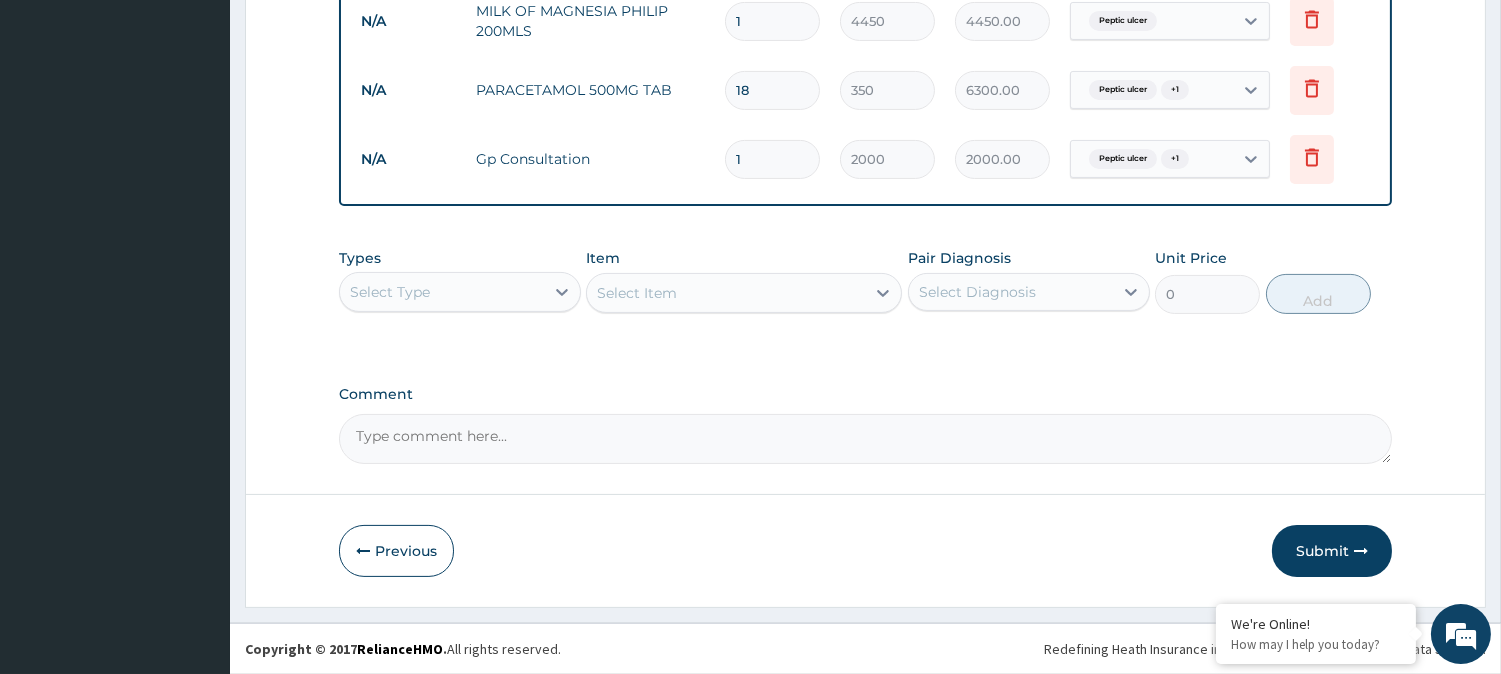 click on "Submit" at bounding box center [1332, 551] 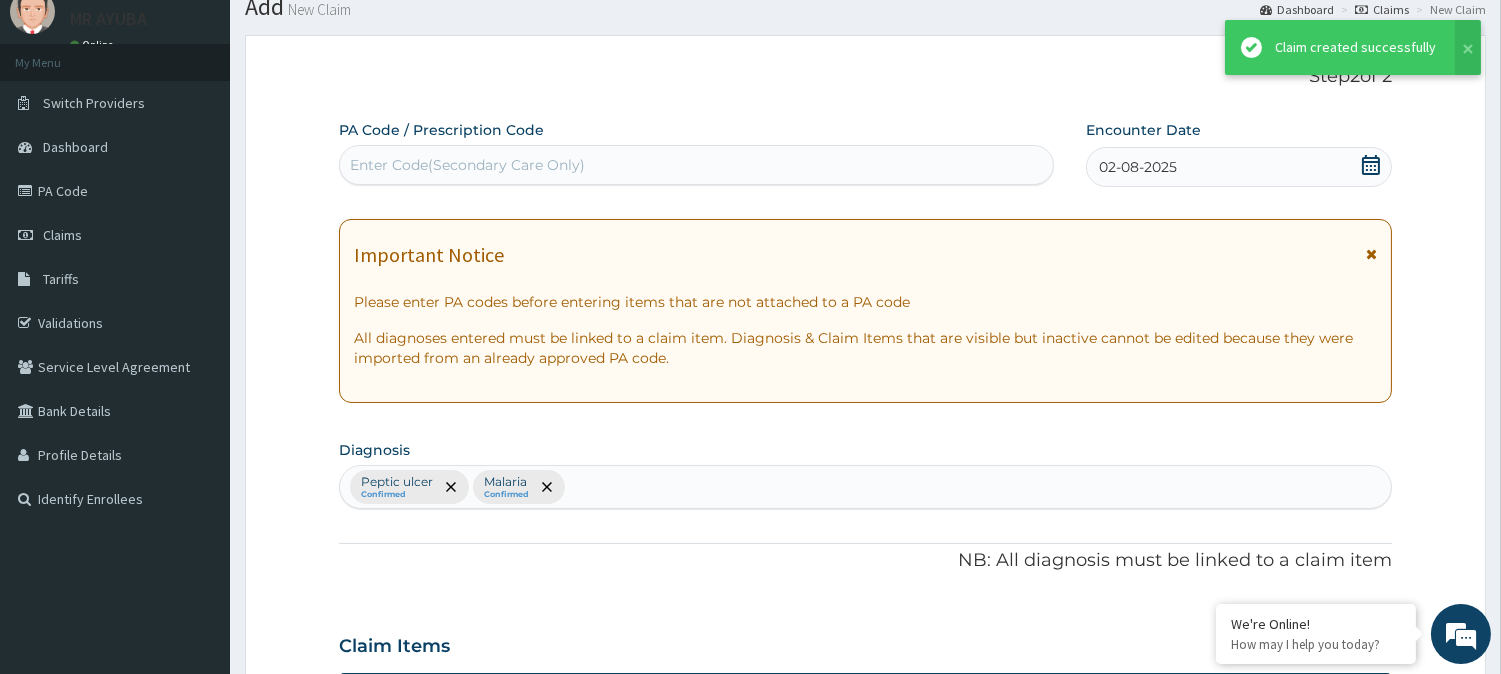 scroll, scrollTop: 802, scrollLeft: 0, axis: vertical 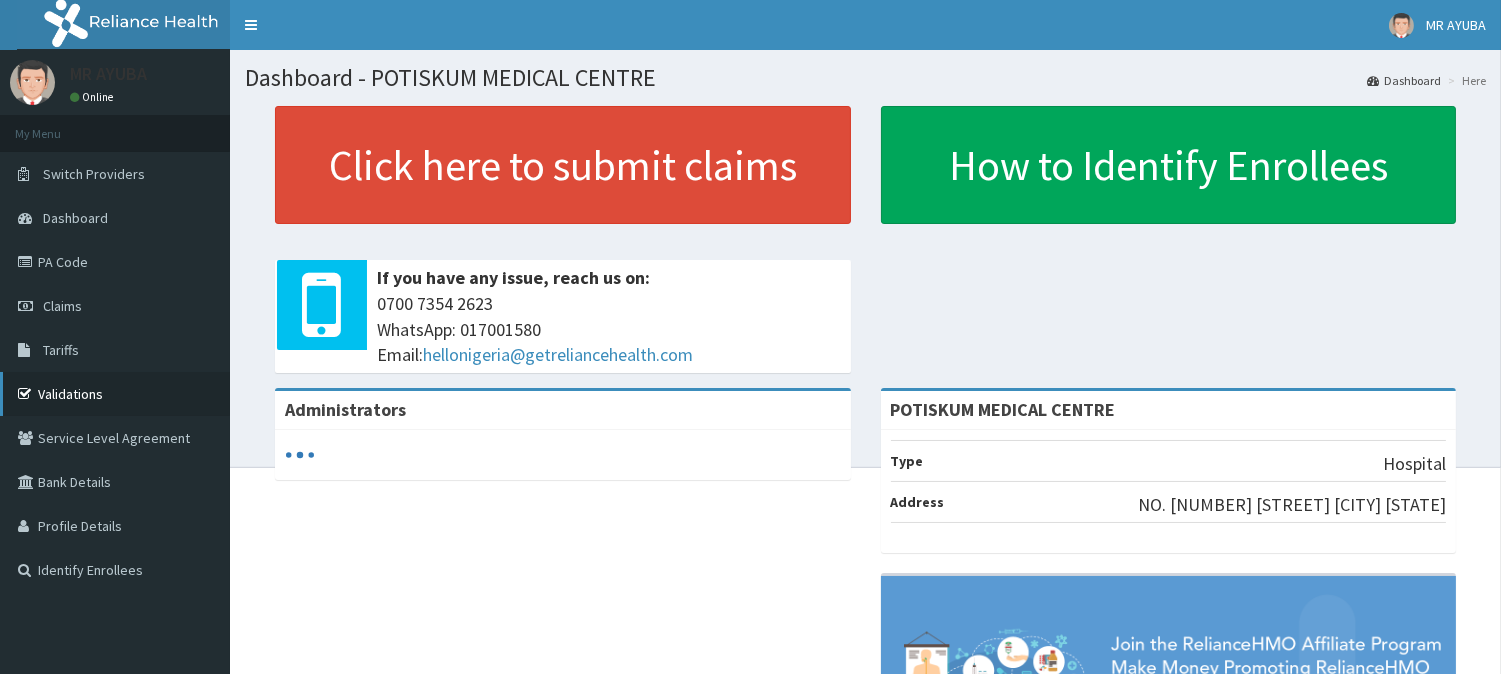 click on "Validations" at bounding box center (115, 394) 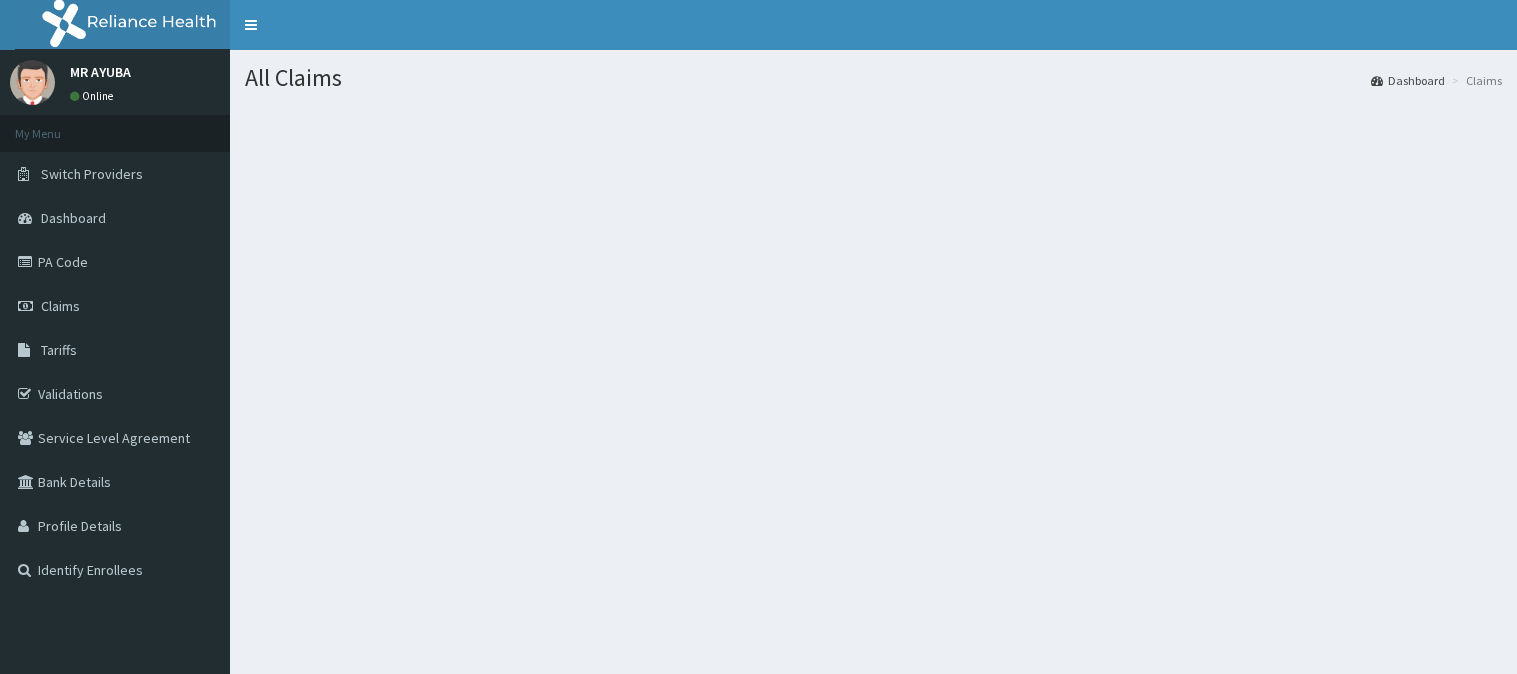 scroll, scrollTop: 0, scrollLeft: 0, axis: both 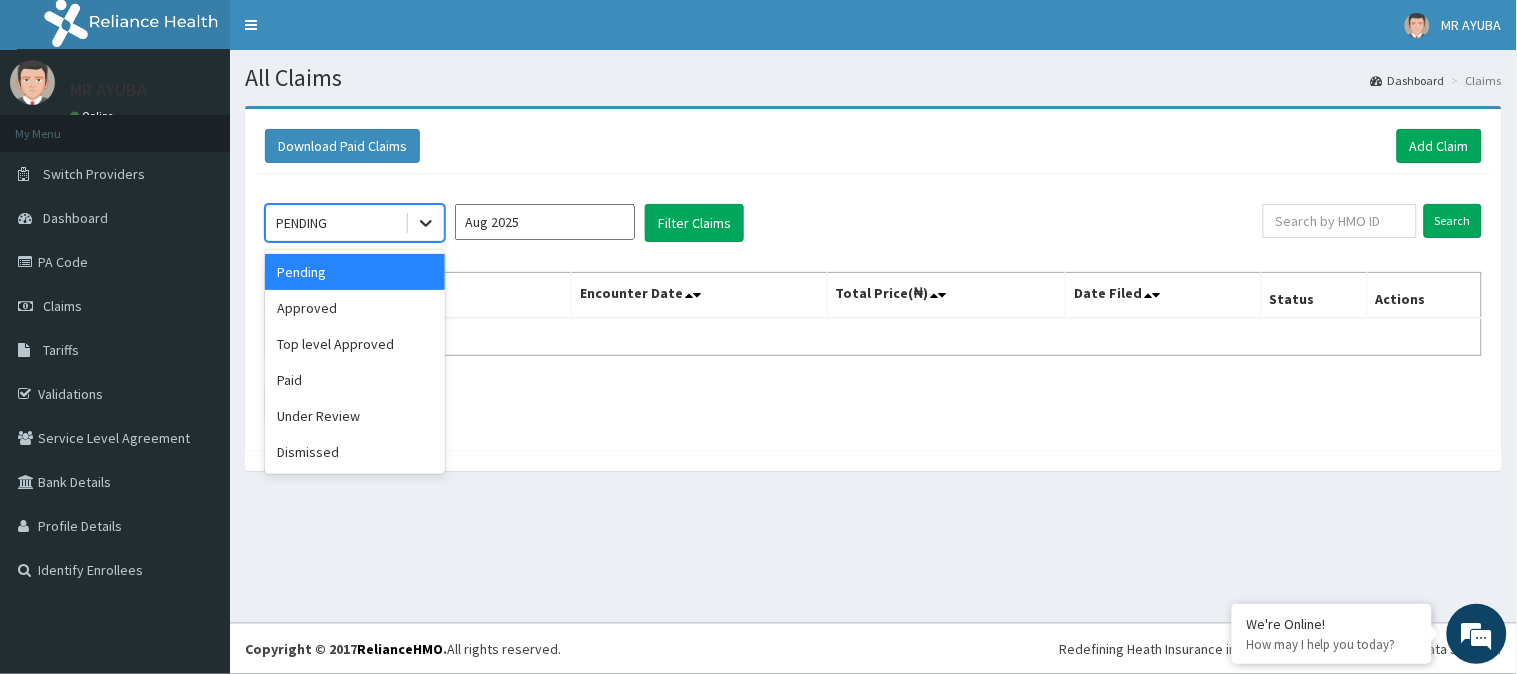 click at bounding box center (426, 223) 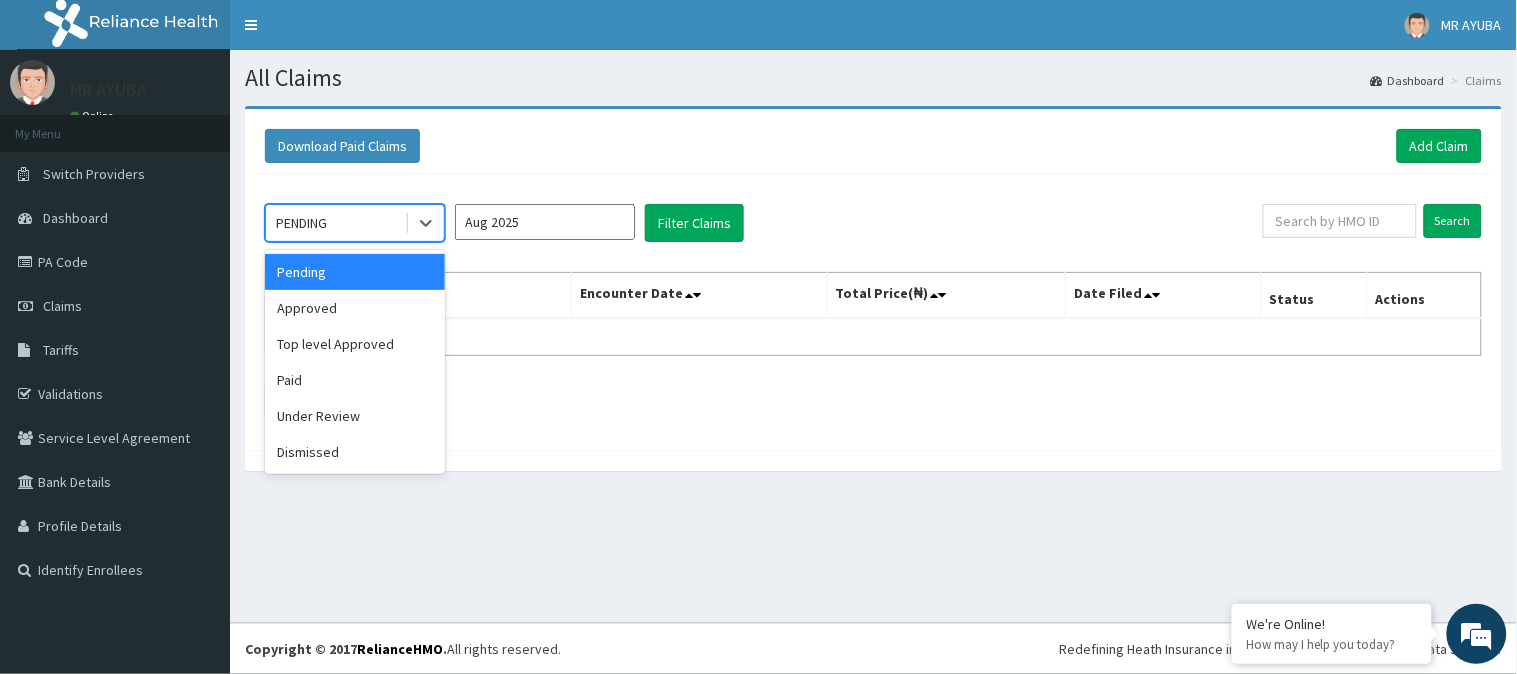 click on "Pending" at bounding box center (355, 272) 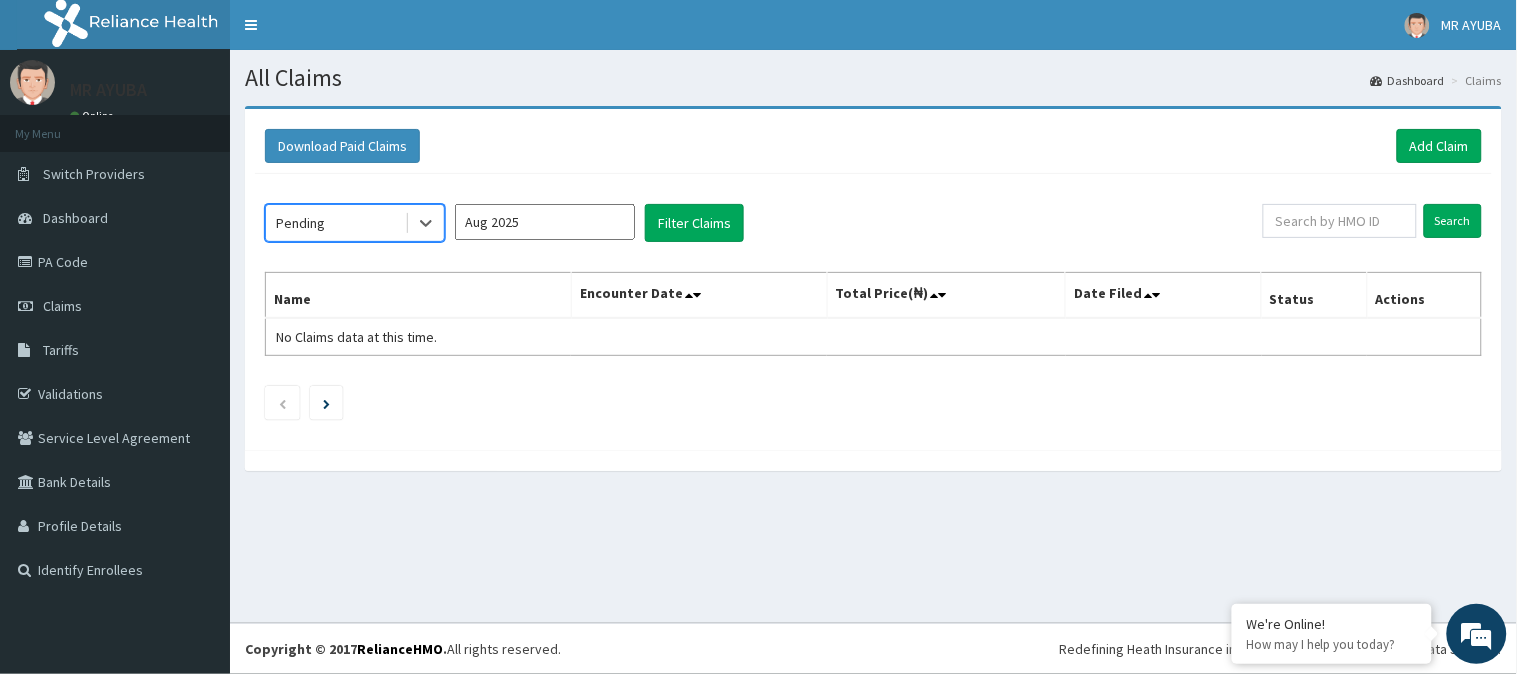 click on "Name" at bounding box center [419, 296] 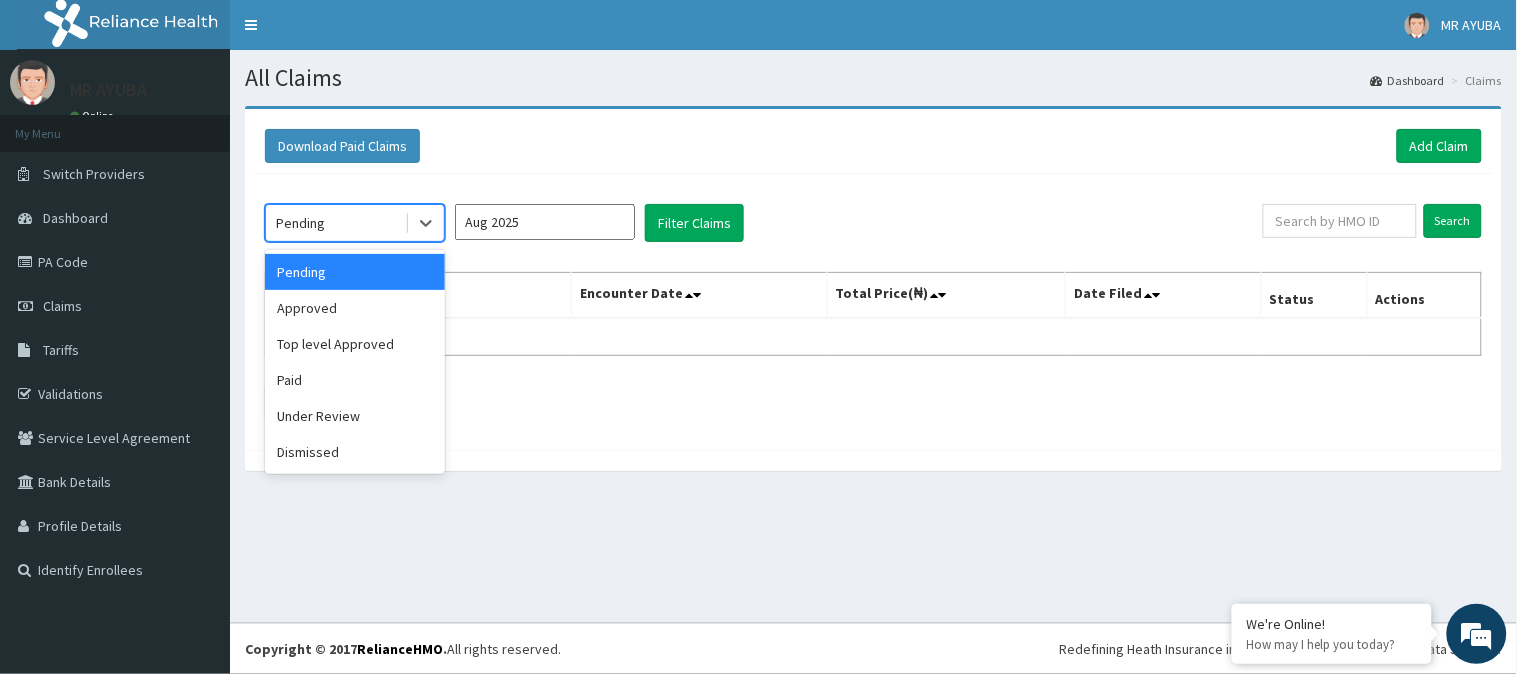 click on "Pending" at bounding box center [335, 223] 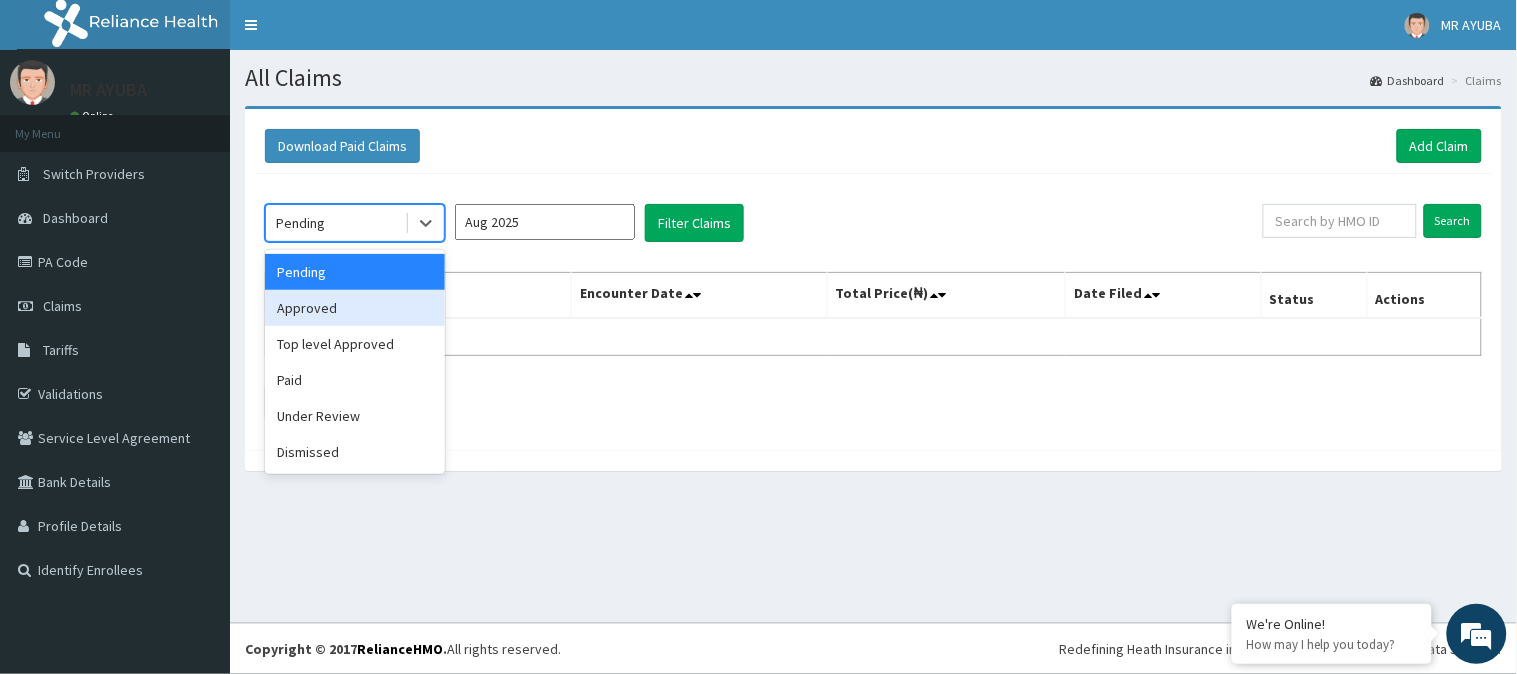 click on "Approved" at bounding box center [355, 308] 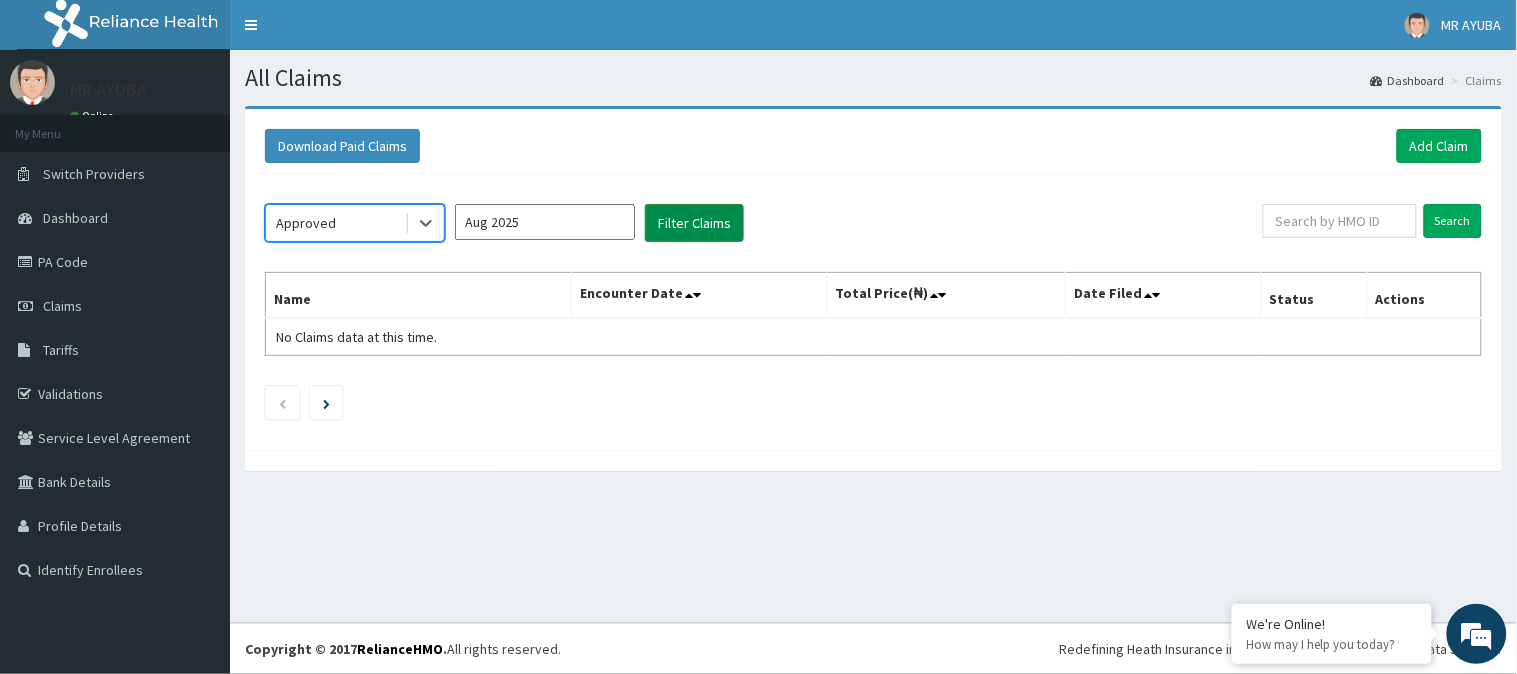 click on "Filter Claims" at bounding box center [694, 223] 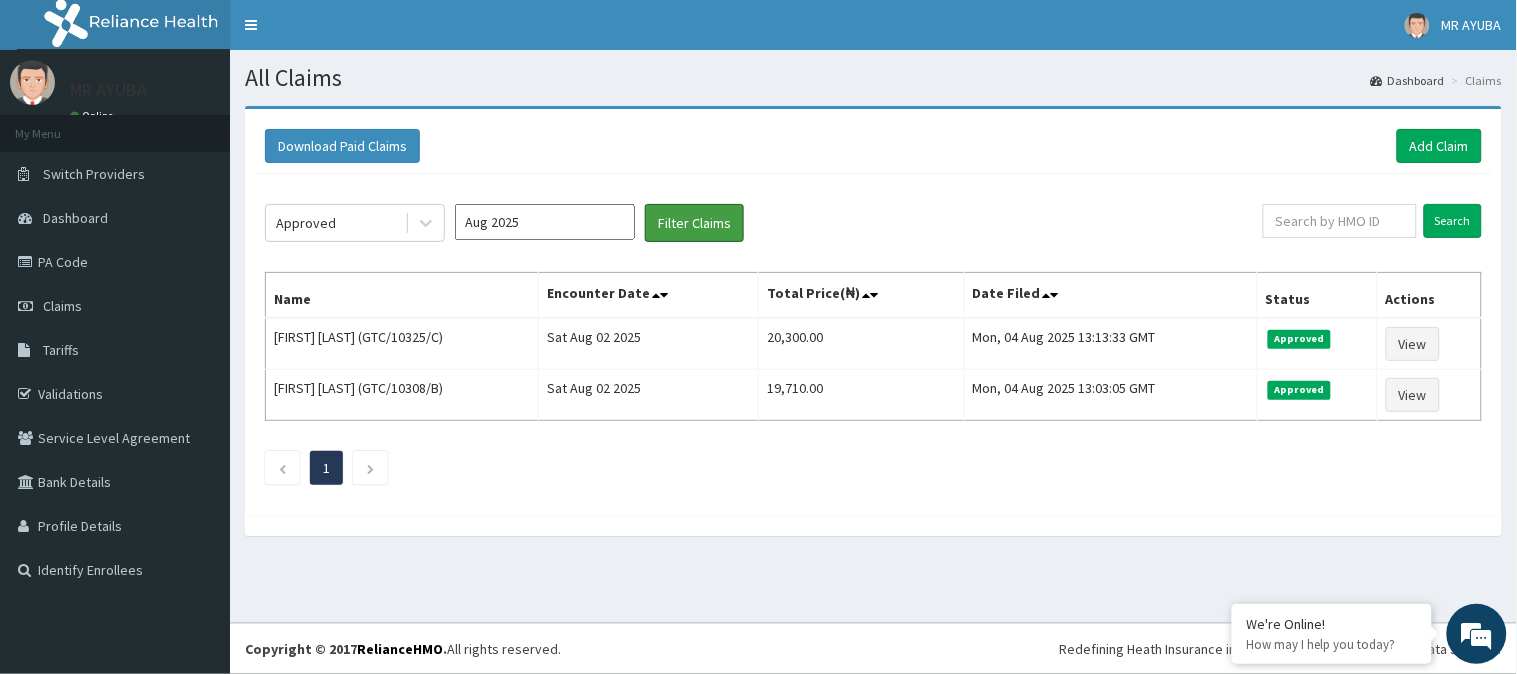 scroll, scrollTop: 0, scrollLeft: 0, axis: both 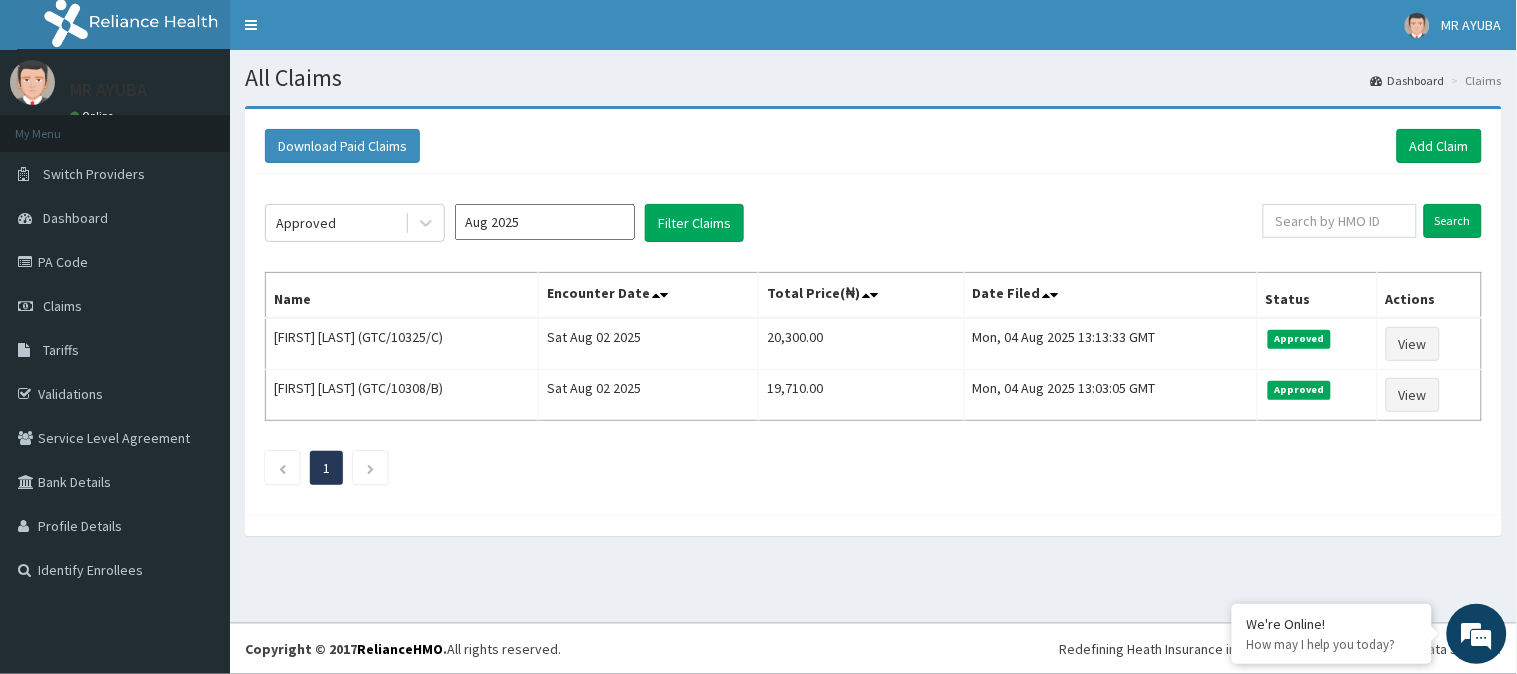 click on "MR [LAST]
Online
My Menu
Switch Providers
Dashboard
PA Code
Claims
Tariffs
Validations
Service Level Agreement
Bank Details
Profile Details
Identify Enrollees" at bounding box center [115, 337] 